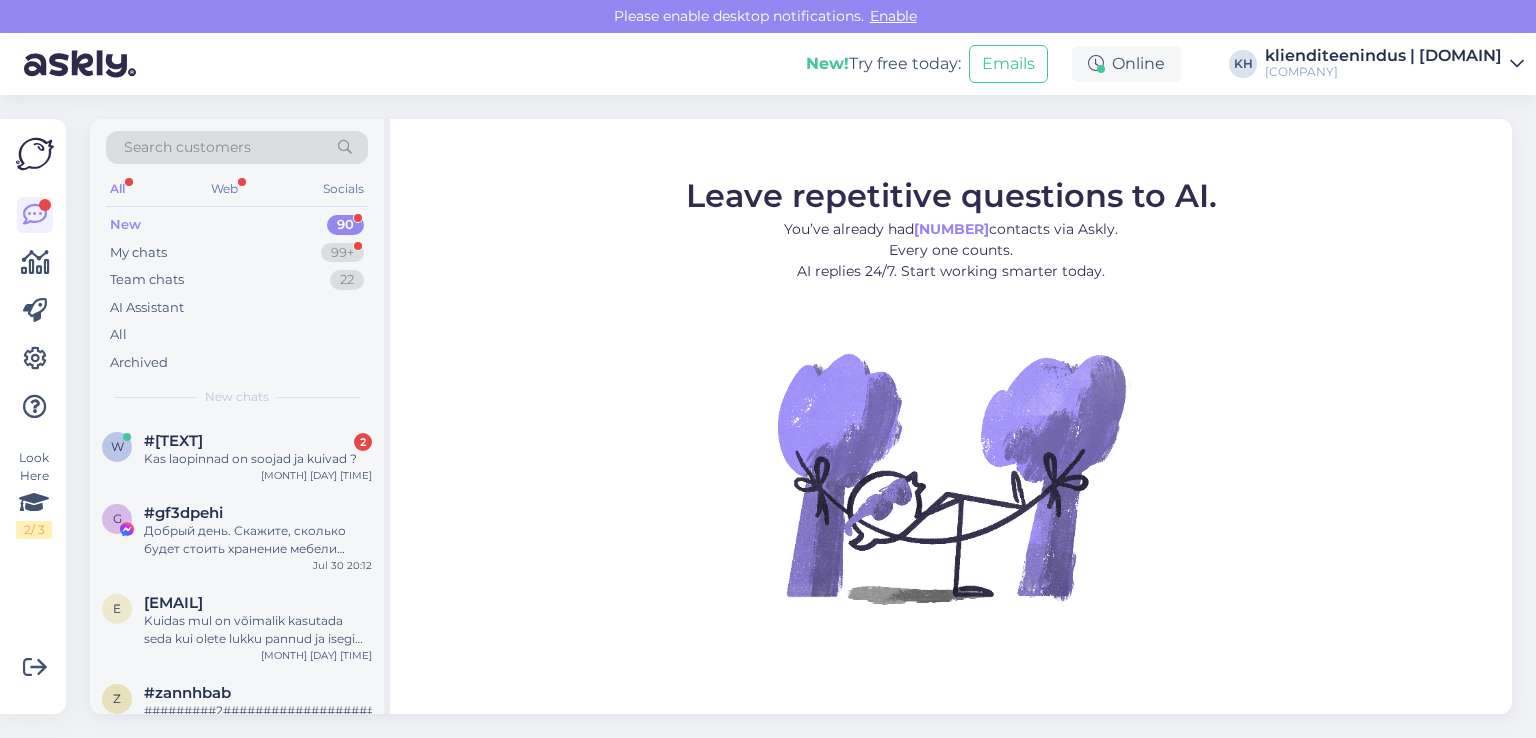 scroll, scrollTop: 0, scrollLeft: 0, axis: both 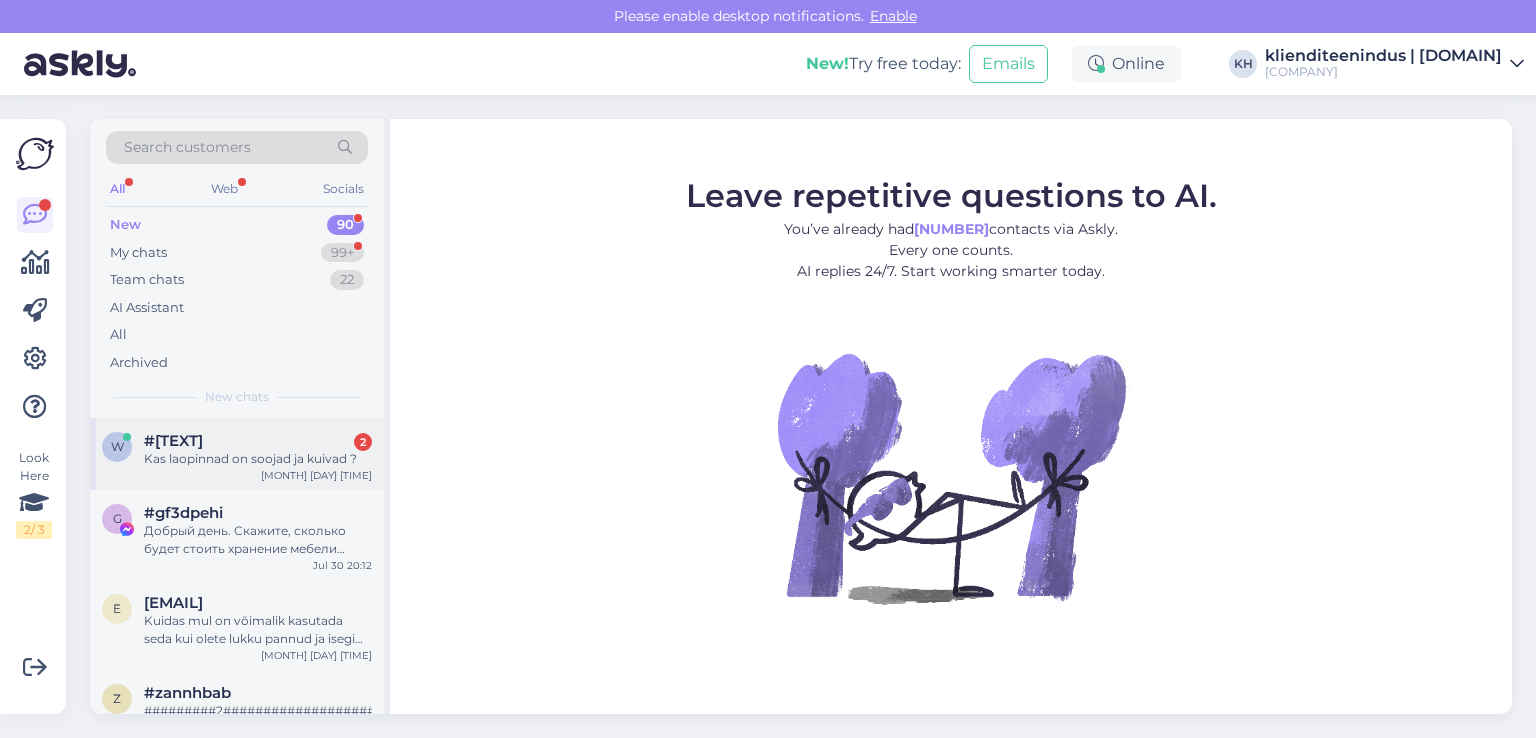 click on "w #whniv4qu 2 Kas laopinnad on soojad ja kuivad ? Aug 2 10:59" at bounding box center [237, 454] 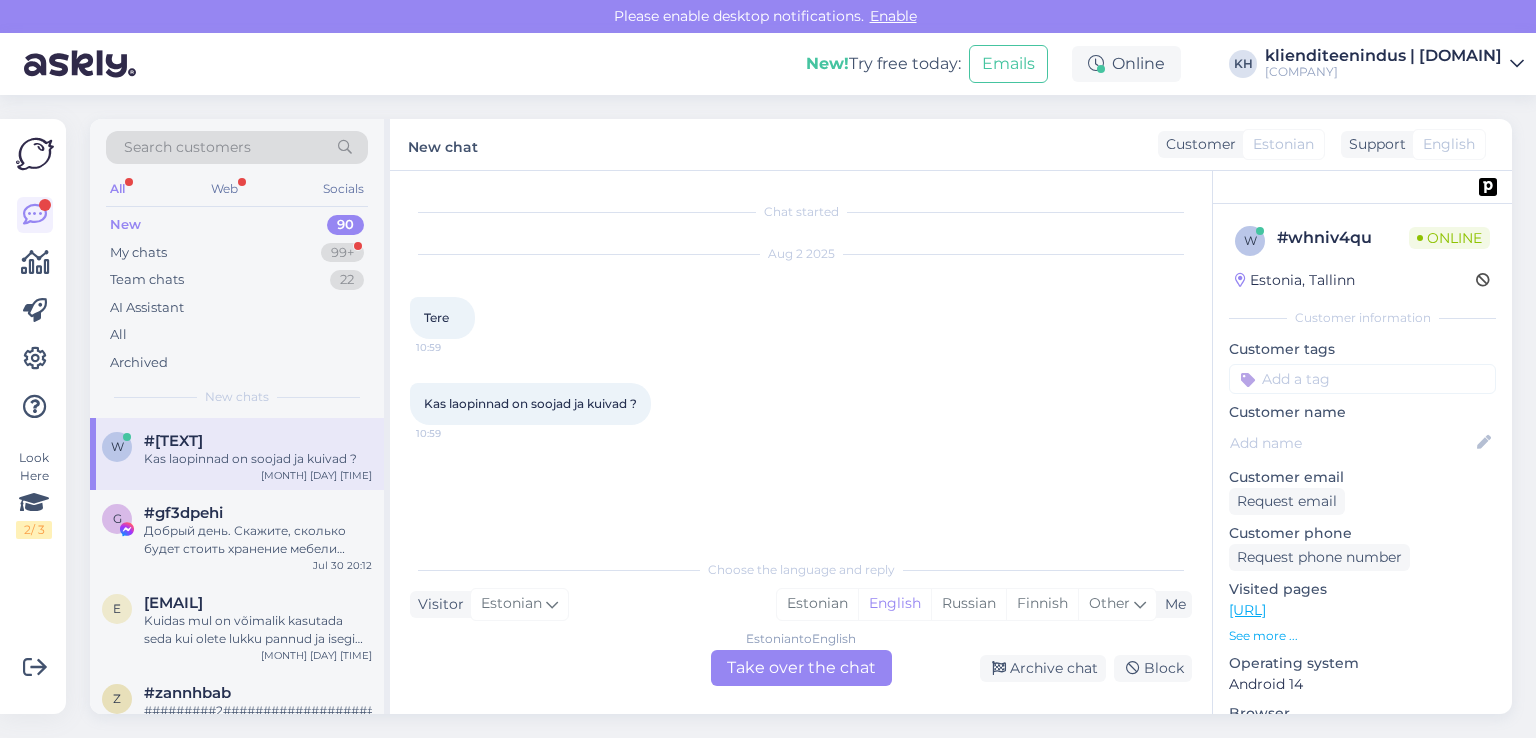 click on "Estonian  to  English Take over the chat" at bounding box center (801, 668) 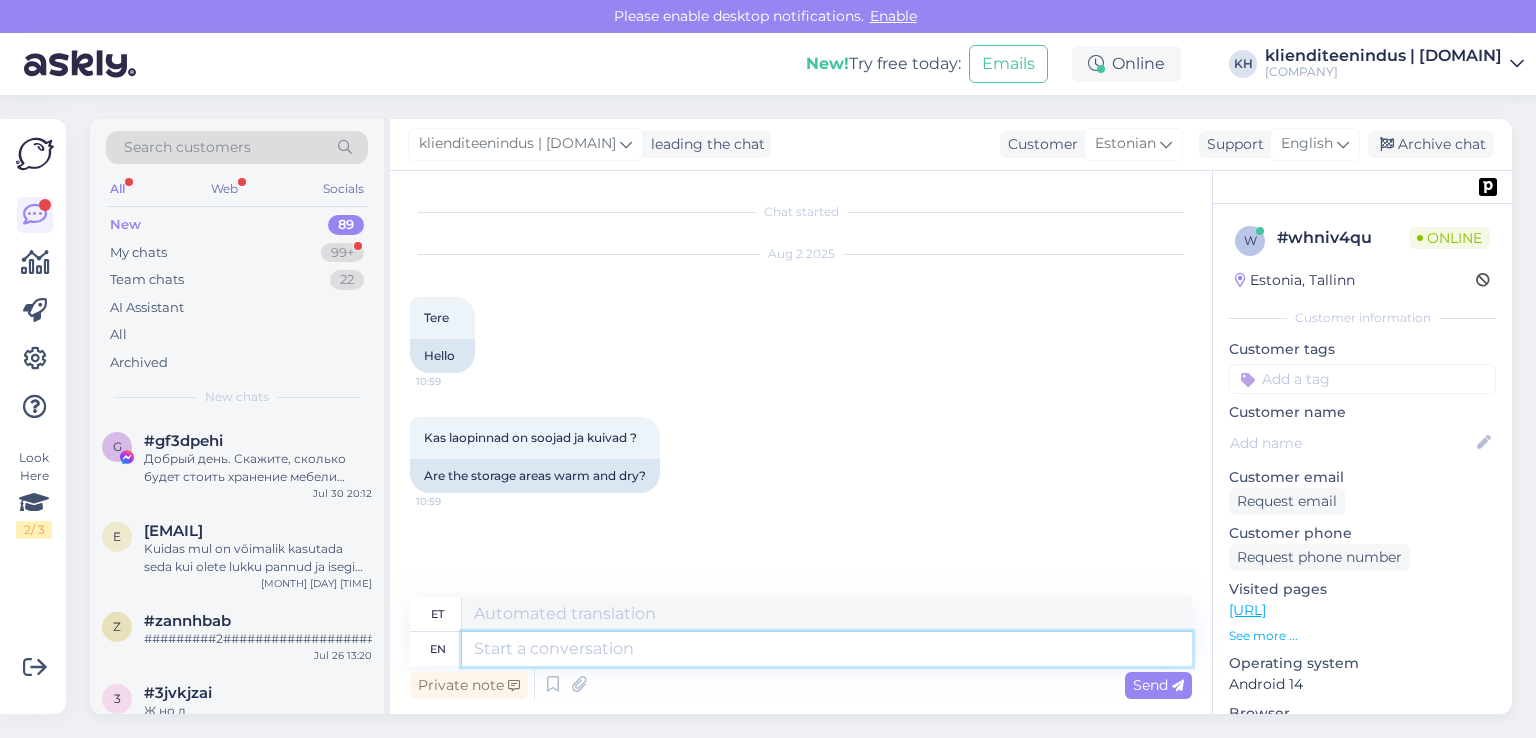 click at bounding box center (827, 649) 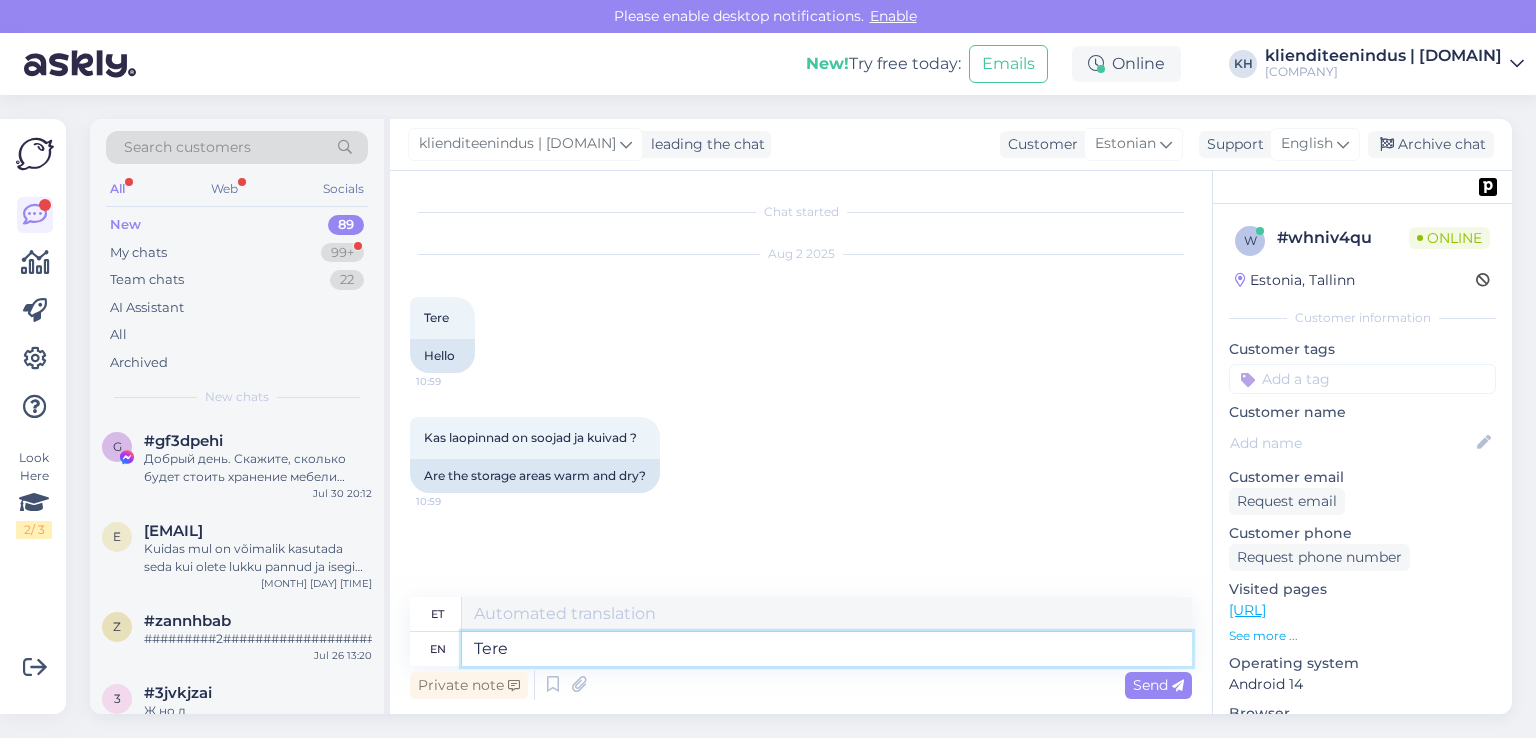 type on "Tere," 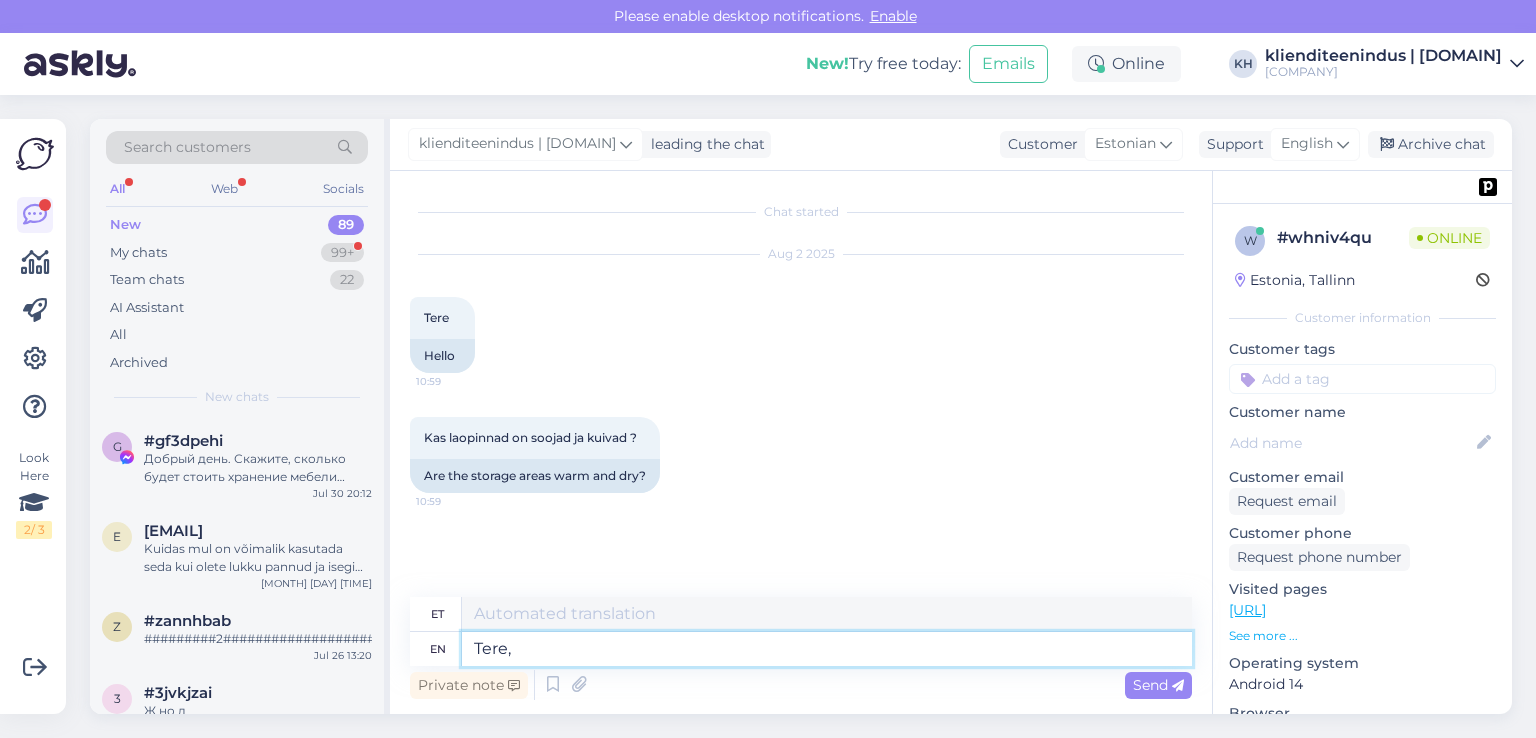 type on "Tere" 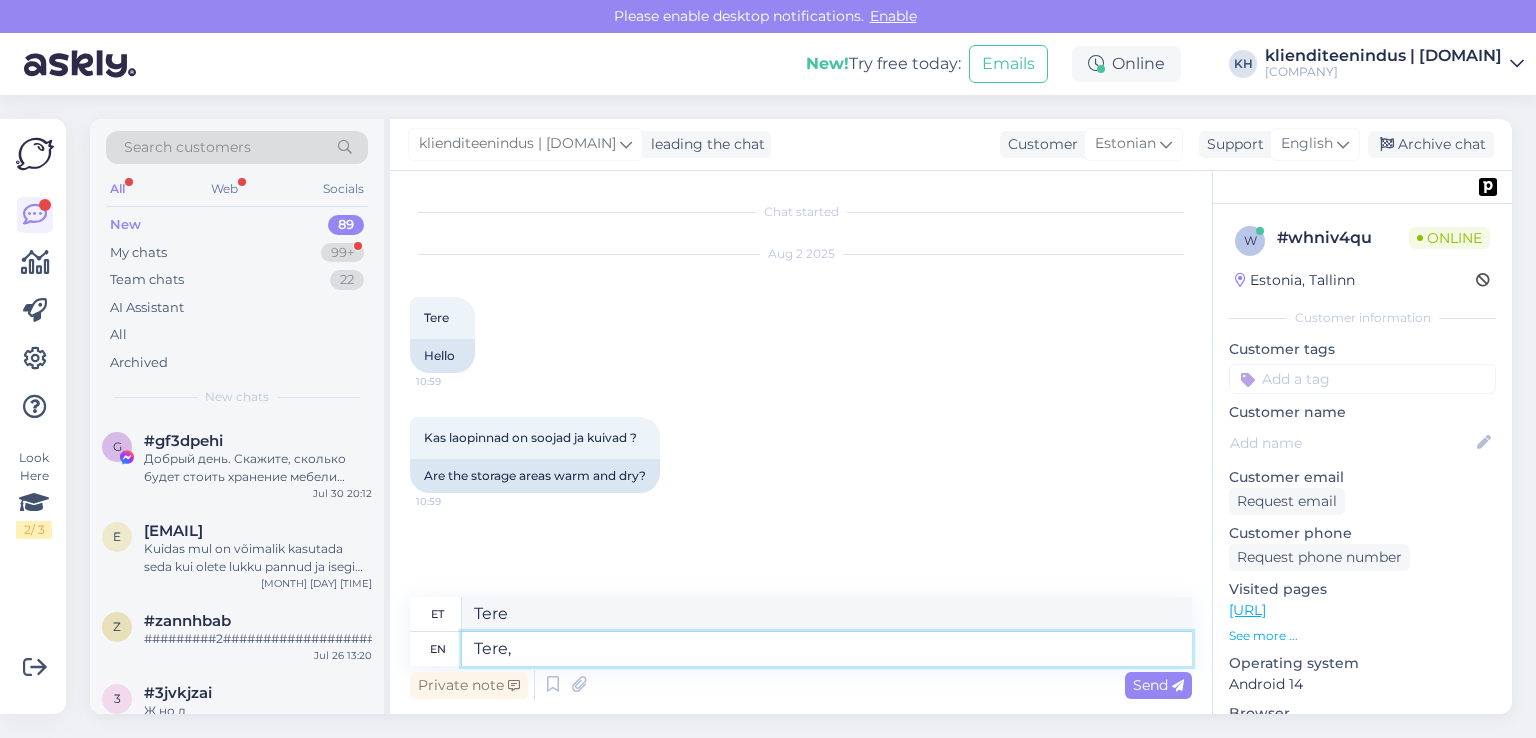 type on "Tere," 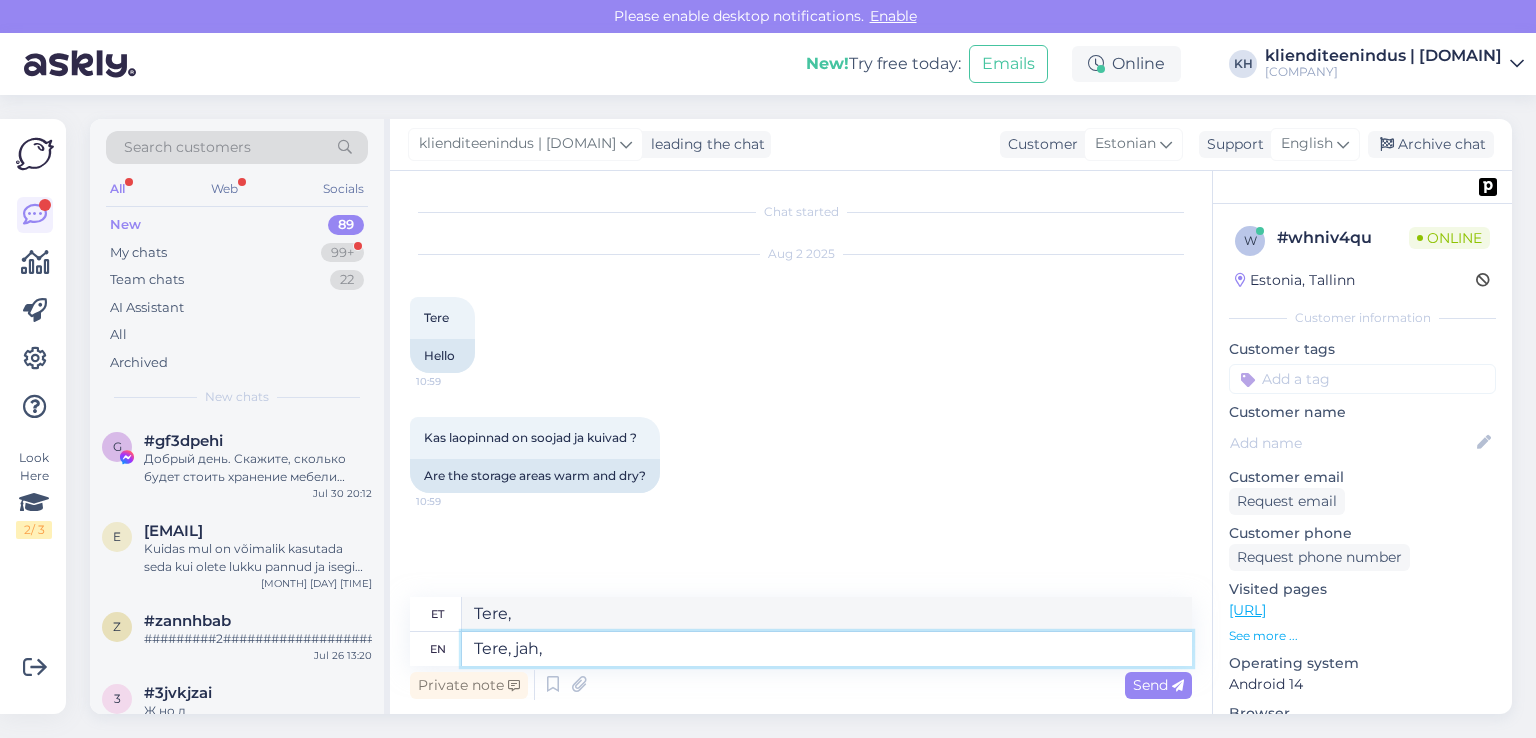 type on "Tere, jah," 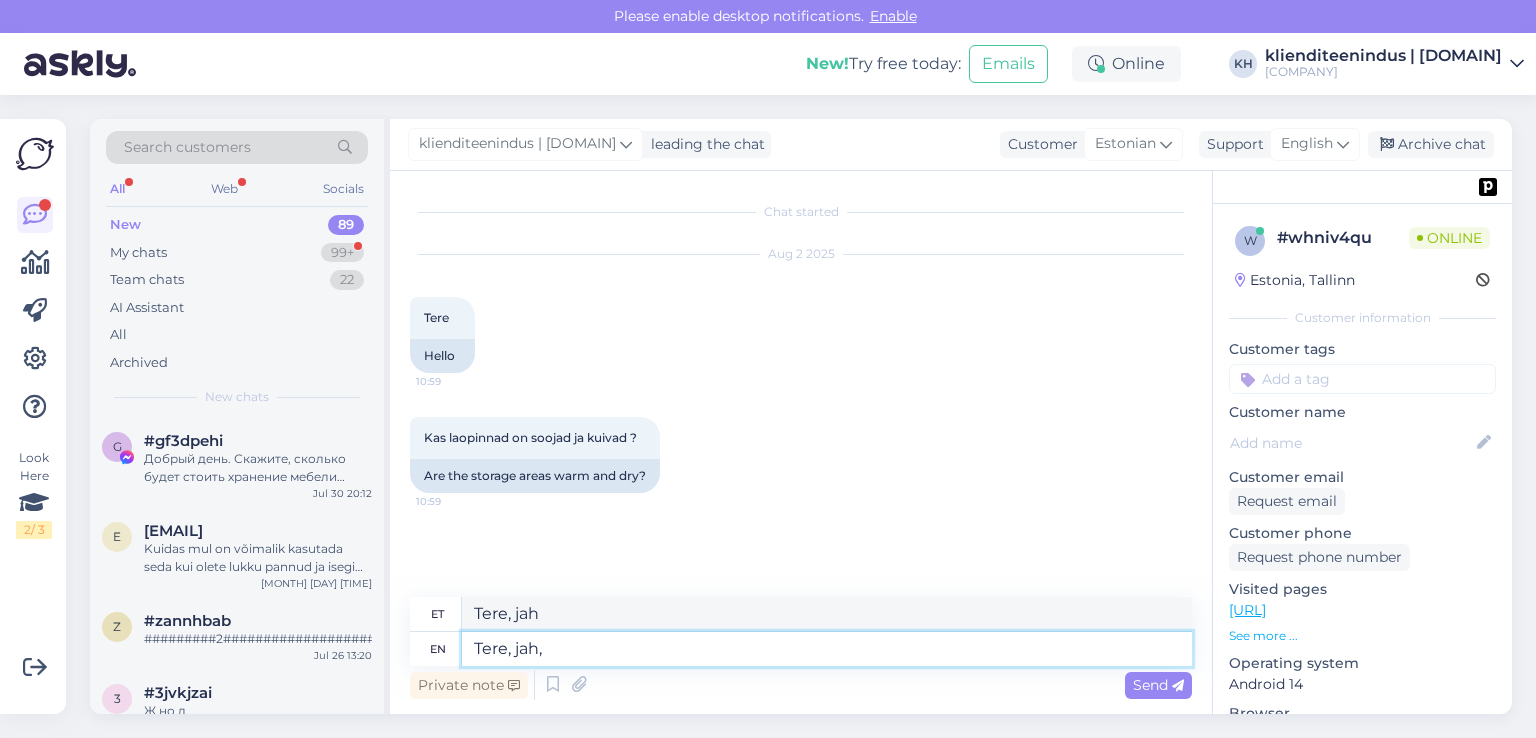 type on "Tere, jah," 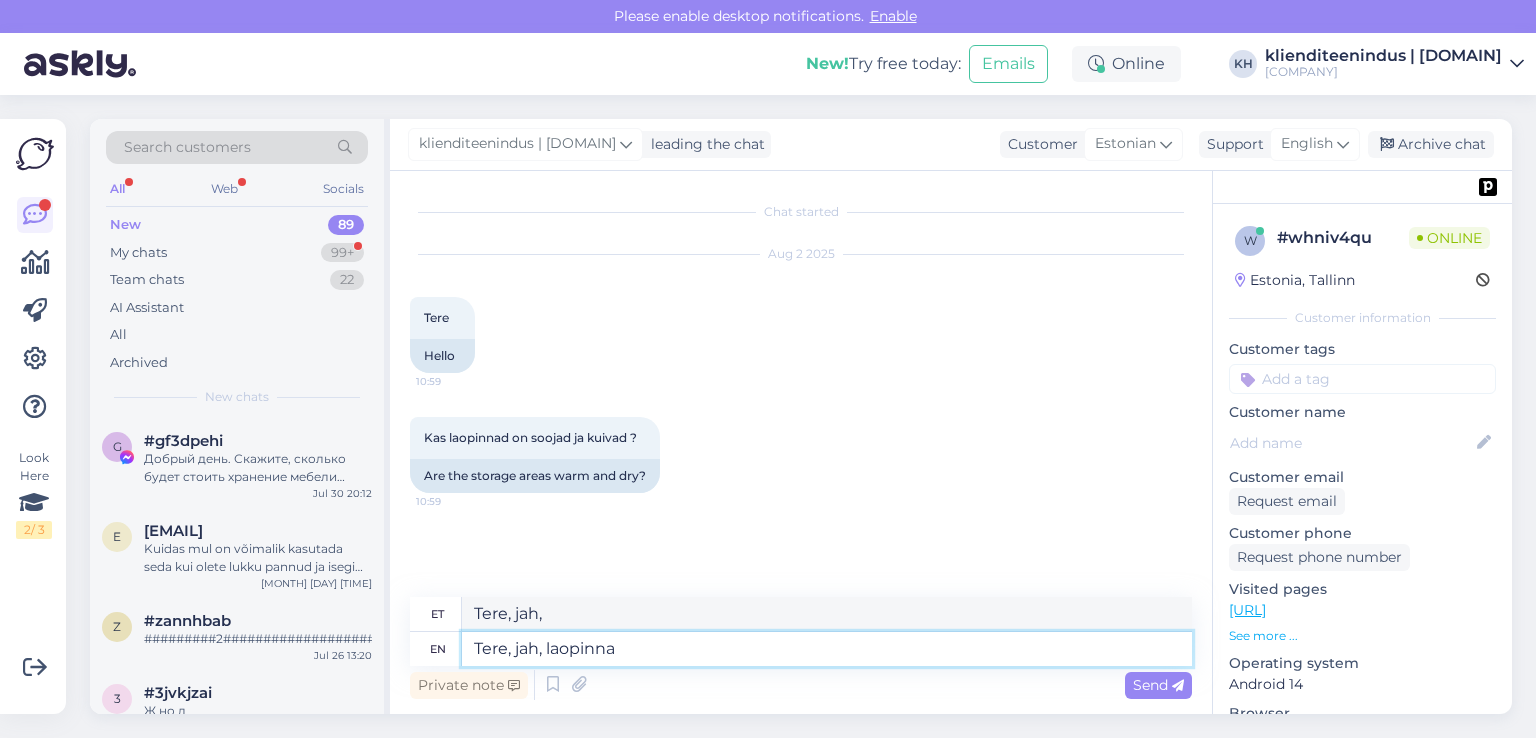 type on "Tere, jah, laopinna" 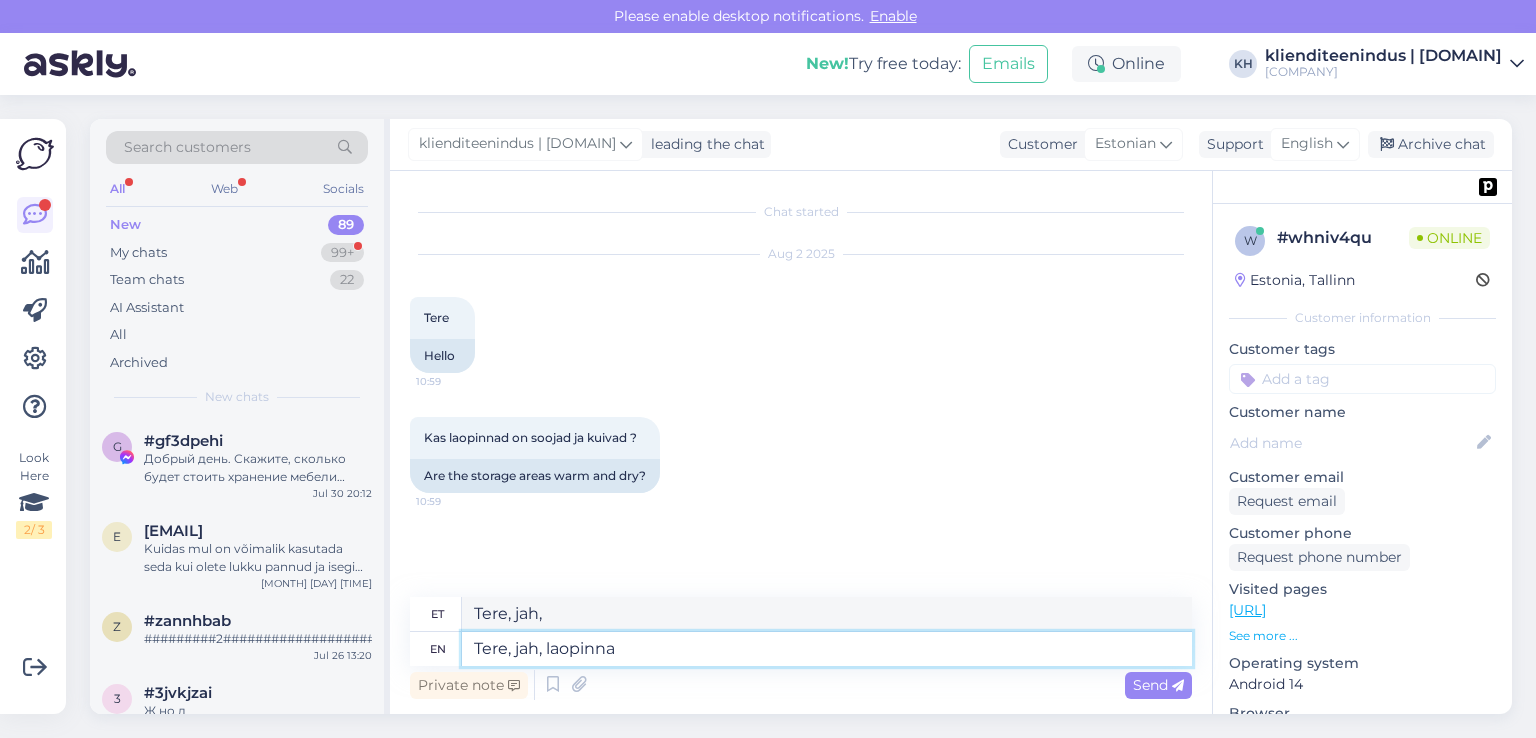 type on "Tere, jah, laopinna" 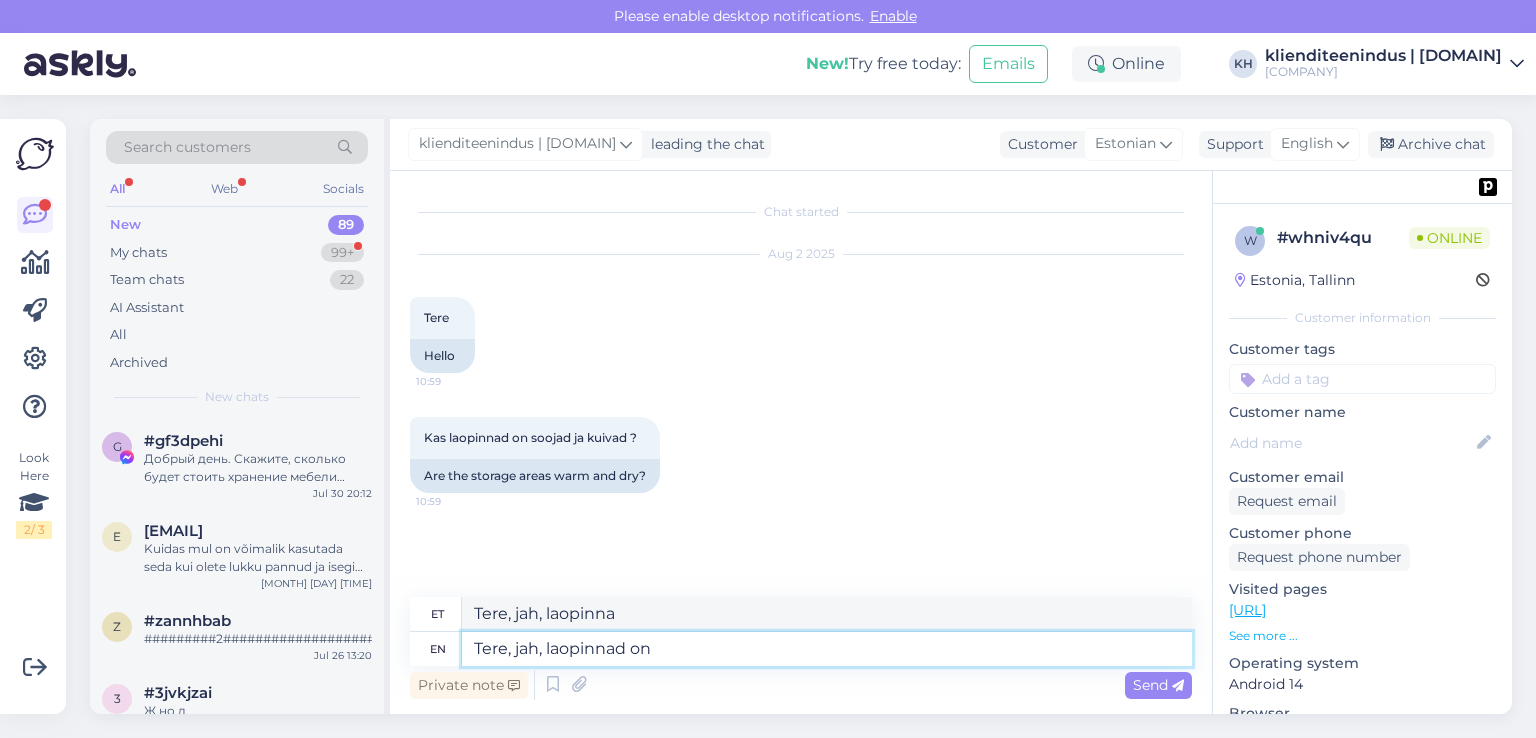 type on "Tere, jah, laopinnad on" 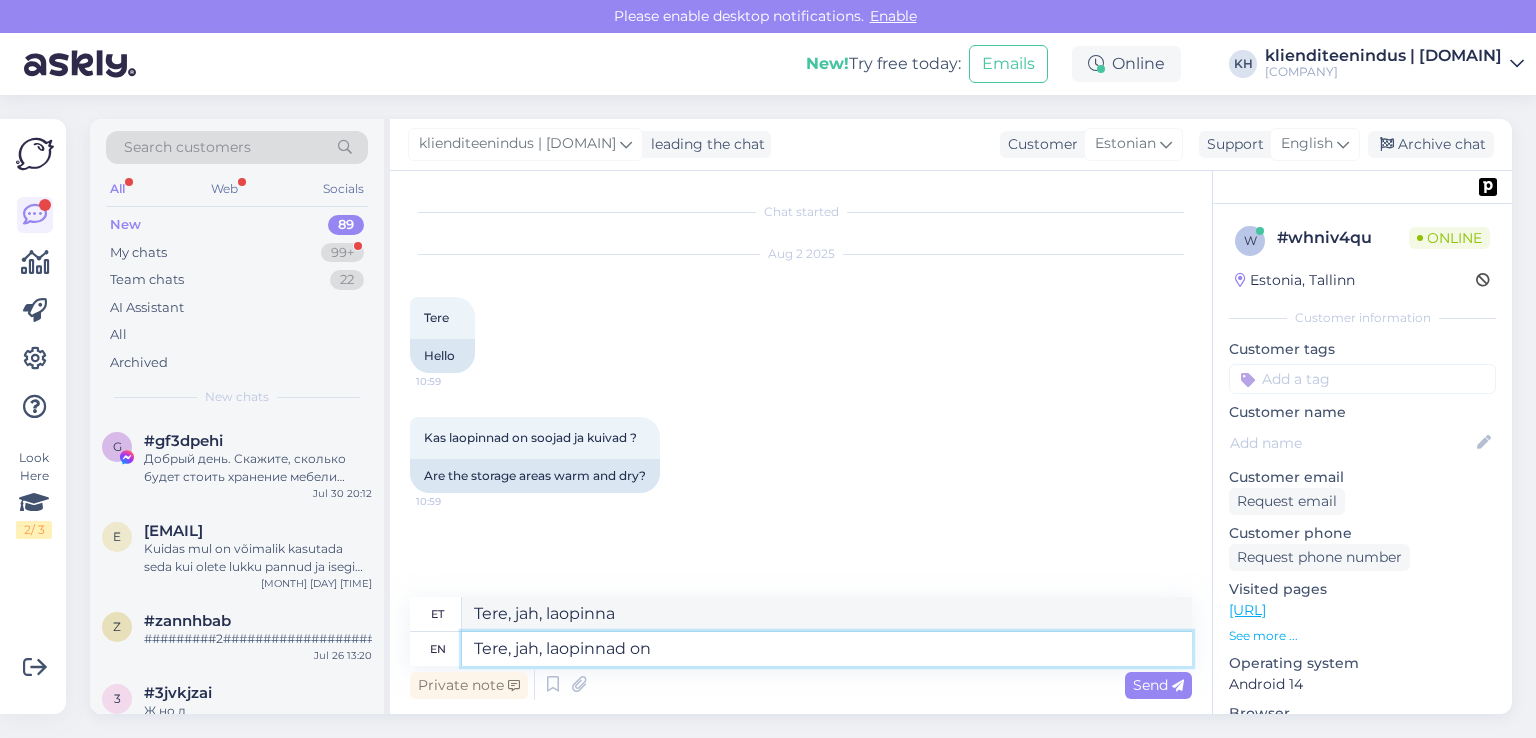 type on "Tere, jah, laopinnad on" 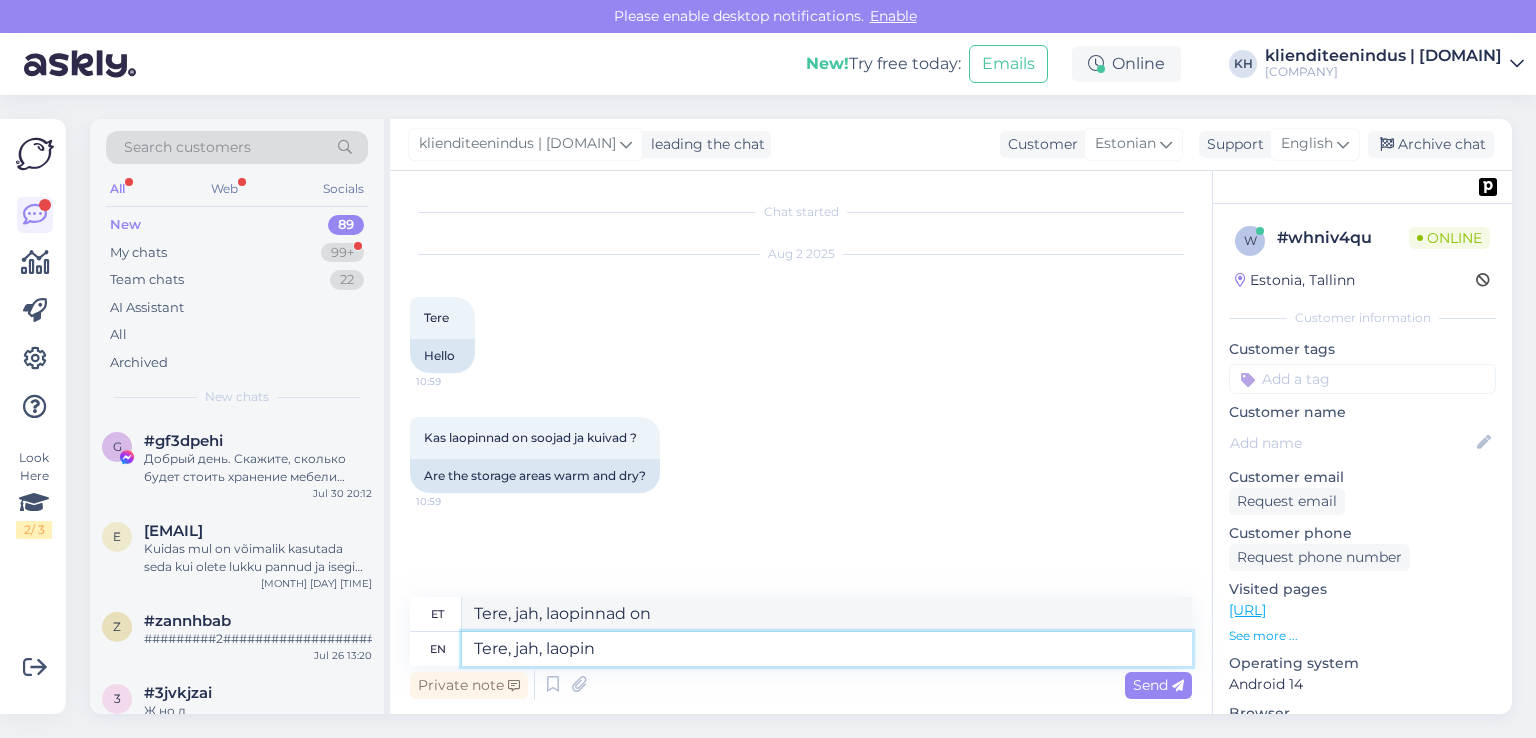 type on "Tere, jah, laopi" 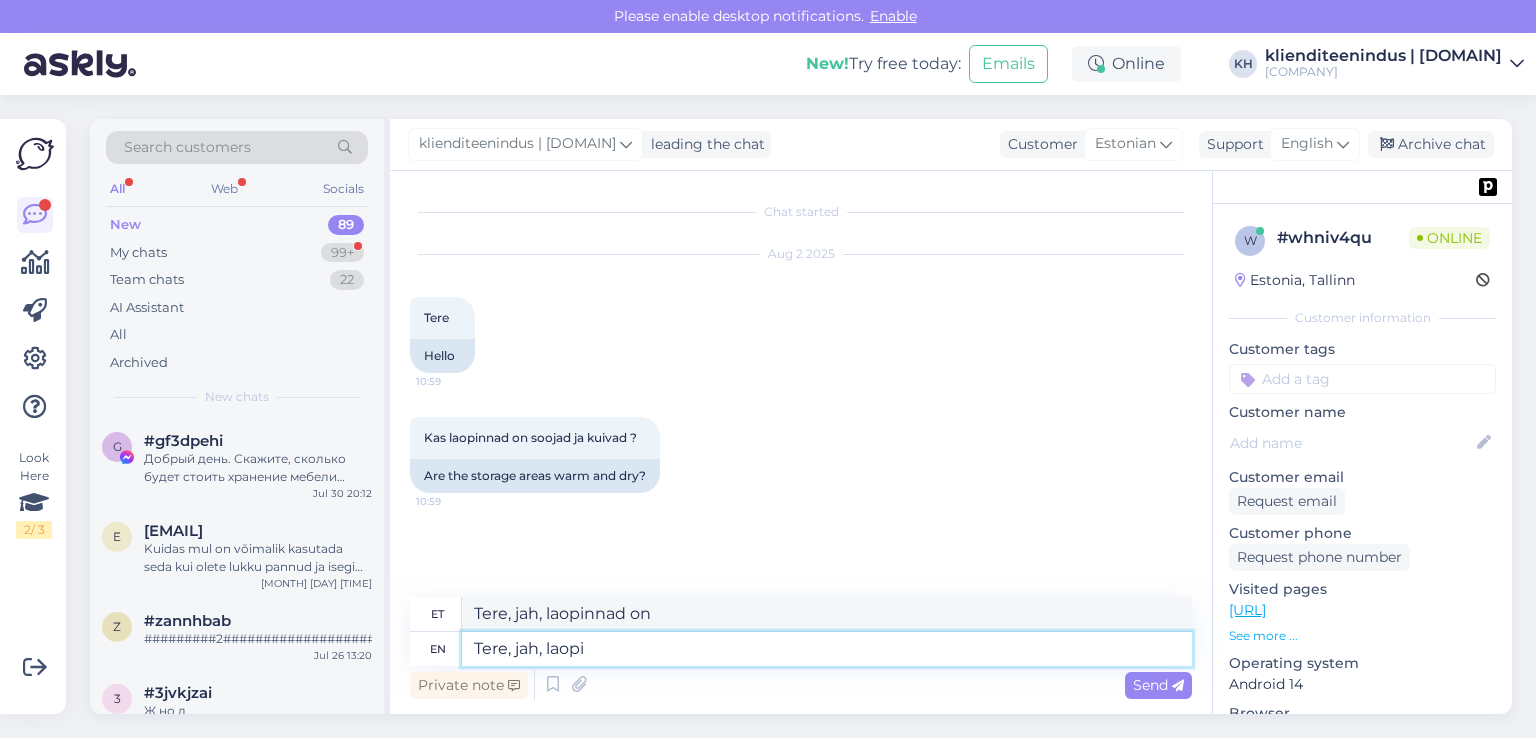 type on "Tere, jah, laopinna" 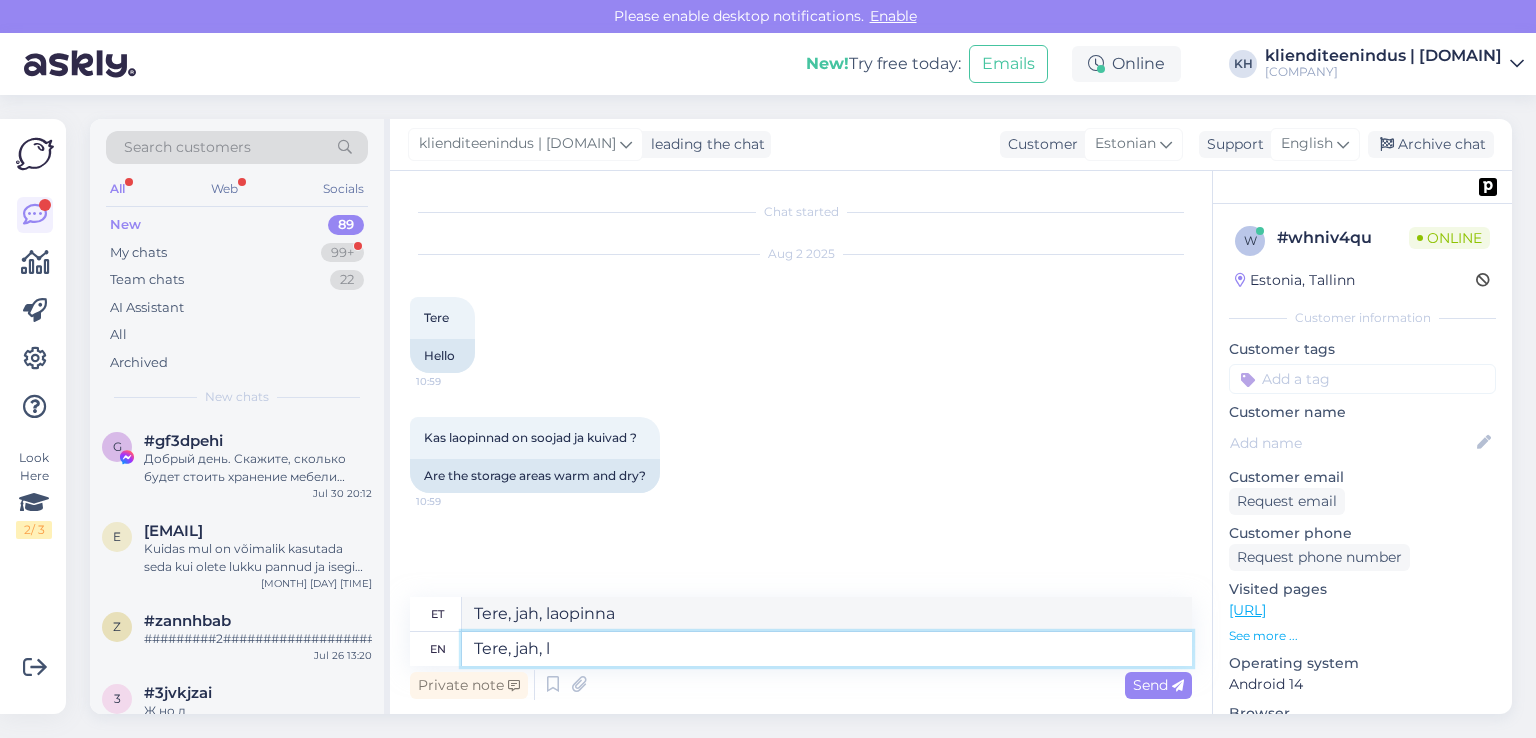 type on "Tere, jah," 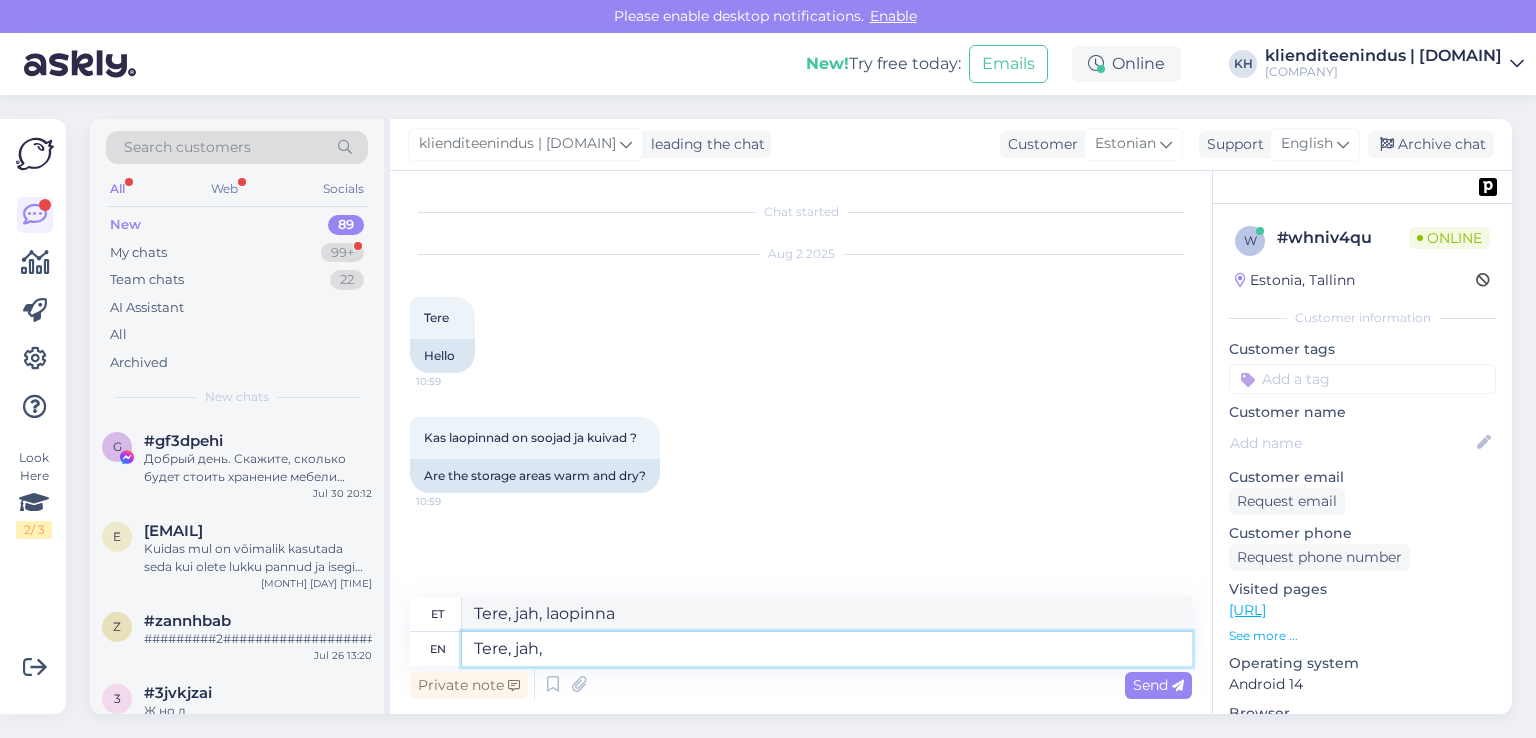 type on "Tere, jah," 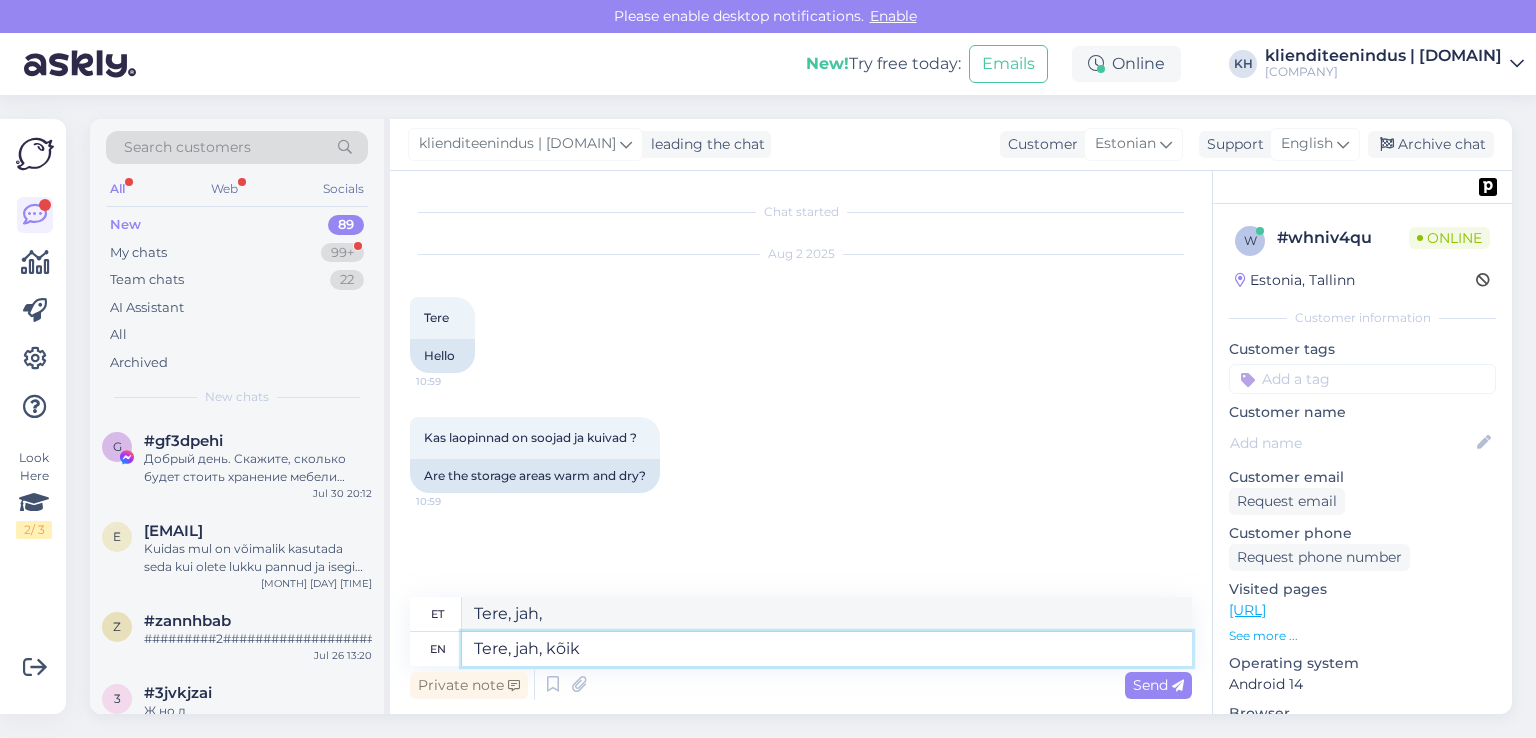 type on "Tere, jah, kõik" 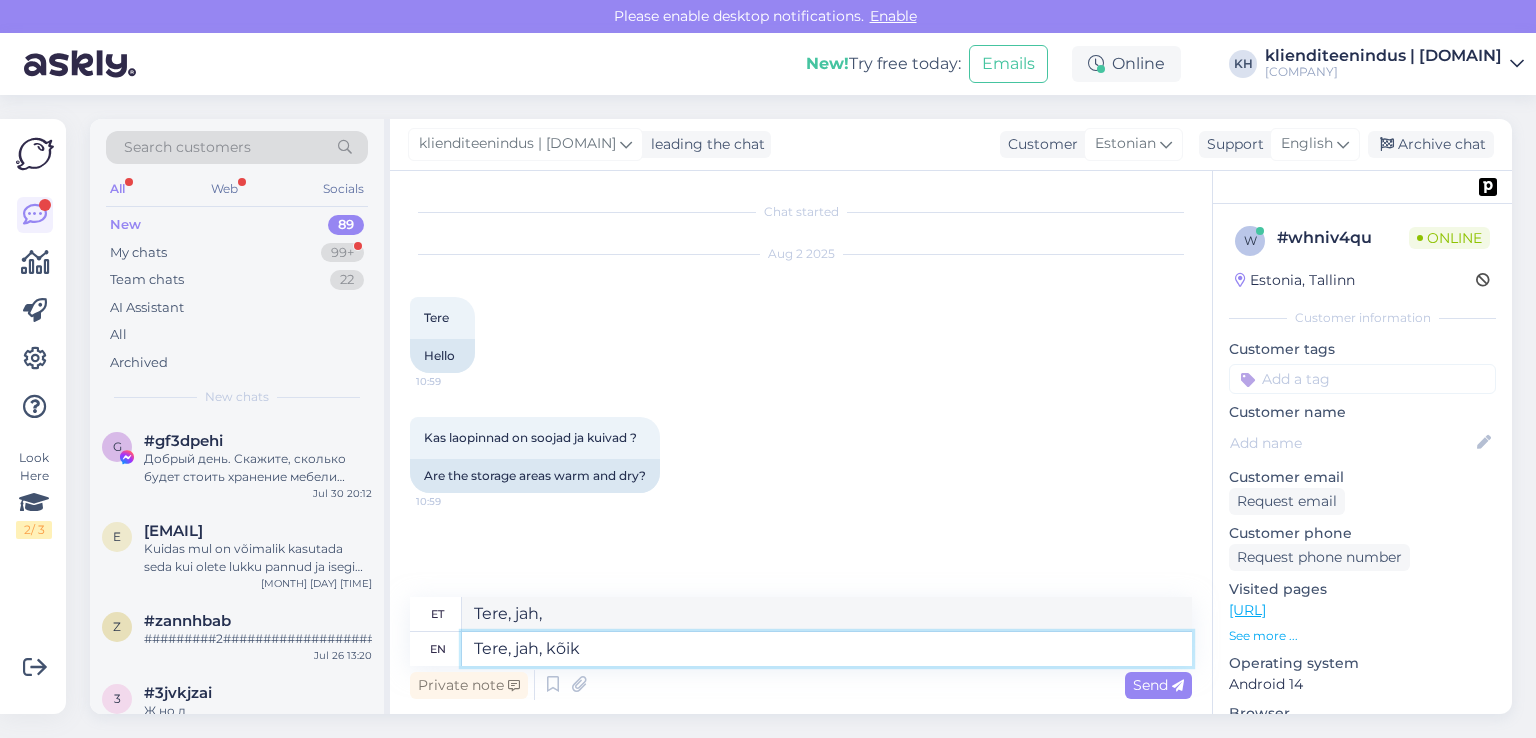 type on "Tere, jah, kõik" 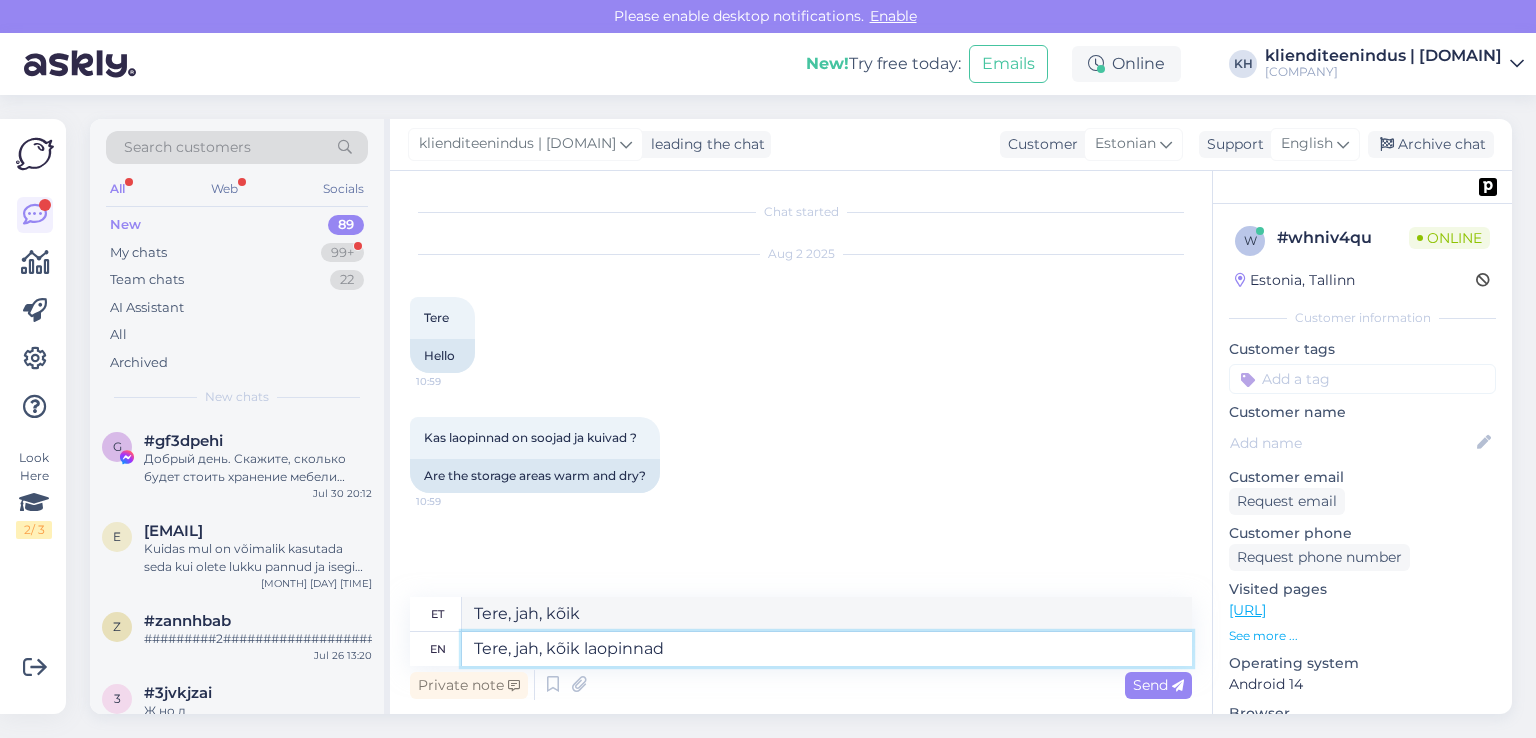 type on "Tere, jah, kõik laopinnad" 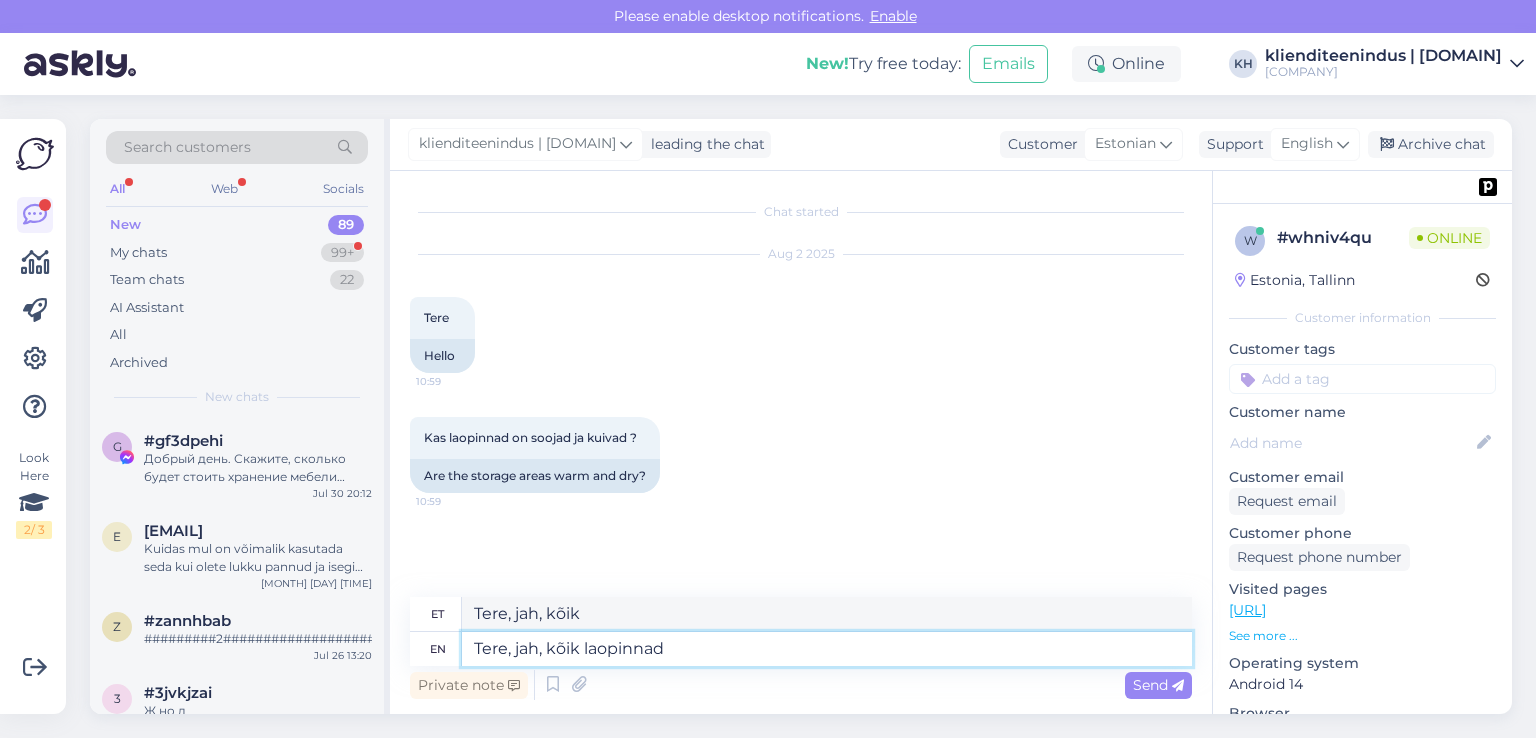 type on "Tere, jah, kõik laopinnad" 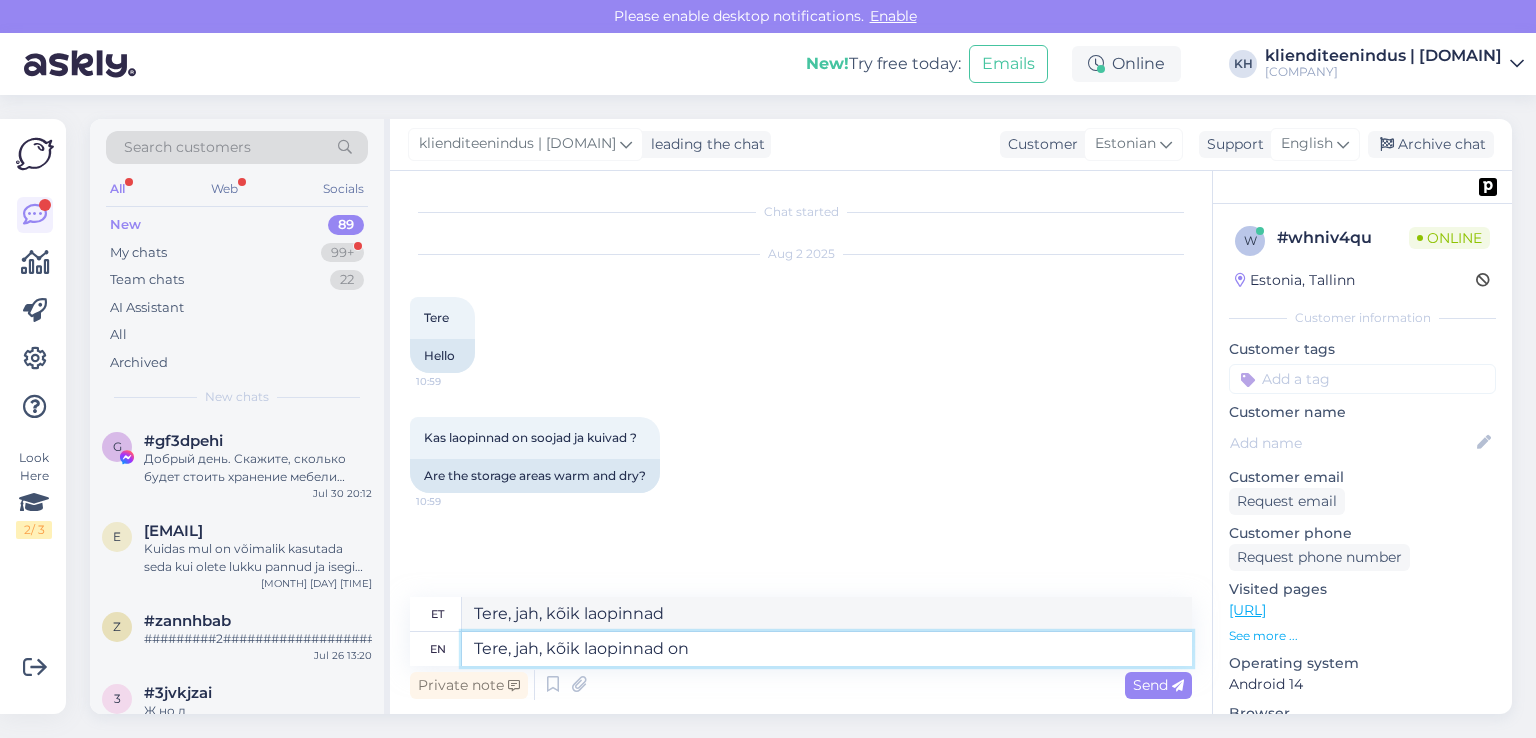 type on "Tere, jah, kõik laopinnad on" 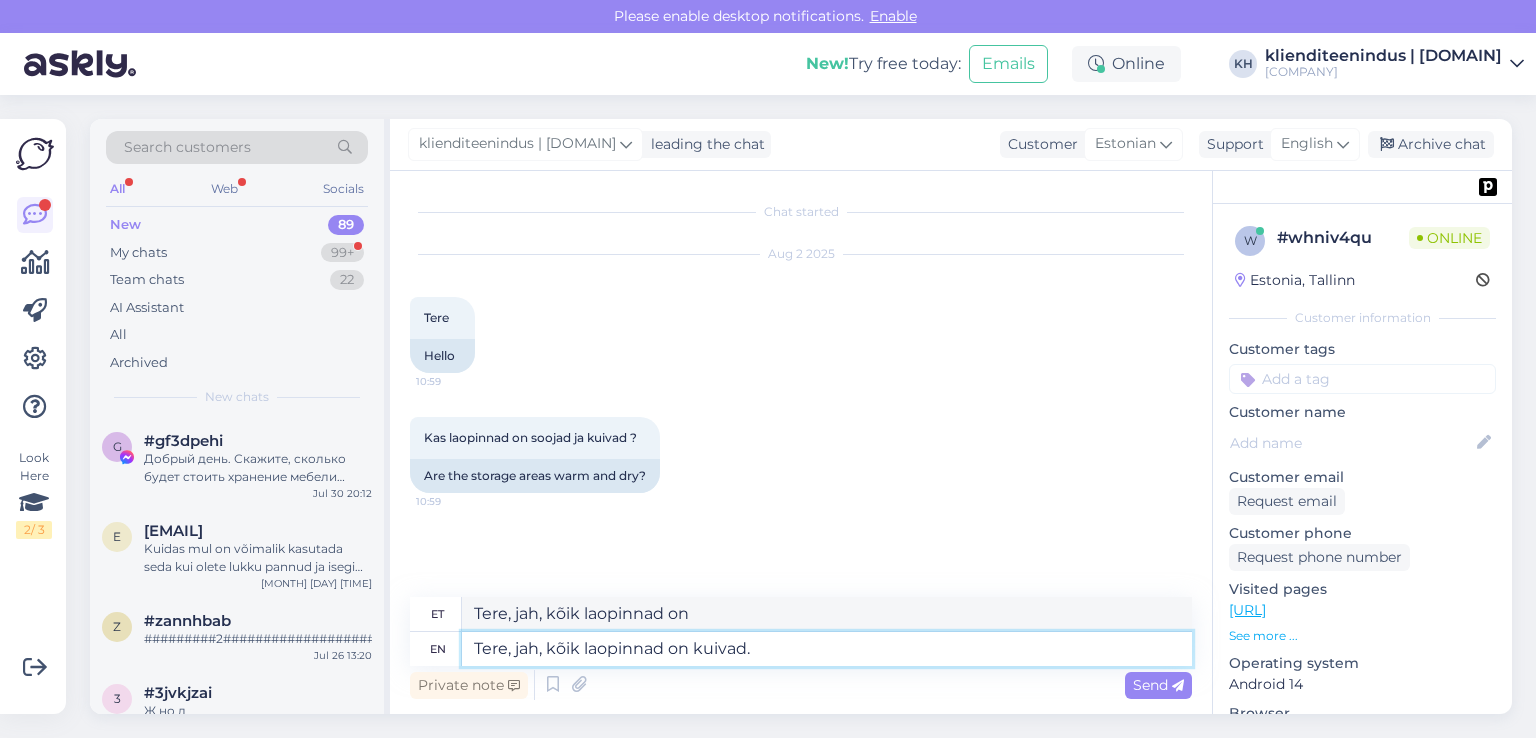 type on "Tere, jah, kõik laopinnad on kuivad." 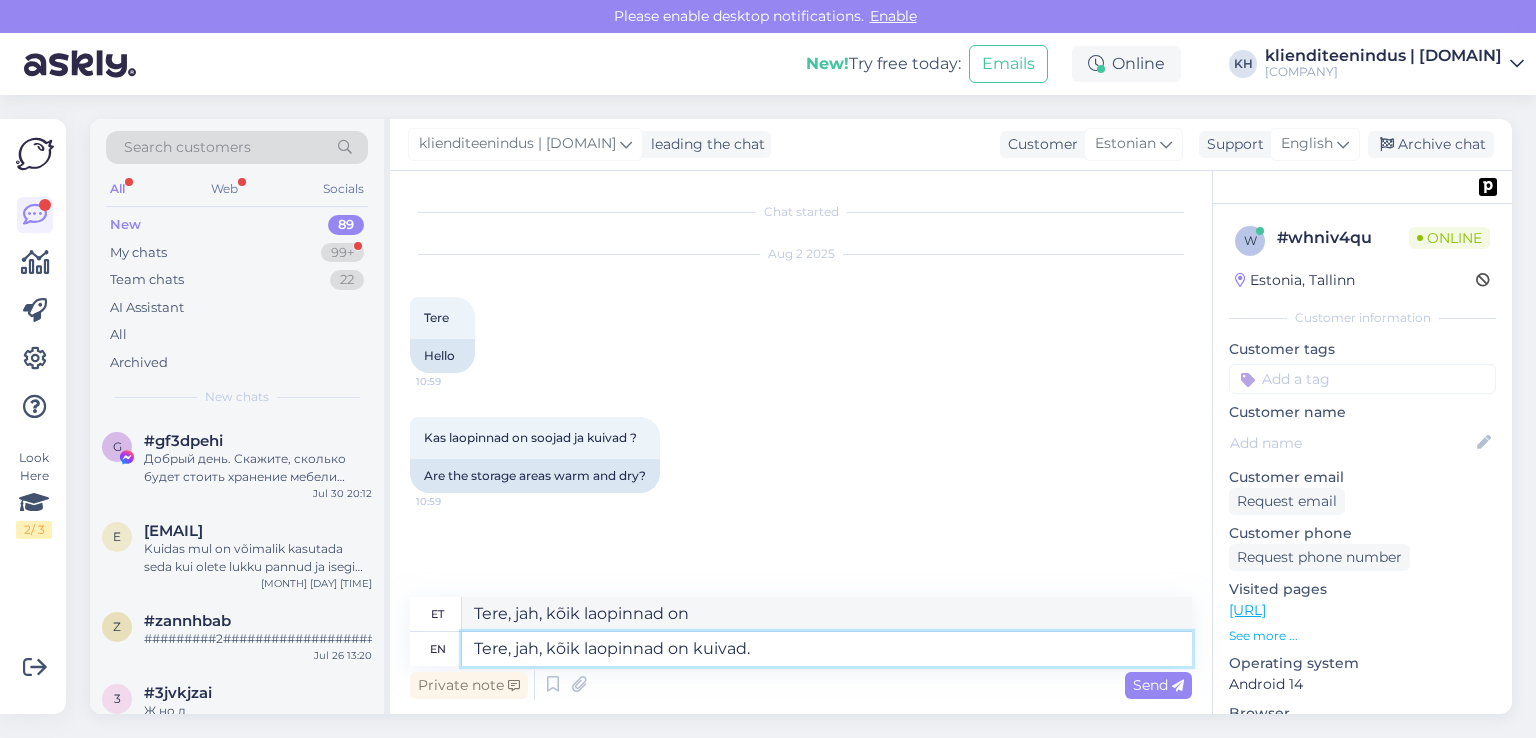 type on "Tere, jah, kõik laopinnad on kuivad." 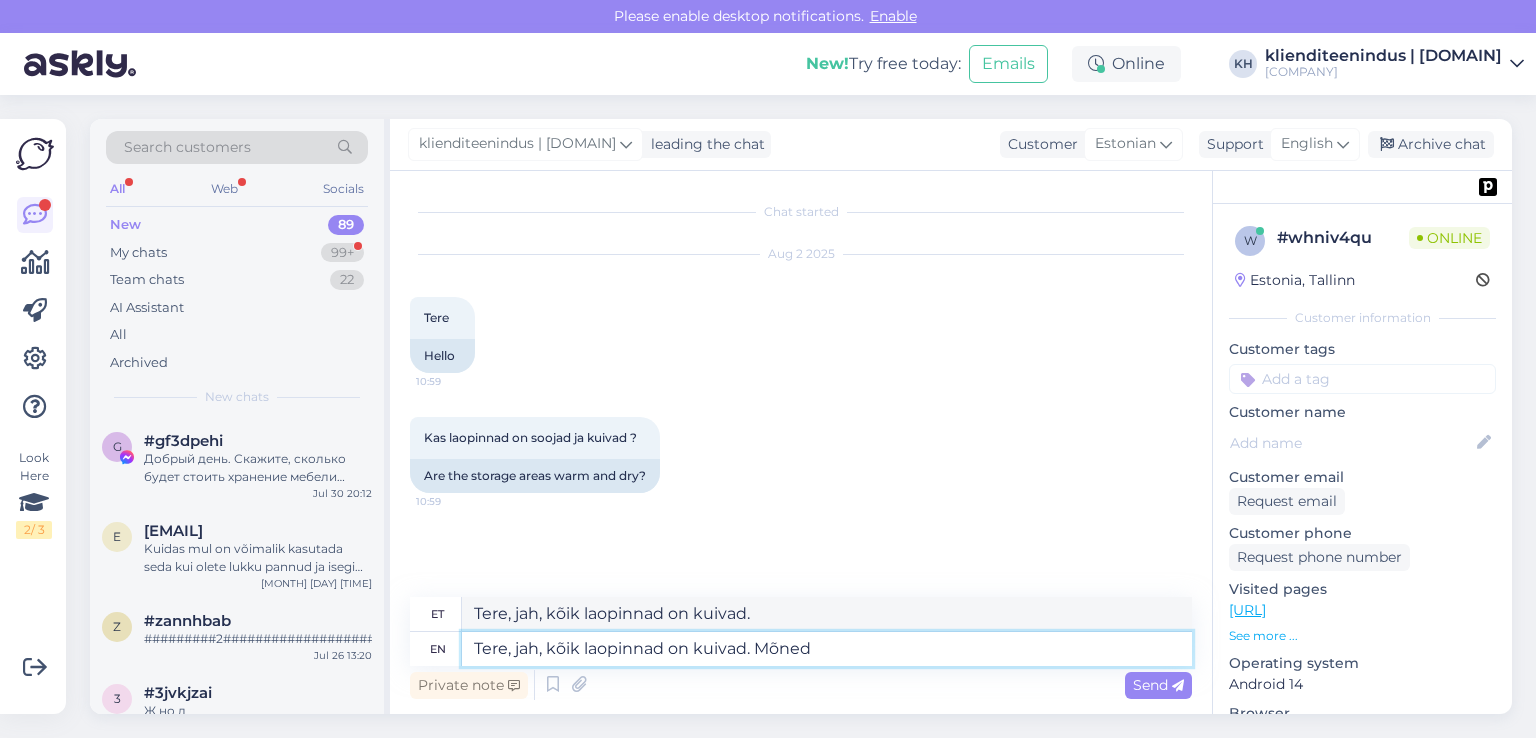 type on "Tere, jah, kõik laopinnad on kuivad. Mõned" 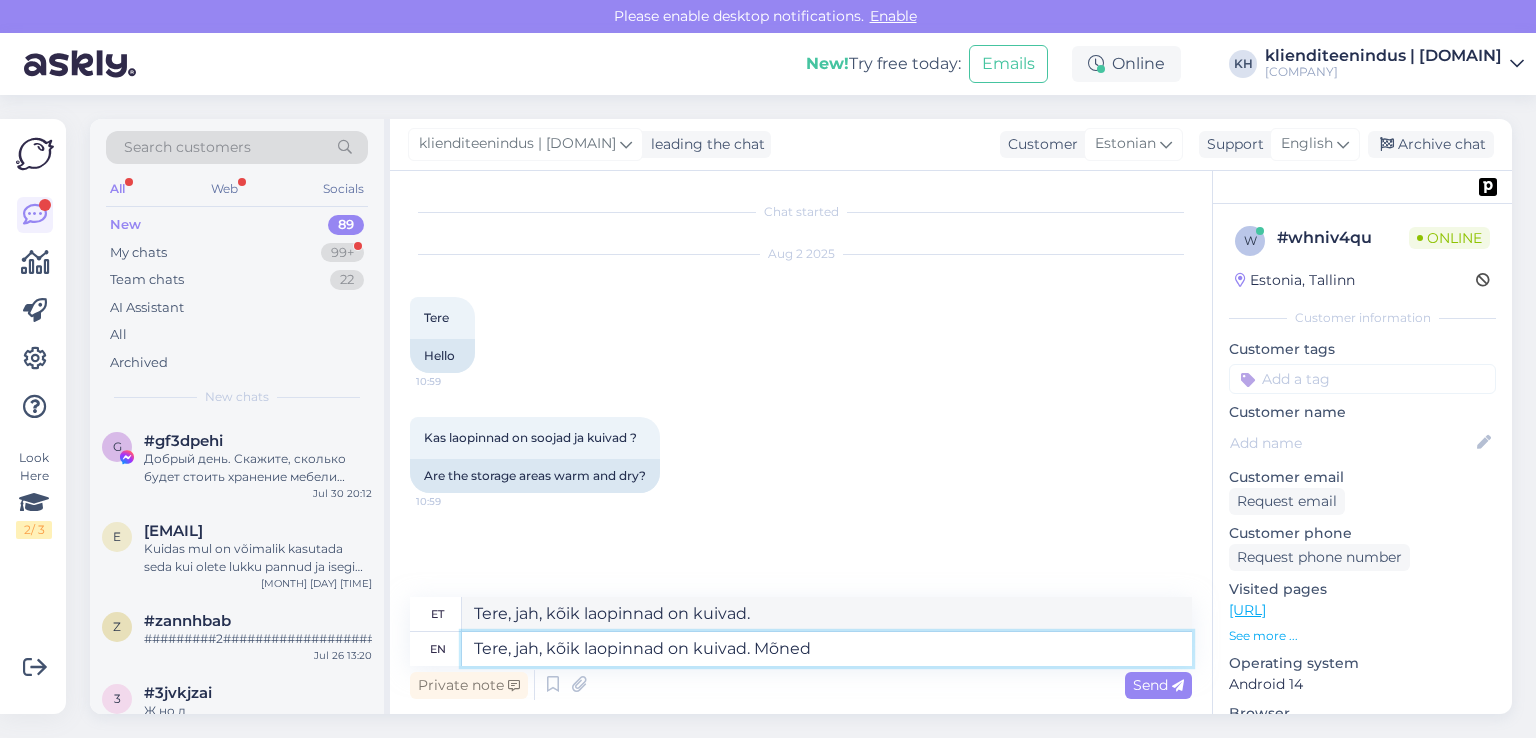 type on "Tere, jah, kõik laopinnad on kuivad. Mõned" 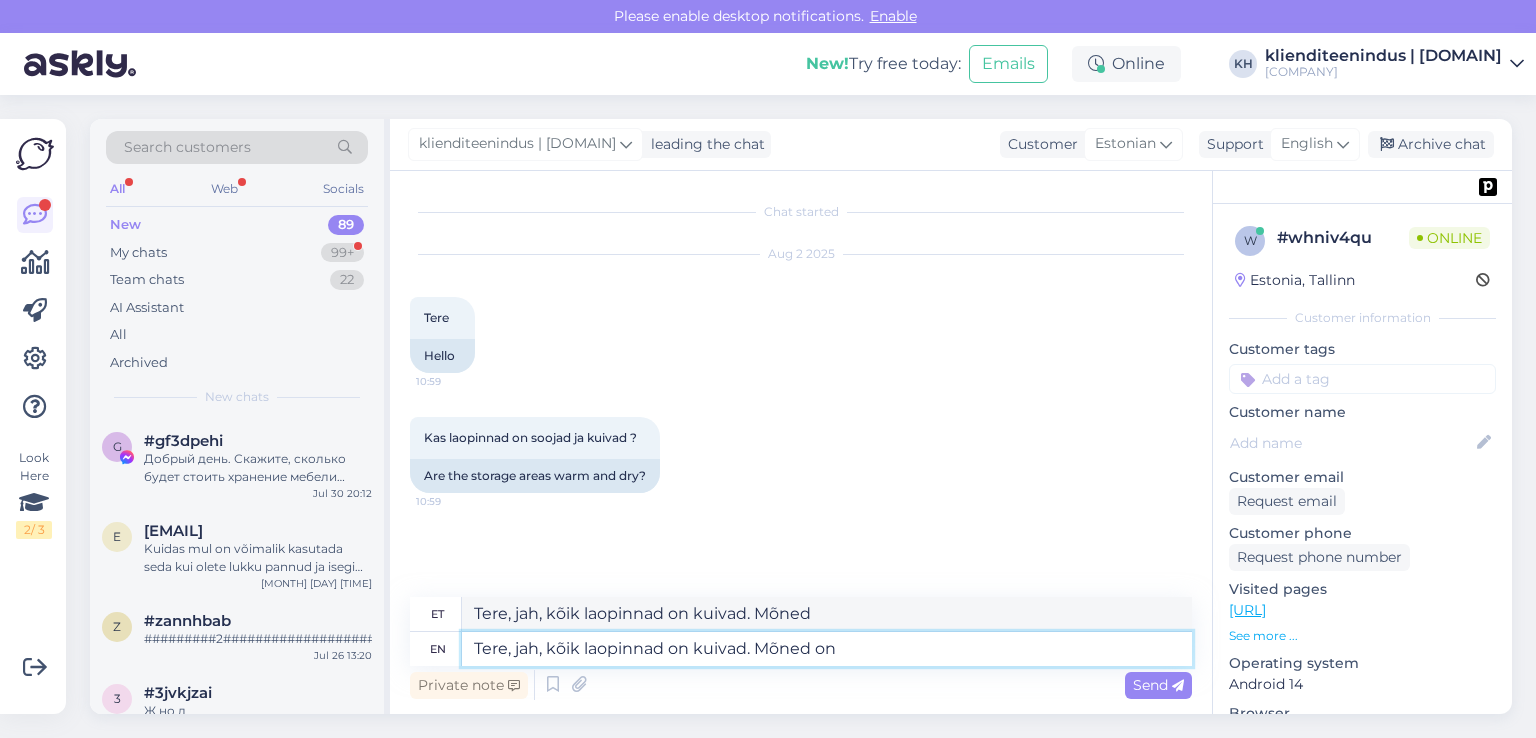 type on "Tere, jah, kõik laopinnad on kuivad. Mõned on" 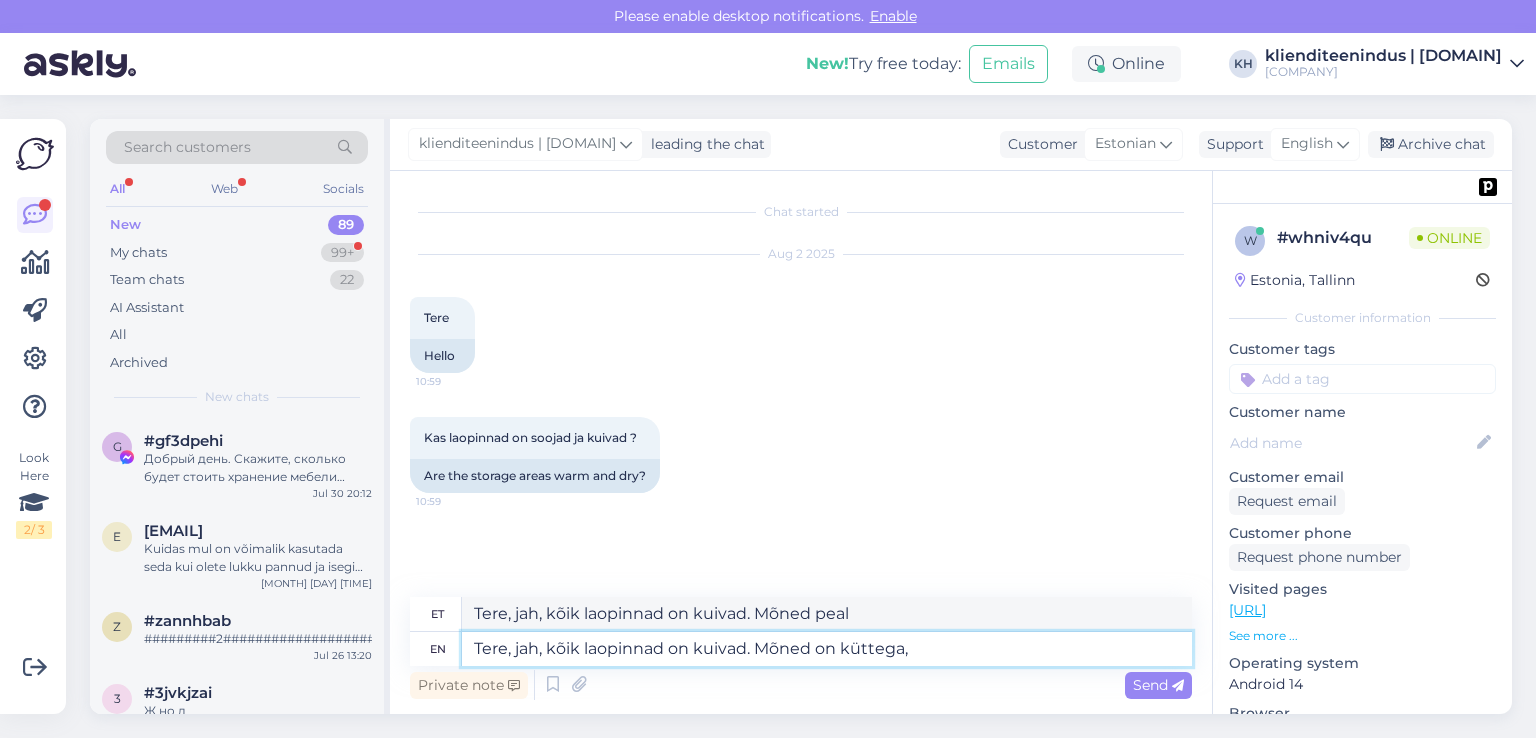 type on "Tere, jah, kõik laopinnad on kuivad. Mõned on küttega," 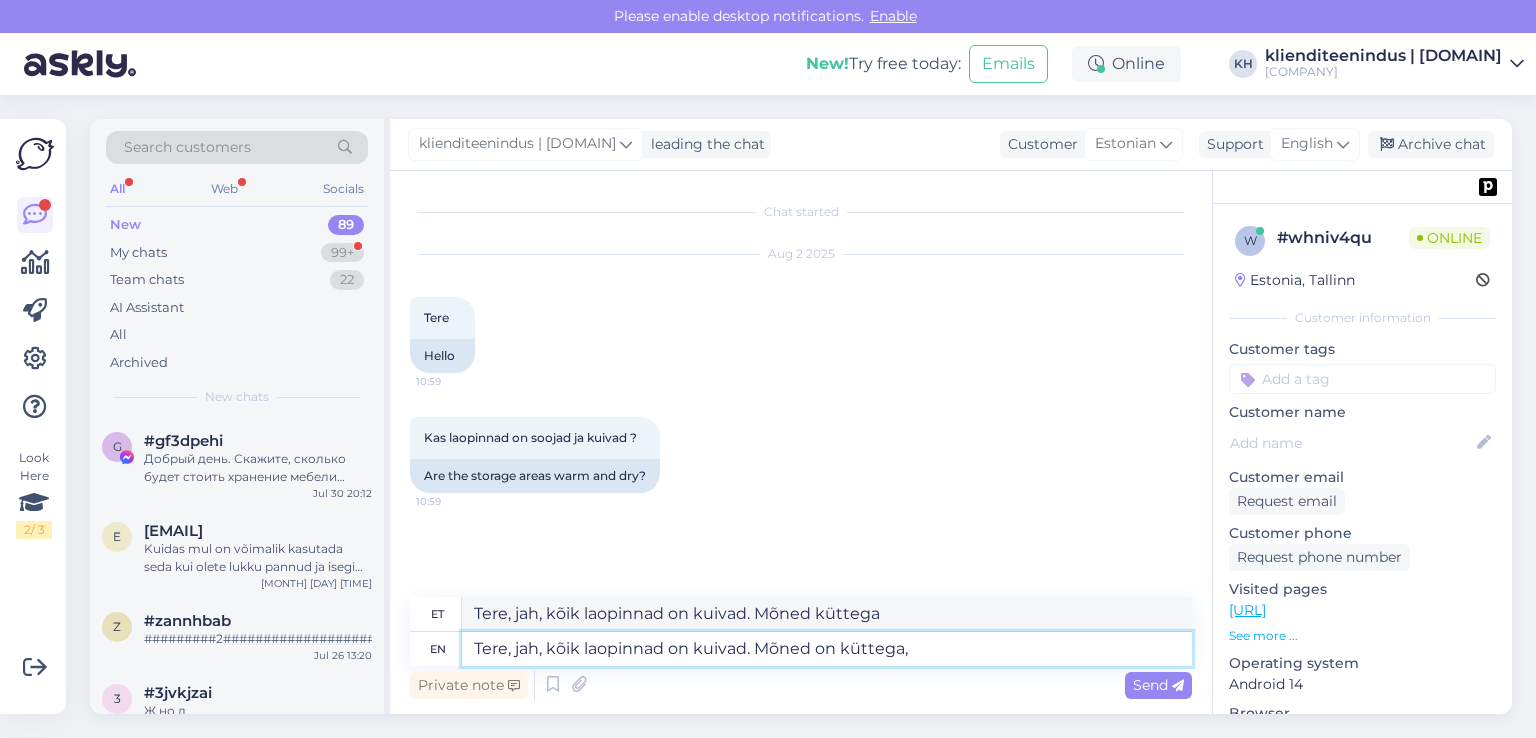 type on "Tere, jah, kõik laopinnad on kuivad. Mõned küttega," 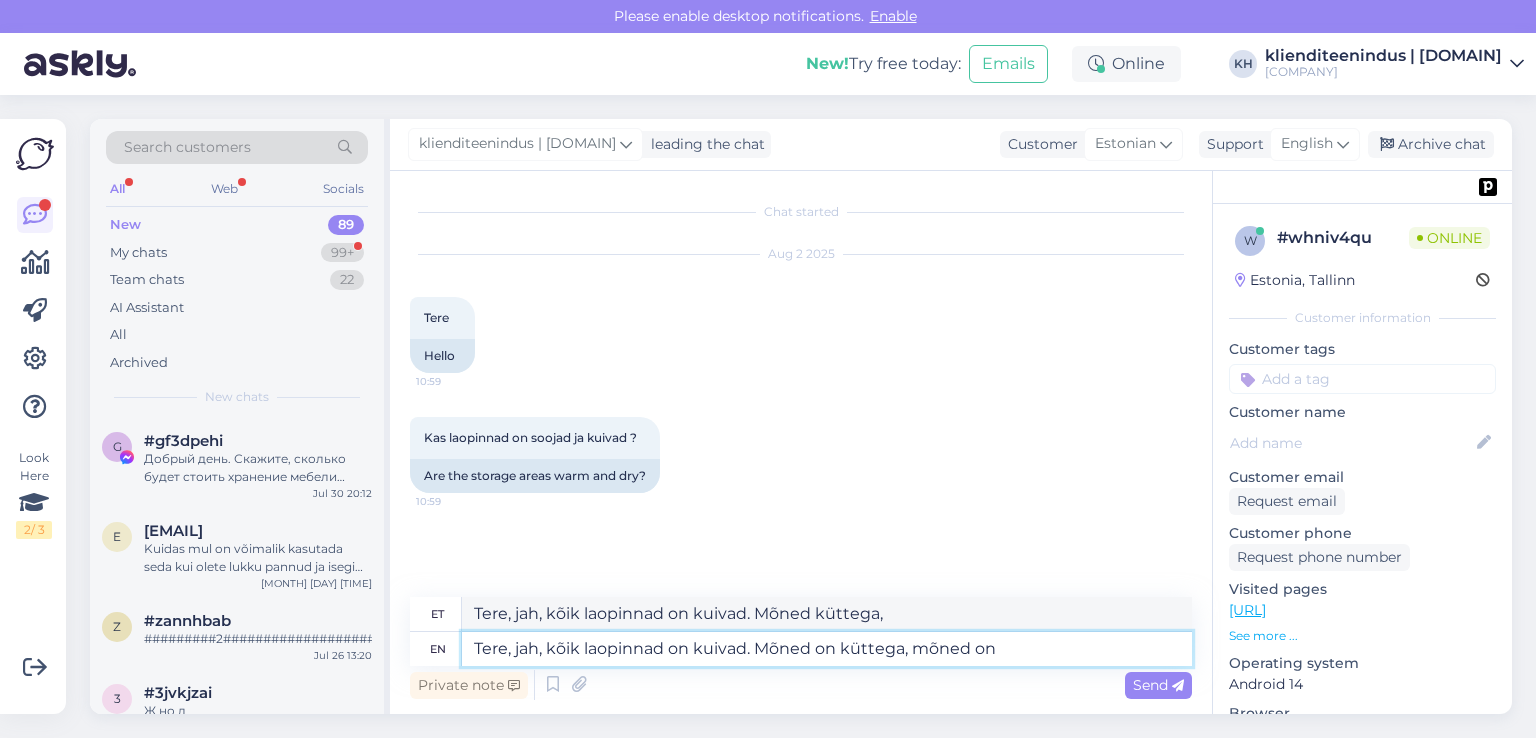 type on "Tere, jah, kõik laopinnad on kuivad. Mõned on küttega, mõned on" 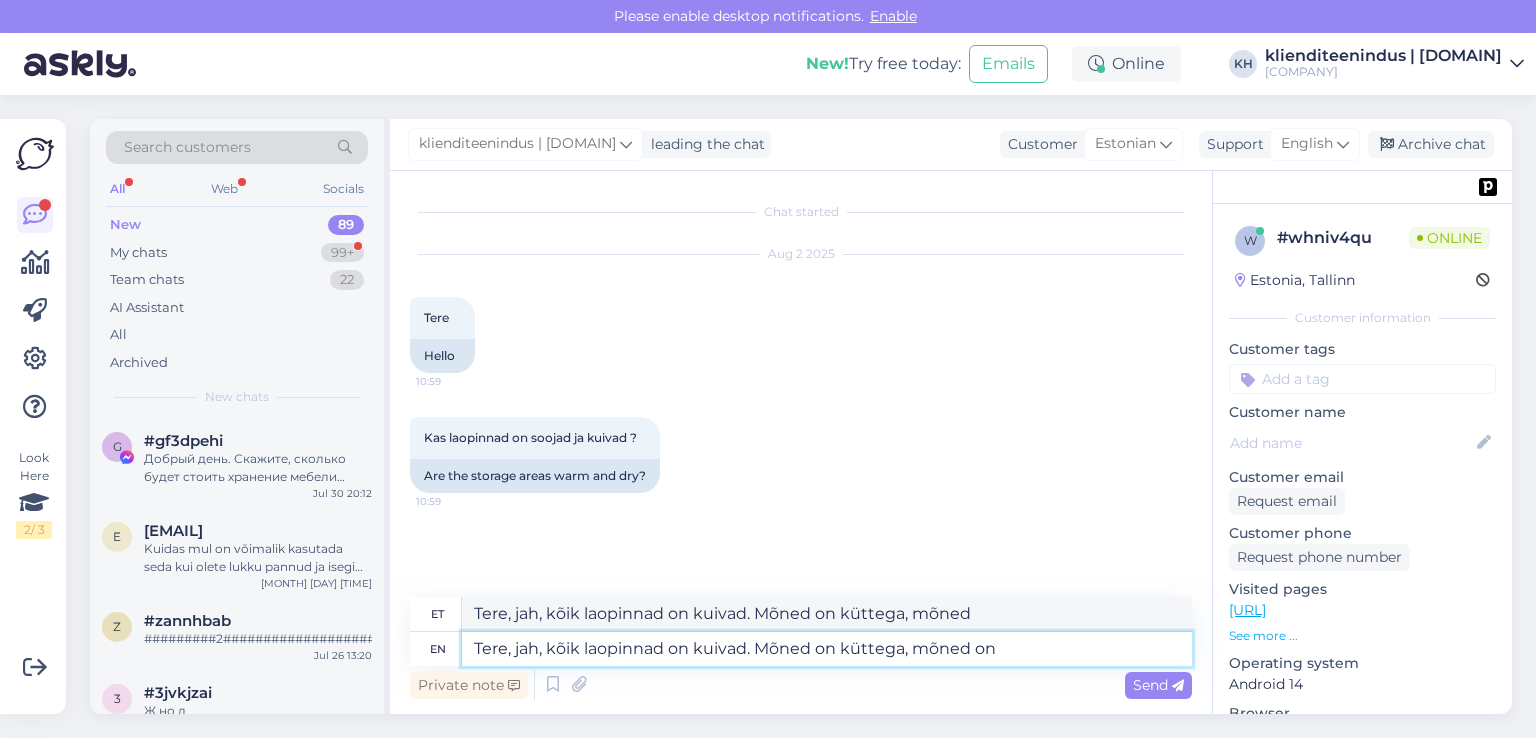 type on "Tere, jah, kõik laopinnad on kuivad. Mõned on küttega, mõned on" 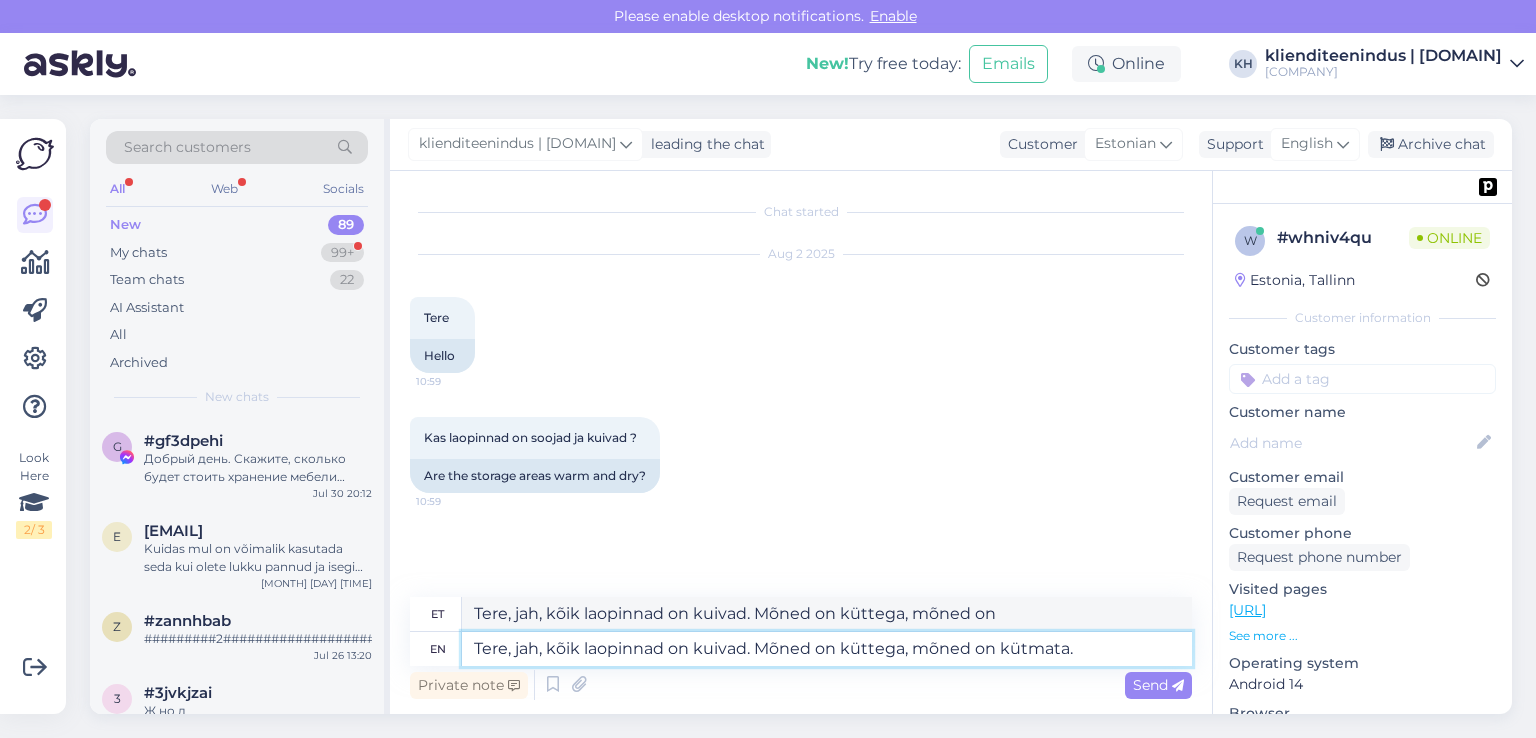 type on "Tere, jah, kõik laopinnad on kuivad. Mõned on küttega, mõned on kütmata." 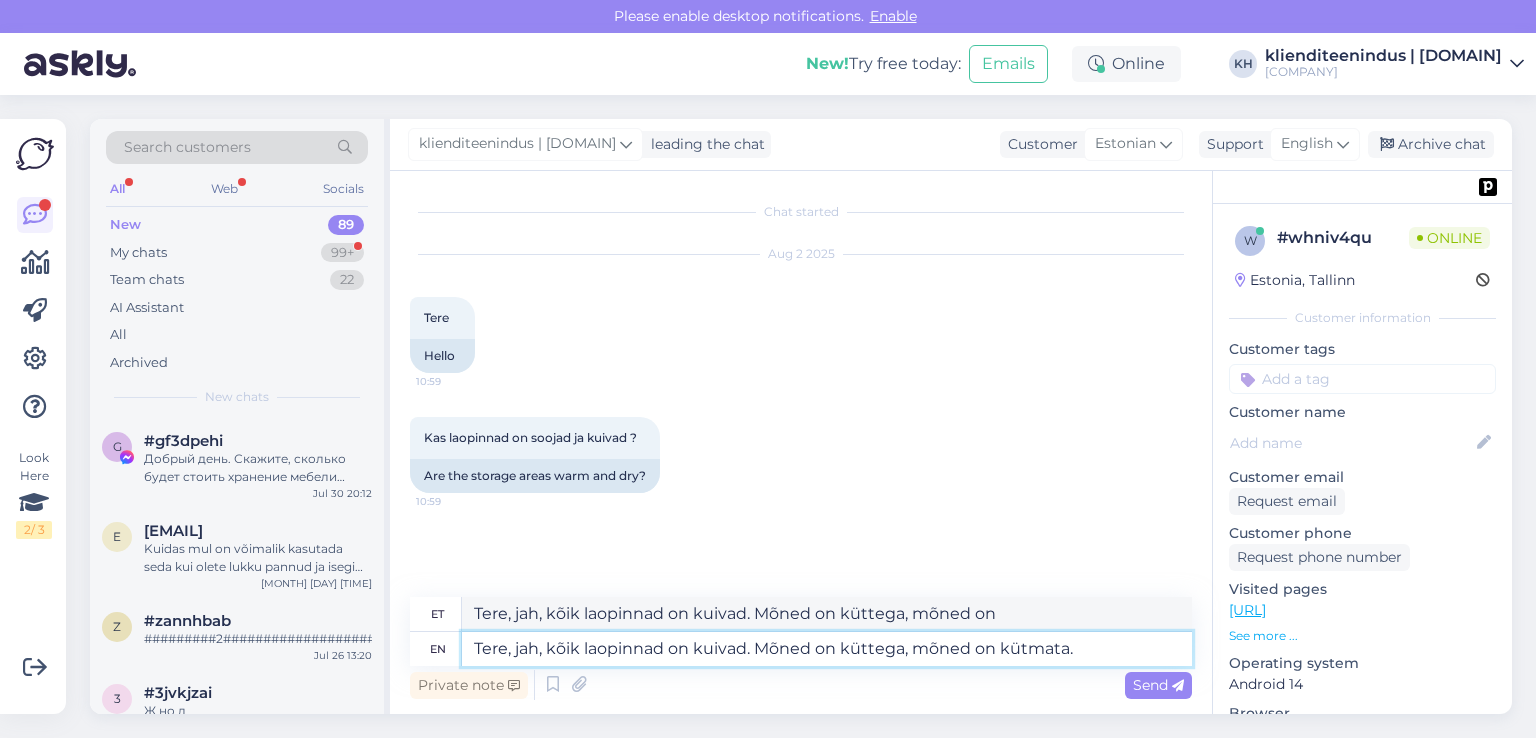 type on "Tere, jah, kõik laopinnad on kuivad. Mõned on küttega, mõned on kütmata." 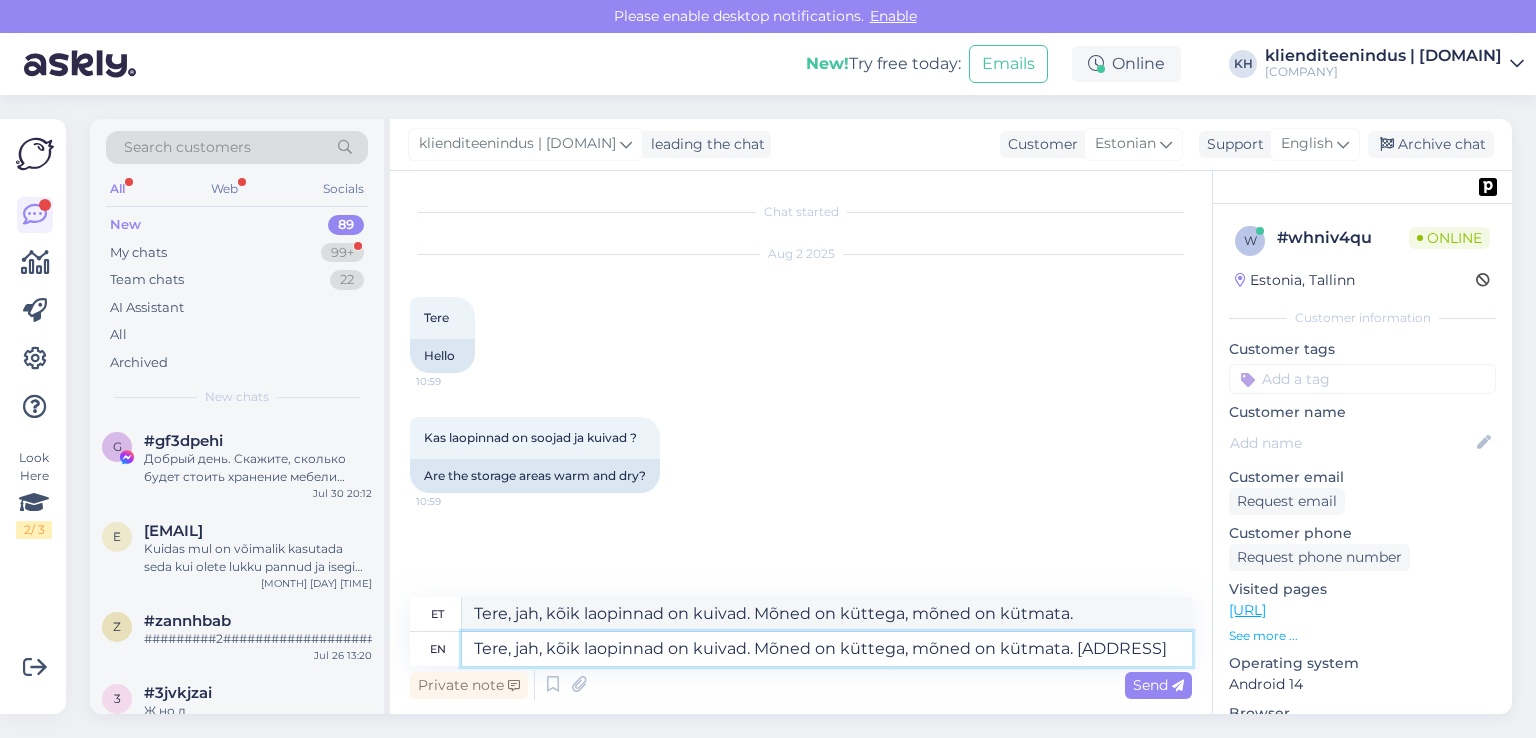 type on "Tere, jah, kõik laopinnad on kuivad. Mõned on küttega, mõned on kütmata. Peterburi t" 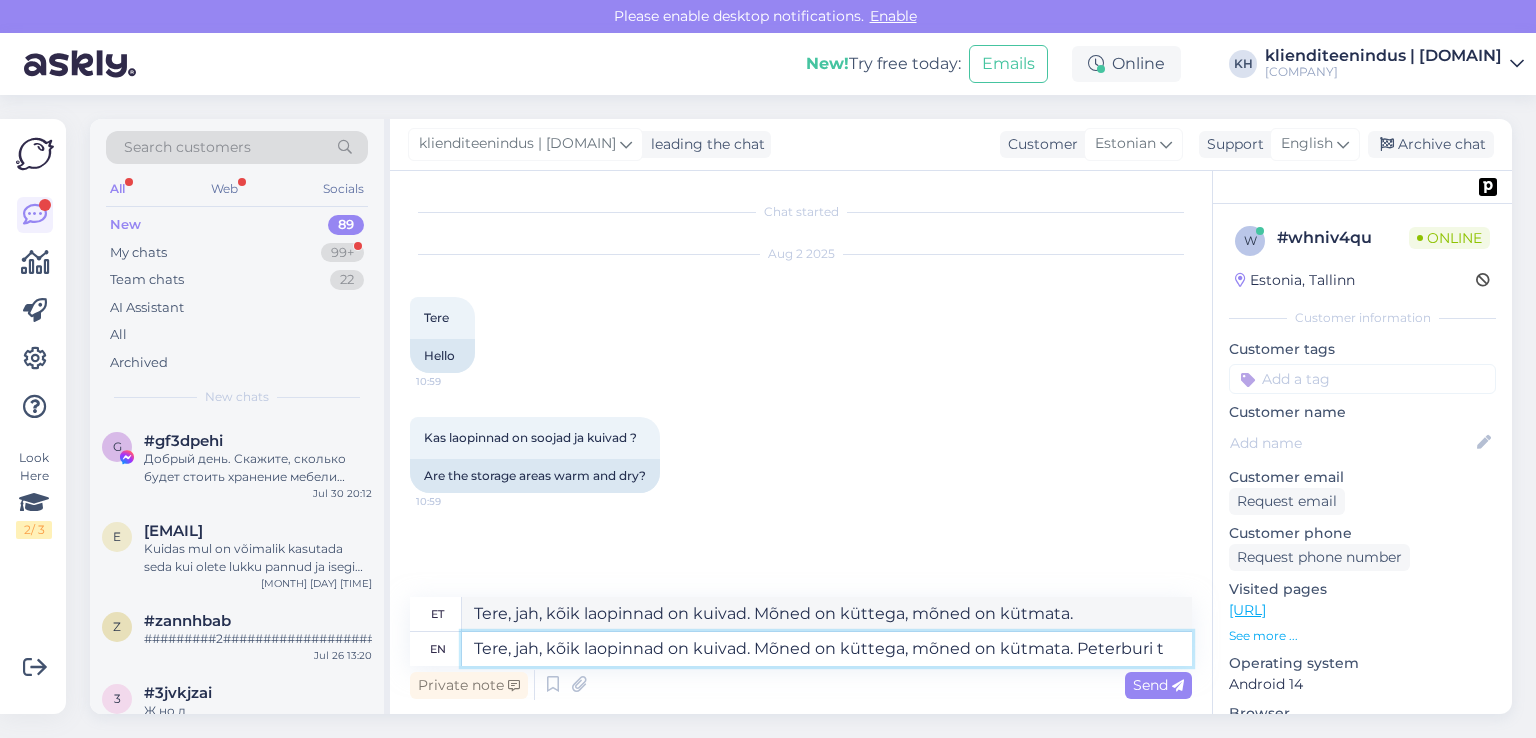 type on "Tere, jah, kõik laopinnad on kuivad. Mõned on küttega, mõned on kütmata. [ADDRESS]" 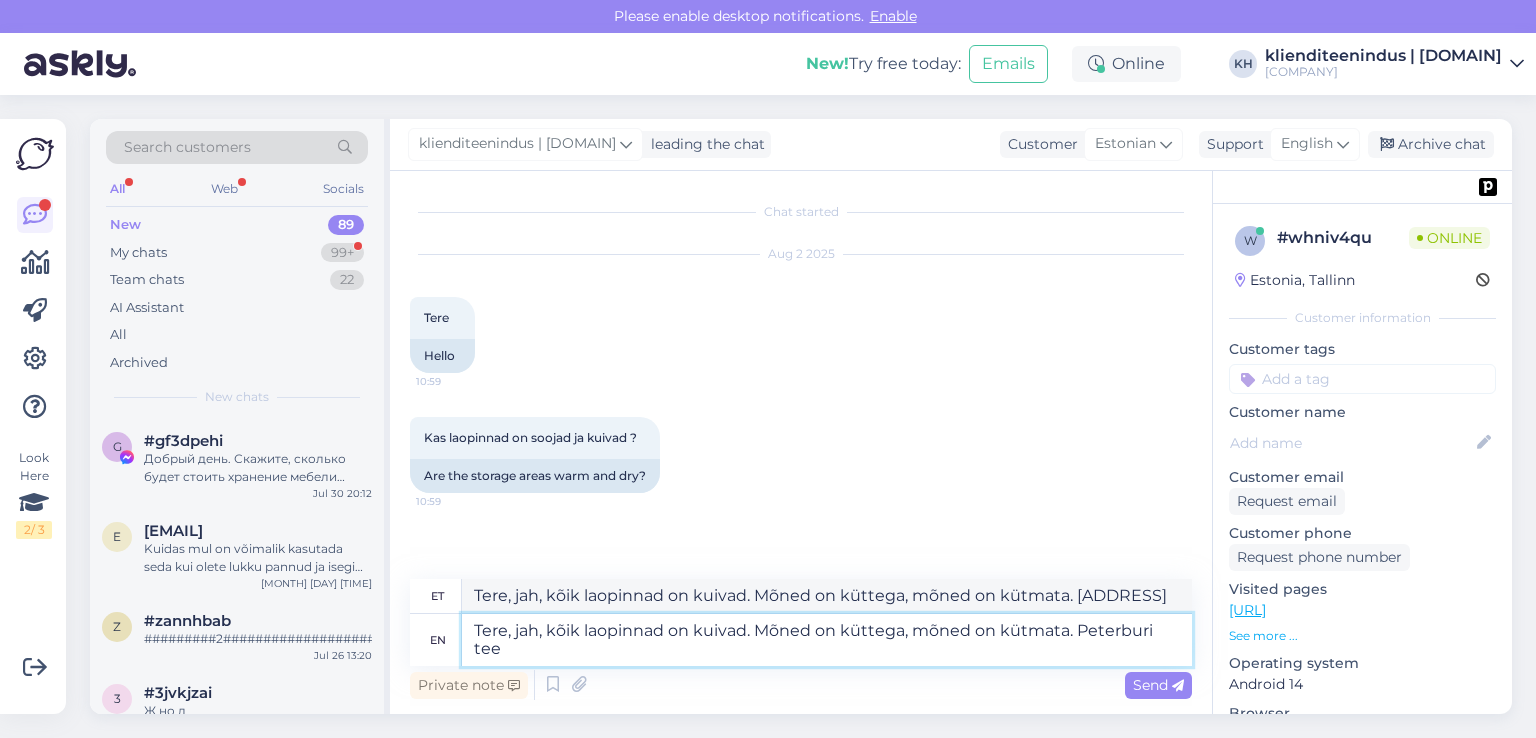 type on "Tere, jah, kõik laopinnad on kuivad. Mõned on küttega, mõned on kütmata. [STREET] [NUMBER]" 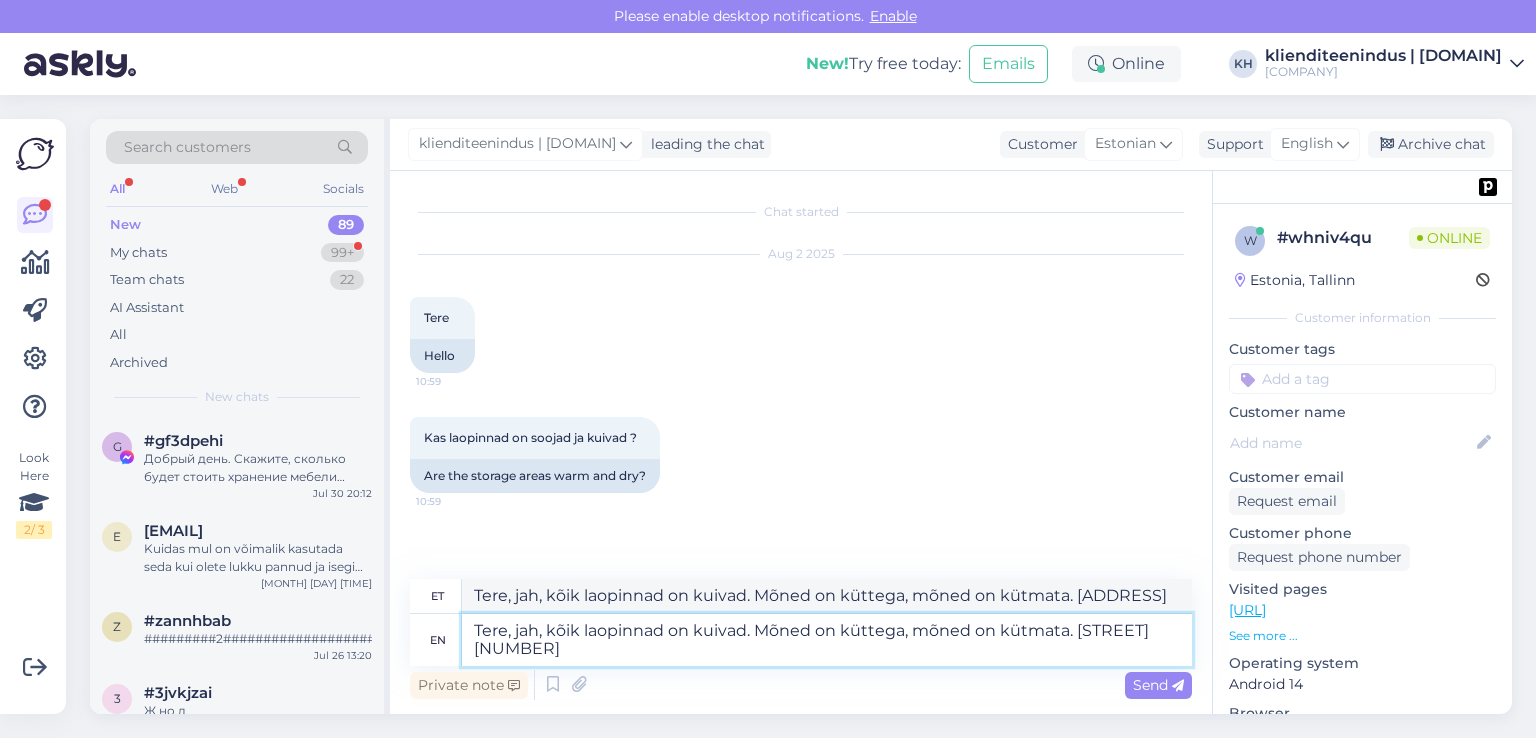 type on "Tere, jah, kõik laopinnad on kuivad. Mõned on küttega, mõned on kütmata. Peterburi tee" 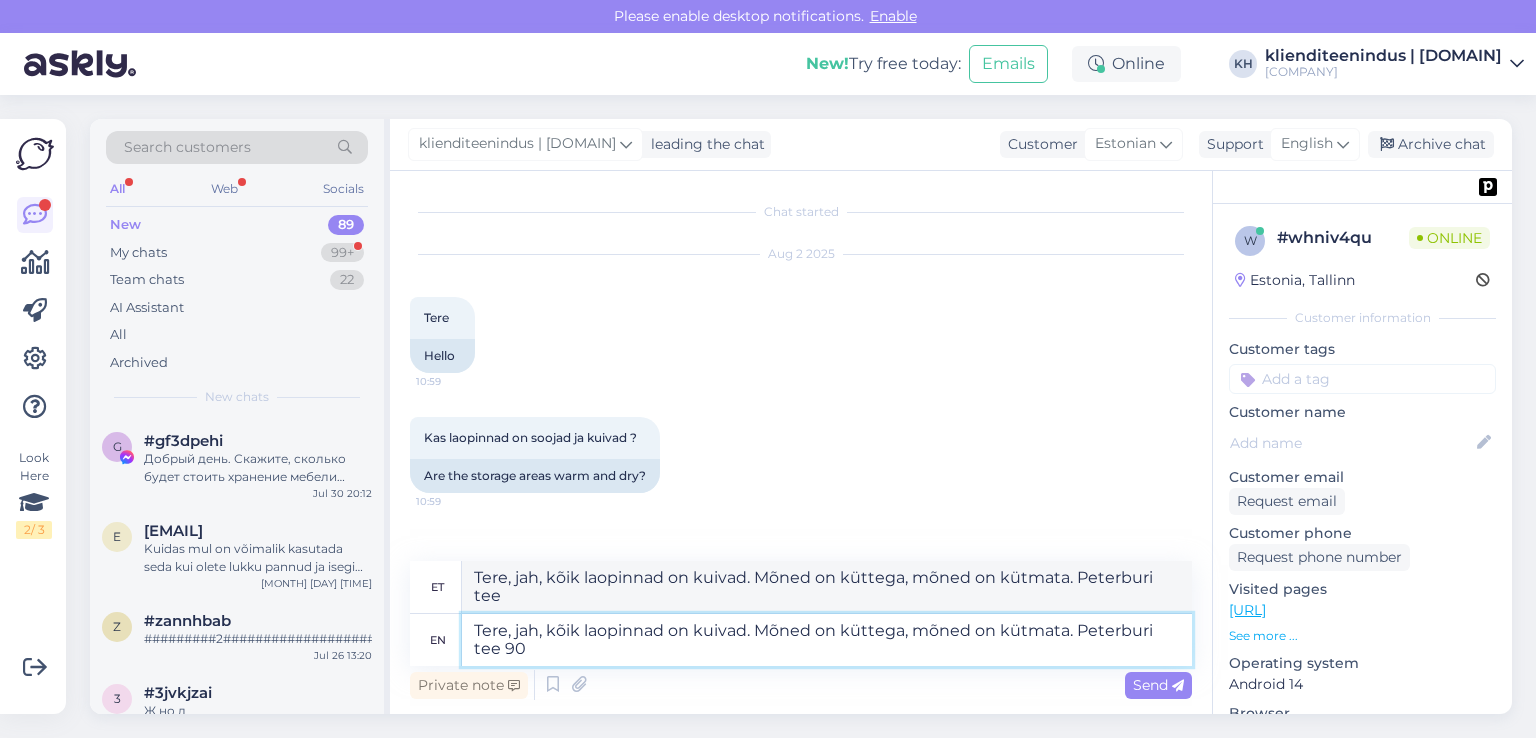 type on "Tere, jah, kõik laopinnad on kuivad. Mõned on küttega, mõned on kütmata. [ADDRESS]" 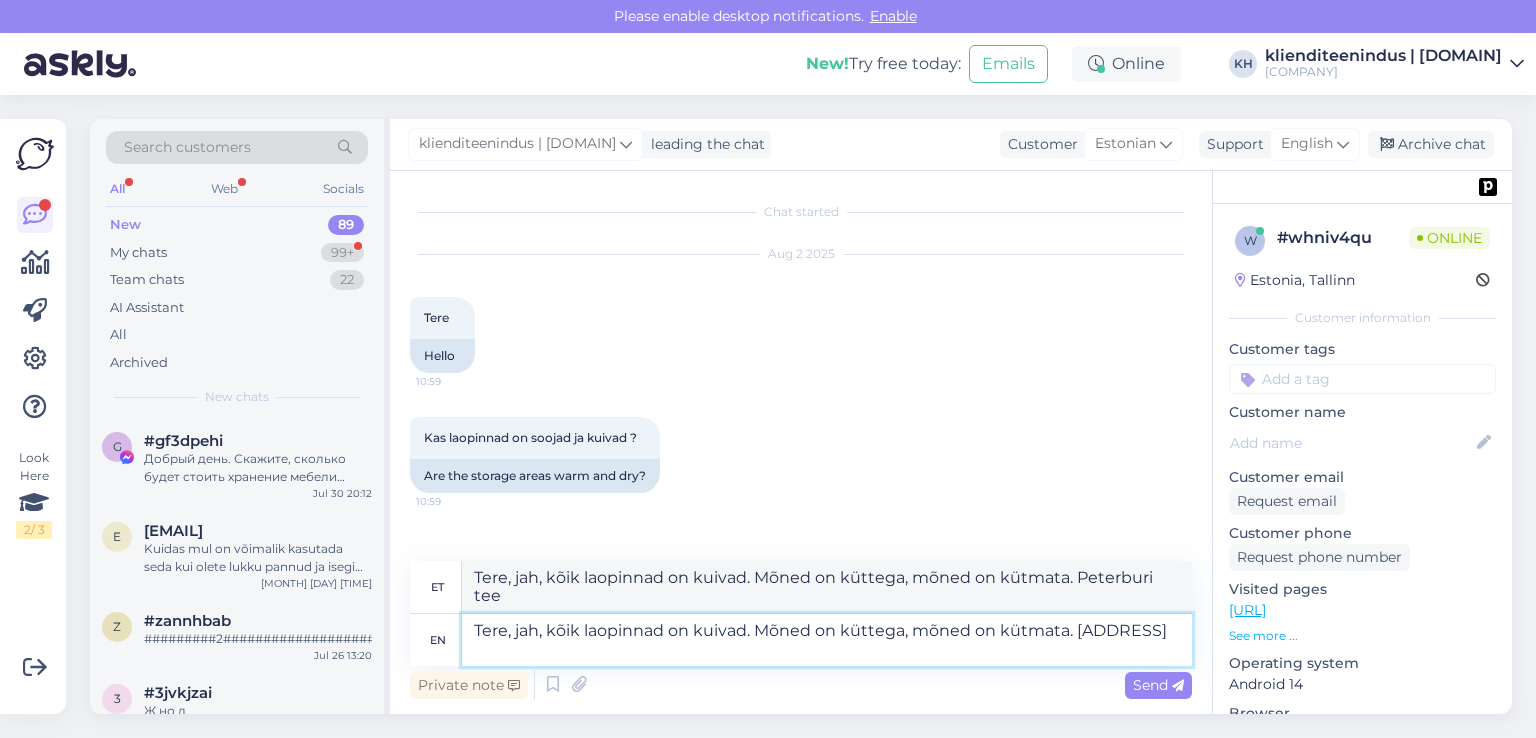 type on "Tere, jah, kõik laopinnad on kuivad. Mõned on küttega, mõned on kütmata. [ADDRESS]" 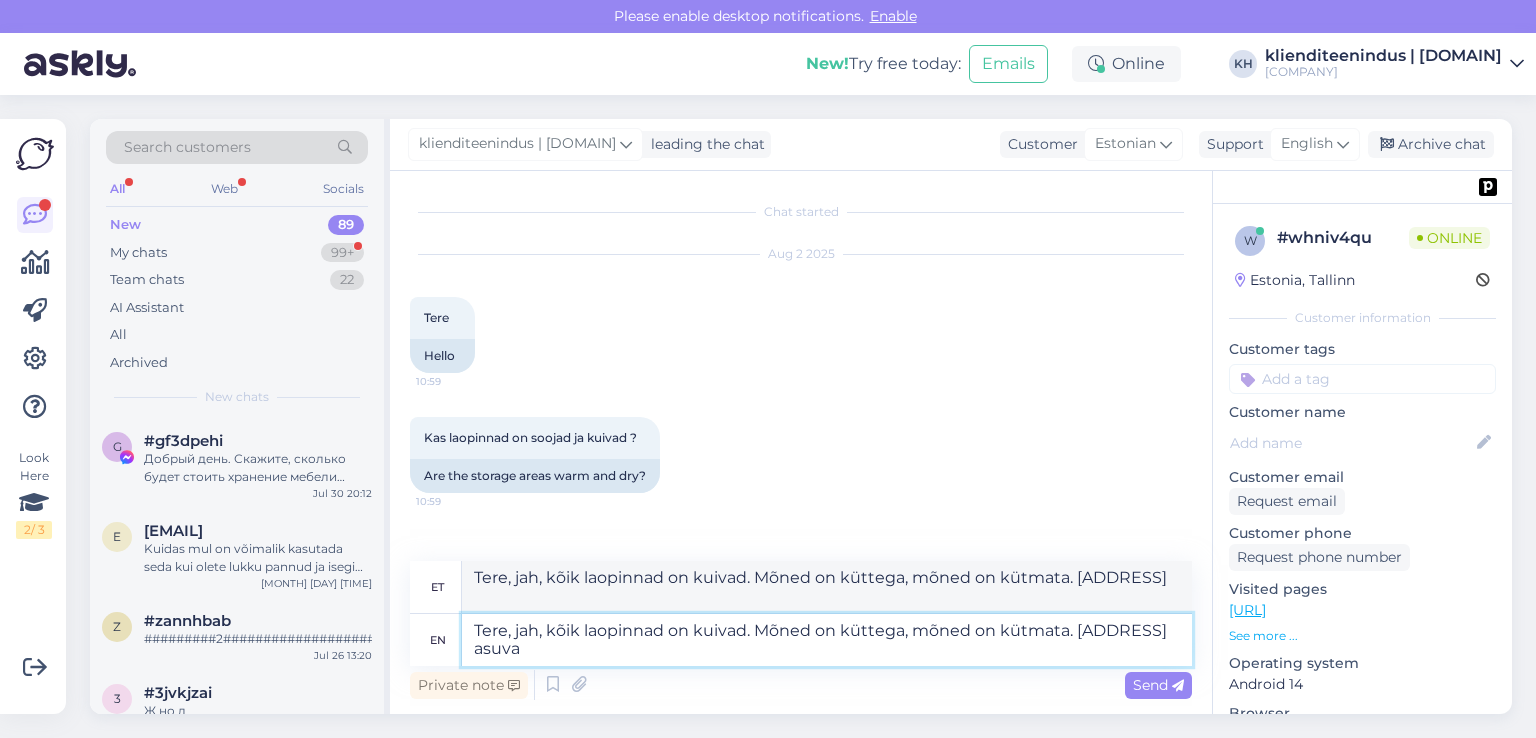 type on "Tere, jah, kõik laopinnad on kuivad. Mõned on küttega, mõned on kütmata. [STREET] [NUMBER][TEXT] asuvad" 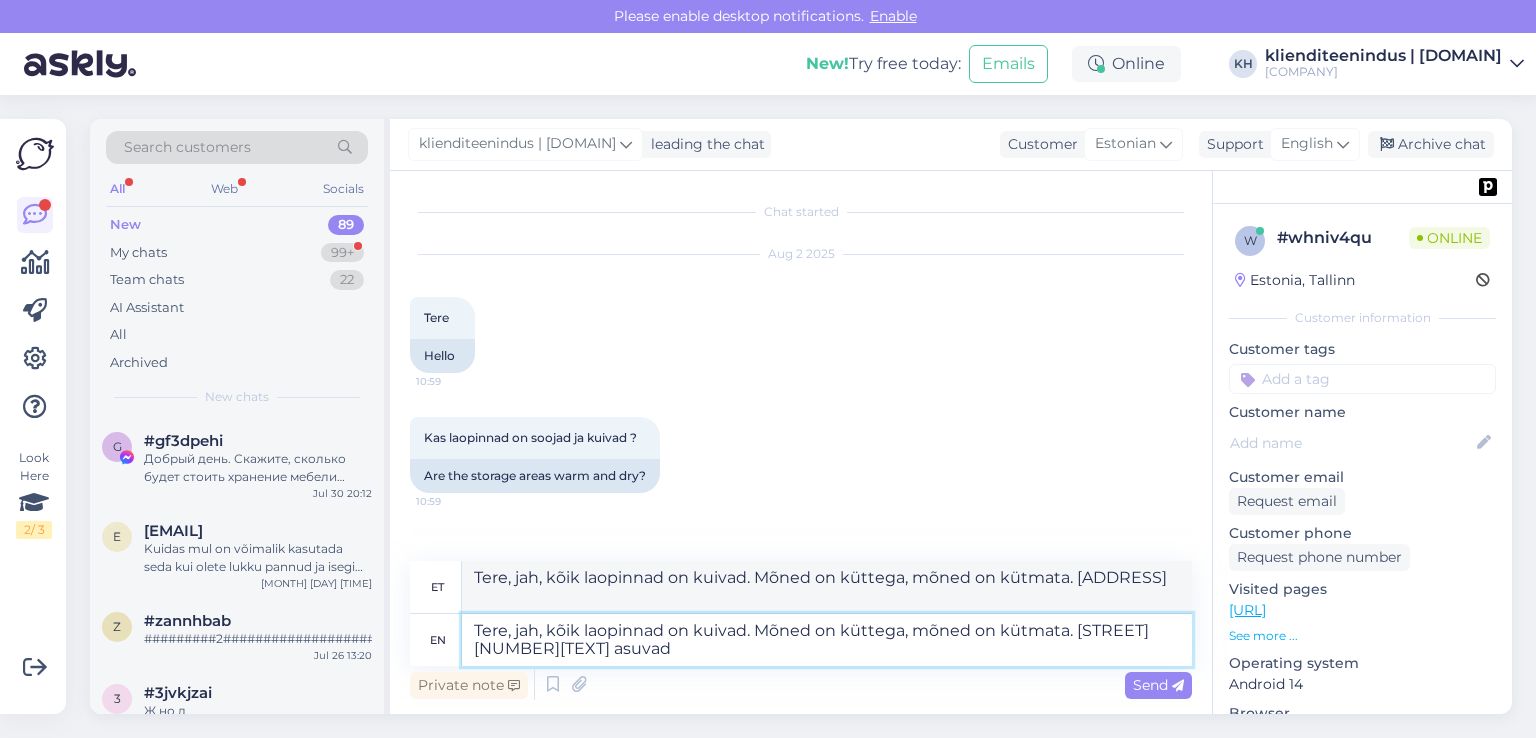 type on "Tere, jah, kõik laopinnad on kuivad. Mõned on küttega, mõned on kütmata. [STREET] [NUMBER][TEXT] asuvad" 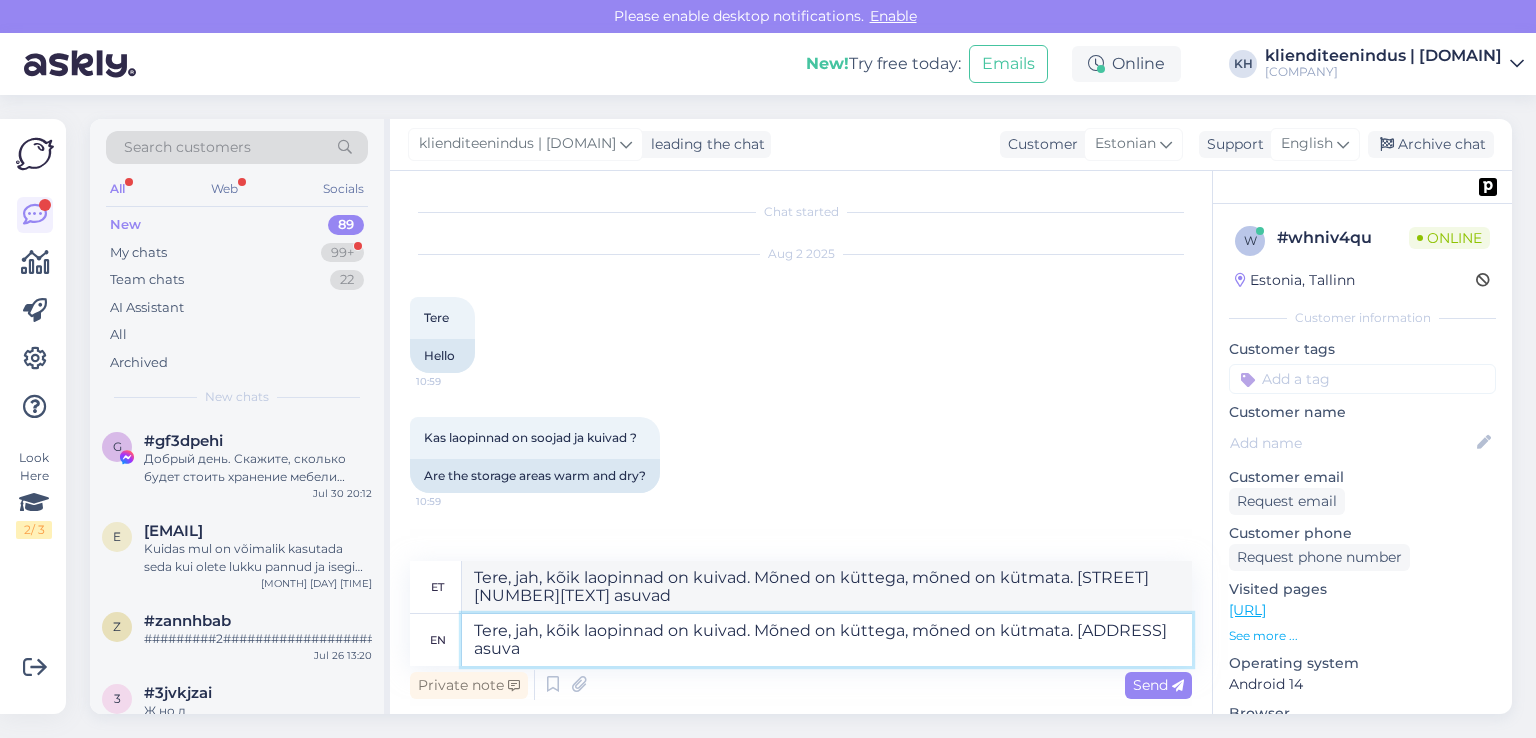 type on "Tere, jah, kõik laopinnad on kuivad. Mõned on küttega, mõned on kütmata. [ADDRESS] asuv" 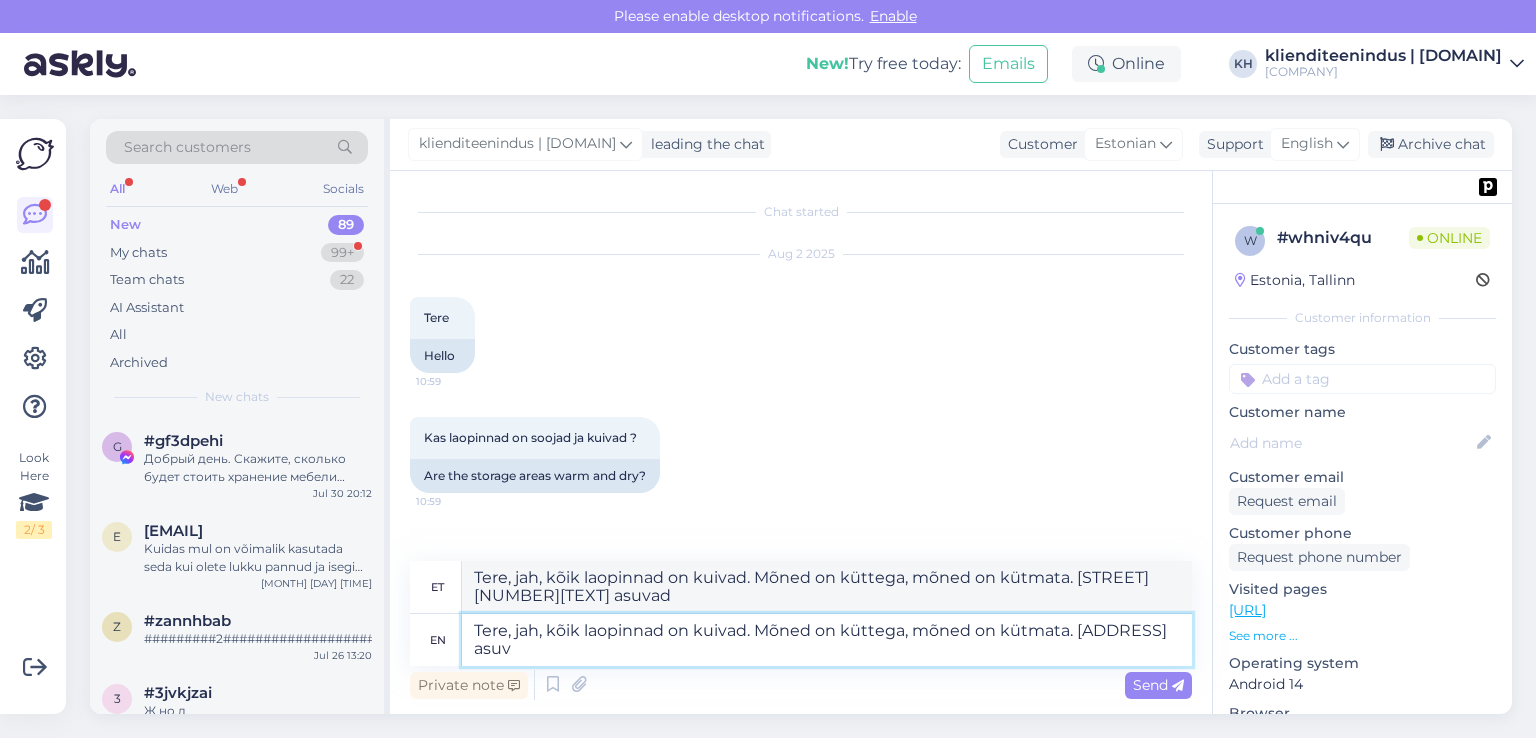 type on "Tere, jah, kõik laopinnad on kuivad. Mõned on küttega, mõned on kütmata. [ADDRESS] asuv" 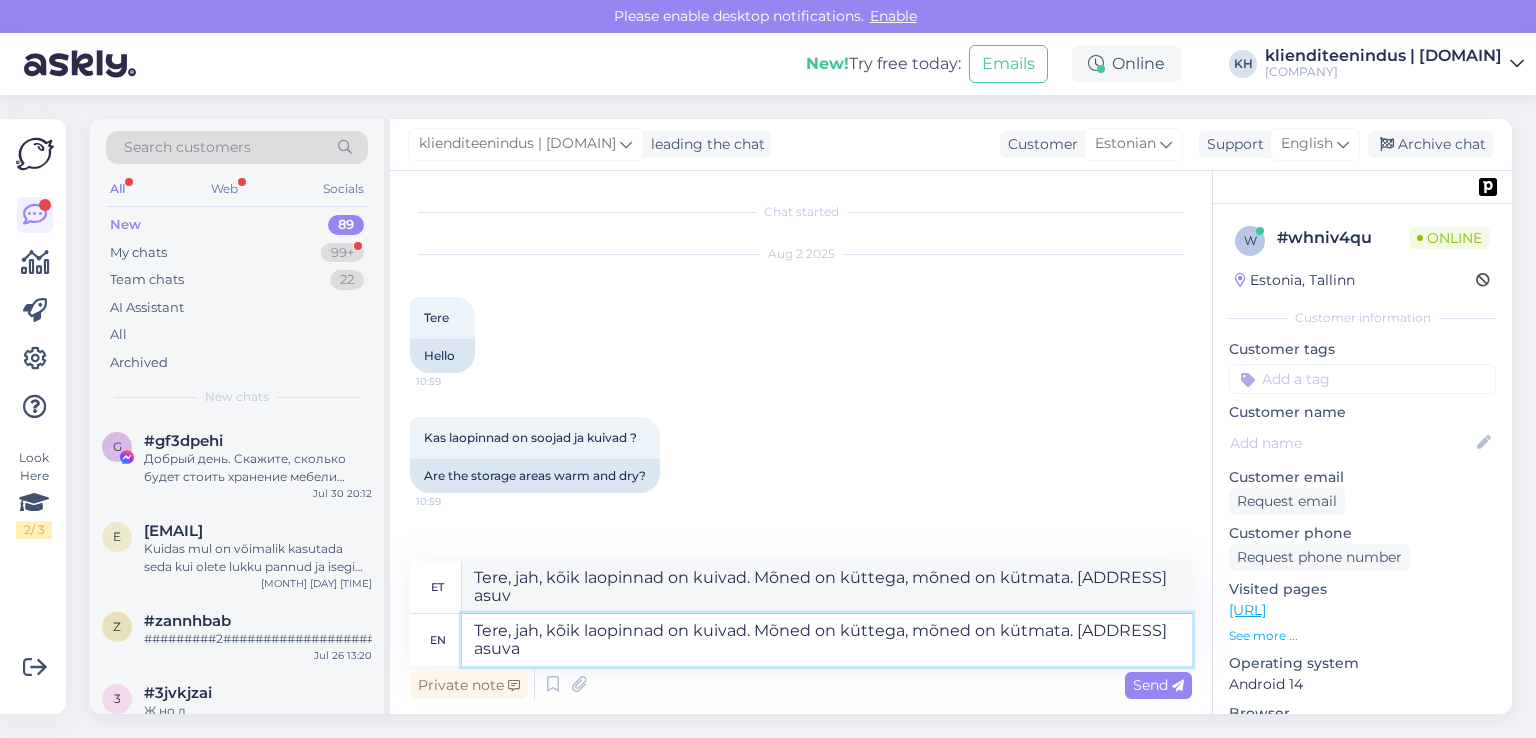 type on "Tere, jah, kõik laopinnad on kuivad. Mõned on küttega, mõned on kütmata. [STREET] [NUMBER][TEXT] asuvad" 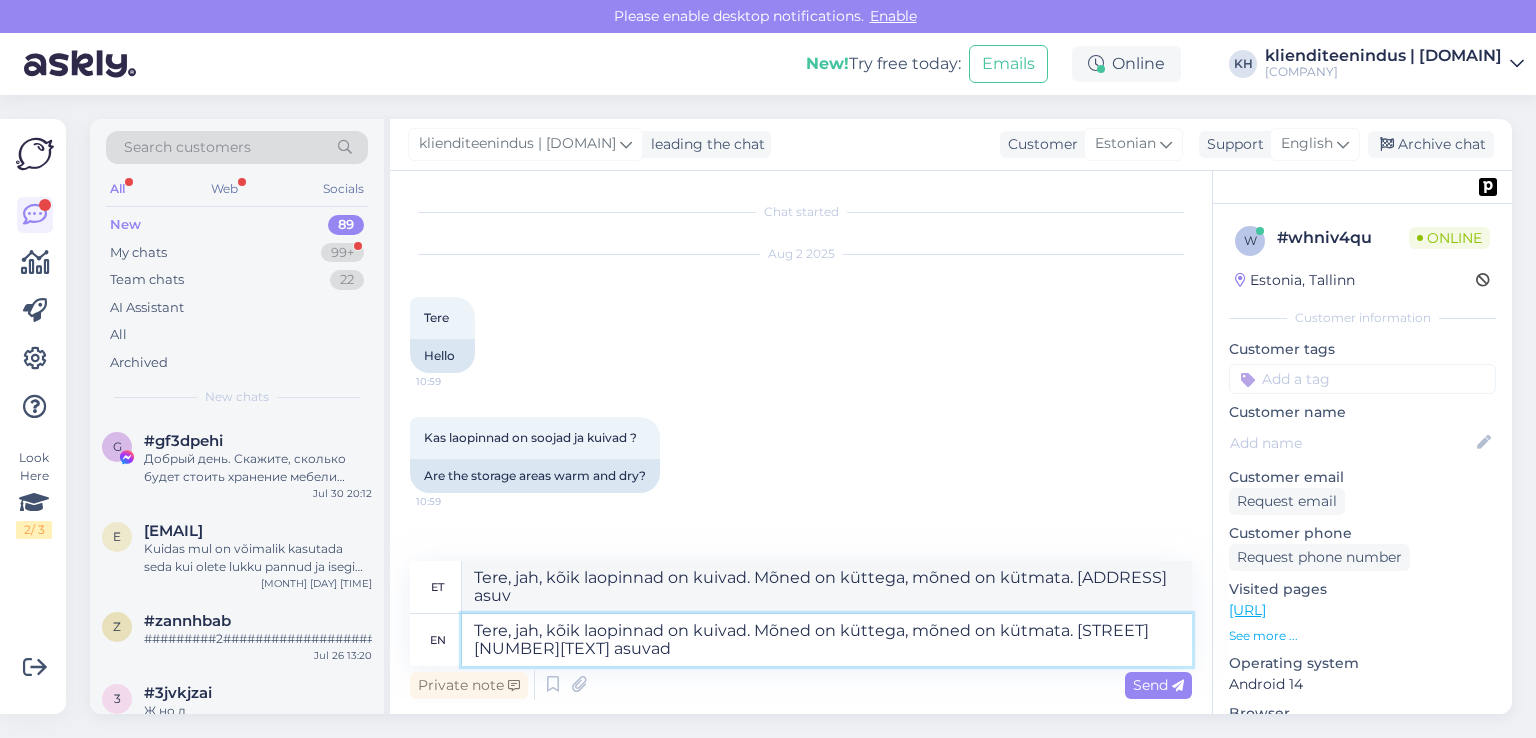 type on "Tere, jah, kõik laopinnad on kuivad. Mõned on küttega, mõned on kütmata. [STREET] [NUMBER][TEXT] asuvad" 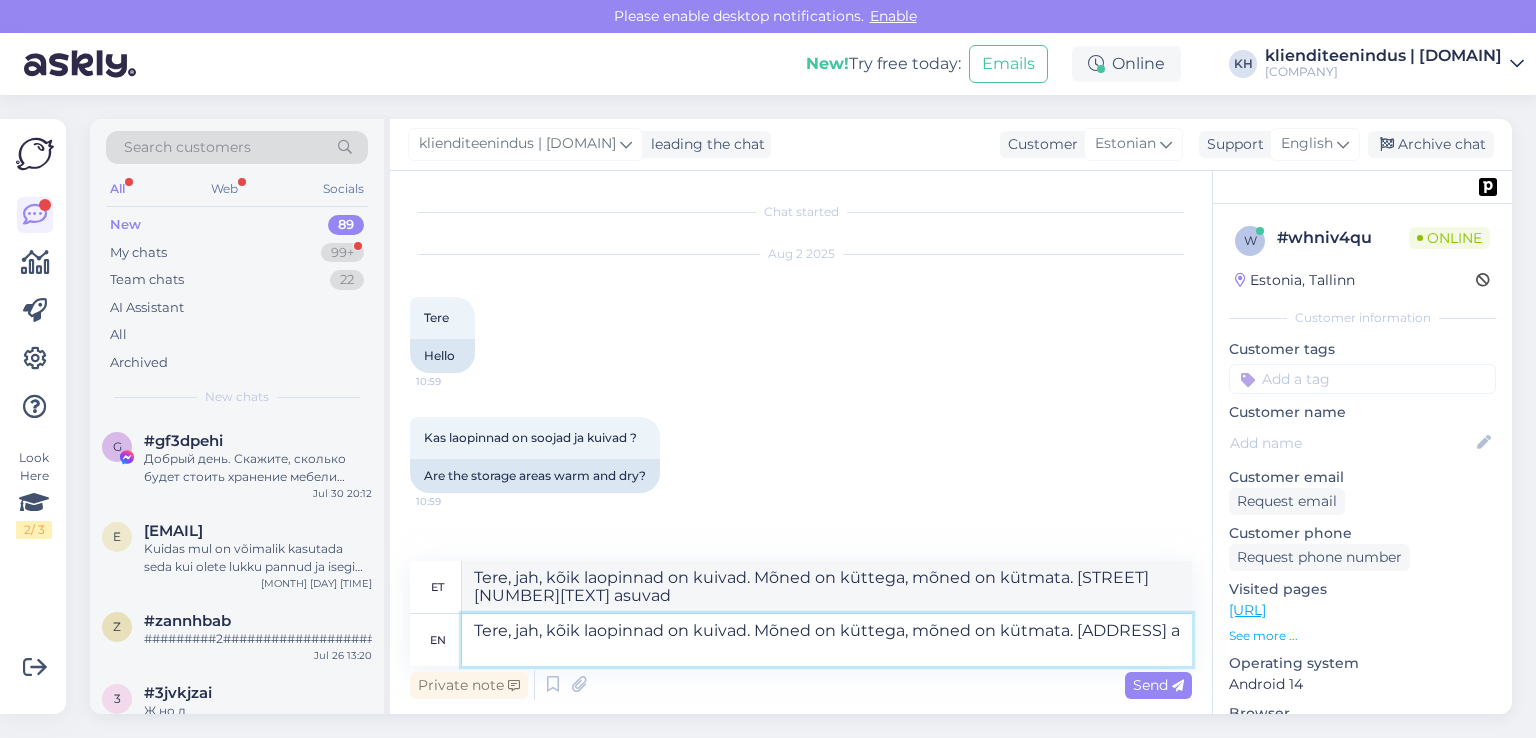 type on "Tere, jah, kõik laopinnad on kuivad. Mõned on küttega, mõned on kütmata. [ADDRESS]" 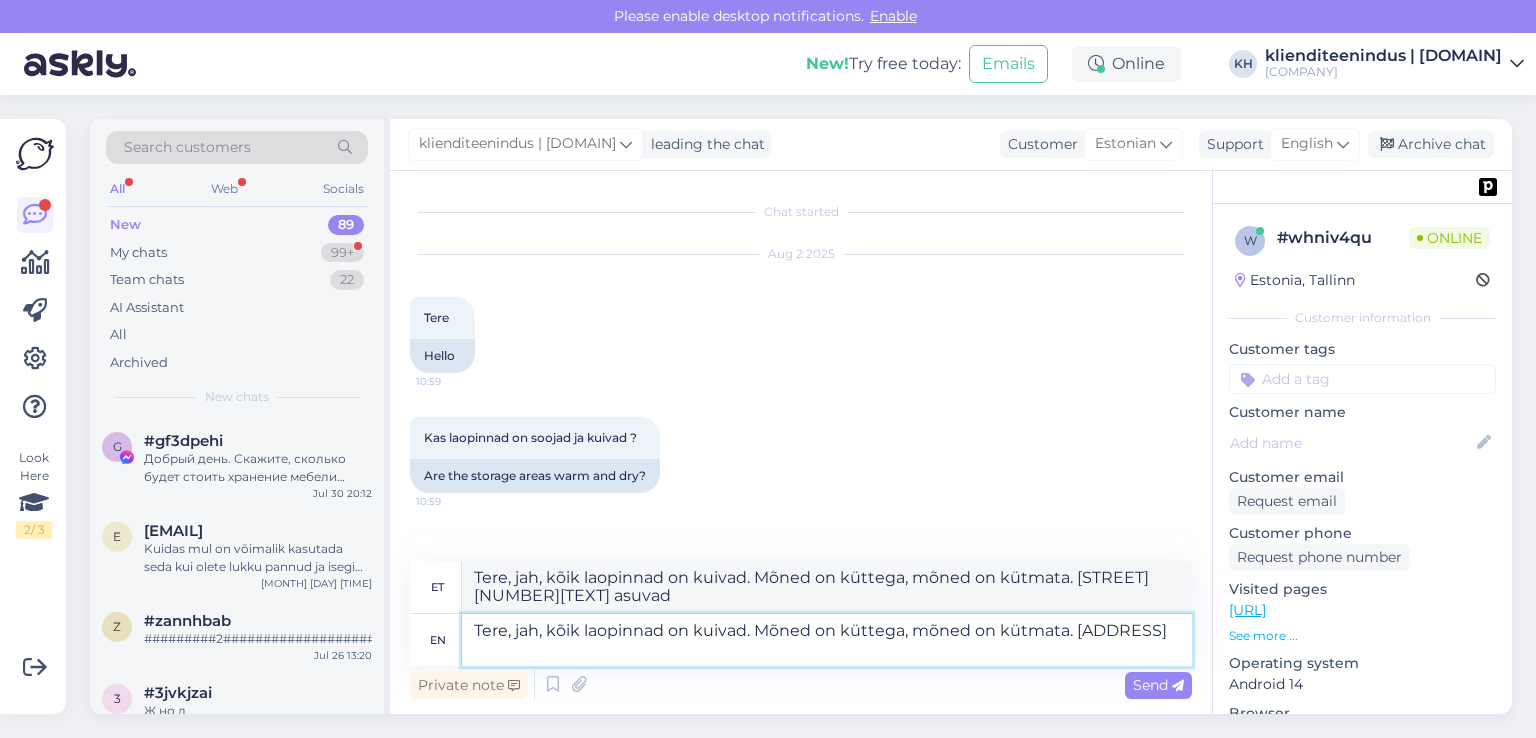 type on "Tere, jah, kõik laopinnad on kuivad. Mõned on küttega, mõned on kütmata. [ADDRESS]" 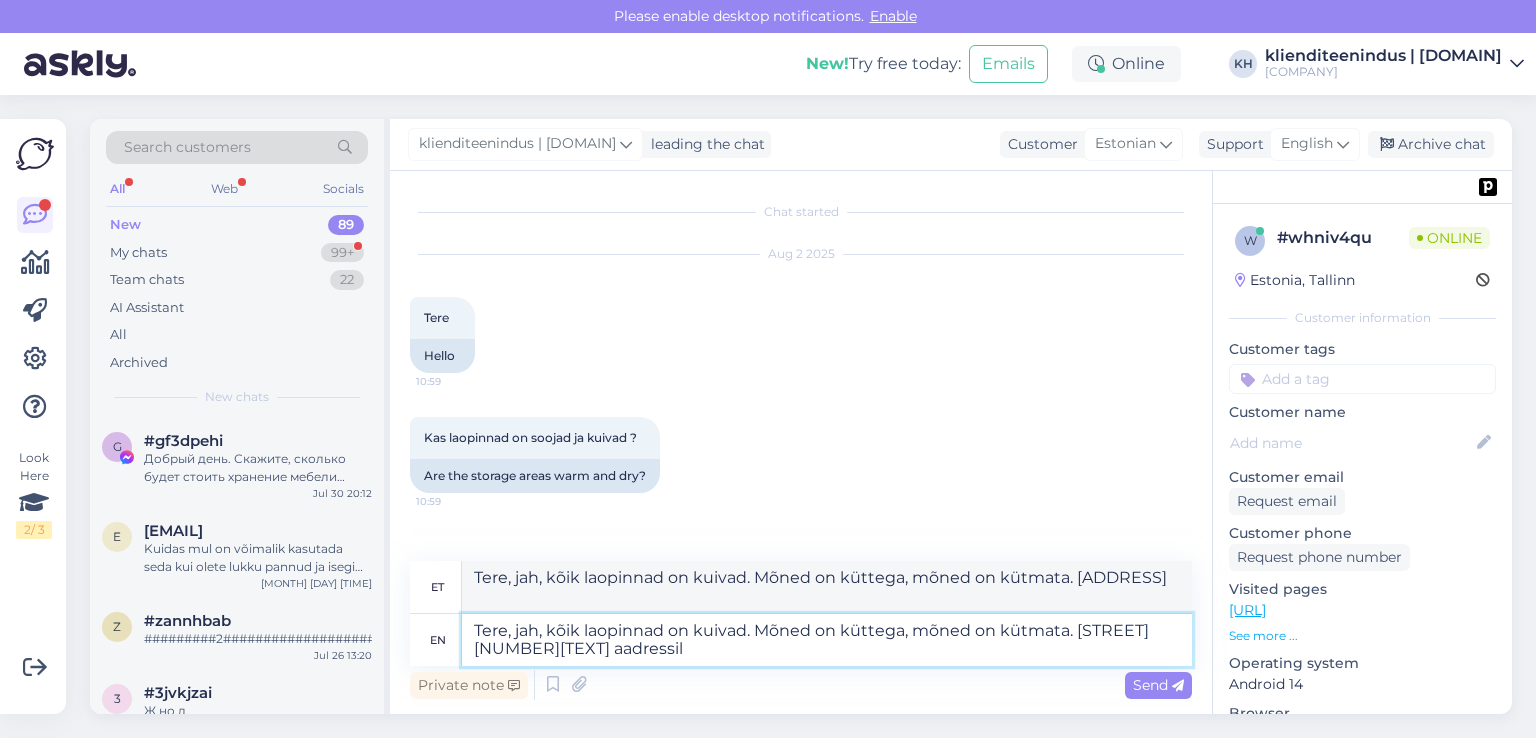 type on "Tere, jah, kõik laopinnad on kuivad. Mõned on küttega, mõned on kütmata. [STREET] [NUMBER][TEXT] aadressil" 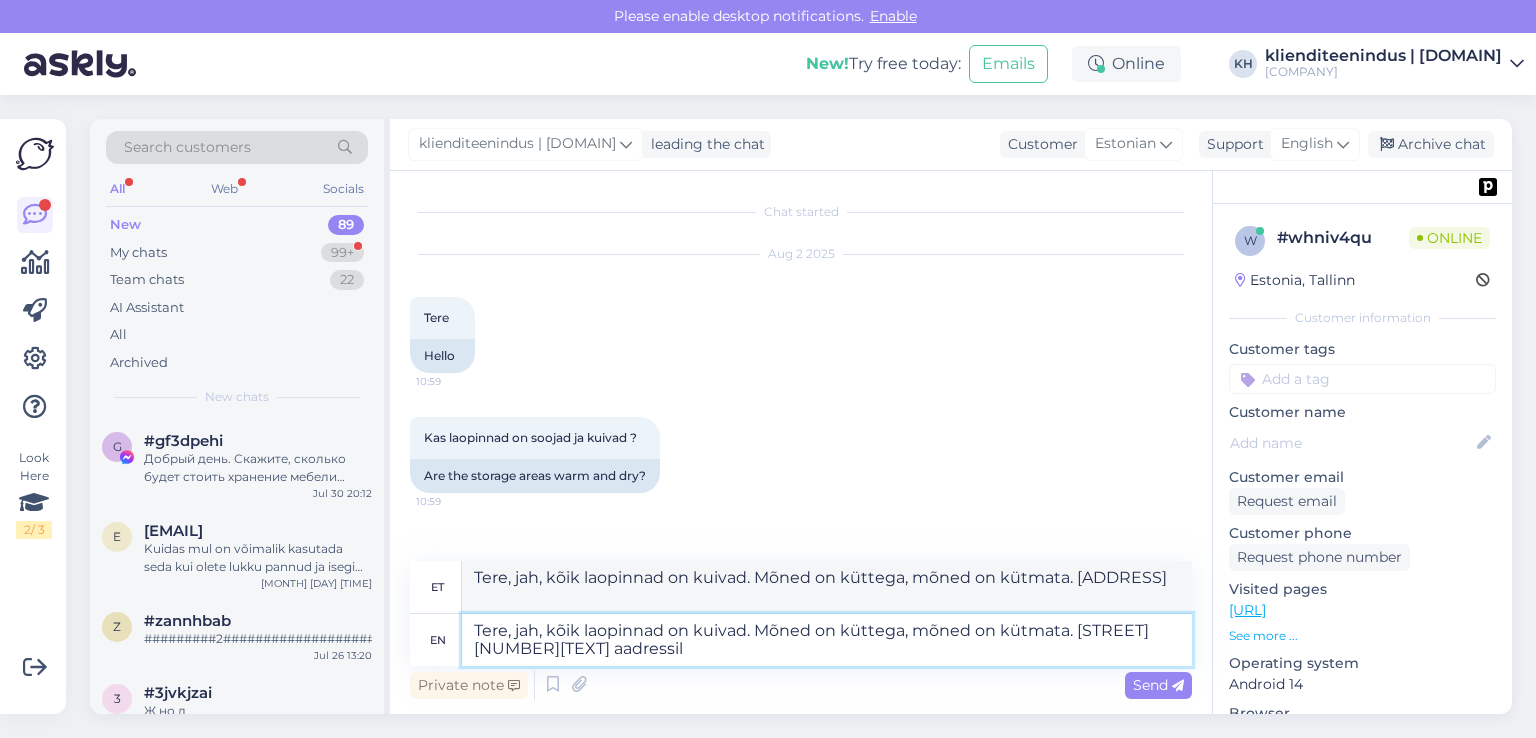 type on "Tere, jah, kõik laopinnad on kuivad. Mõned on küttega, mõned on kütmata. [STREET] [NUMBER][TEXT] aadressil" 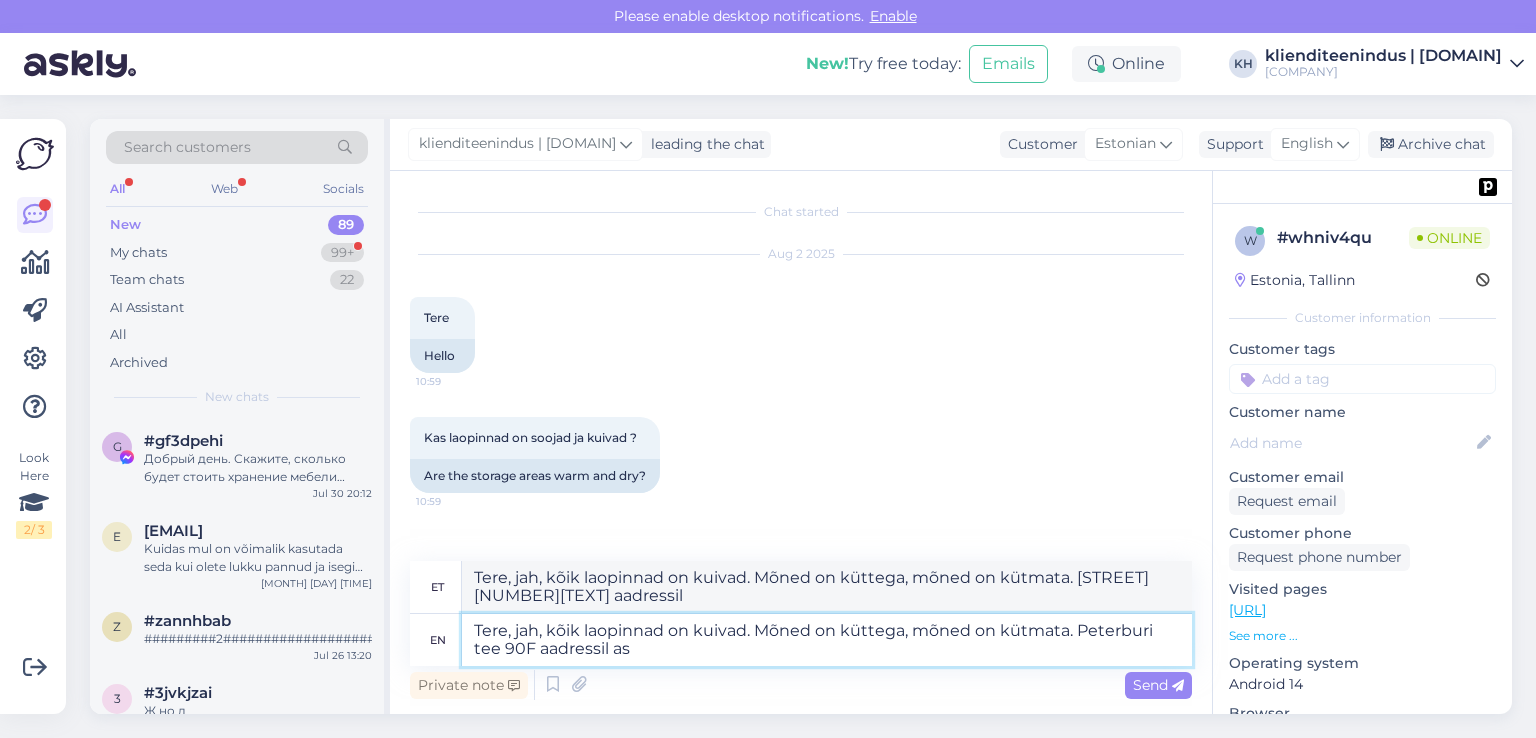type on "Tere, jah, kõik laopinnad on kuivad. Mõned on küttega, mõned on kütmata. Peterburi tee 90F aadressil asu" 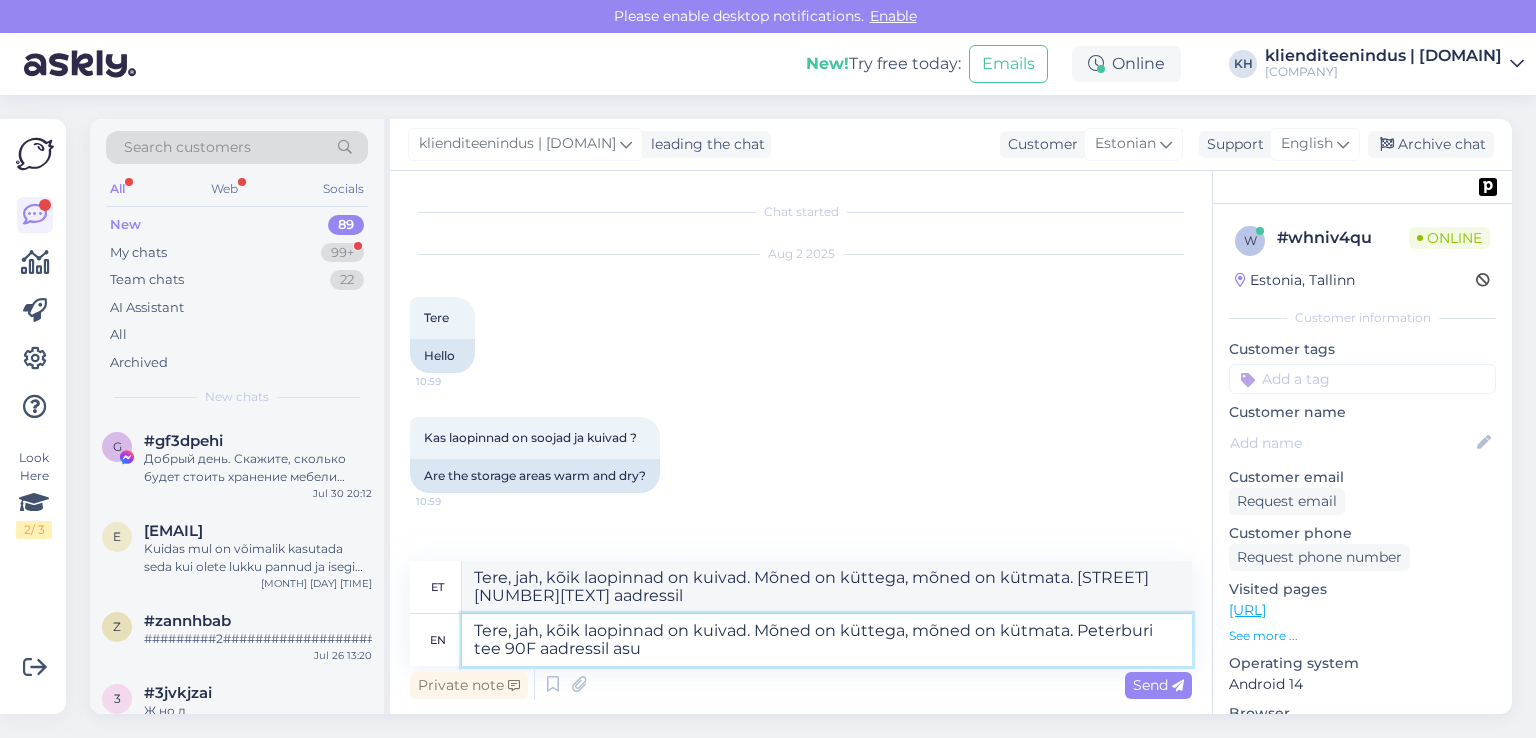 type on "Tere, jah, kõik laopinnad on kuivad. Mõned on küttega, mõned on kütmata. Peterburi tee 90F aadressil asu" 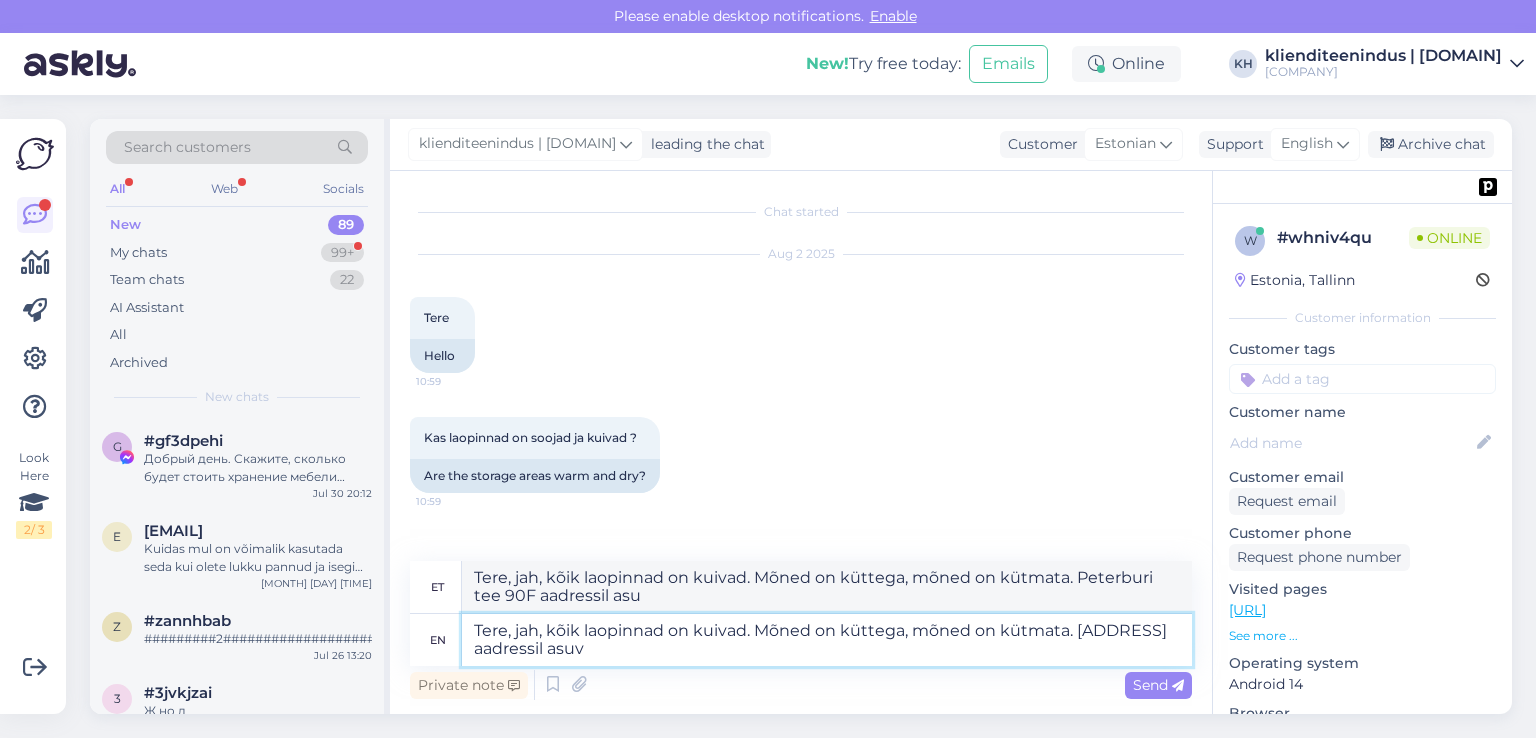 type on "Tere, jah, kõik laopinnad on kuivad. Mõned on küttega, mõned on kütmata. [ADDRESS] aadressil asuv" 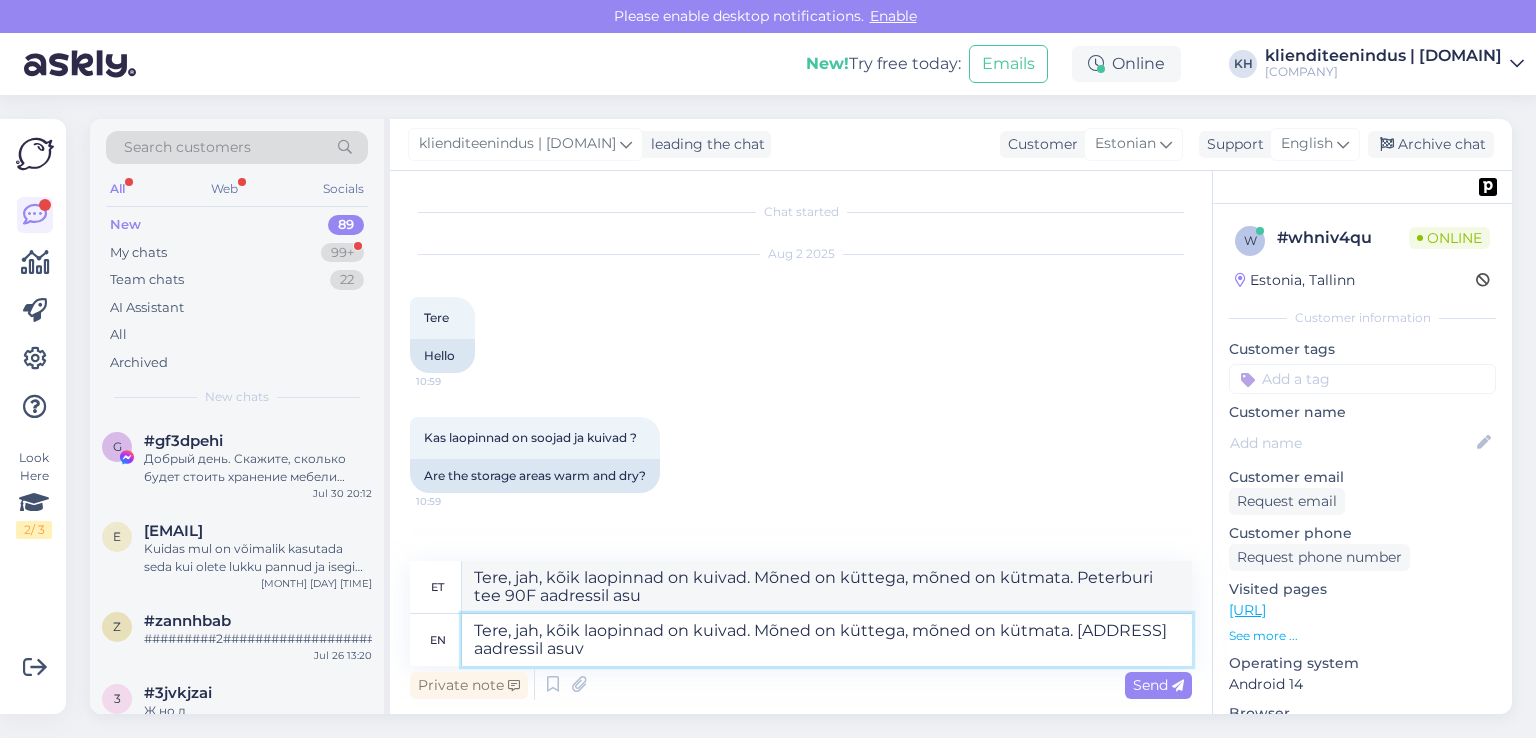 type on "Tere, jah, kõik laopinnad on kuivad. Mõned on küttega, mõned on kütmata. [ADDRESS] aadressil asuv" 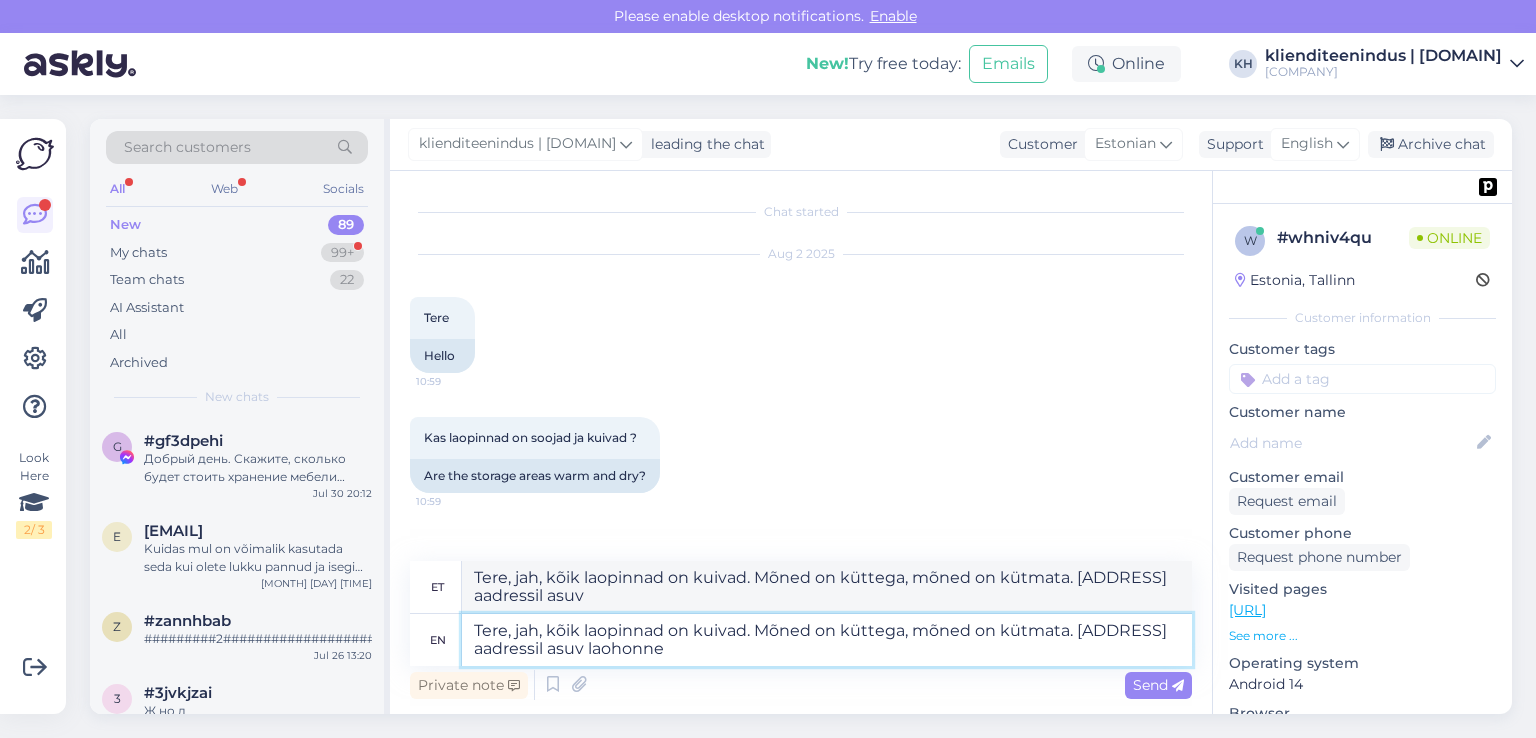 type on "Tere, jah, kõik laopinnad on kuivad. Mõned on küttega, mõned on kütmata. [ADDRESS] aadressil asuv laohonne" 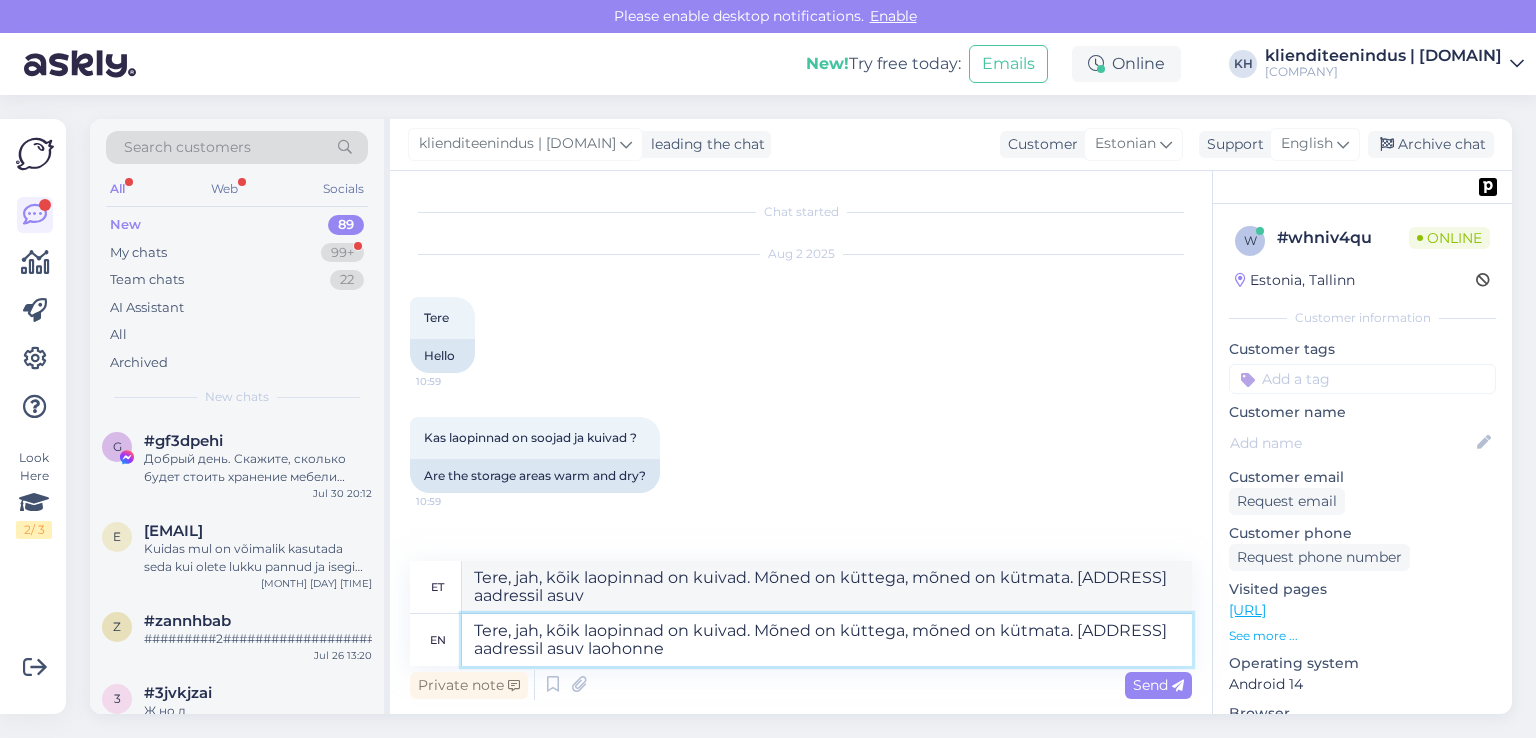 type on "Tere, jah, kõik laopinnad on kuivad. Mõned on küttega, mõned on kütmata. [ADDRESS] aadressil asuv laohonne" 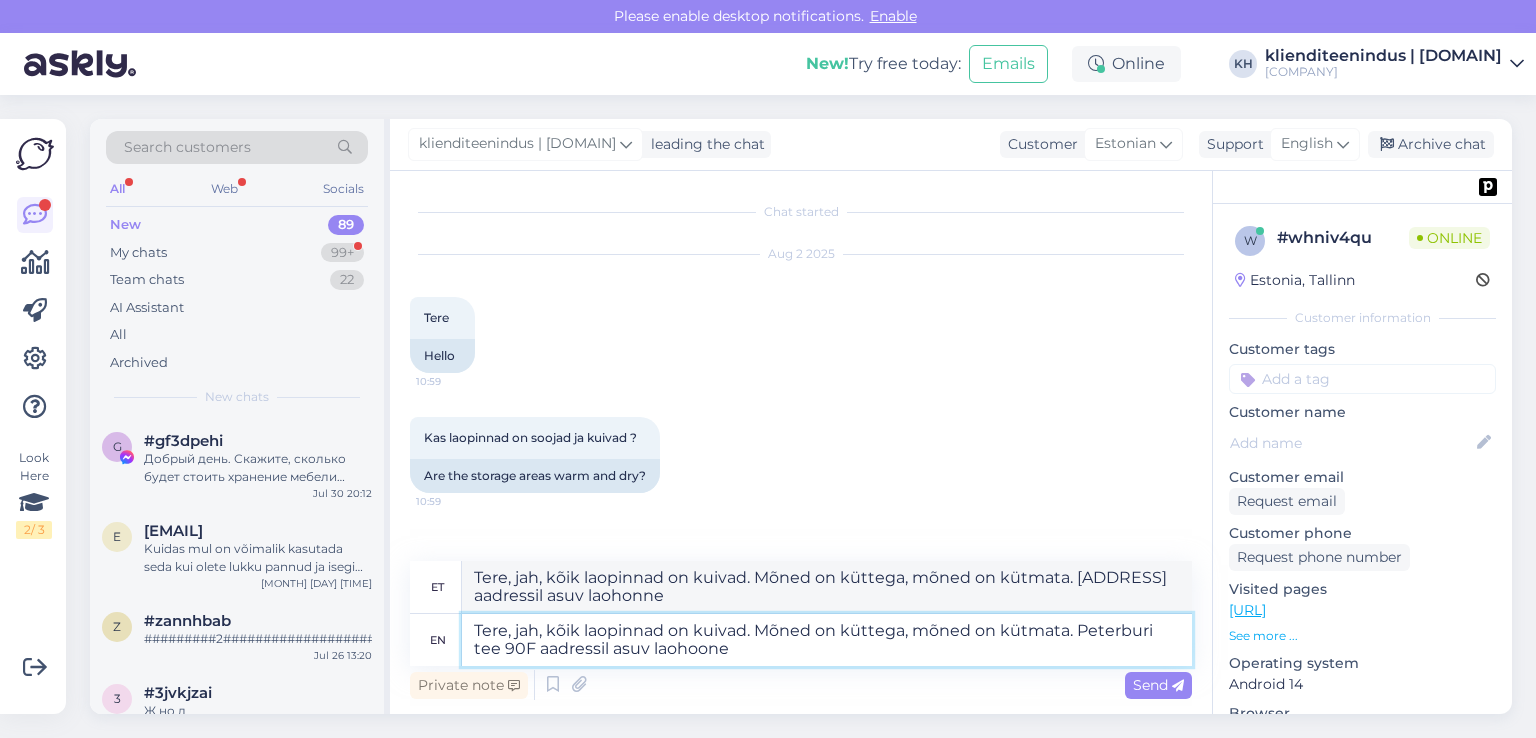 type on "Tere, jah, kõik laopinnad on kuivad. Mõned on küttega, mõned on kütmata. Peterburi tee 90F aadressil asuv laohoone" 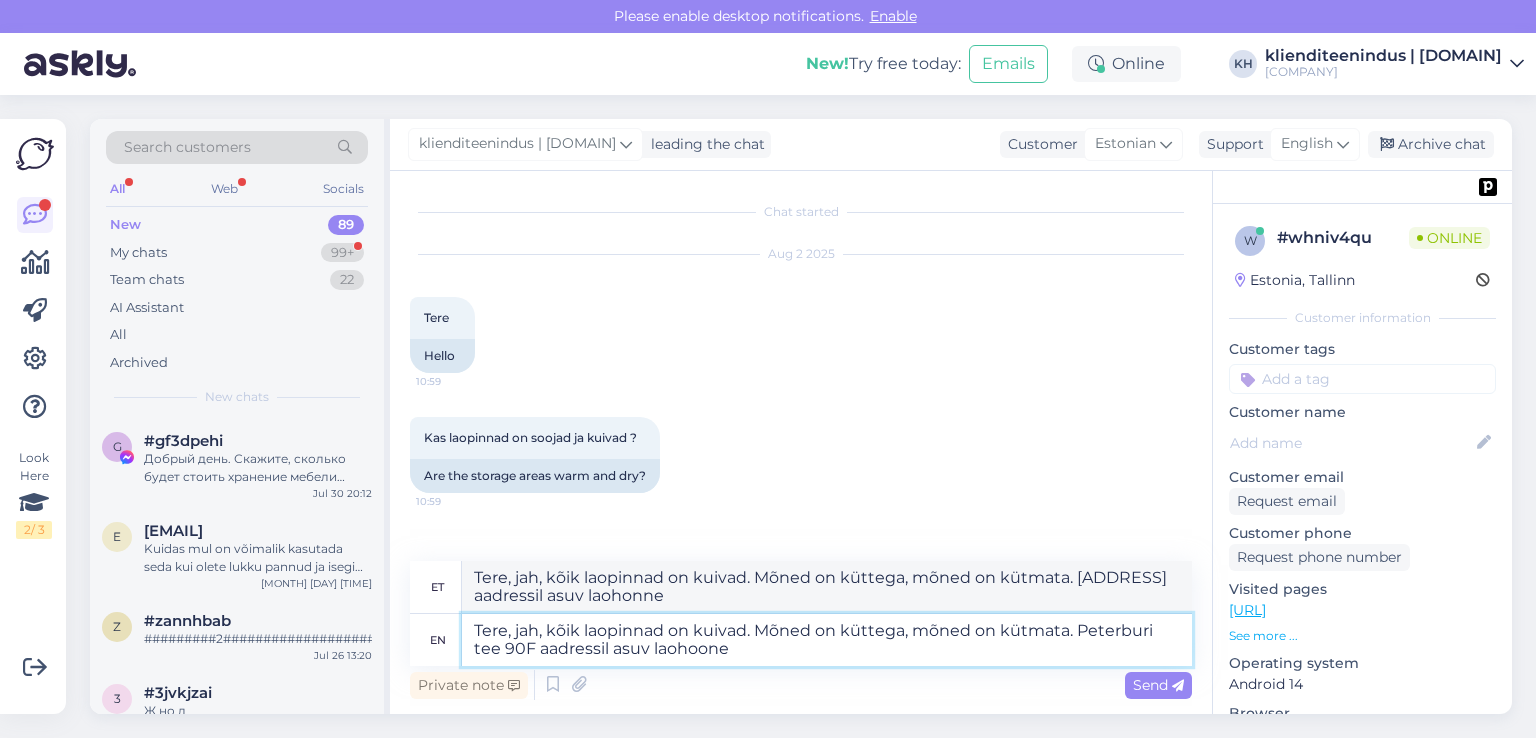 type on "Tere, jah, kõik laopinnad on kuivad. Mõned on küttega, mõned on kütmata. Peterburi tee 90F aadressil asuv laohoone" 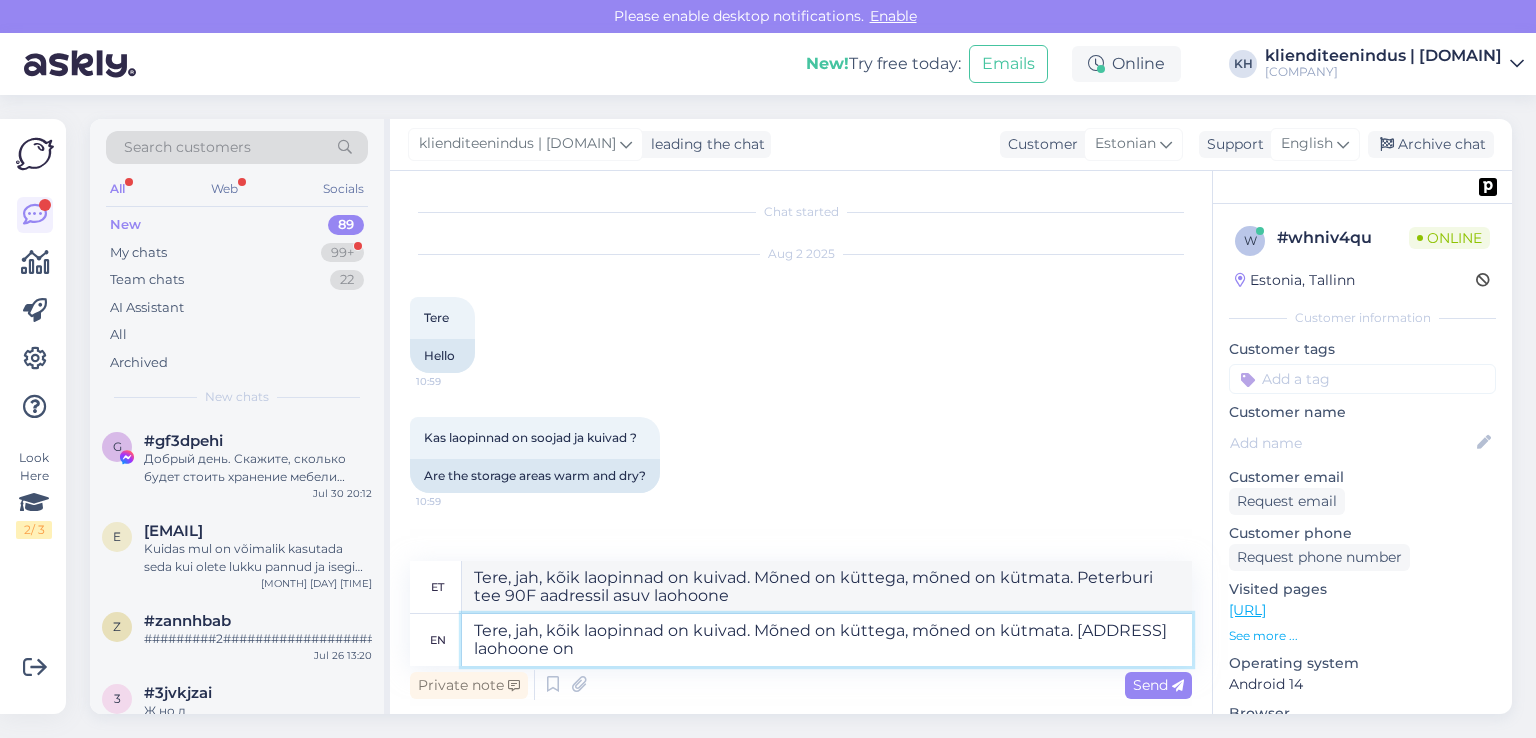 type on "Tere, jah, kõik laopinnad on kuivad. Mõned on küttega, mõned on kütmata. [ADDRESS] laohoone on" 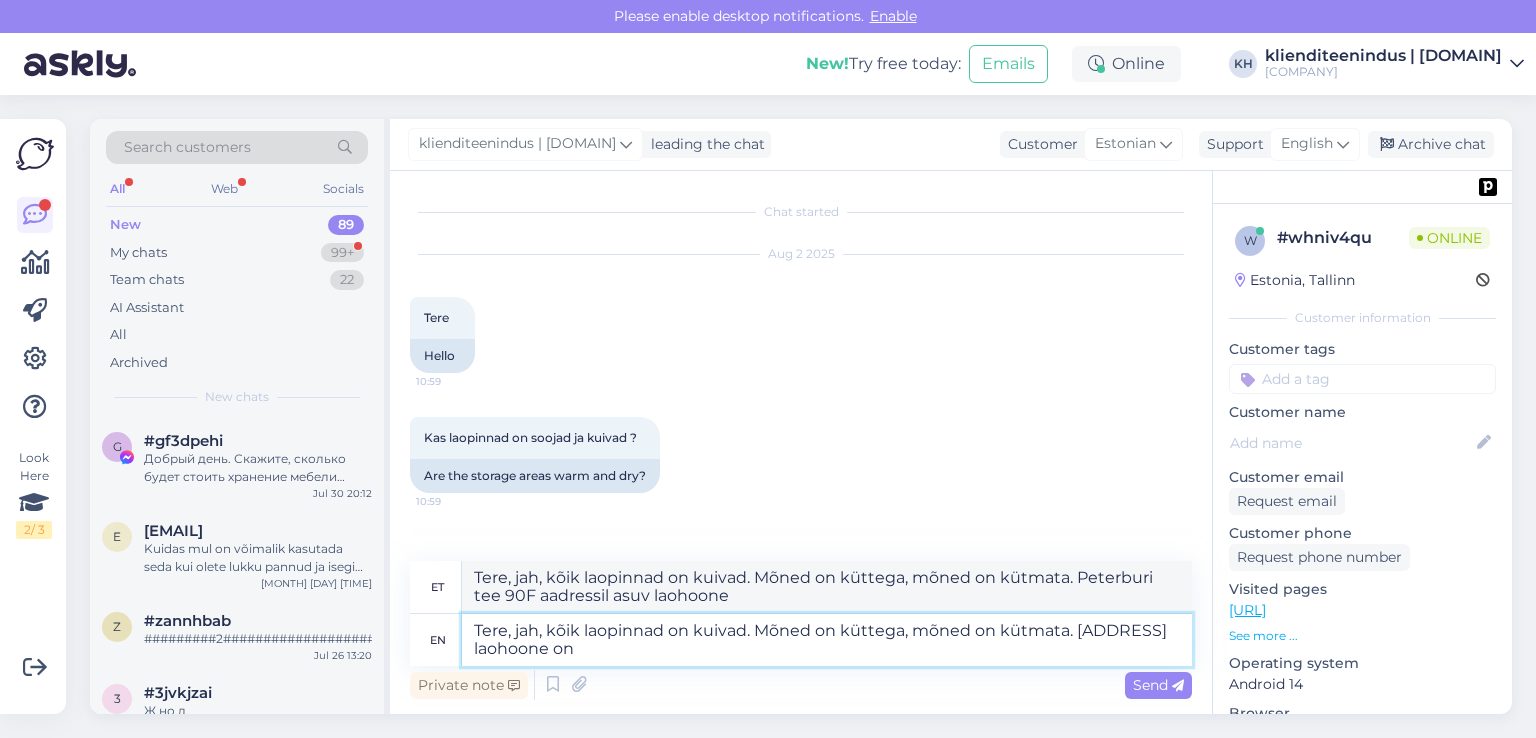 type on "Tere, jah, kõik laopinnad on kuivad. Mõned on küttega, mõned on kütmata. [ADDRESS] laohoone on" 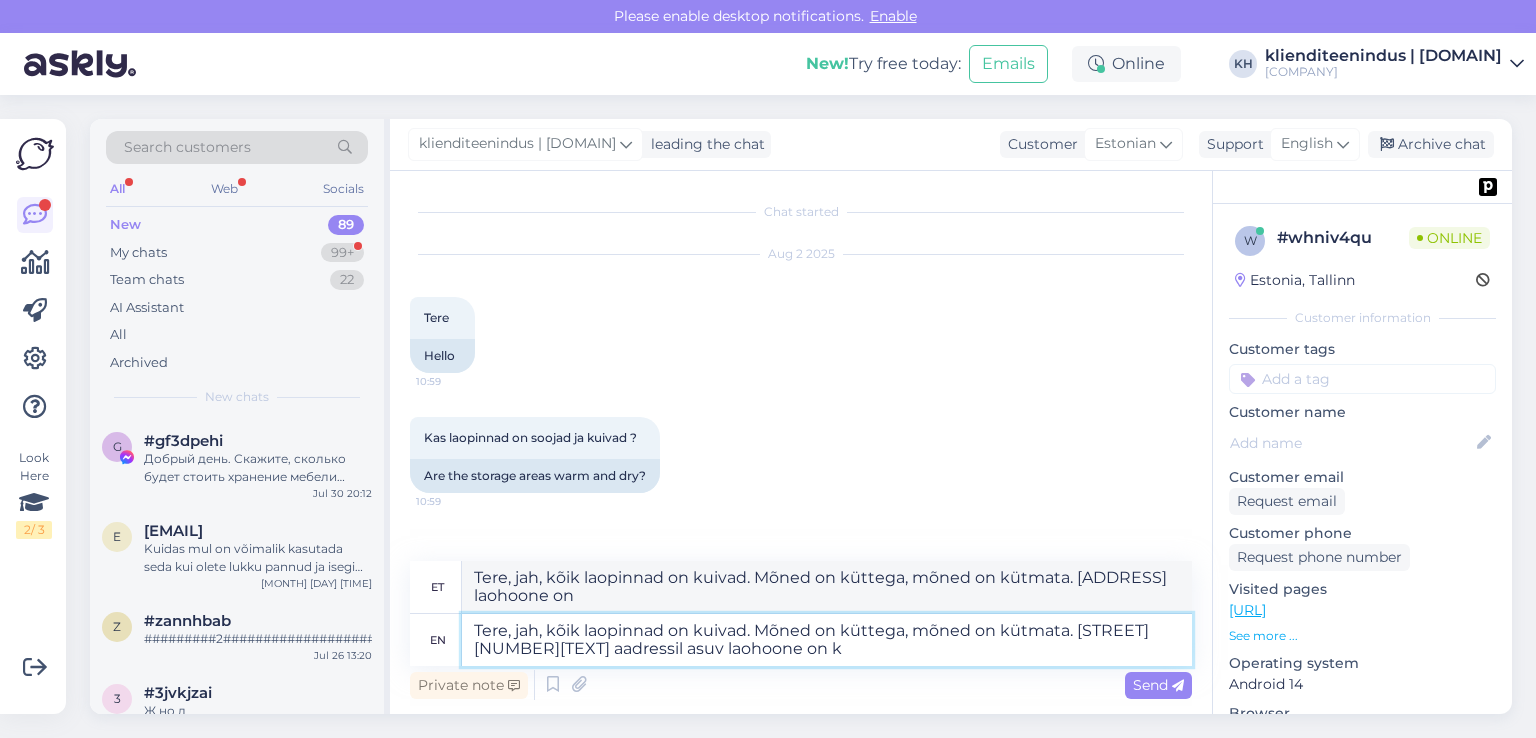 type on "Tere, jah, kõik laopinnad on kuivad. Mõned on küttega, mõned on kütmata. Peterburi tee 90F aadressil asuv laohoone on kü" 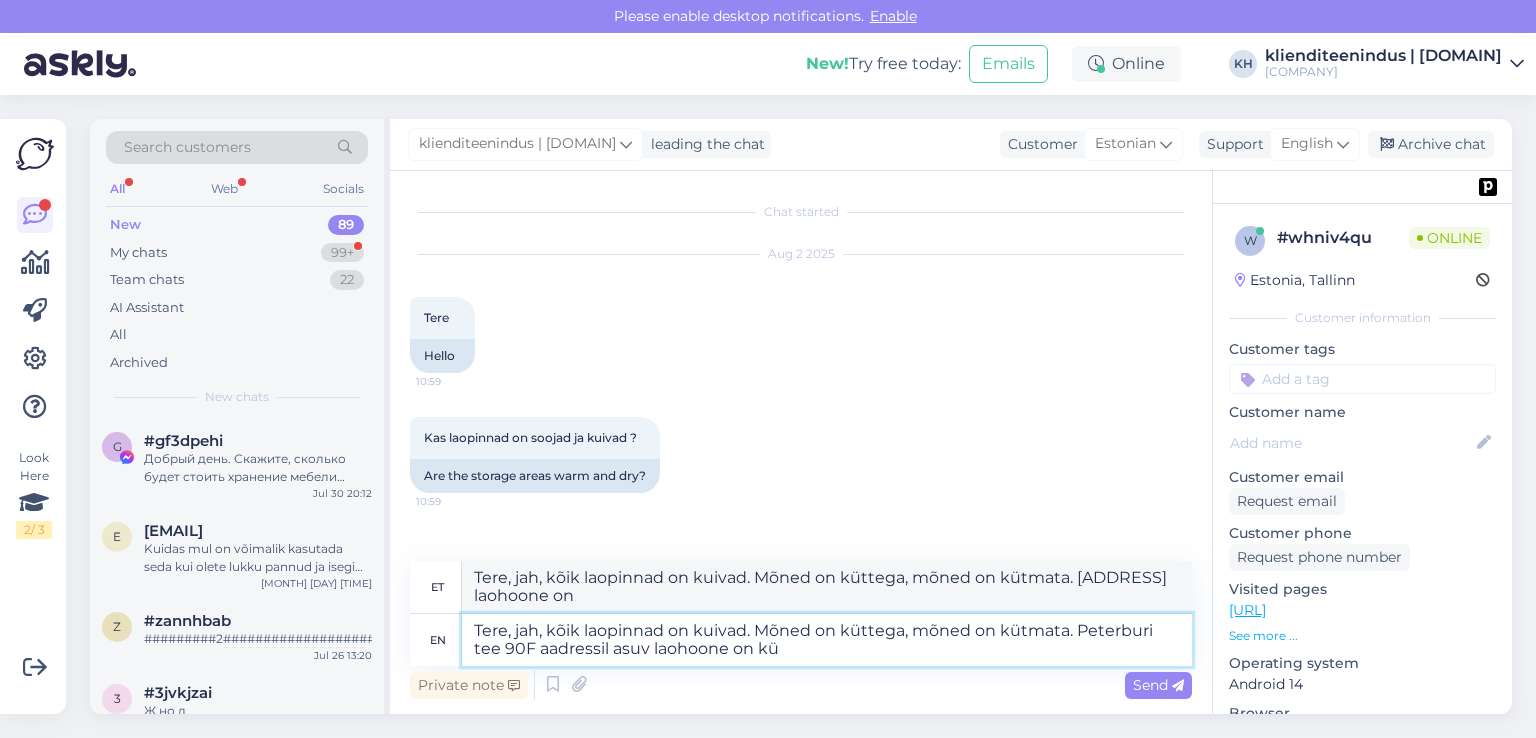 type on "Tere, jah, kõik laopinnad on kuivad. Mõned on küttega, mõned on kütmata. [STREET] [NUMBER][TEXT] aadressil asuv laohoone on k" 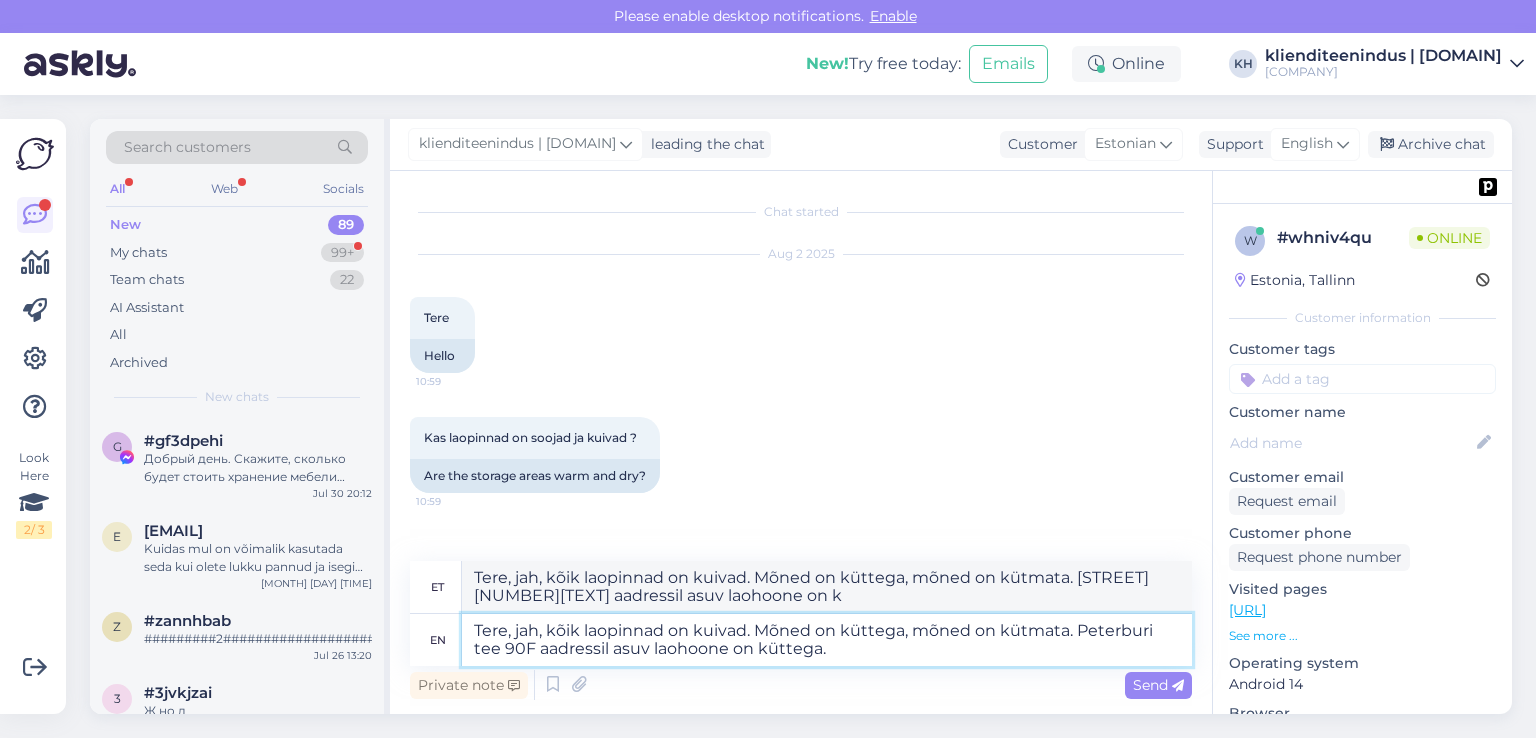 type on "Tere, jah, kõik laopinnad on kuivad. Mõned on küttega, mõned on kütmata. Peterburi tee 90F aadressil asuv laohoone on küttega." 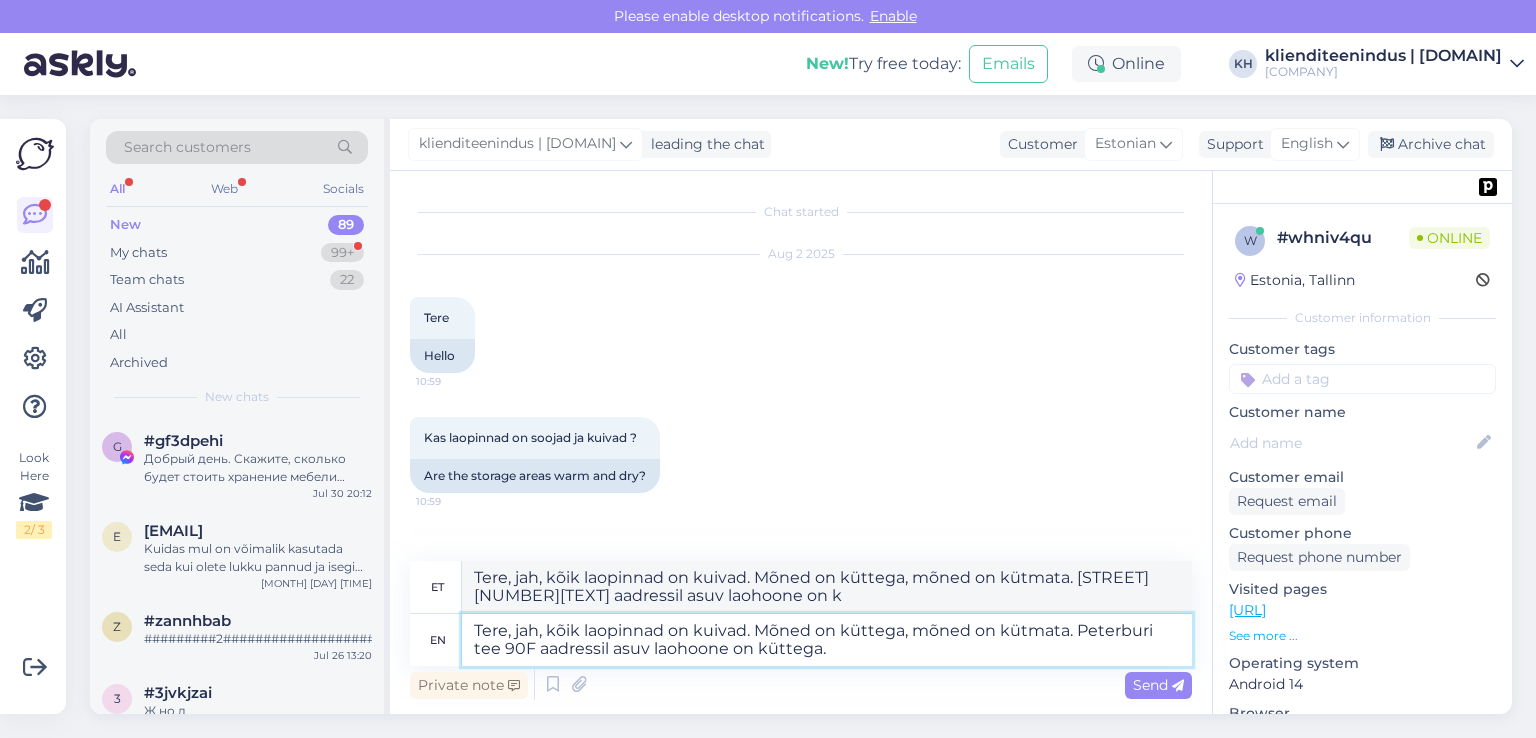 type on "Tere, jah, kõik laopinnad on kuivad. Mõned on küttega, mõned on kütmata. Peterburi tee 90F aadressil asuv laohoone on küttega." 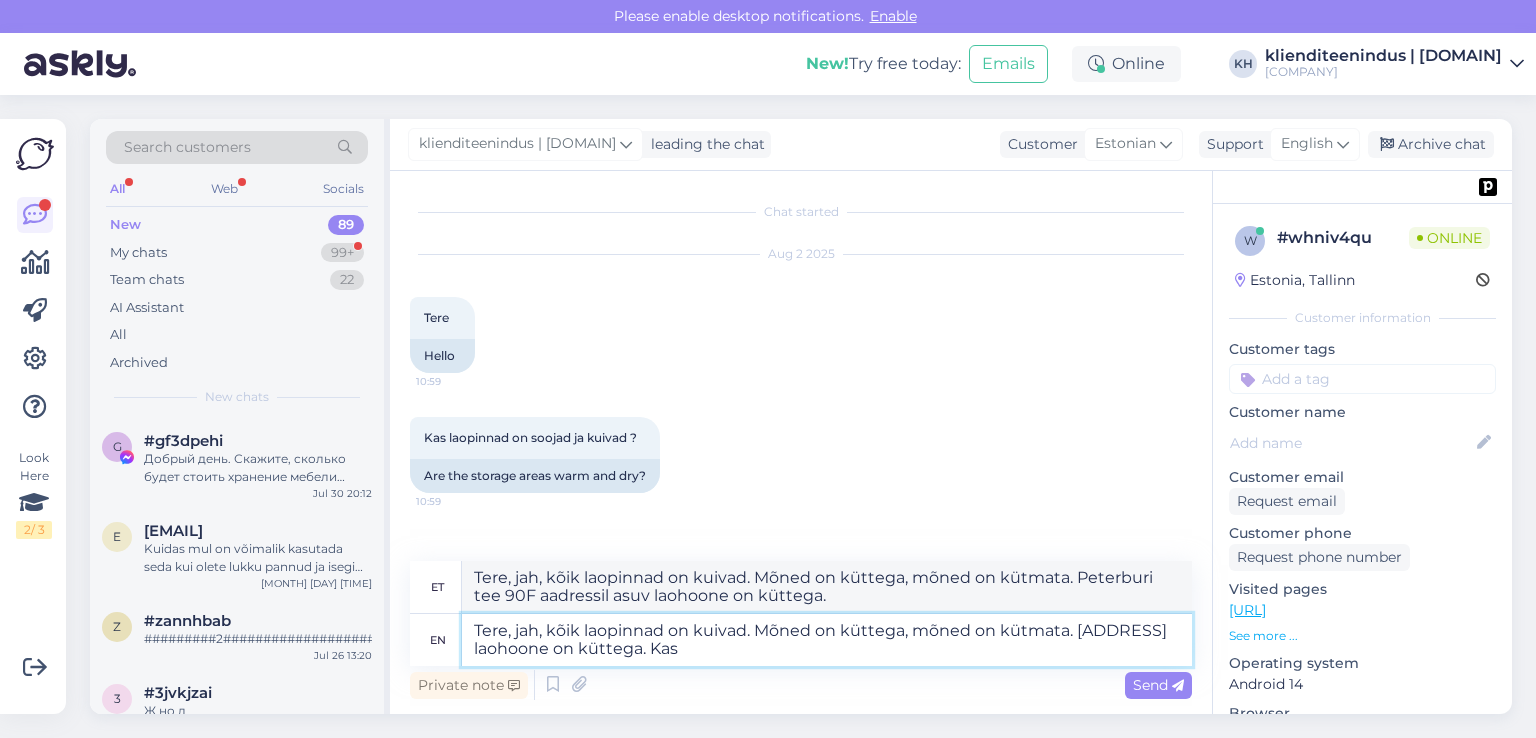 type on "Tere, jah, kõik laopinnad on kuivad. Mõned on küttega, mõned on kütmata. [ADDRESS] laohoone on küttega. Kas" 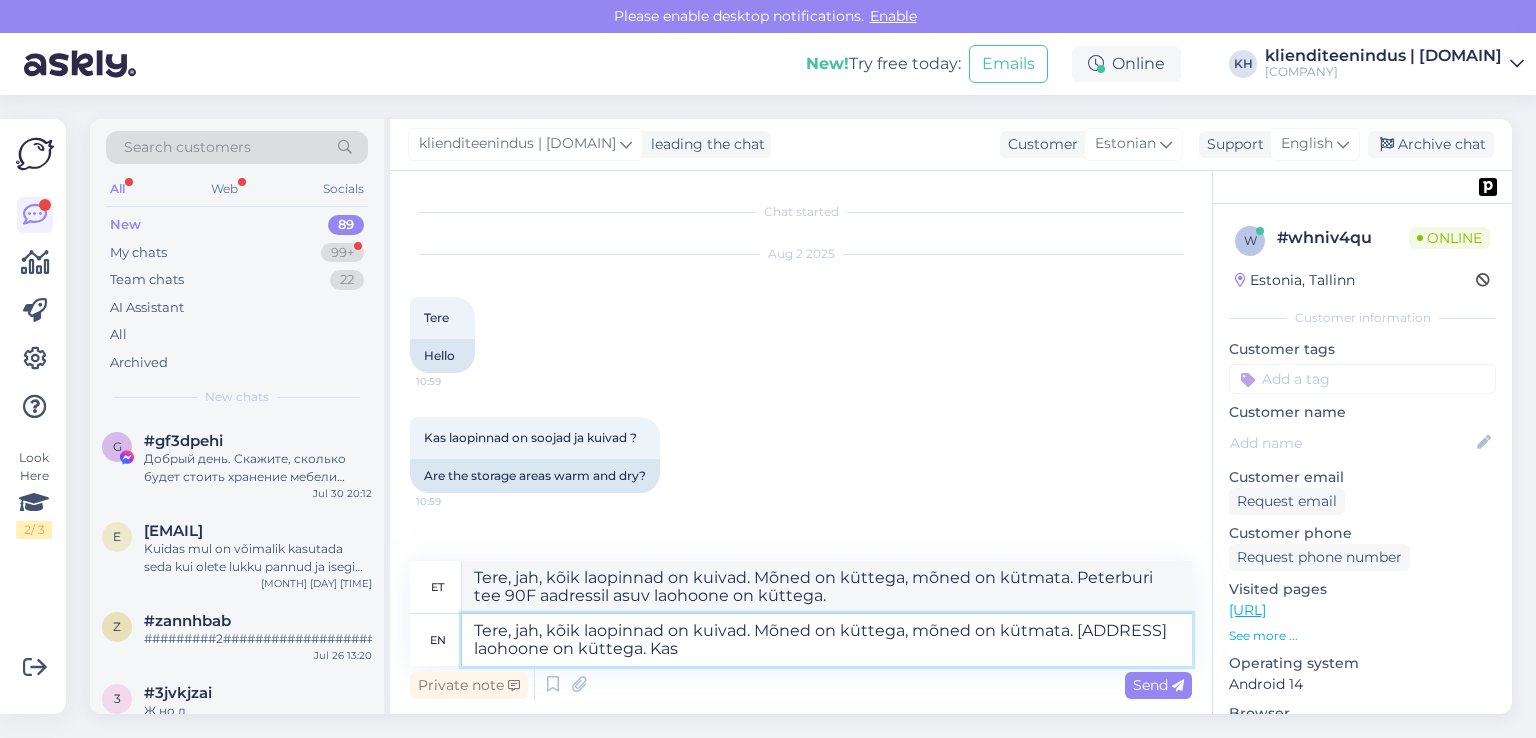 type on "Tere, jah, kõik laopinnad on kuivad. Mõned on küttega, mõned on kütmata. [ADDRESS] laohoone on küttega. Kas" 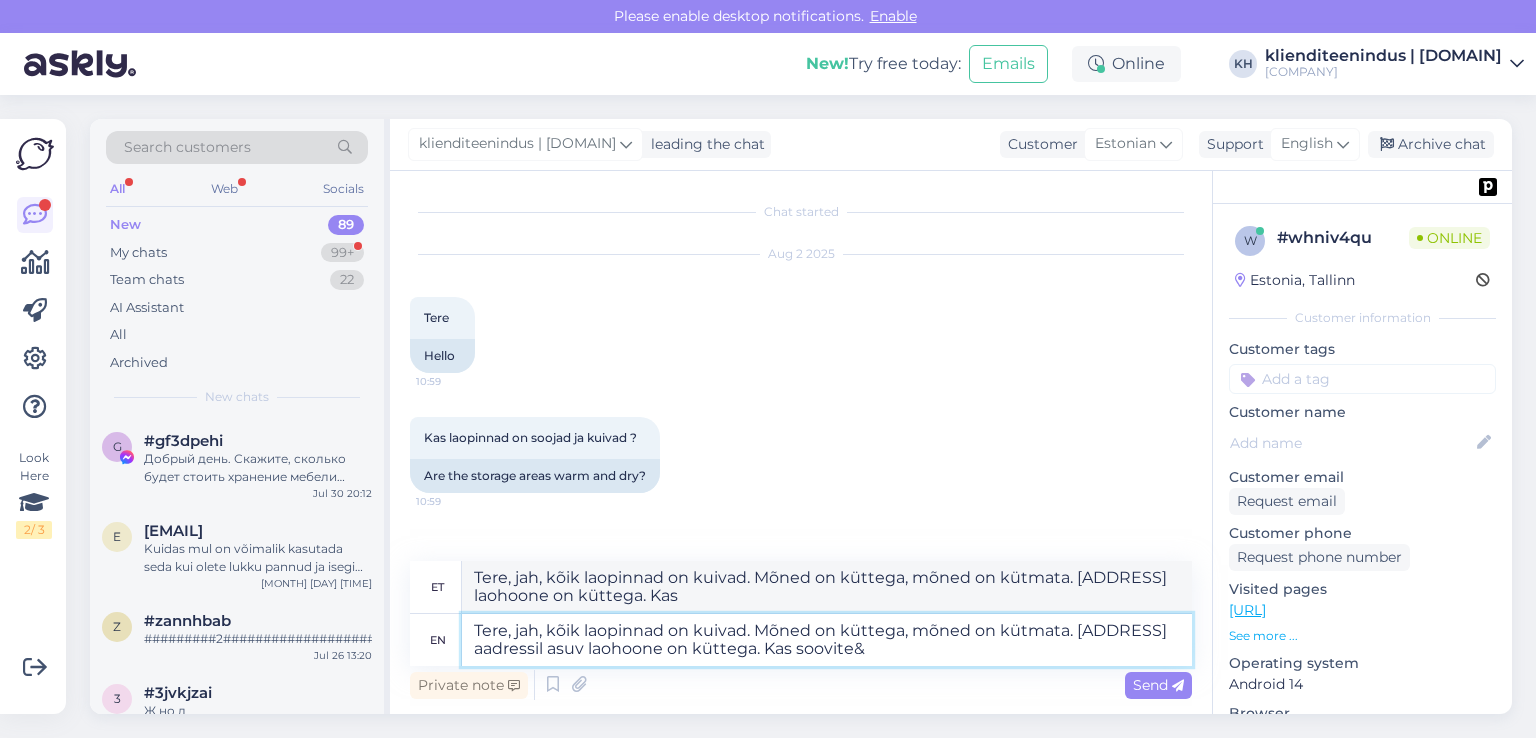 type on "Tere, jah, kõik laopinnad on kuivad. Mõned on küttega, mõned on kütmata. [ADDRESS] laohoone on küttega. Kas soovite" 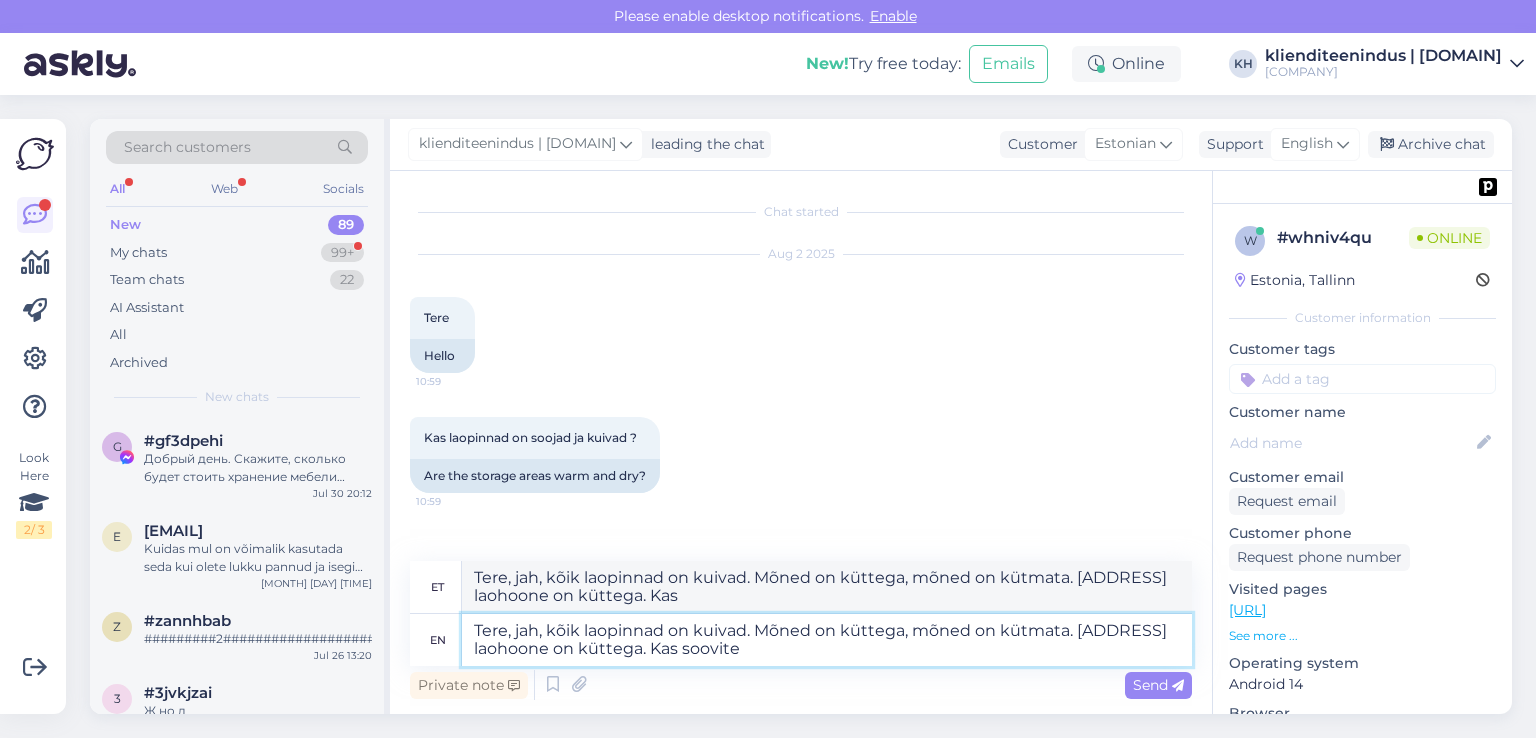 type on "Tere, jah, kõik laopinnad on kuivad. Mõned on küttega, mõned on kütmata. [ADDRESS] aadressil asuv laohoone on küttega. Kas soovid&" 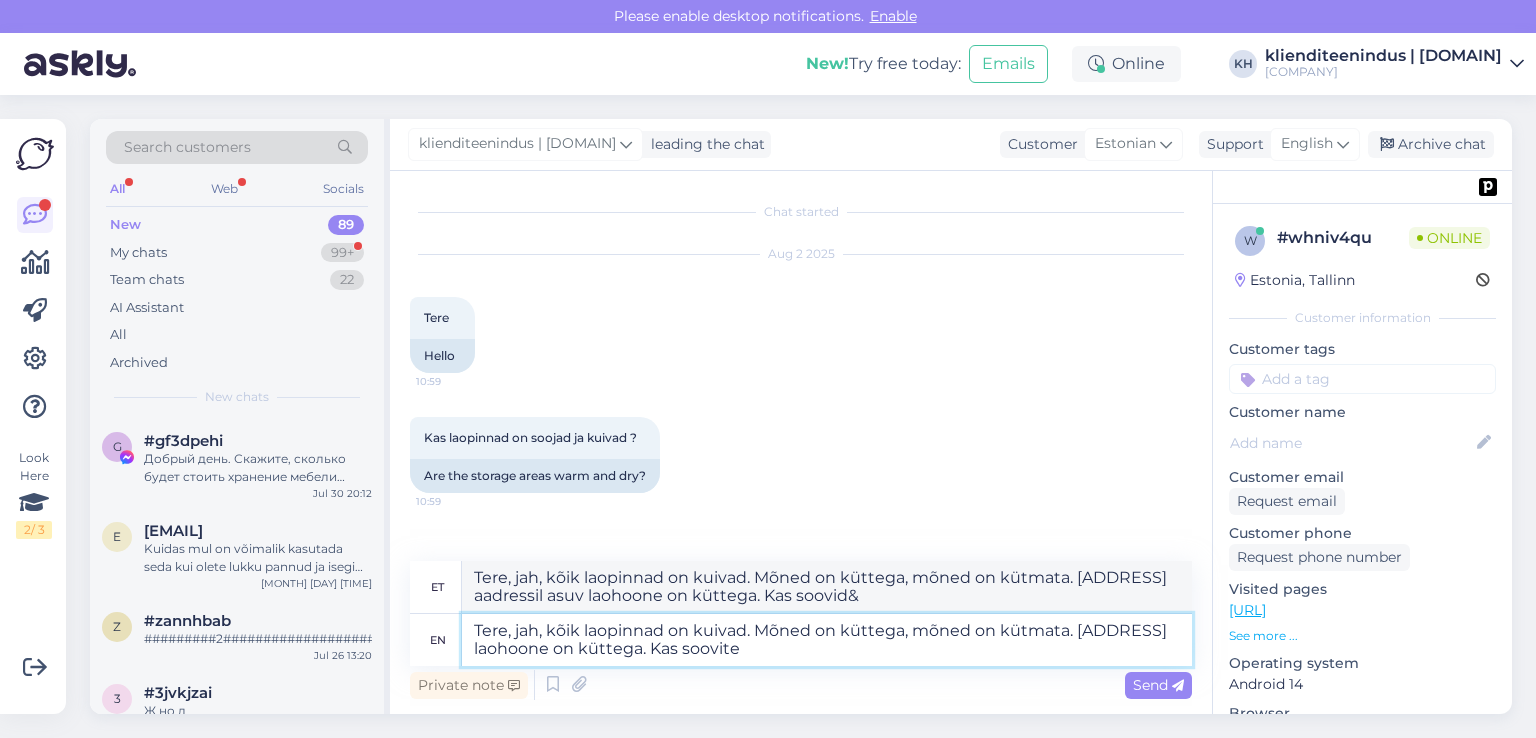 type on "Tere, jah, kõik laopinnad on kuivad. Mõned on küttega, mõned on kütmata. Peterburi tee 90F aadressil asuv laohoone on küttega. Kas soovite?" 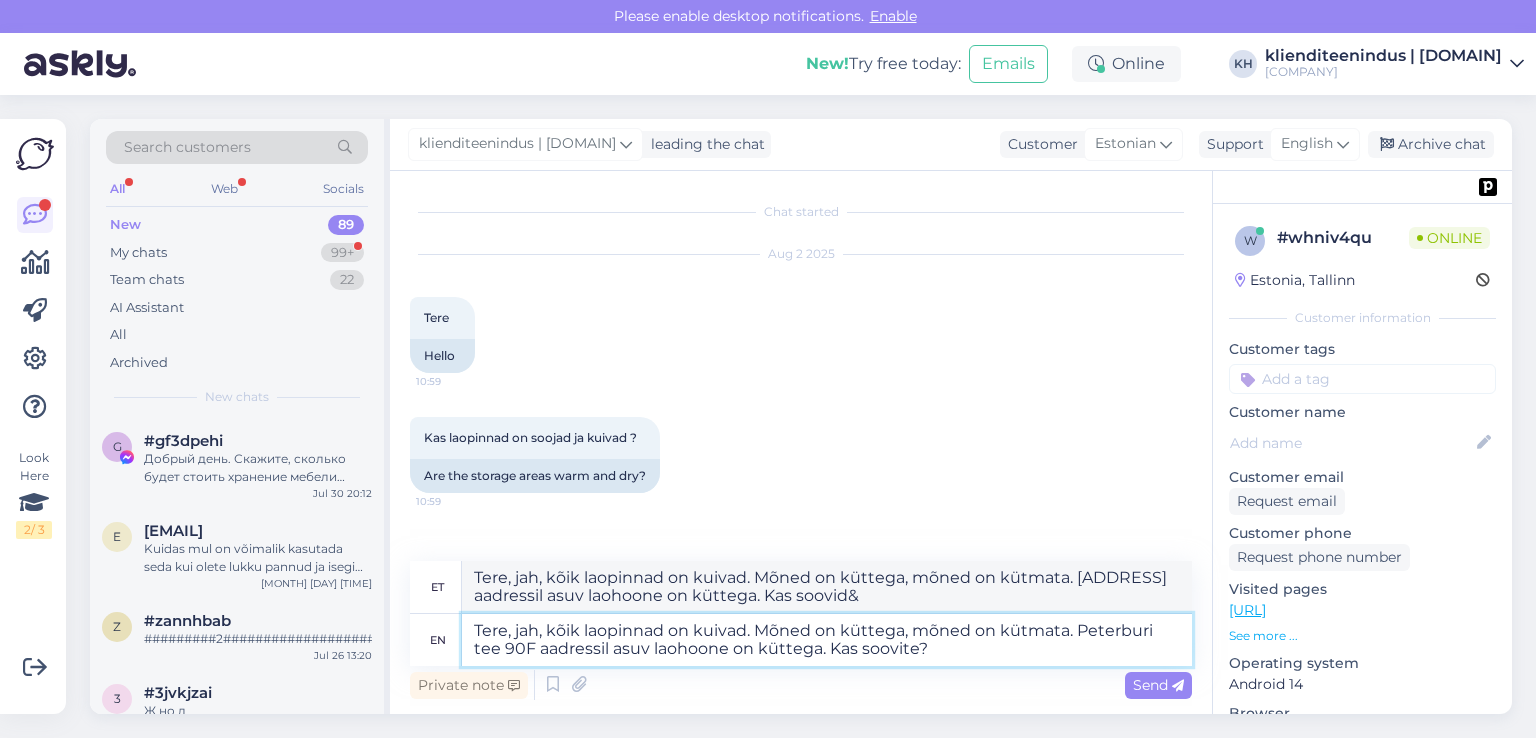 type on "Tere, jah, kõik laopinnad on kuivad. Mõned on küttega, mõned on kütmata. [ADDRESS] aadressil asuv laohoone on küttega. Kas soovid?" 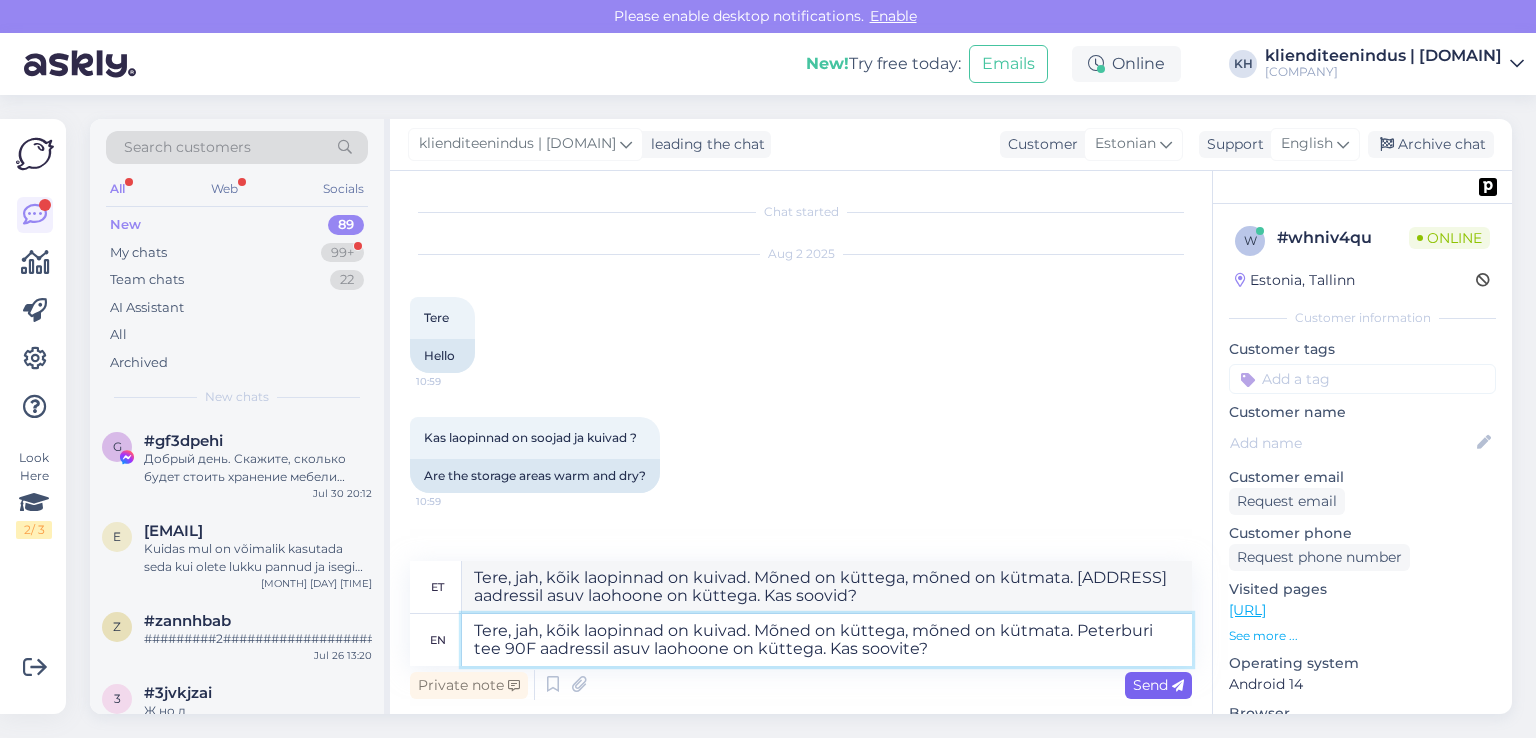 type on "Tere, jah, kõik laopinnad on kuivad. Mõned on küttega, mõned on kütmata. Peterburi tee 90F aadressil asuv laohoone on küttega. Kas soovite?" 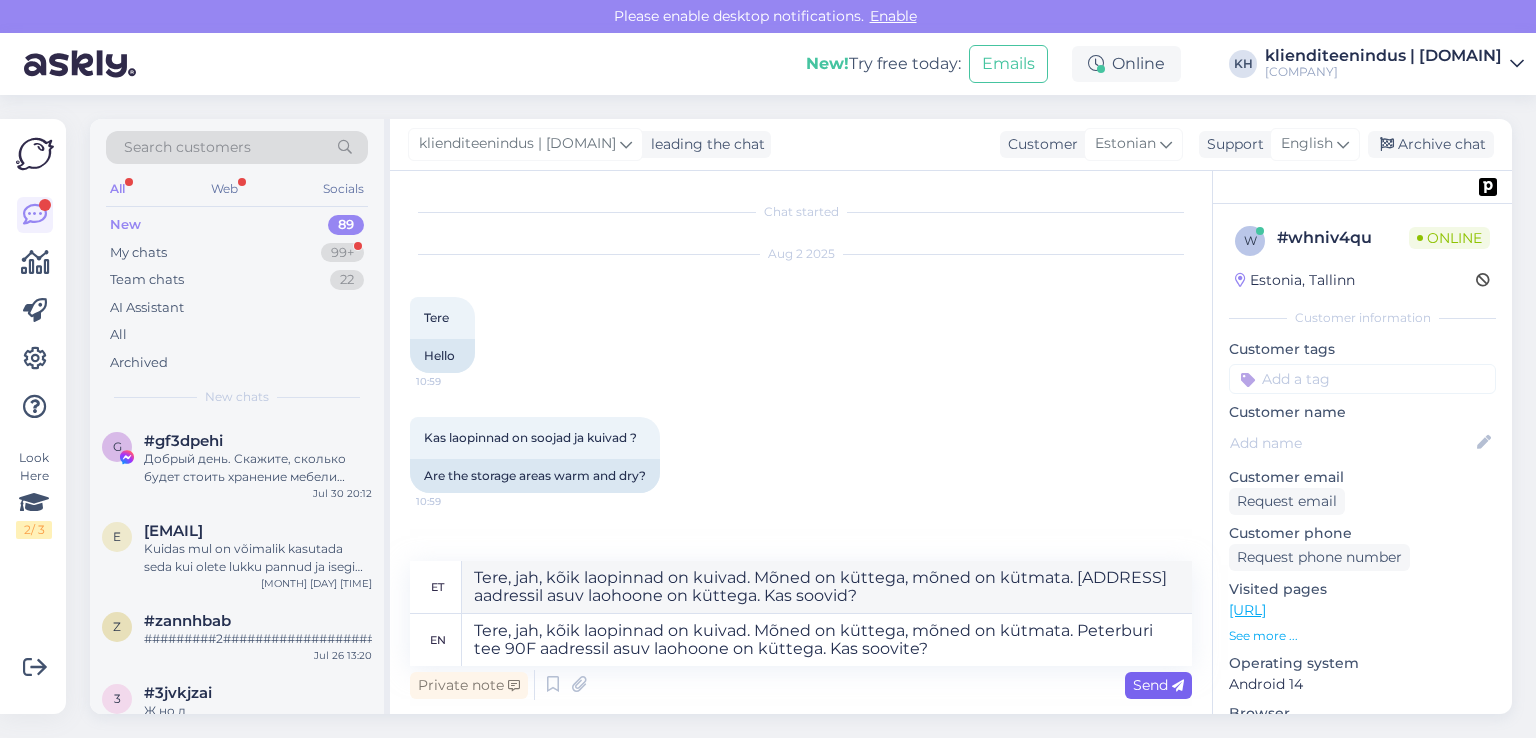 click on "Send" at bounding box center (1158, 685) 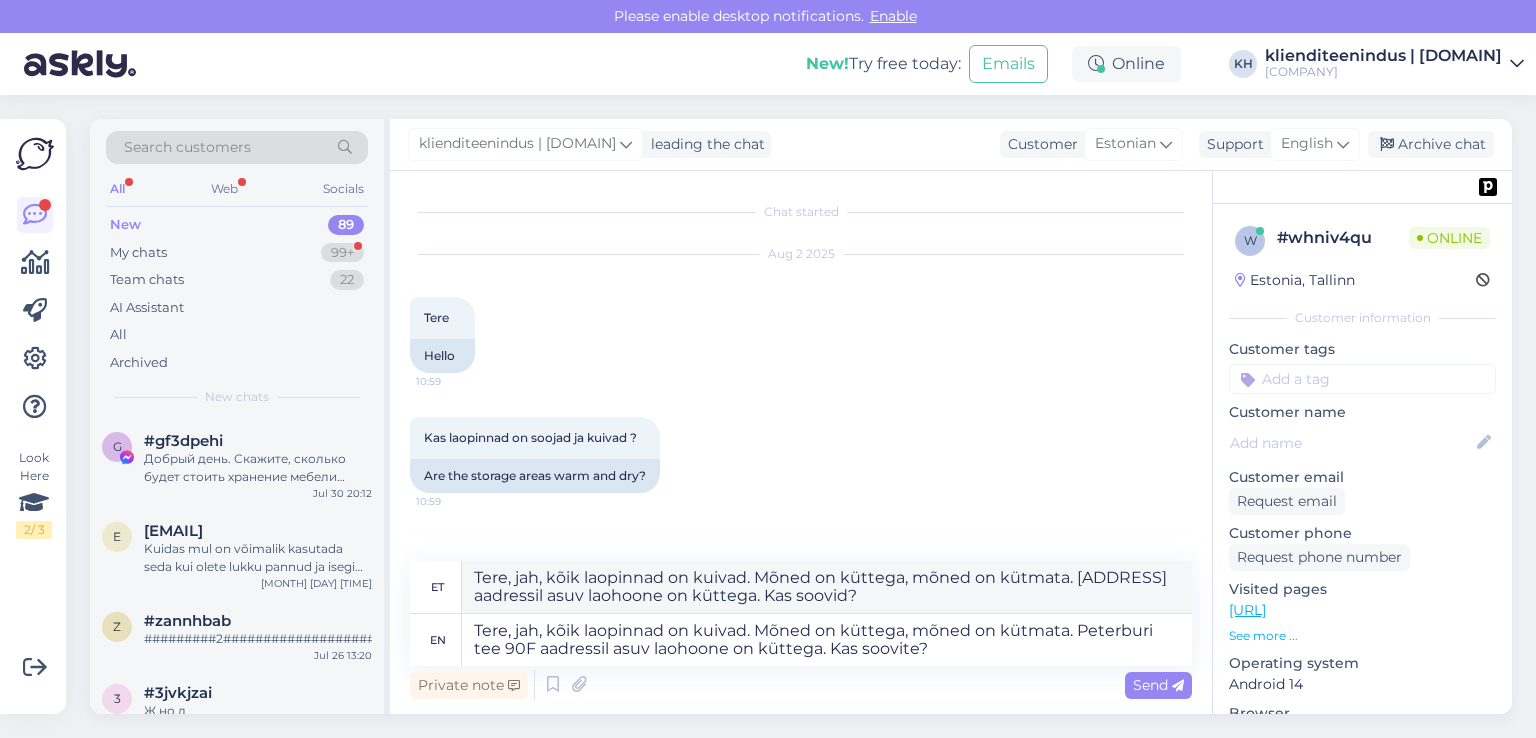 type 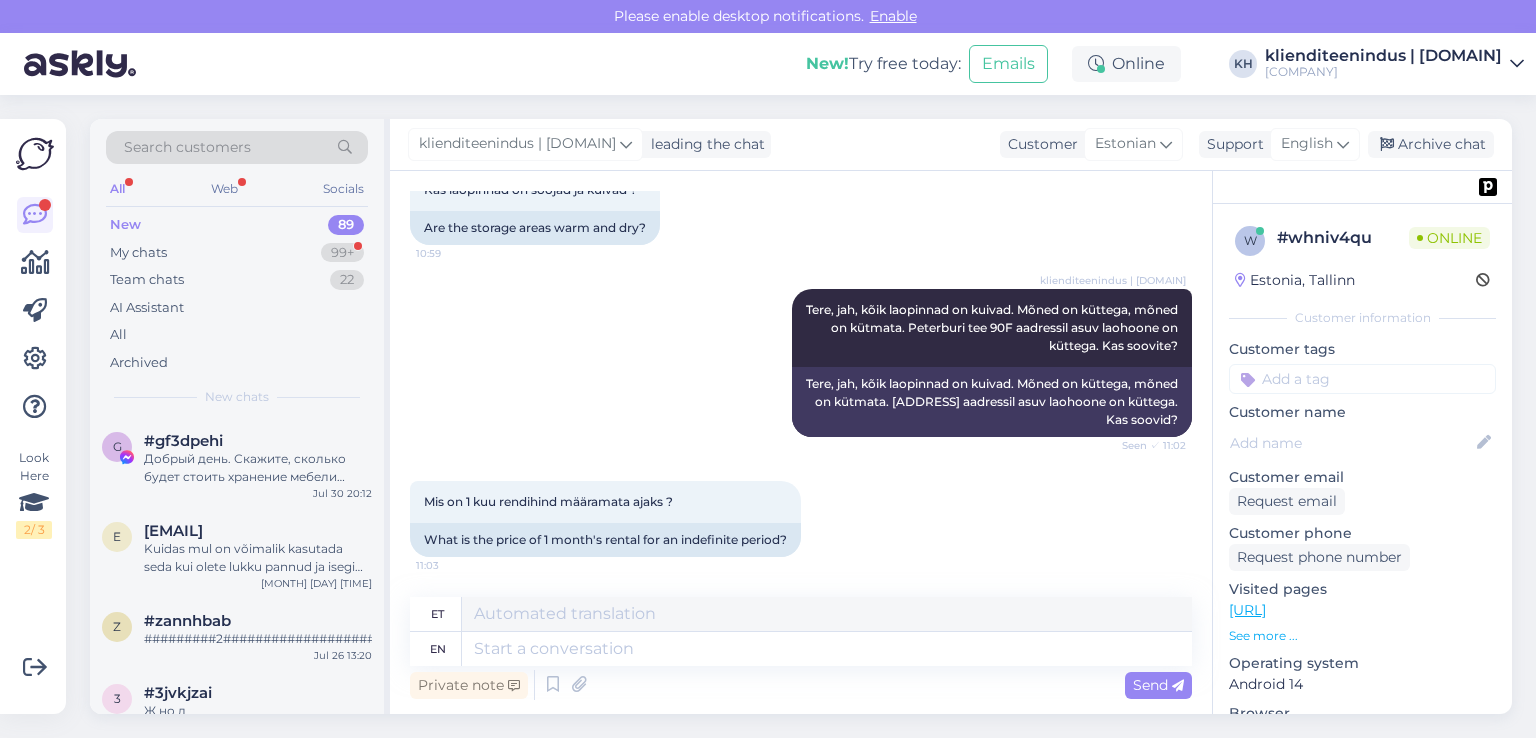 scroll, scrollTop: 368, scrollLeft: 0, axis: vertical 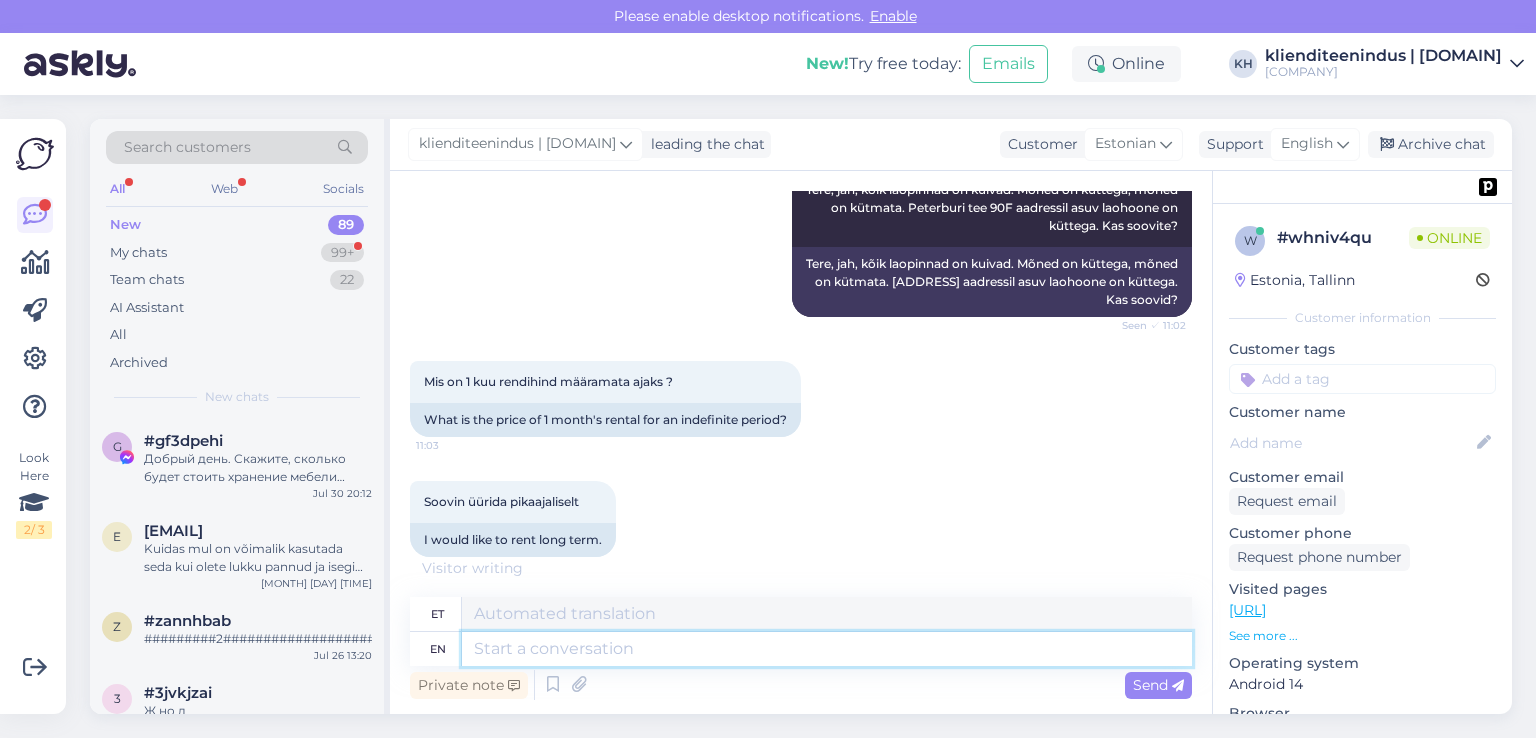 click at bounding box center (827, 649) 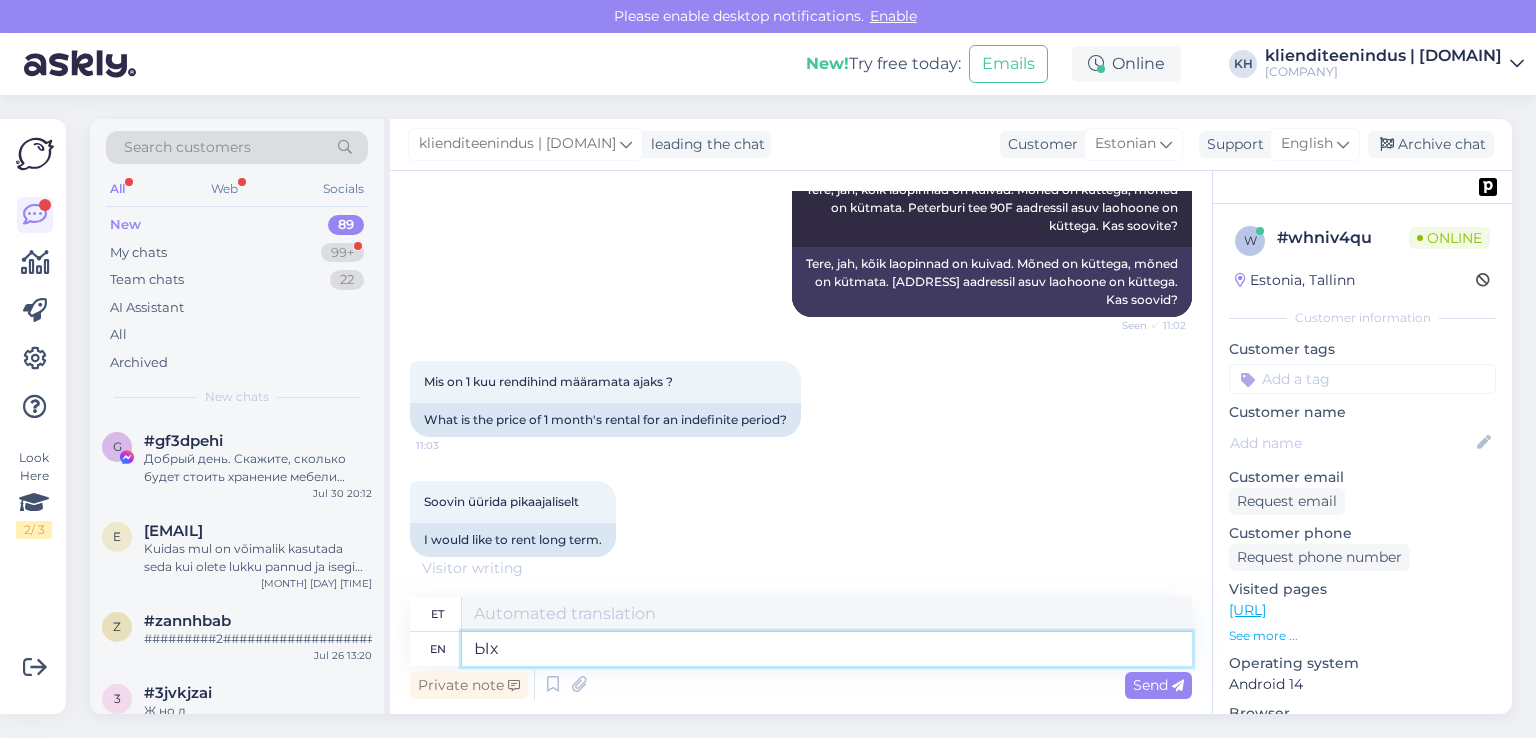 type on "Ы" 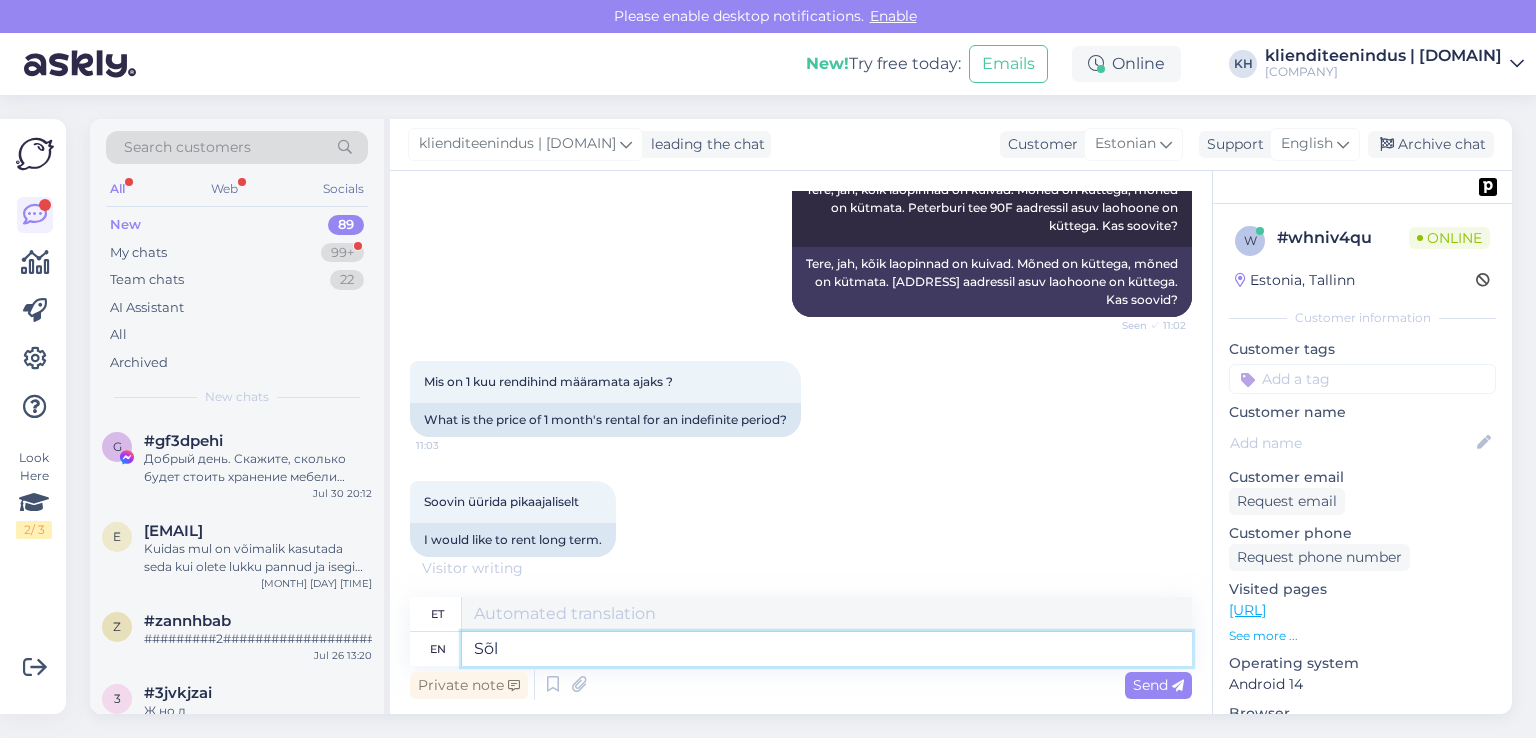type on "Sõlt" 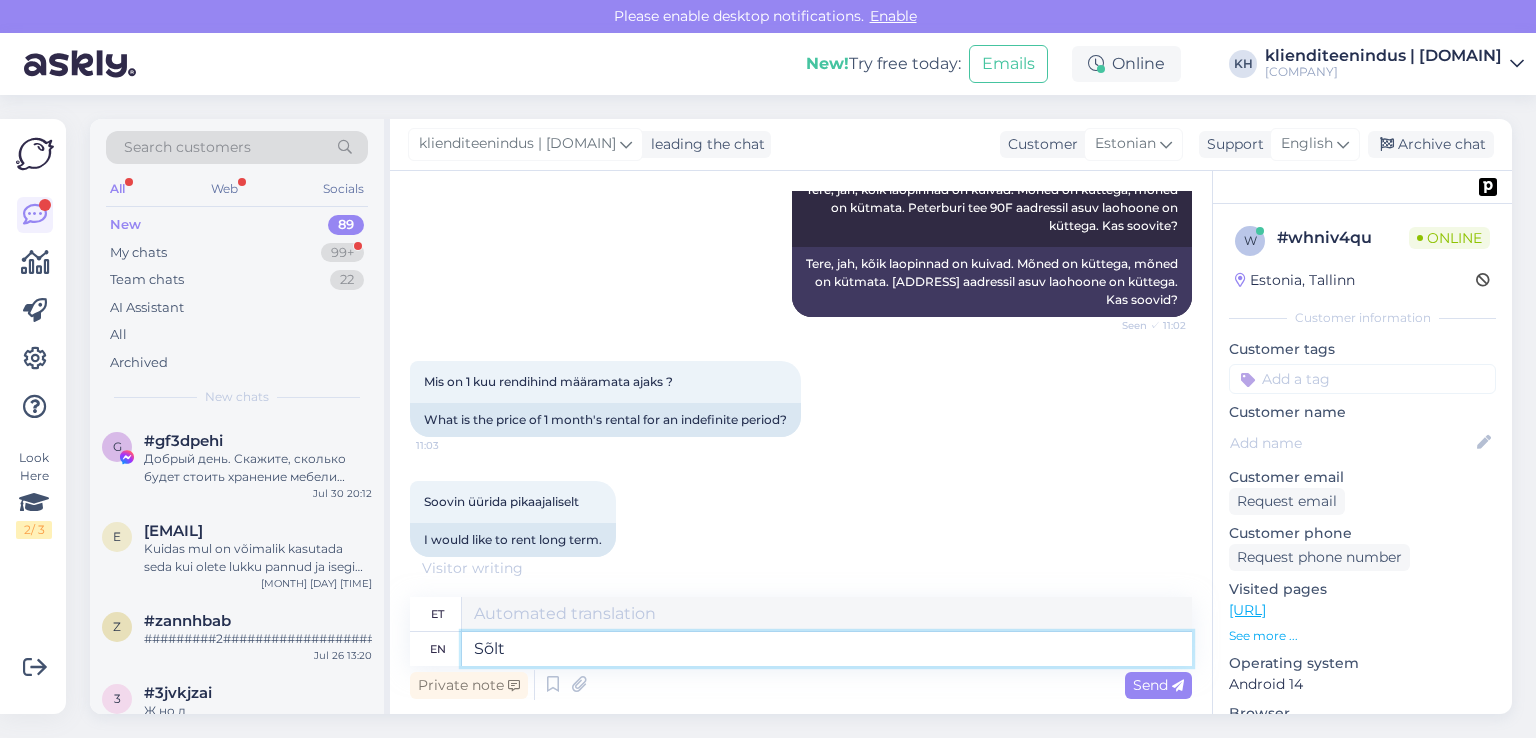 type on "Sõ" 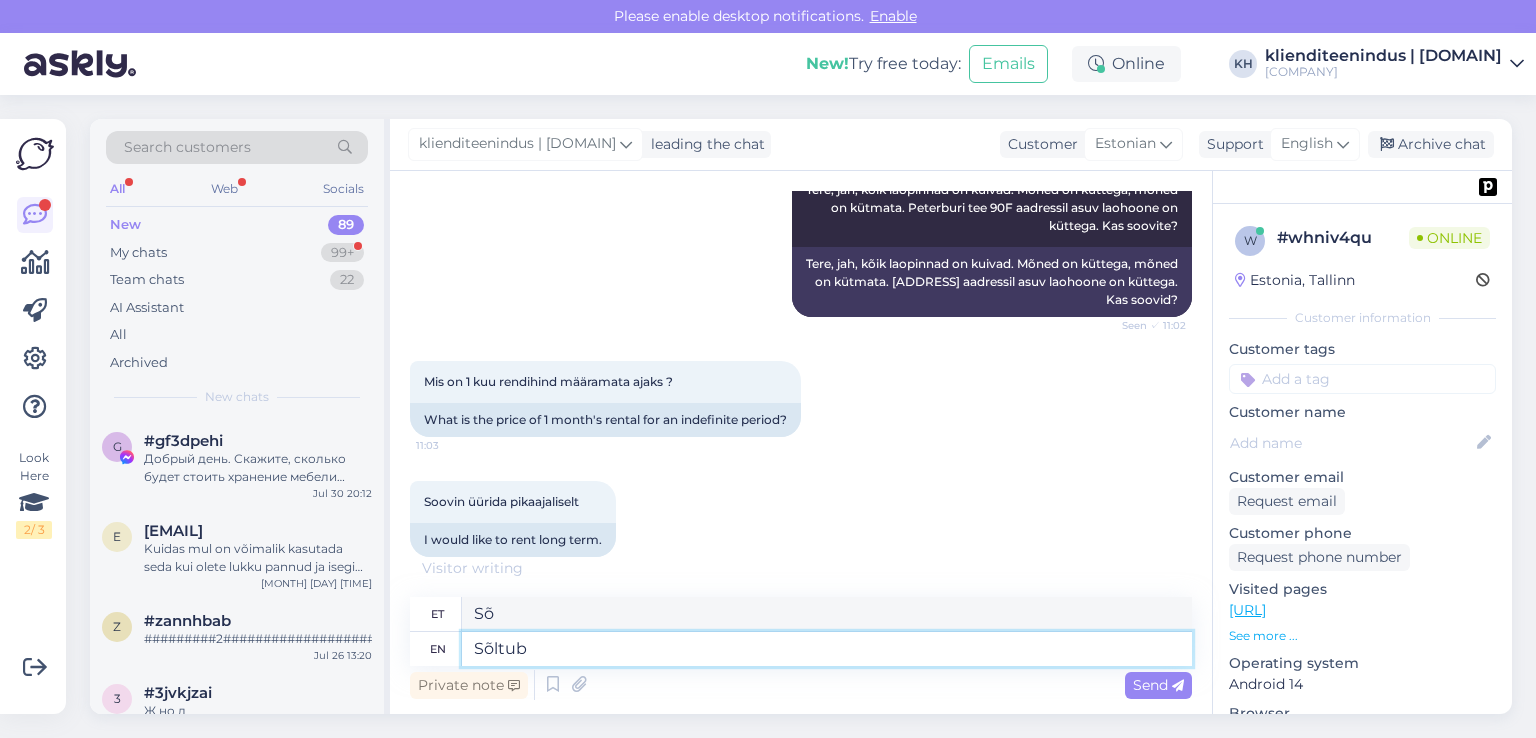 type on "Sõltub" 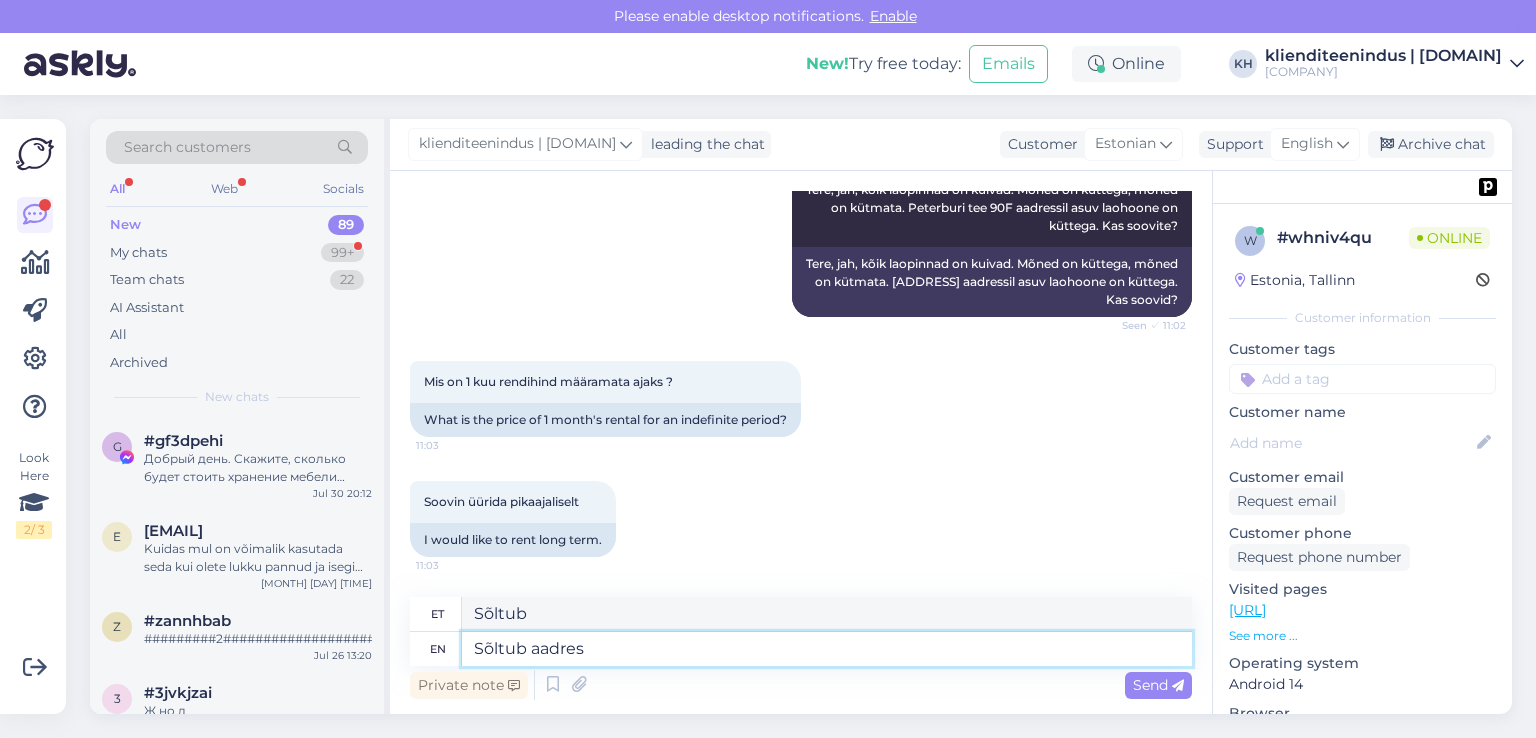 type on "Sõltub aadress" 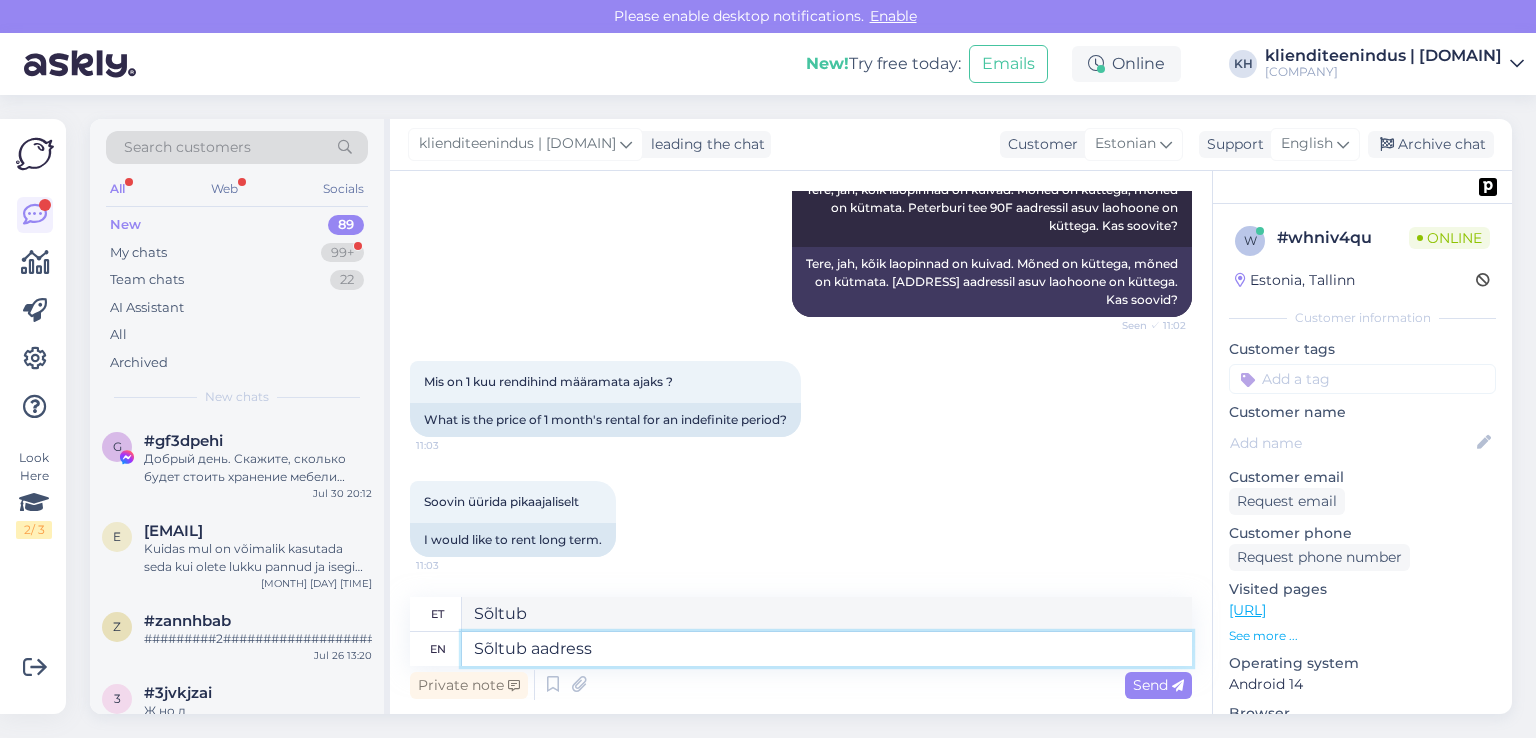type on "Sõltub aadre" 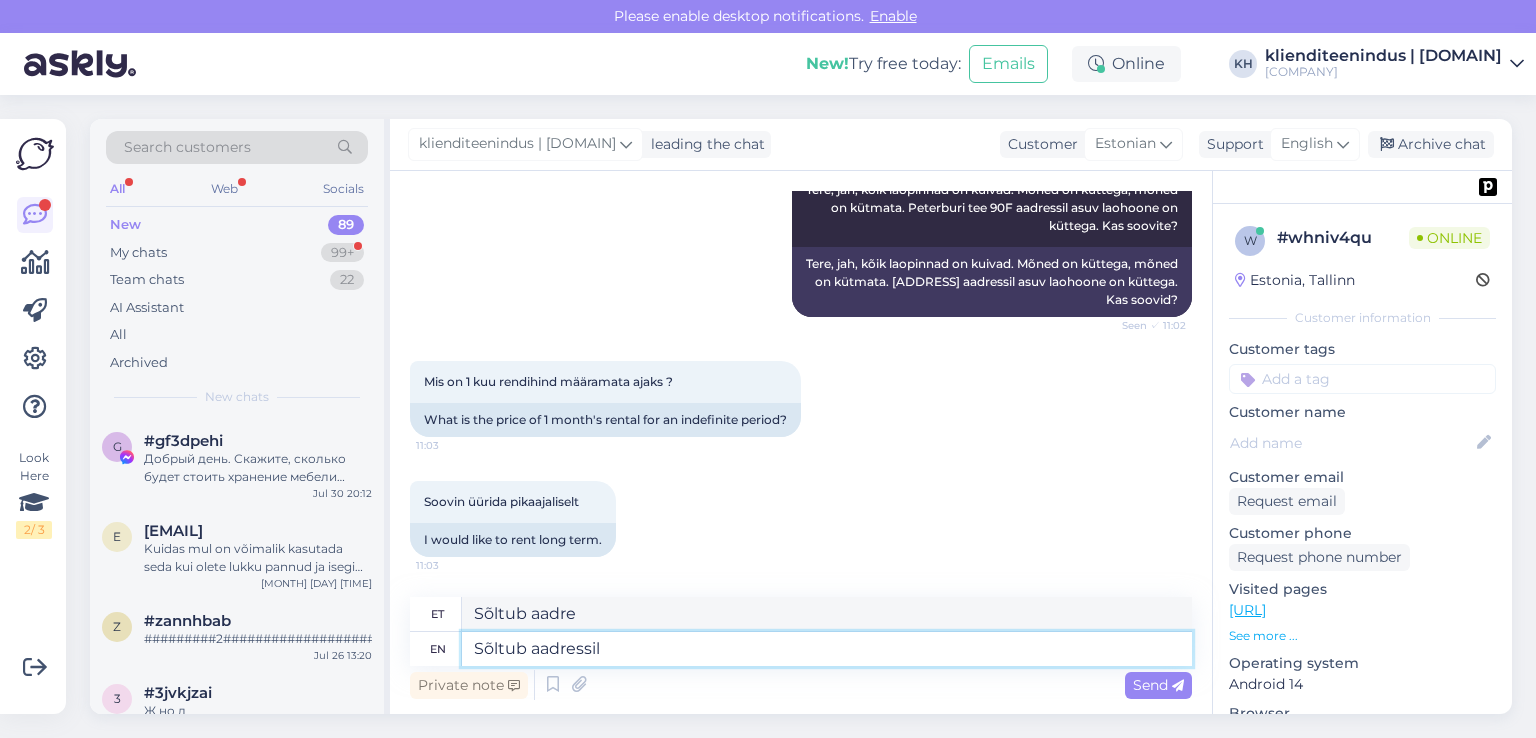 type on "Sõltub aadressilt" 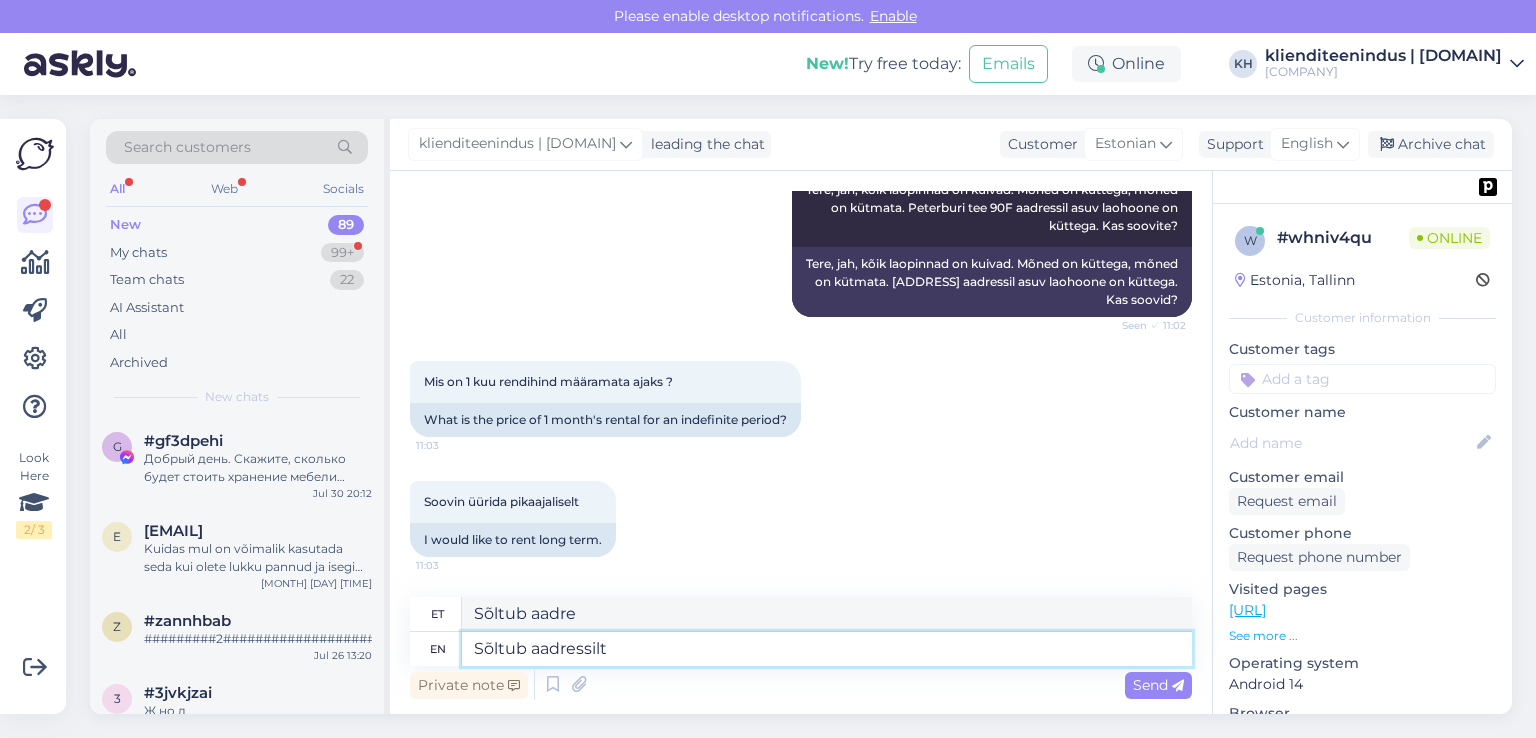 type on "Sõltub aadressilt" 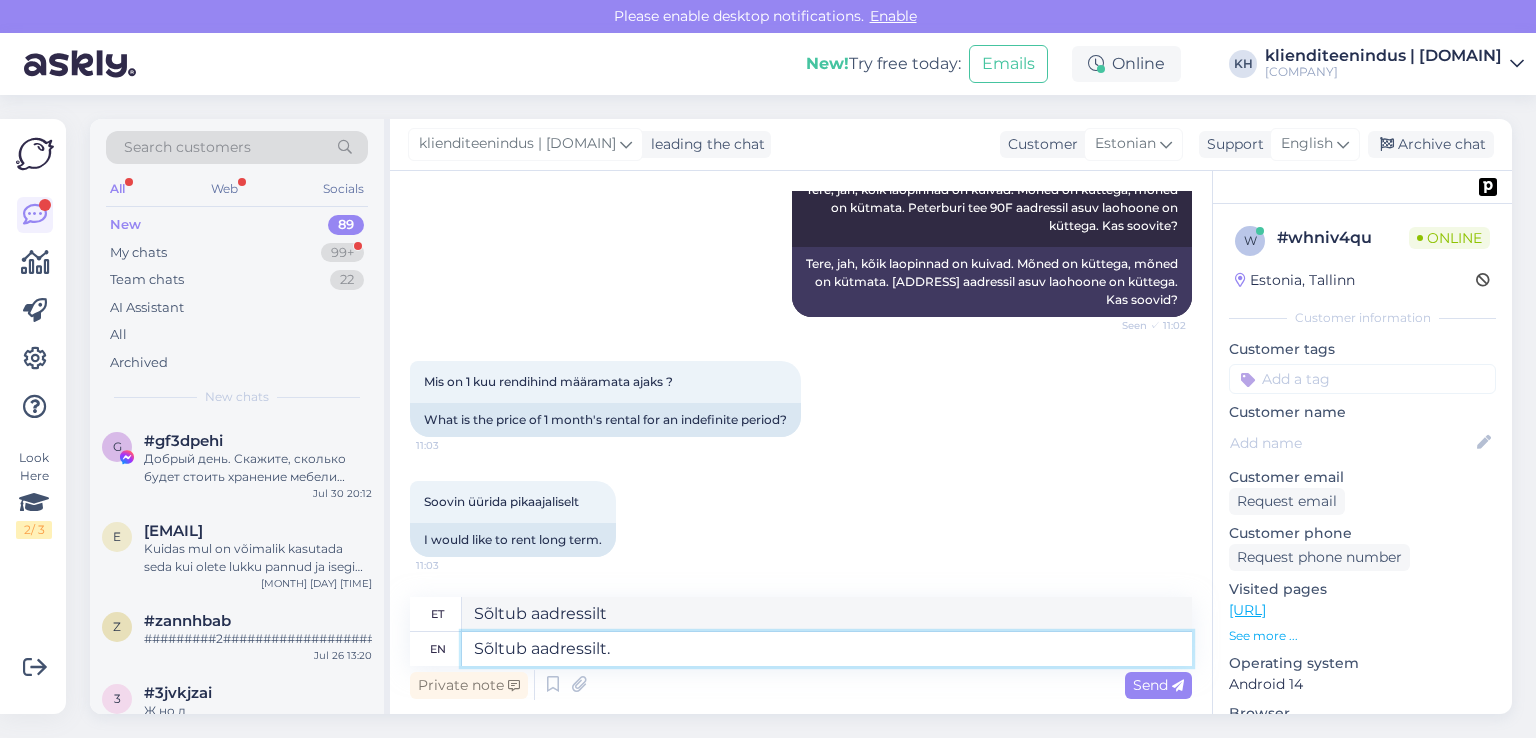 type on "Sõltub aadressilt." 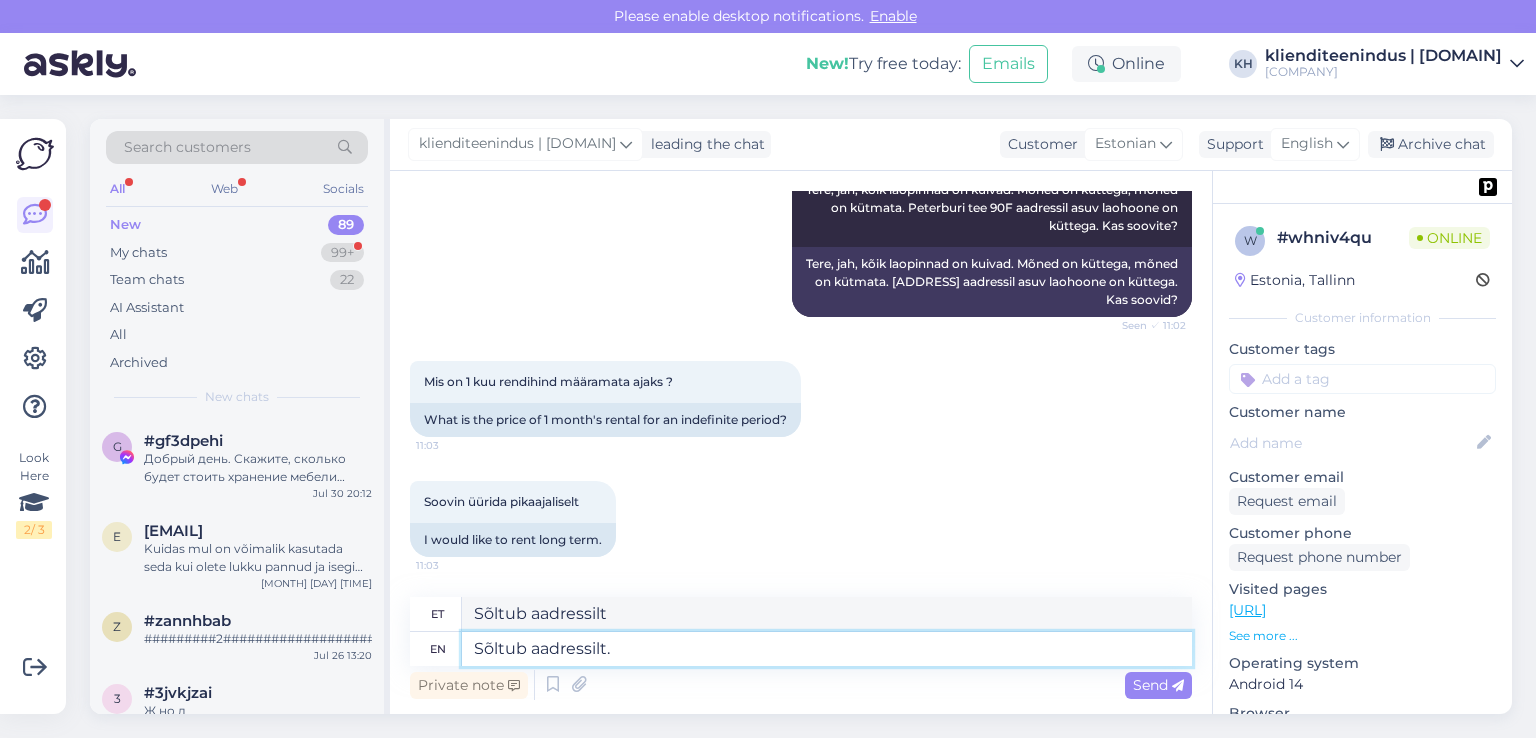 type on "Sõltub aadressilt." 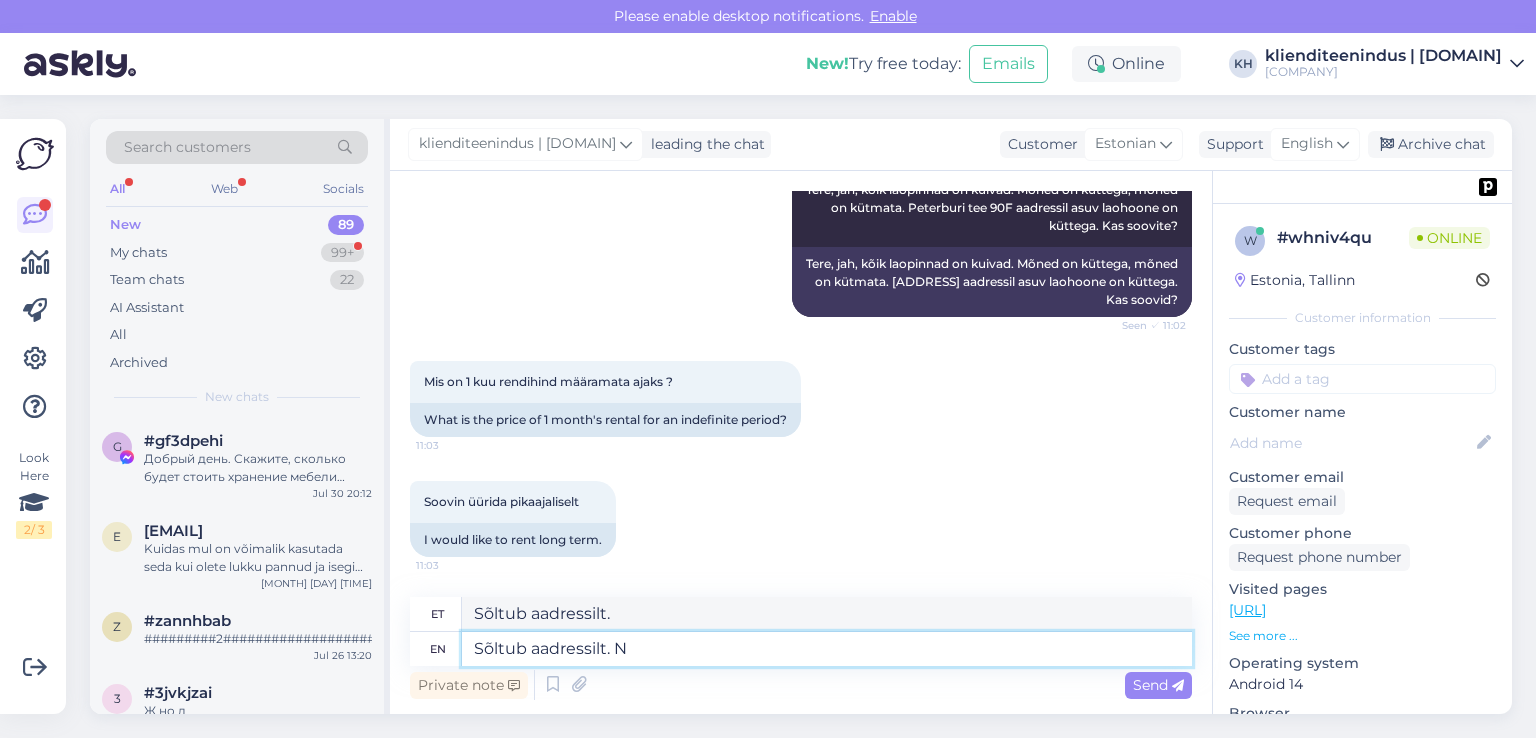 scroll, scrollTop: 524, scrollLeft: 0, axis: vertical 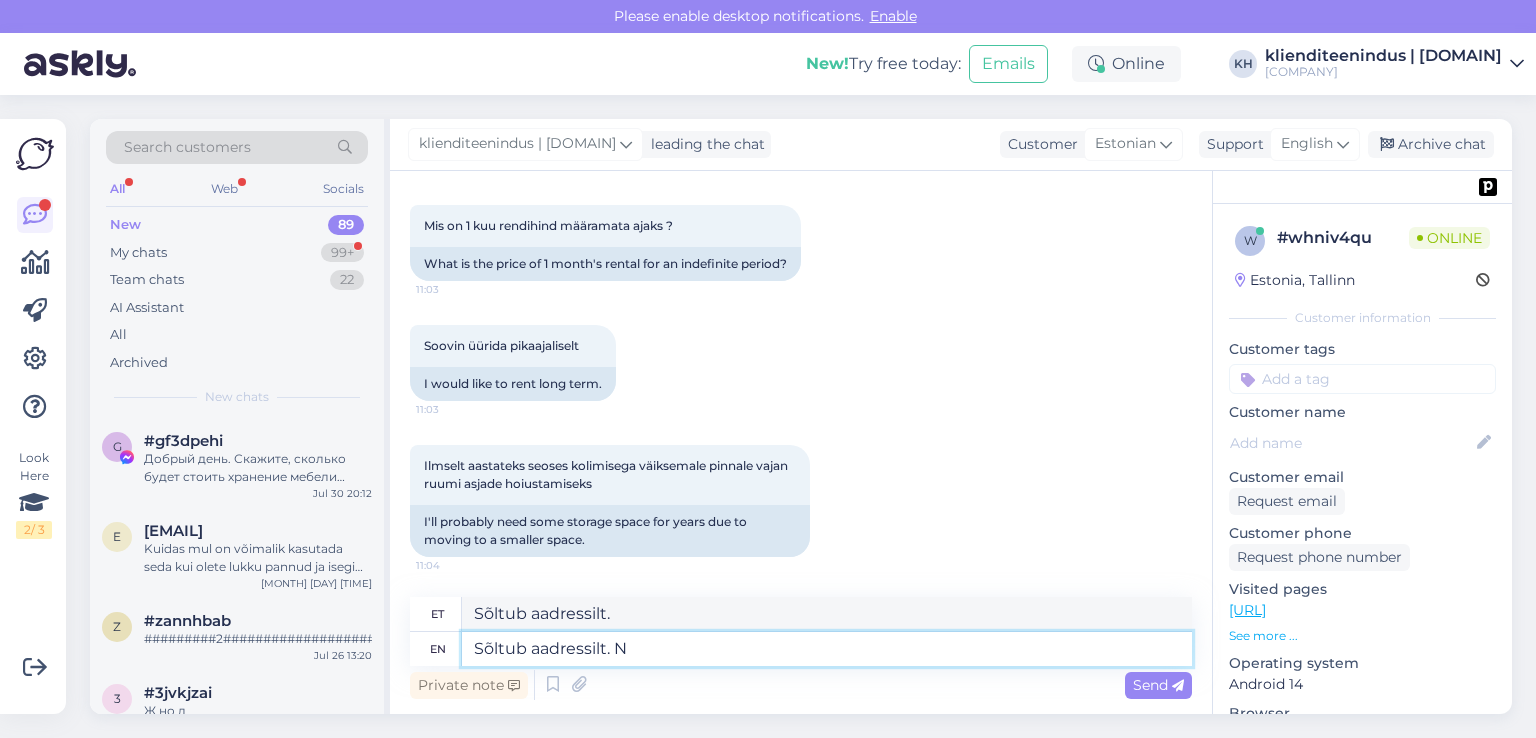type on "Sõltub aadressilt. Nä" 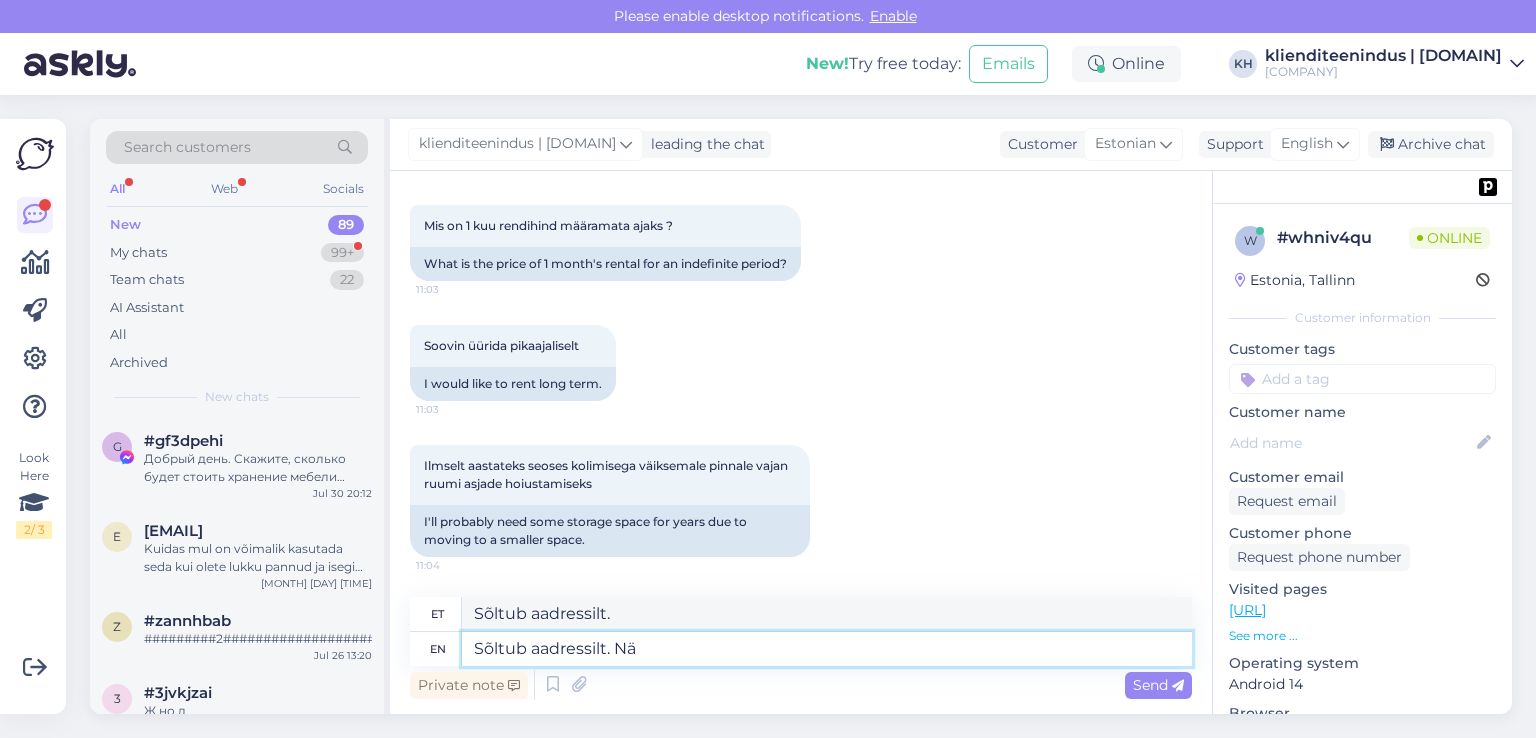 type on "Sõltub aadressilt. Nä" 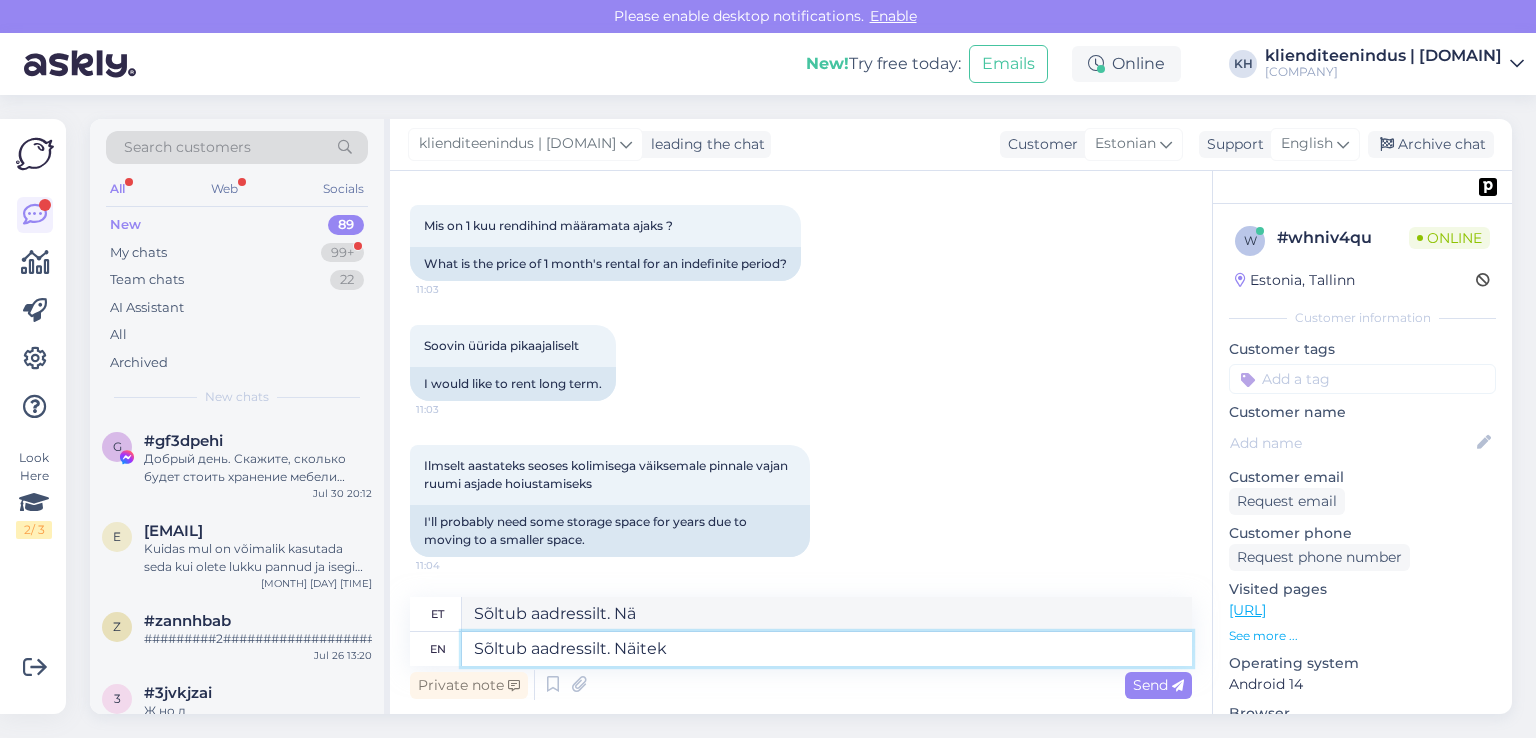 type on "Sõltub aadressilt. Näiteks" 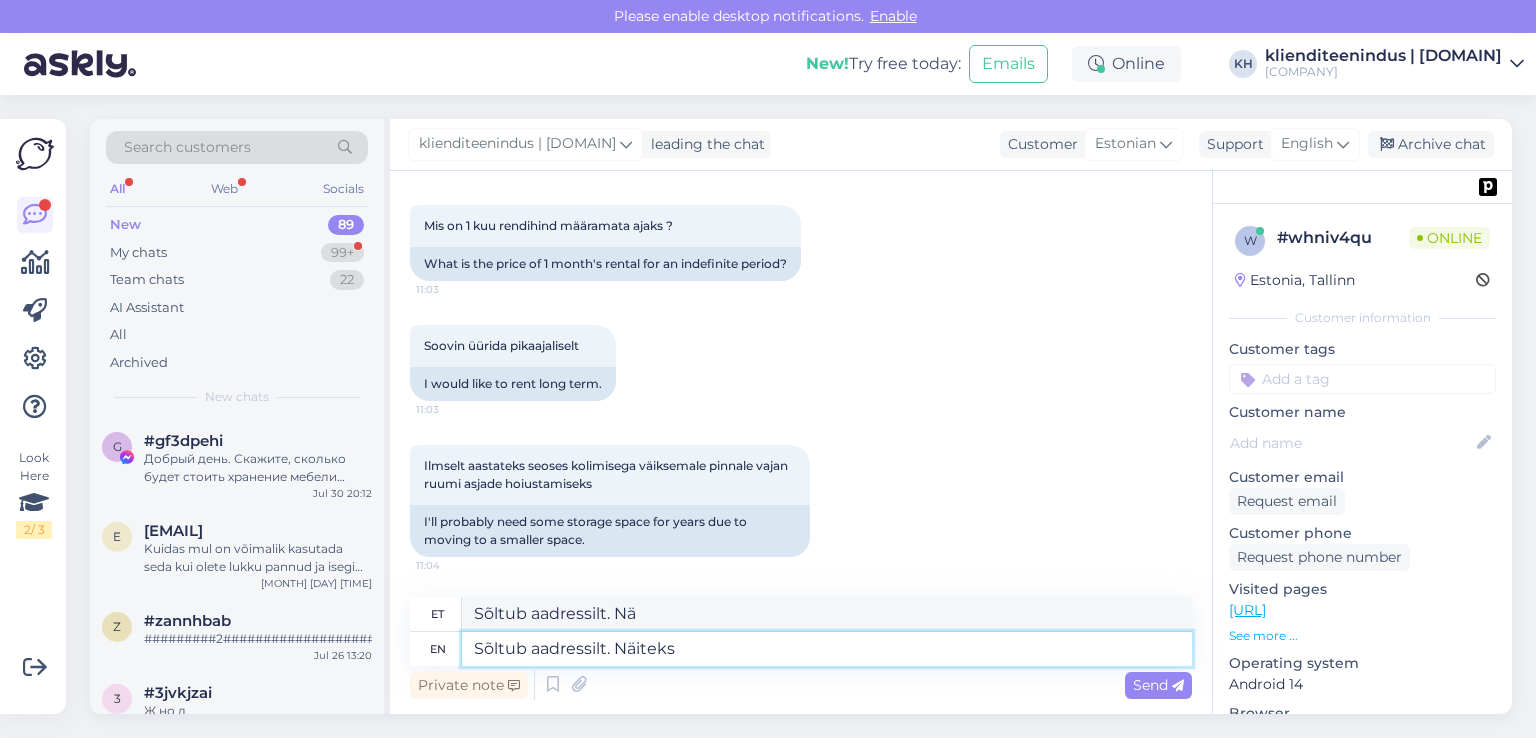 type on "Sõltub aadressilt. Näiteks" 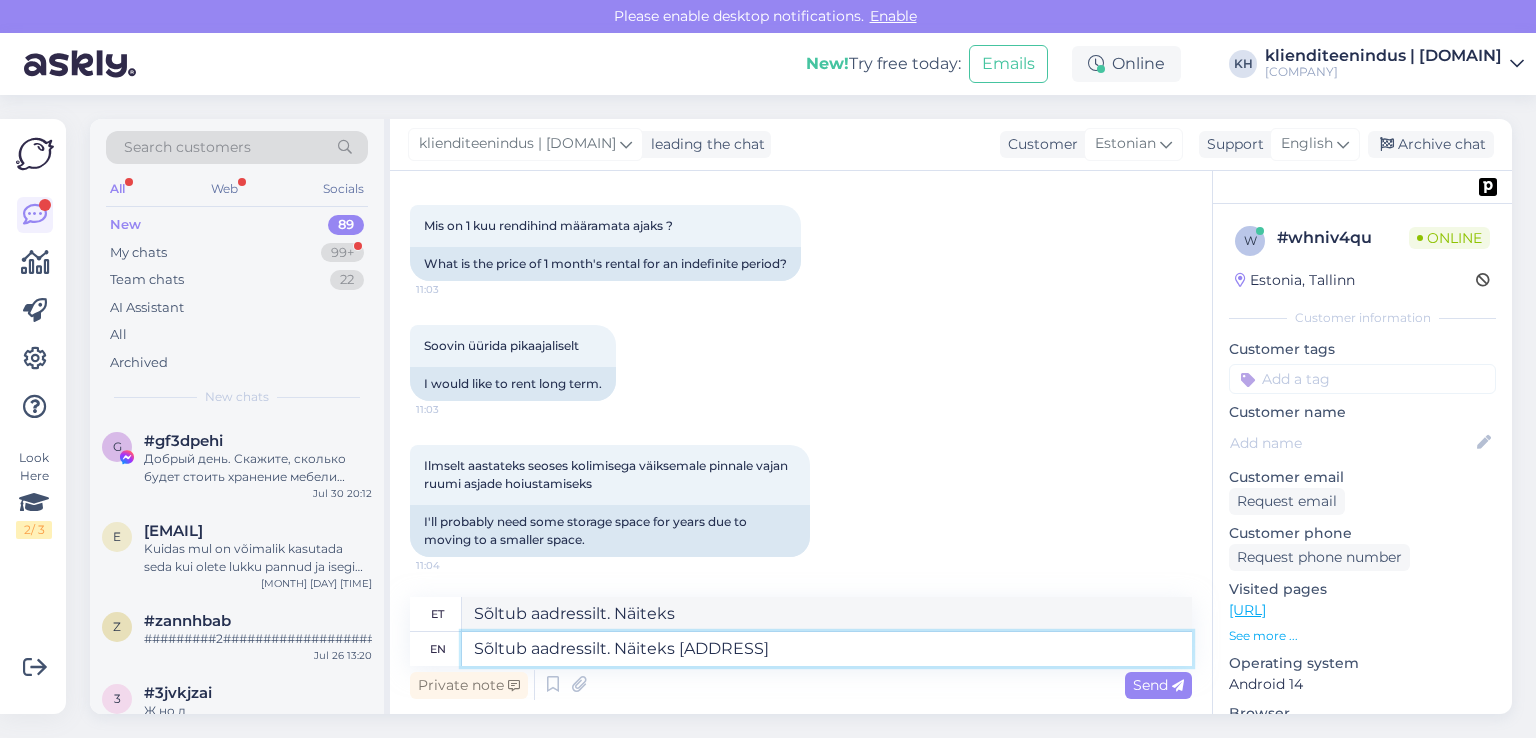 type on "Sõltub aadressilt. Näiteks [ADDRESS] t" 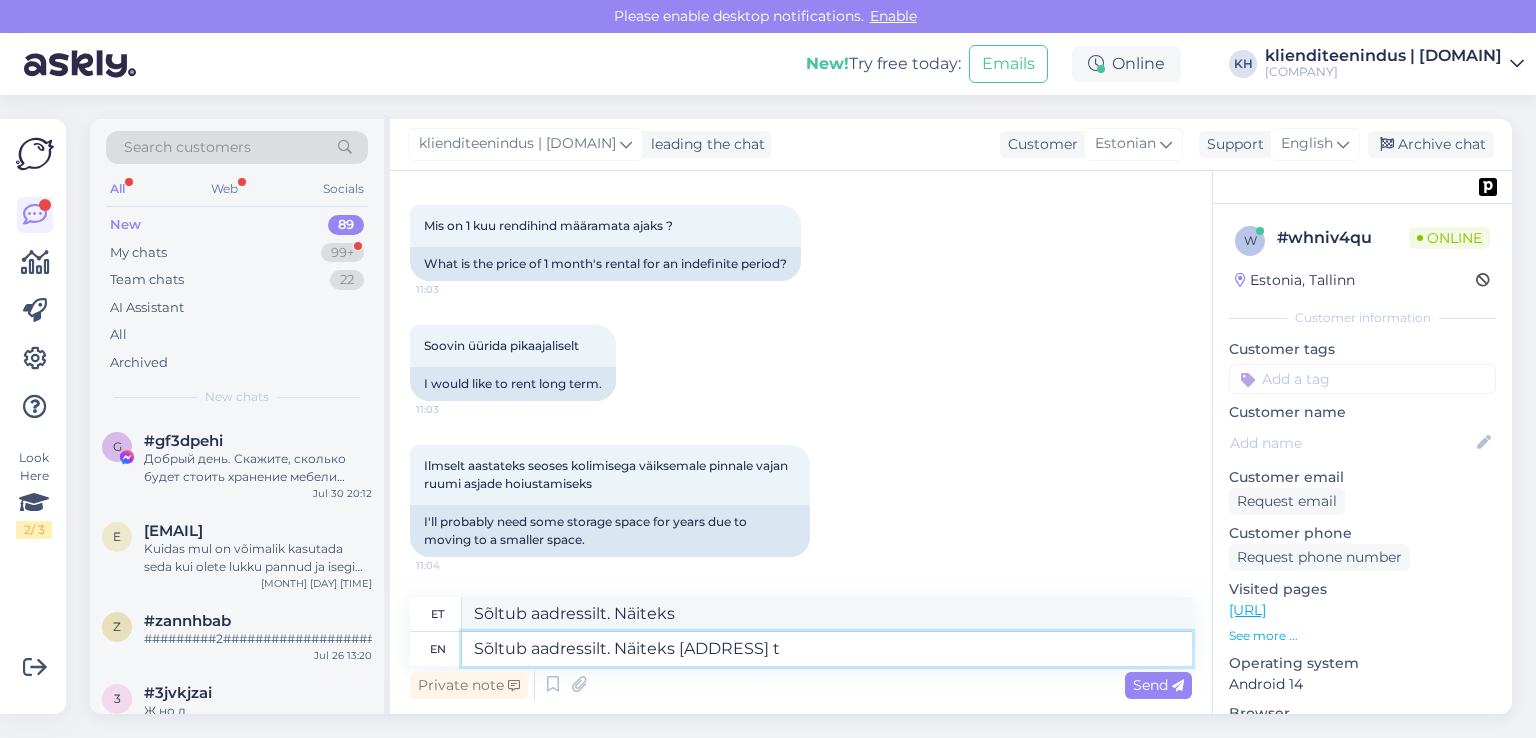 type on "Sõltub aadressilt. [ADDRESS] kohta" 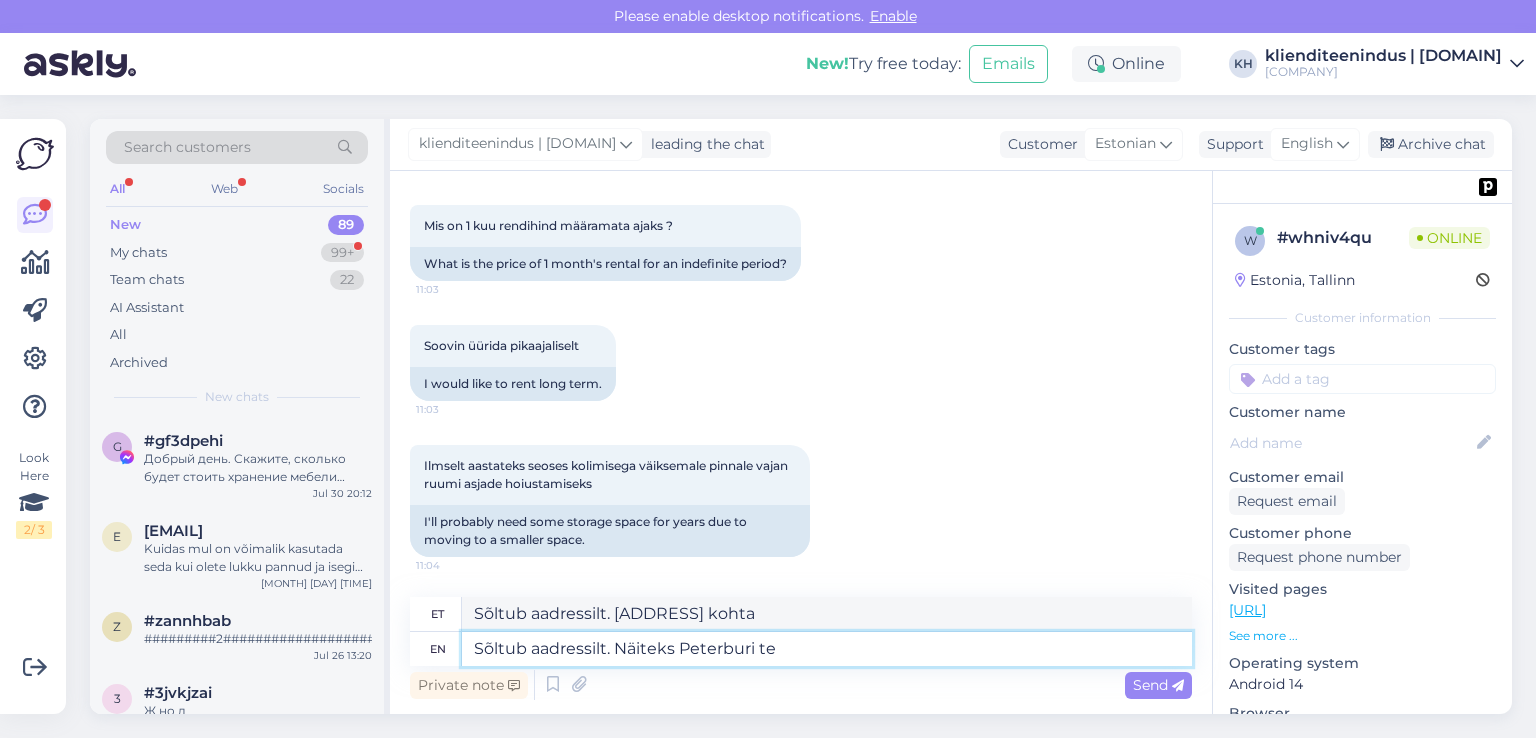 type on "Sõltub aadressilt. Näiteks [ADDRESS]" 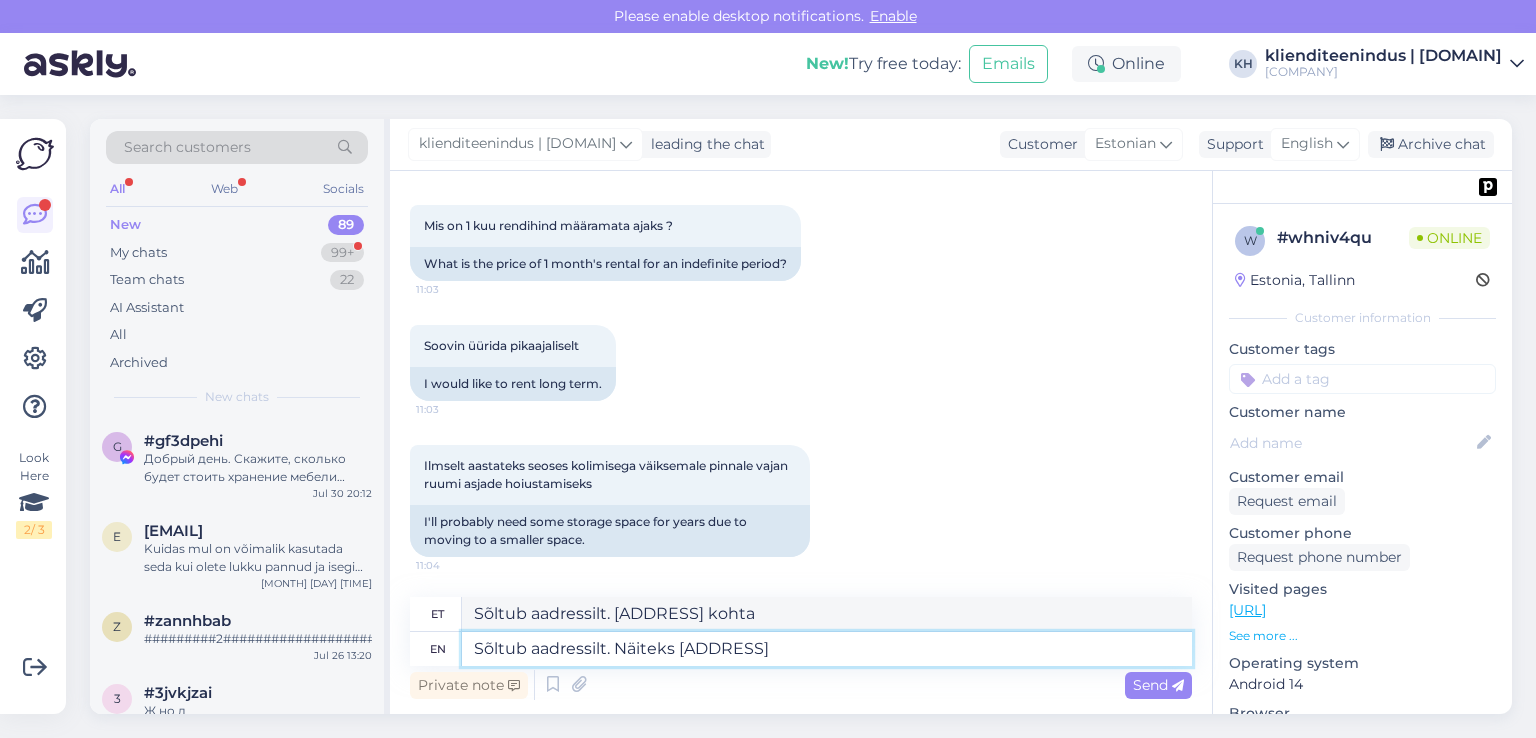 type on "Sõltub aadressilt. [STREET]" 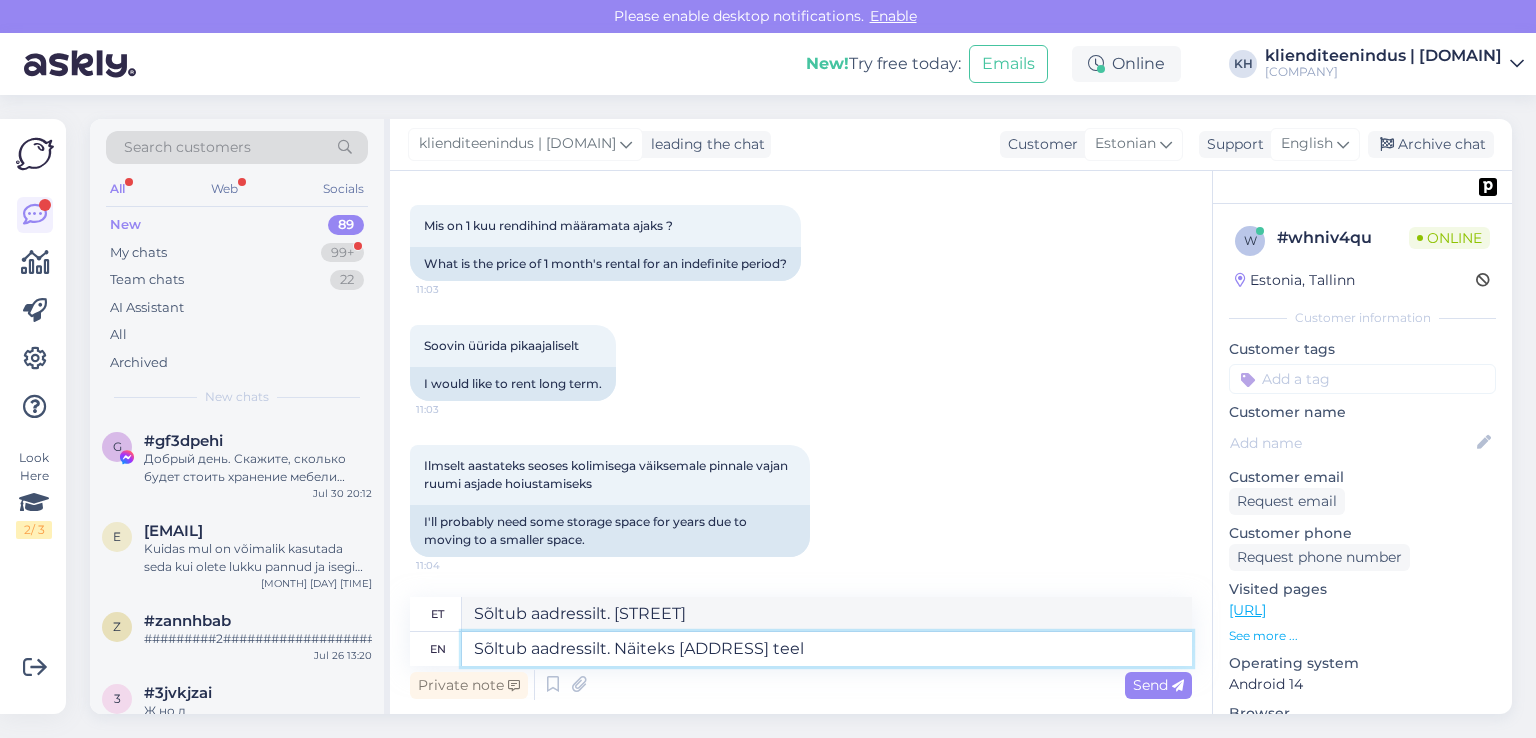 type on "Sõltub aadressilt. Näiteks [ADDRESS] teel" 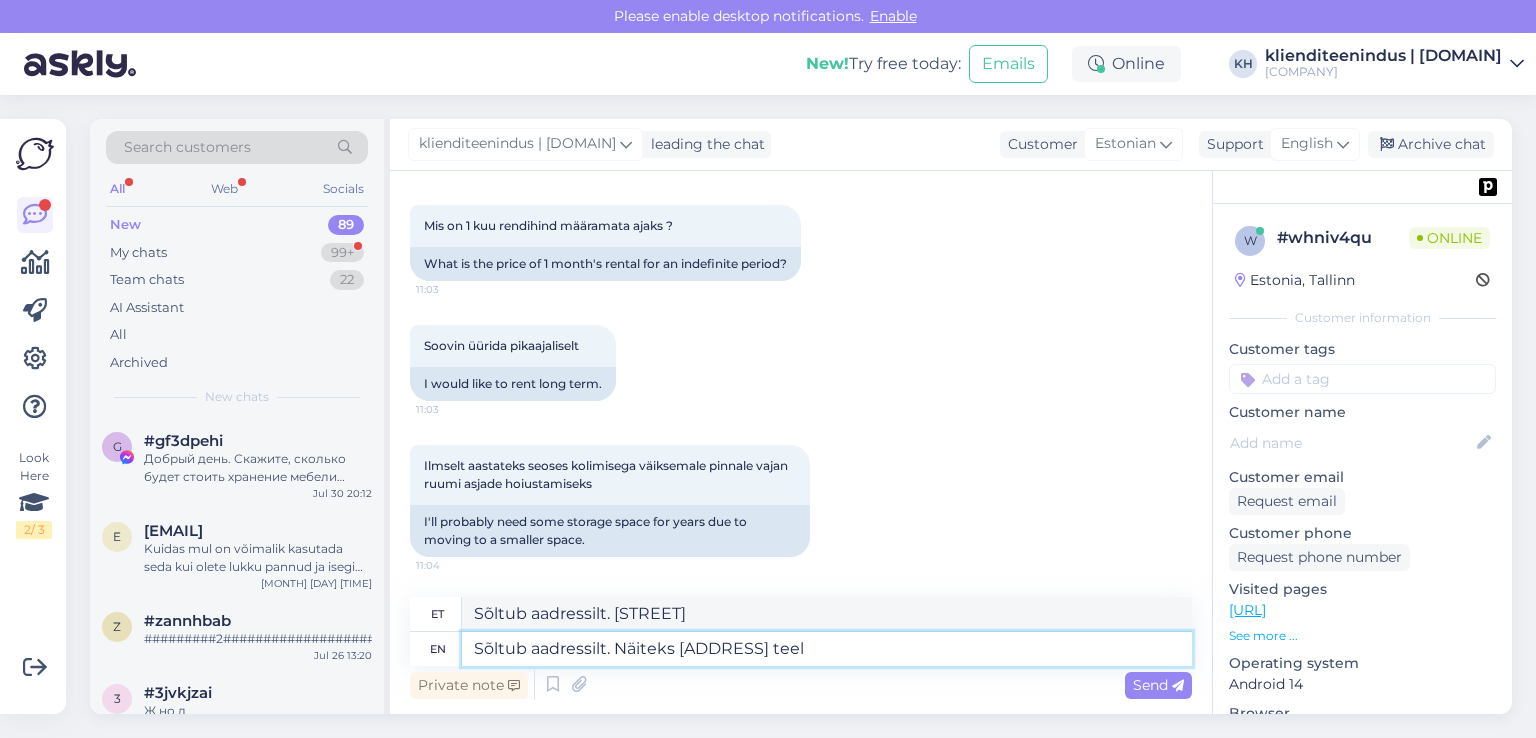 type on "Sõltub aadressilt. [ADDRESS] teel" 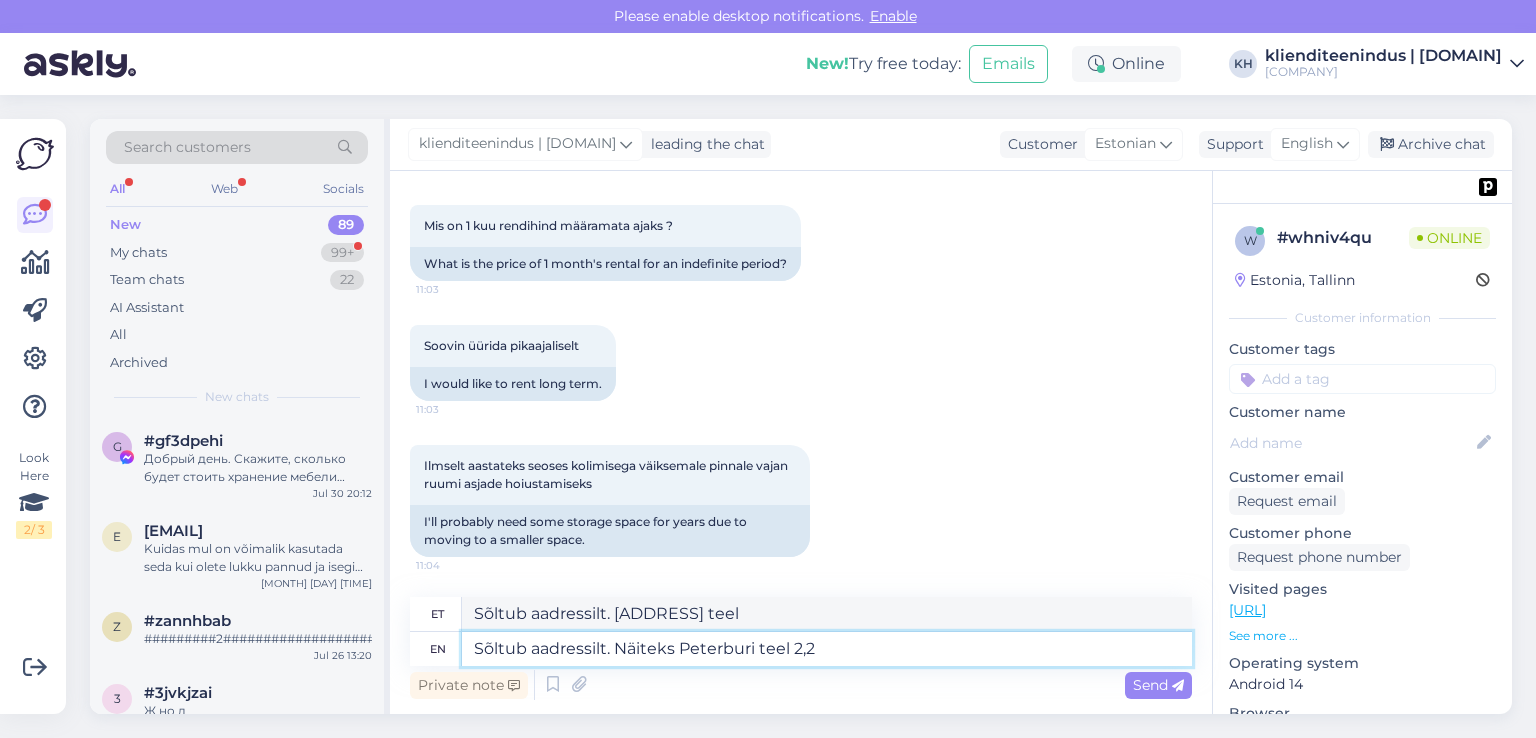 type on "Sõltub aadressilt. Näiteks Peterburi teel 2,2" 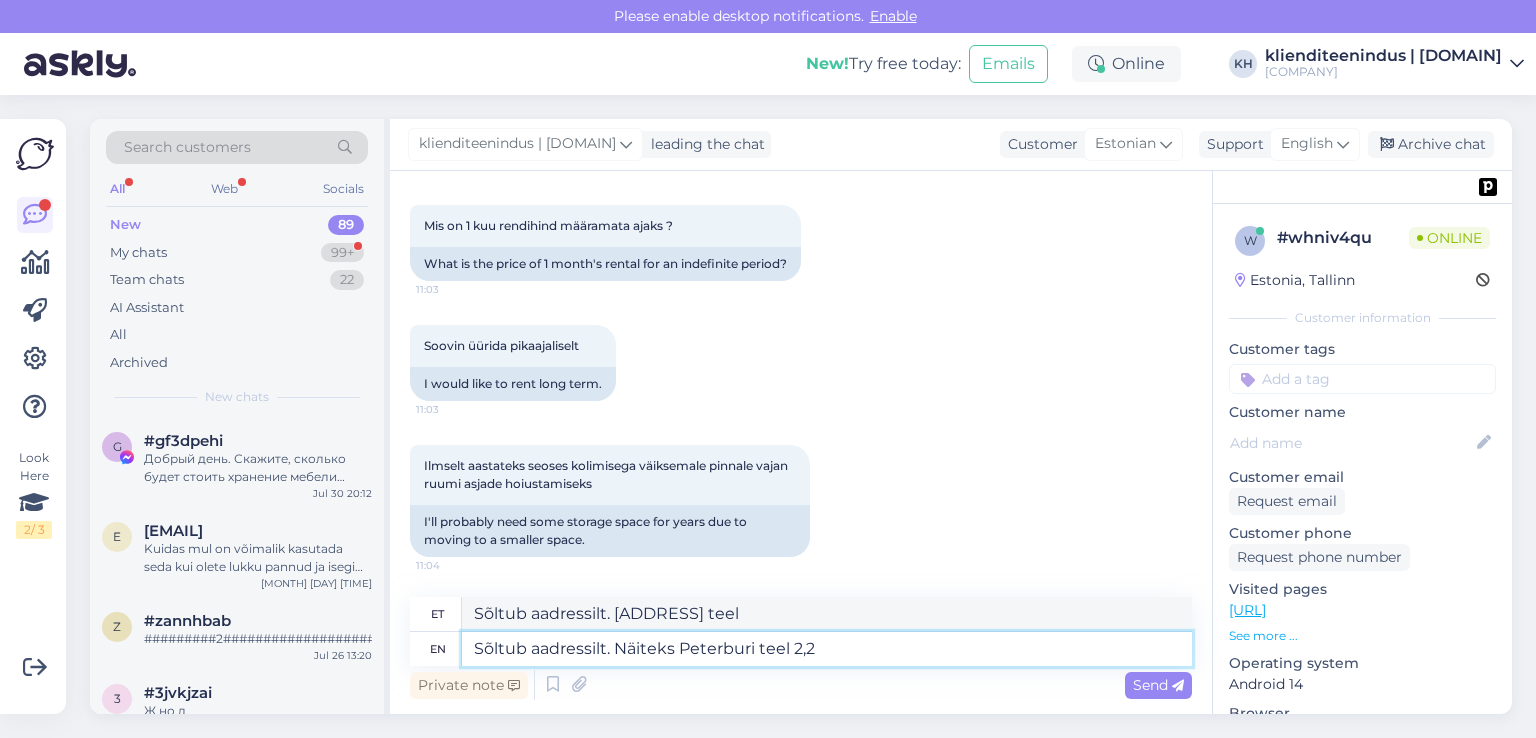 type on "Sõltub aadressilt. [STREET] teel [NUMBER]" 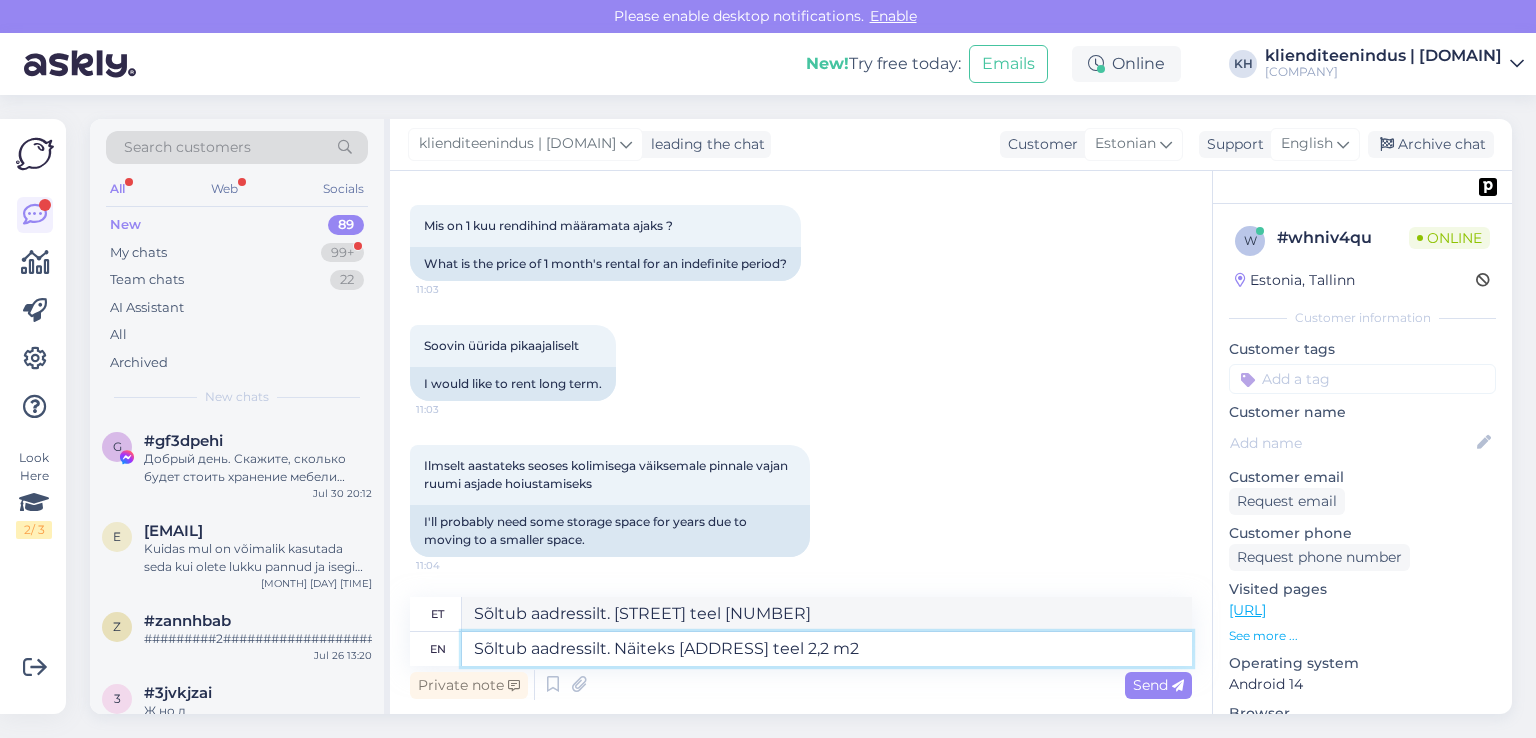 type on "Sõltub aadressilt. Näiteks [ADDRESS] teel 2,2 m2" 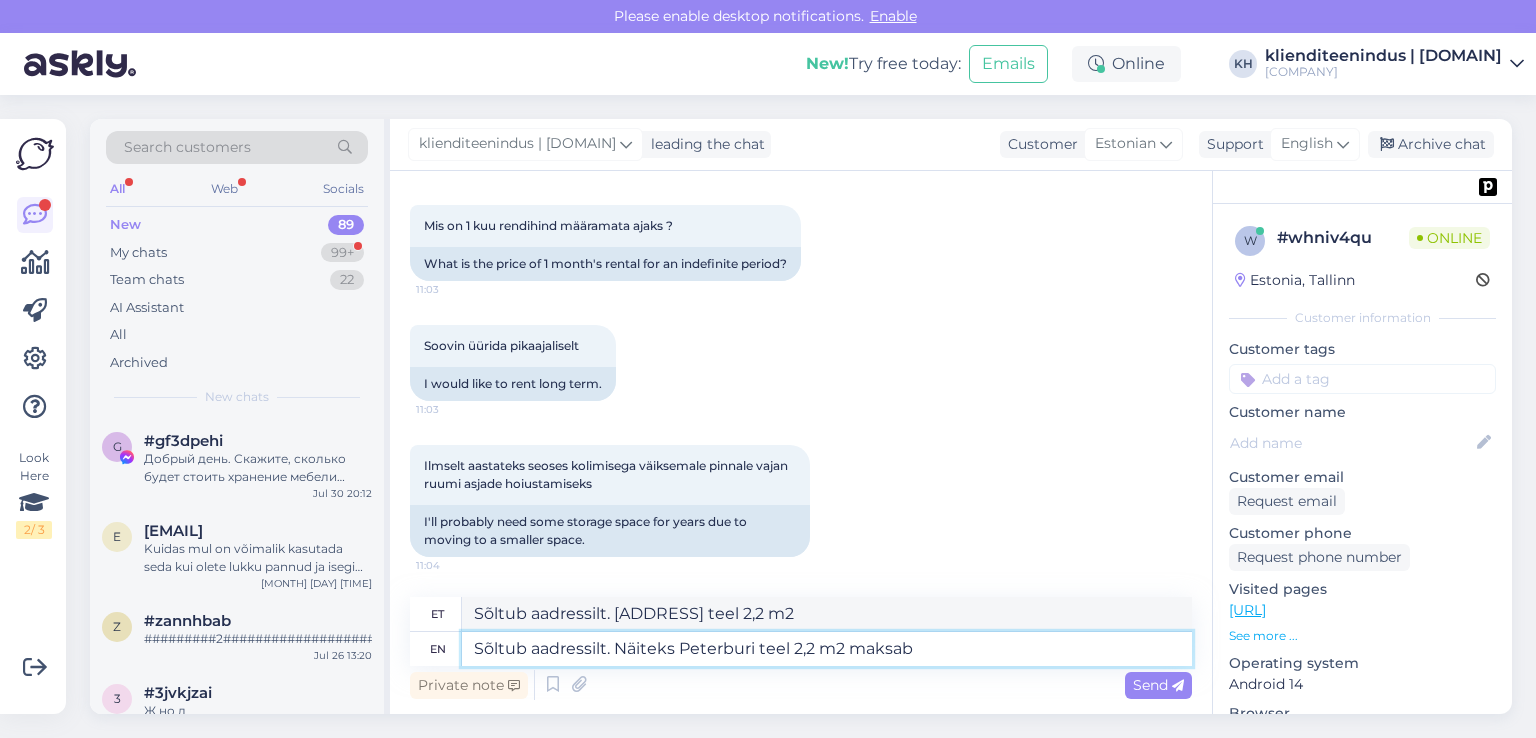 type on "Sõltub aadressilt. Näiteks Peterburi teel 2,2 m2 maksab" 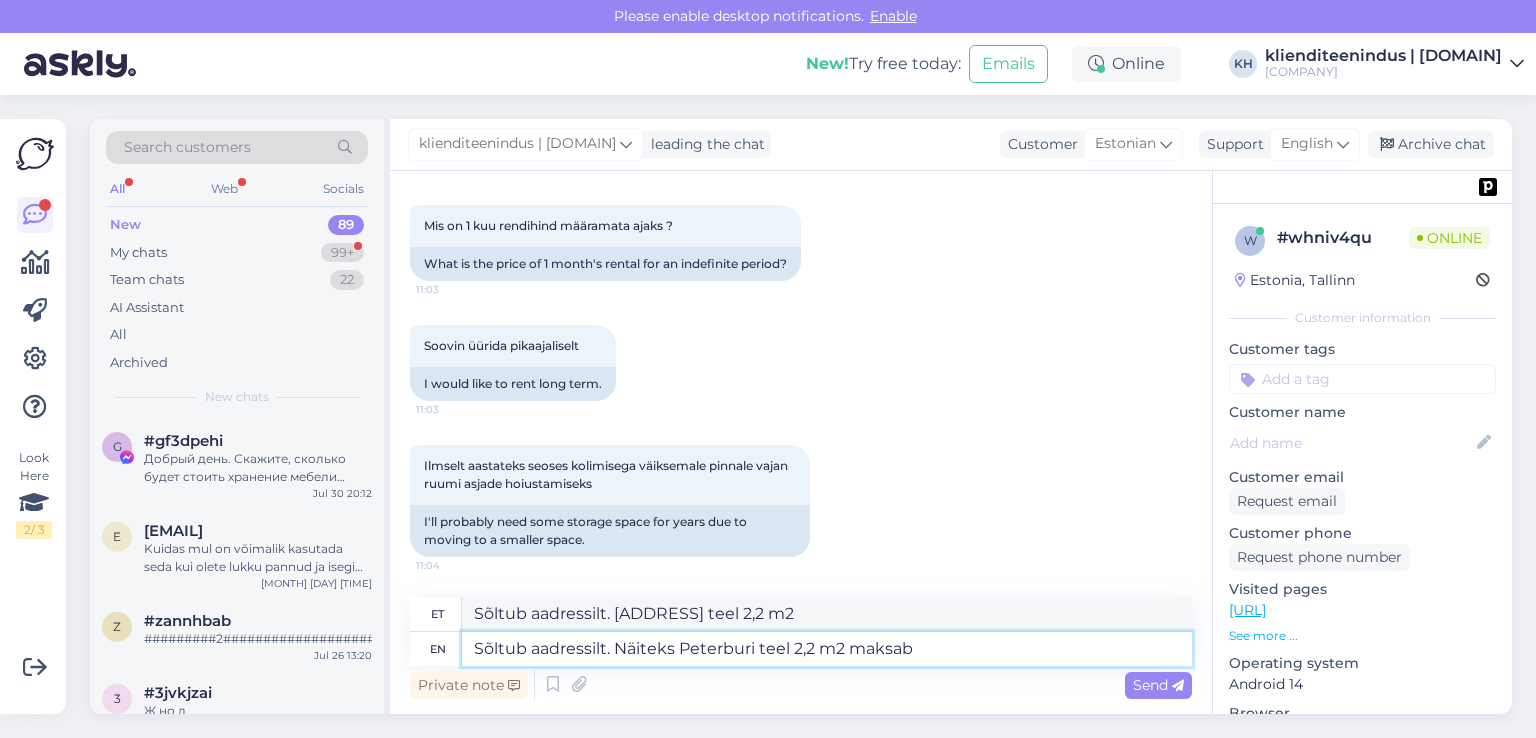 type on "Sõltub aadressilt. eest [ADDRESS] teel 2,2 m2 maksab" 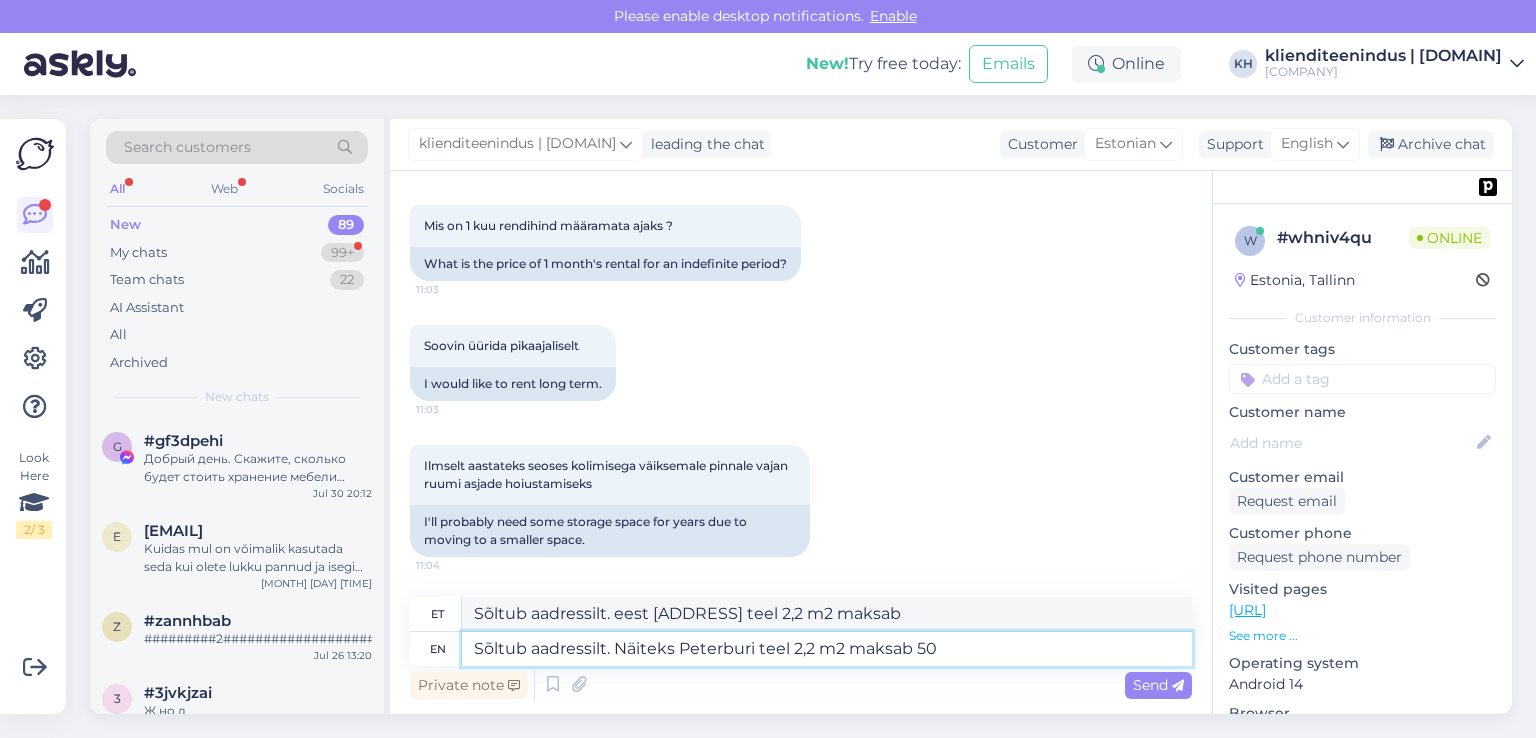 type on "Sõltub aadressilt. Näiteks [STREET] teel [NUMBER] m2 maksab [NUMBER]+" 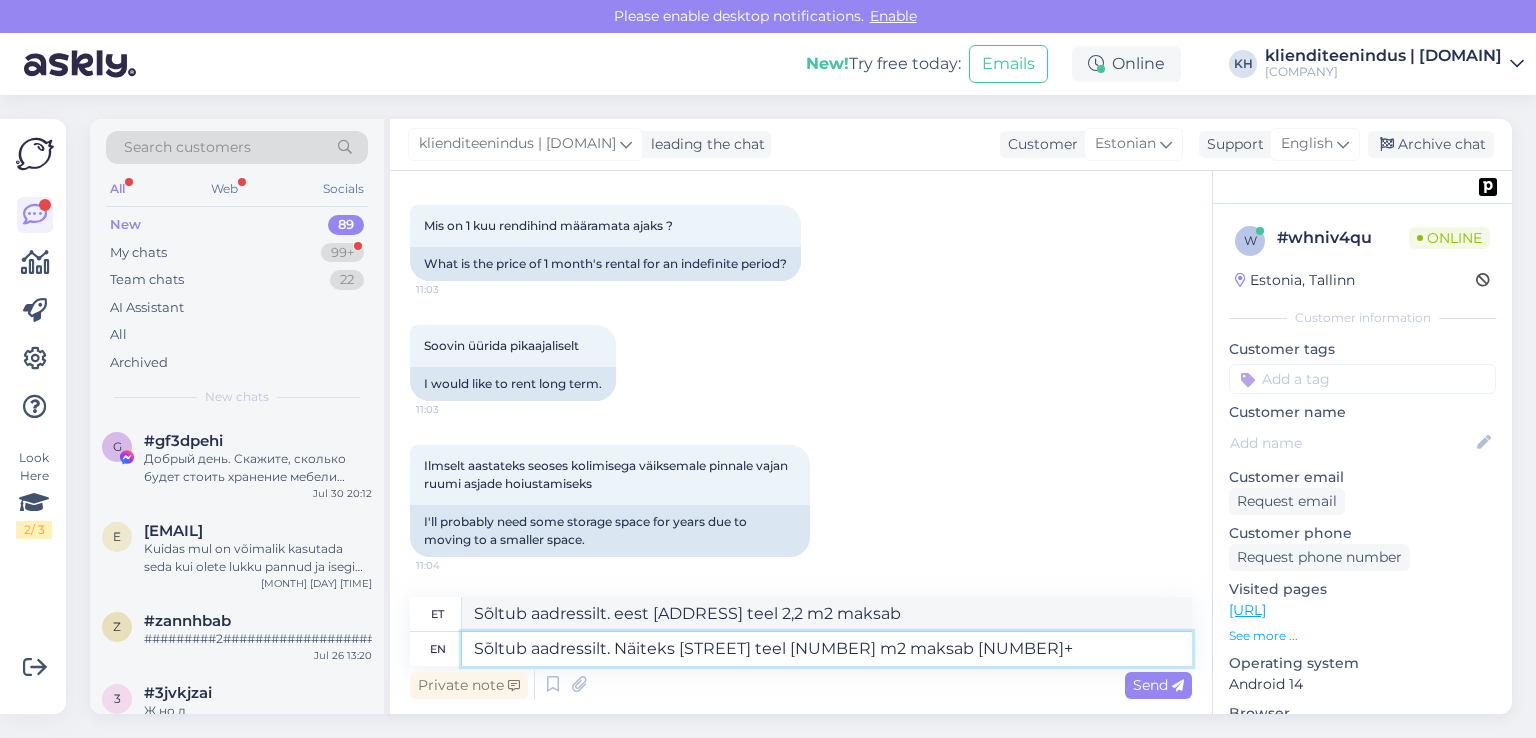 type on "Sõltub aadressilt. korral Peterburi teel 2,2 m2 maksab 50+" 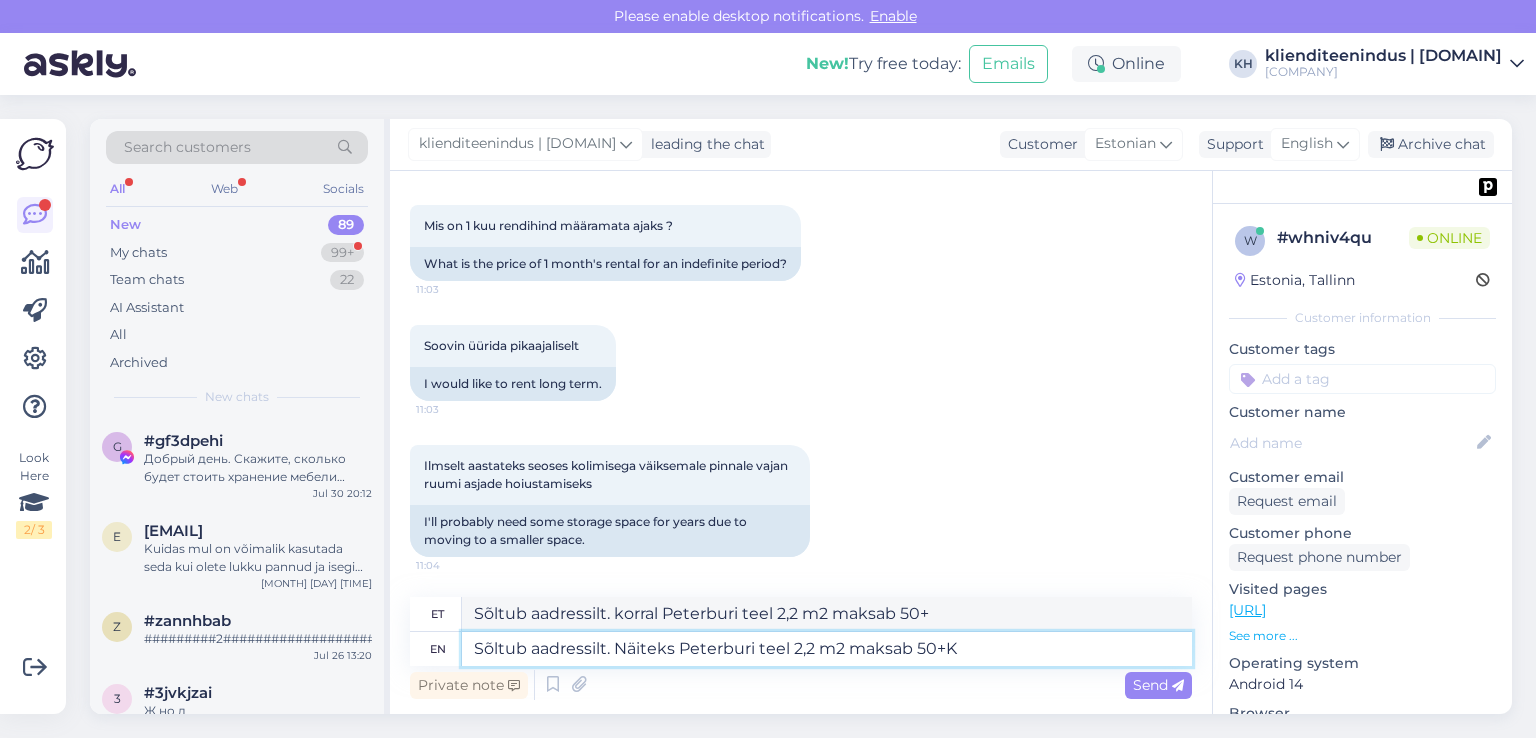 type on "Sõltub aadressilt. Näiteks Peterburi teel 2,2 m2 maksab 50+KM" 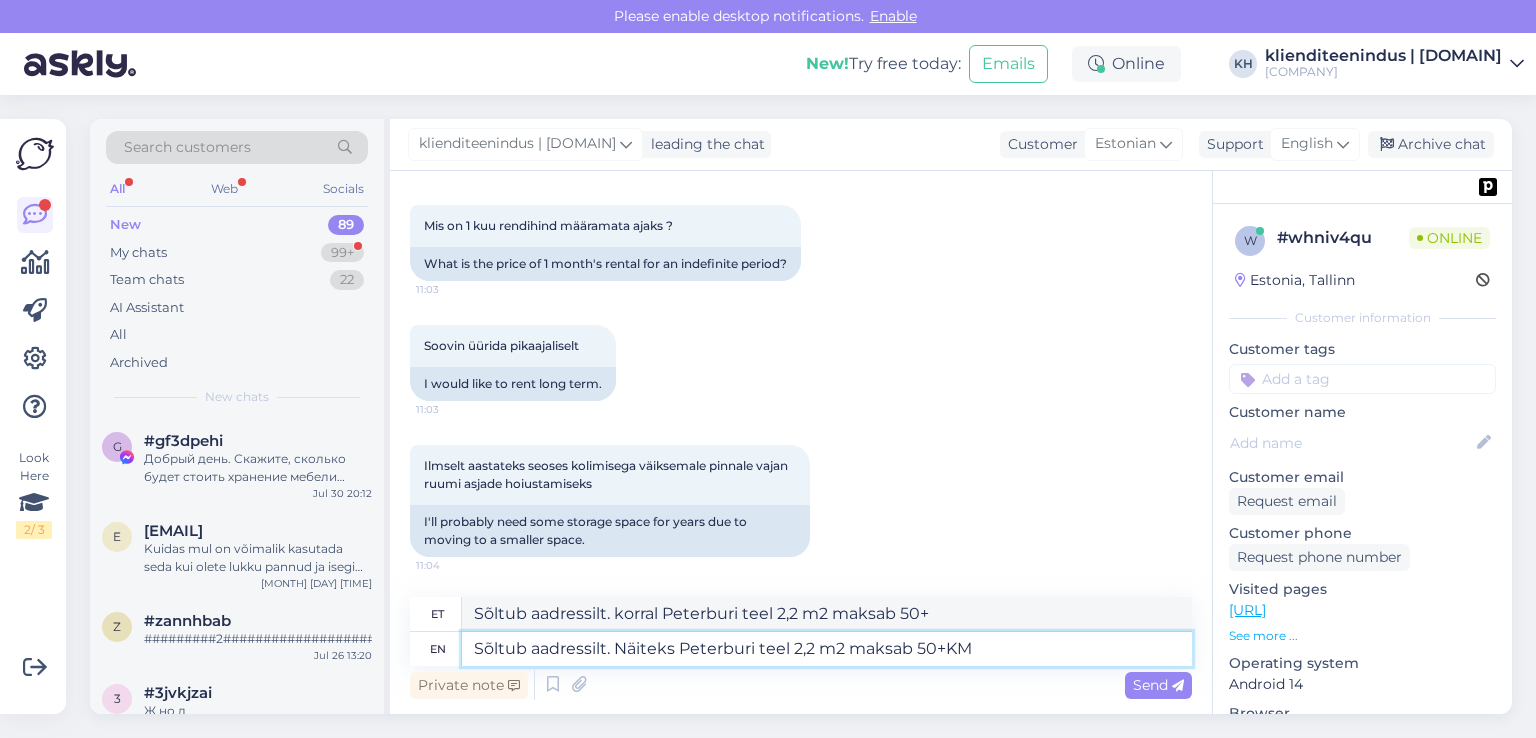 type on "Sõltub aadressilt. seoses [ADDRESS] teel 2,2 m2 maksab 50+KM" 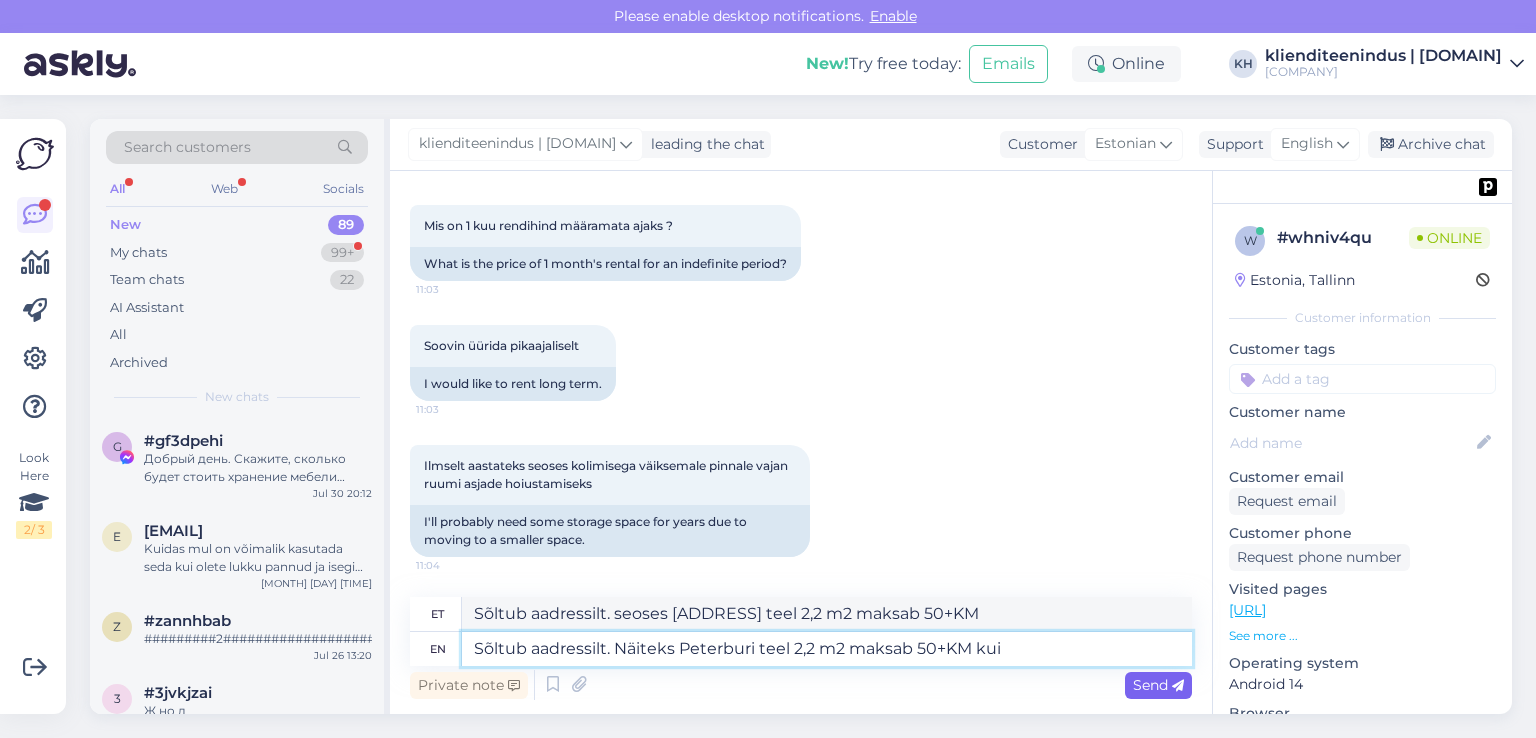 type on "Sõltub aadressilt. Näiteks Peterburi teel 2,2 m2 maksab 50+KM kui" 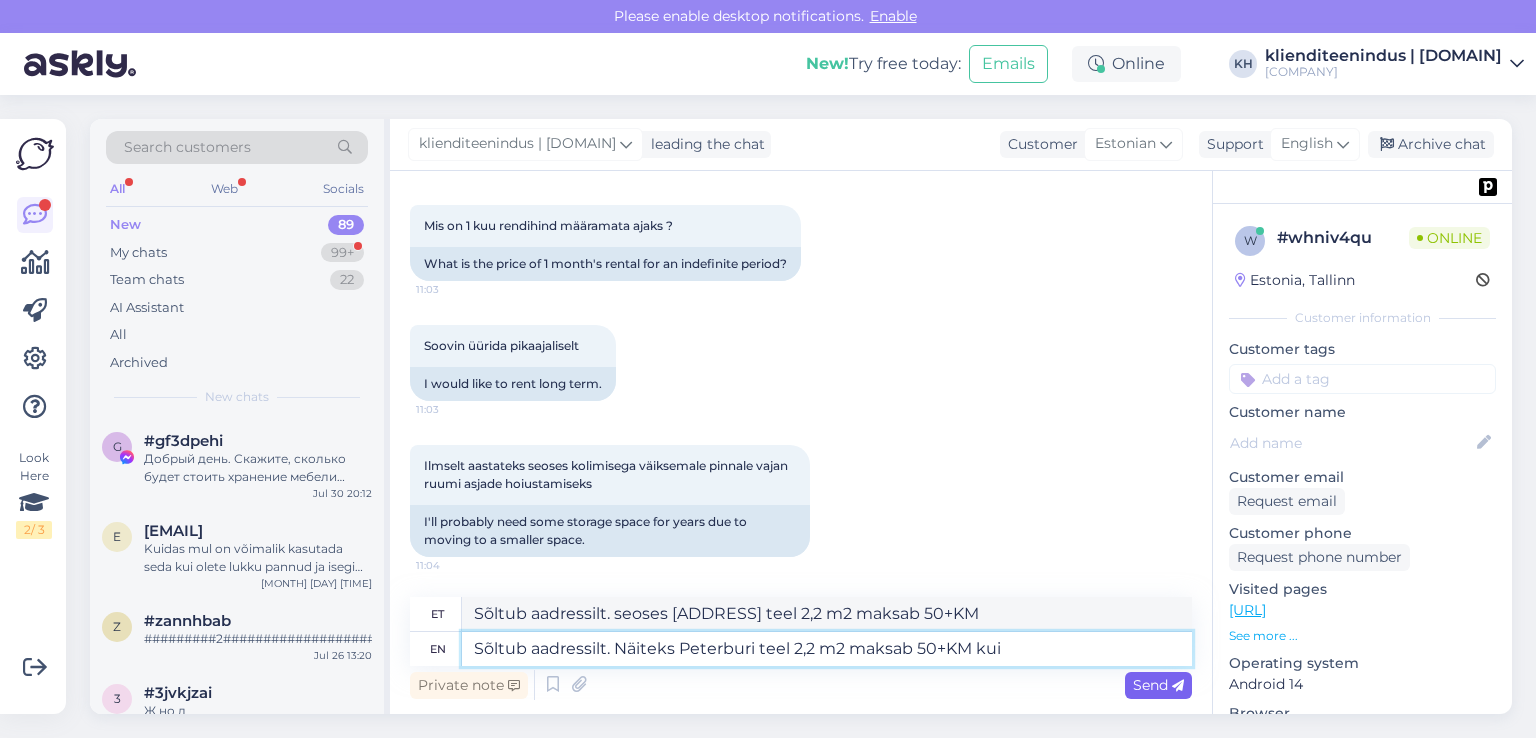 type on "Sõltub aadressilt. korral [STREET] teel [NUMBER] m2 maksab [NUMBER]+[TEXT] kui" 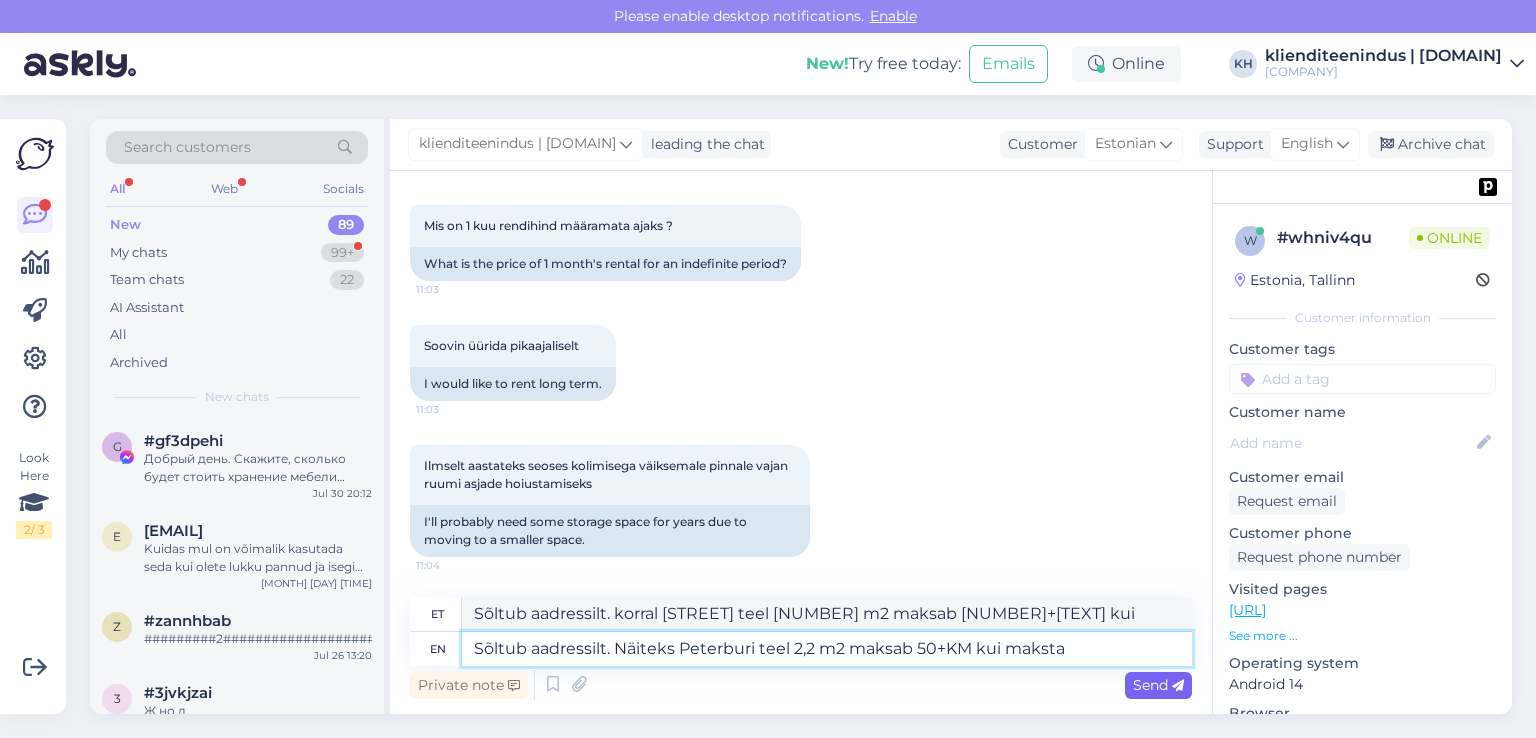 type on "Sõltub aadressilt. Näiteks Peterburi teel 2,2 m2 maksab 50+KM kui maksta" 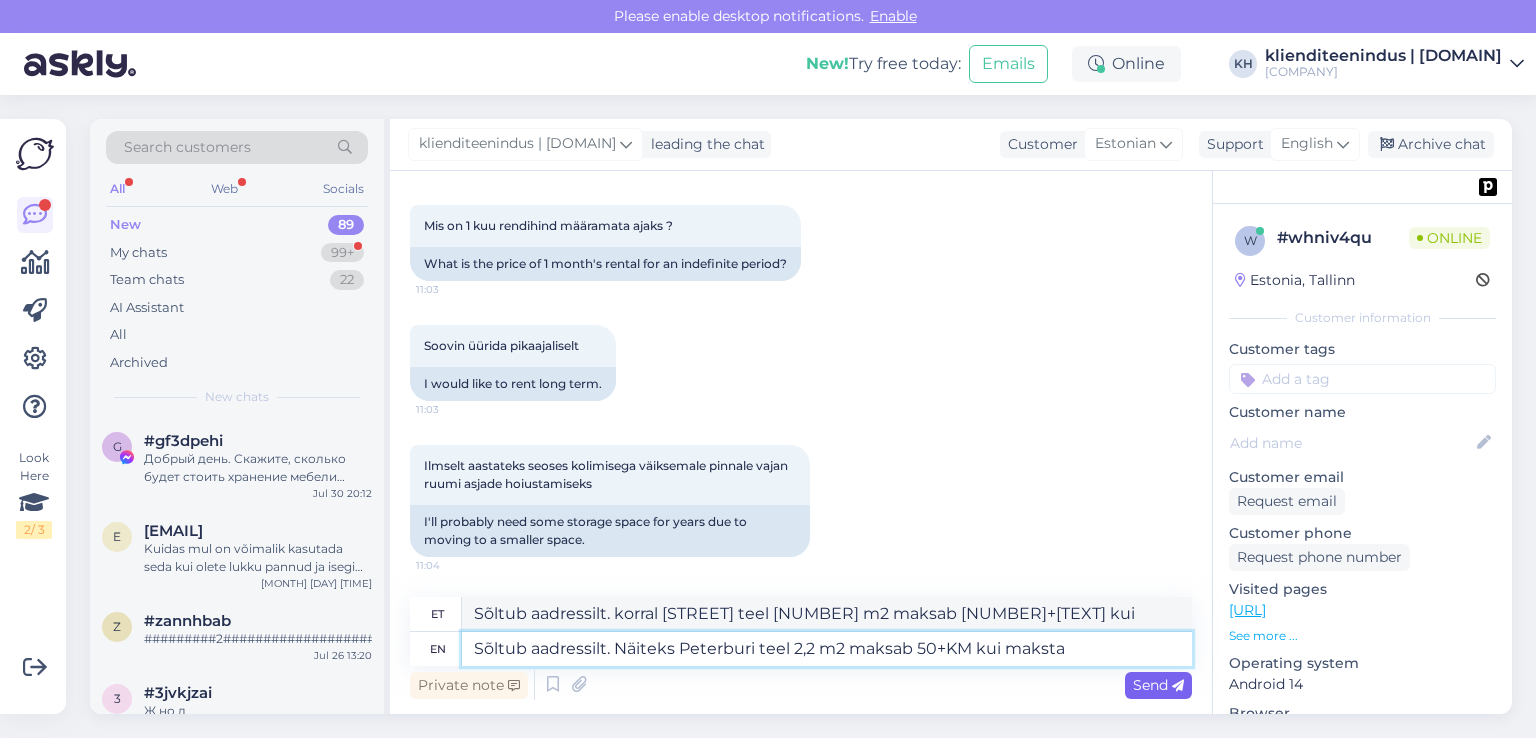 type on "Sõltub aadressilt. korral [ADDRESS] teel 2,2 m2 maksab 50+KM kui maksta" 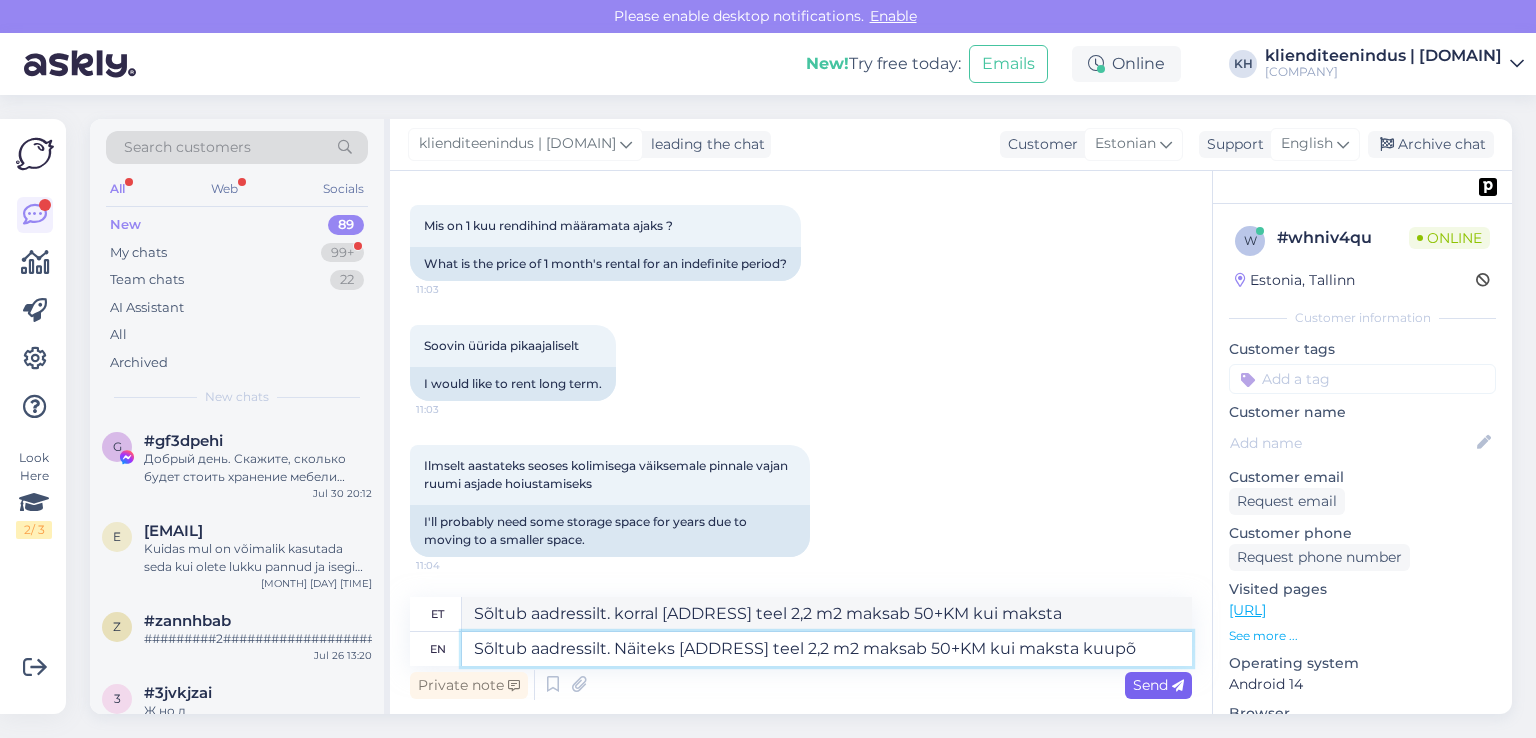 type on "Sõltub aadressilt. Näiteks [ADDRESS] teel 2,2 m2 maksab 50+KM kui maksta kuupõh" 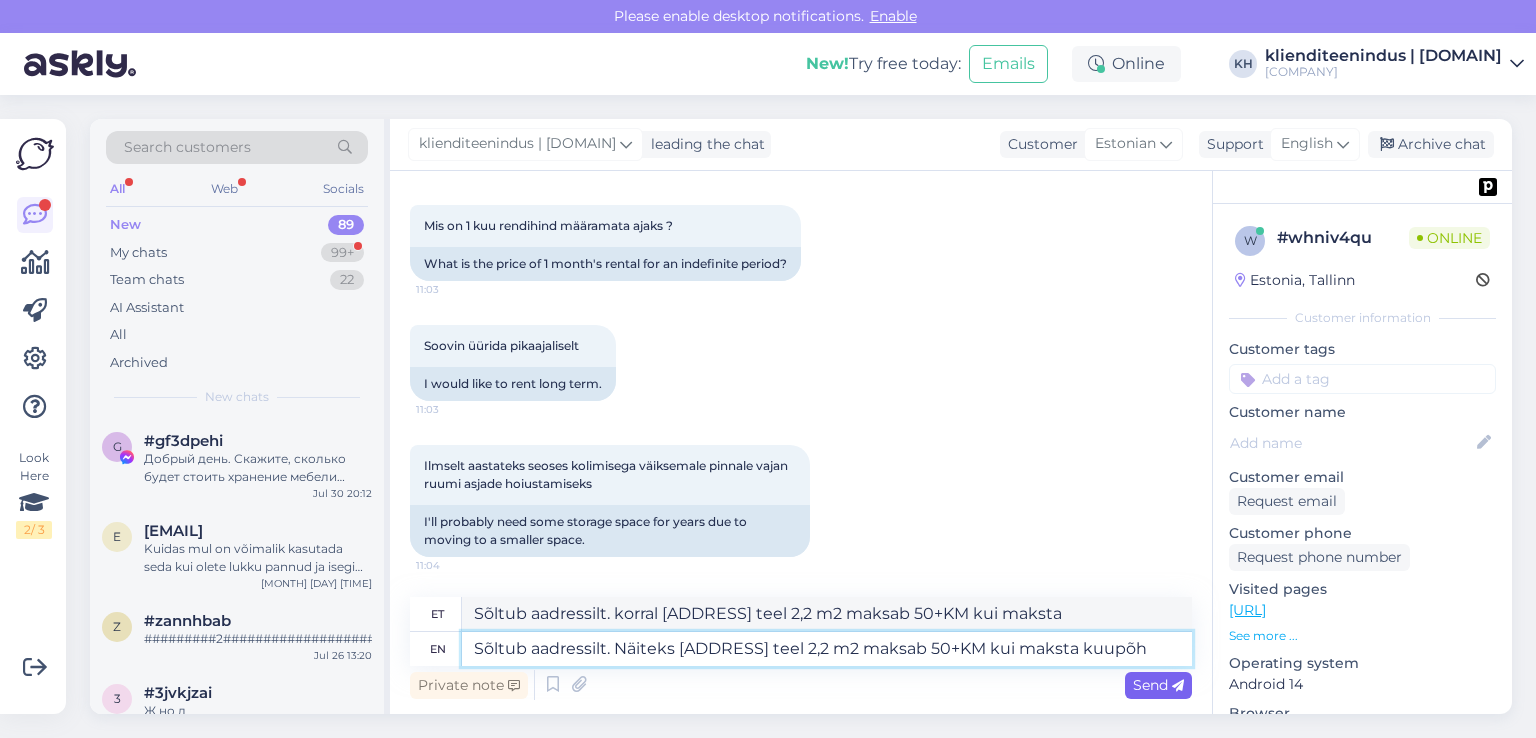 type on "Sõltub aadressilt. korral [ADDRESS] teel 2,2 m2 maksab 50+KM kui maksta kuupõ" 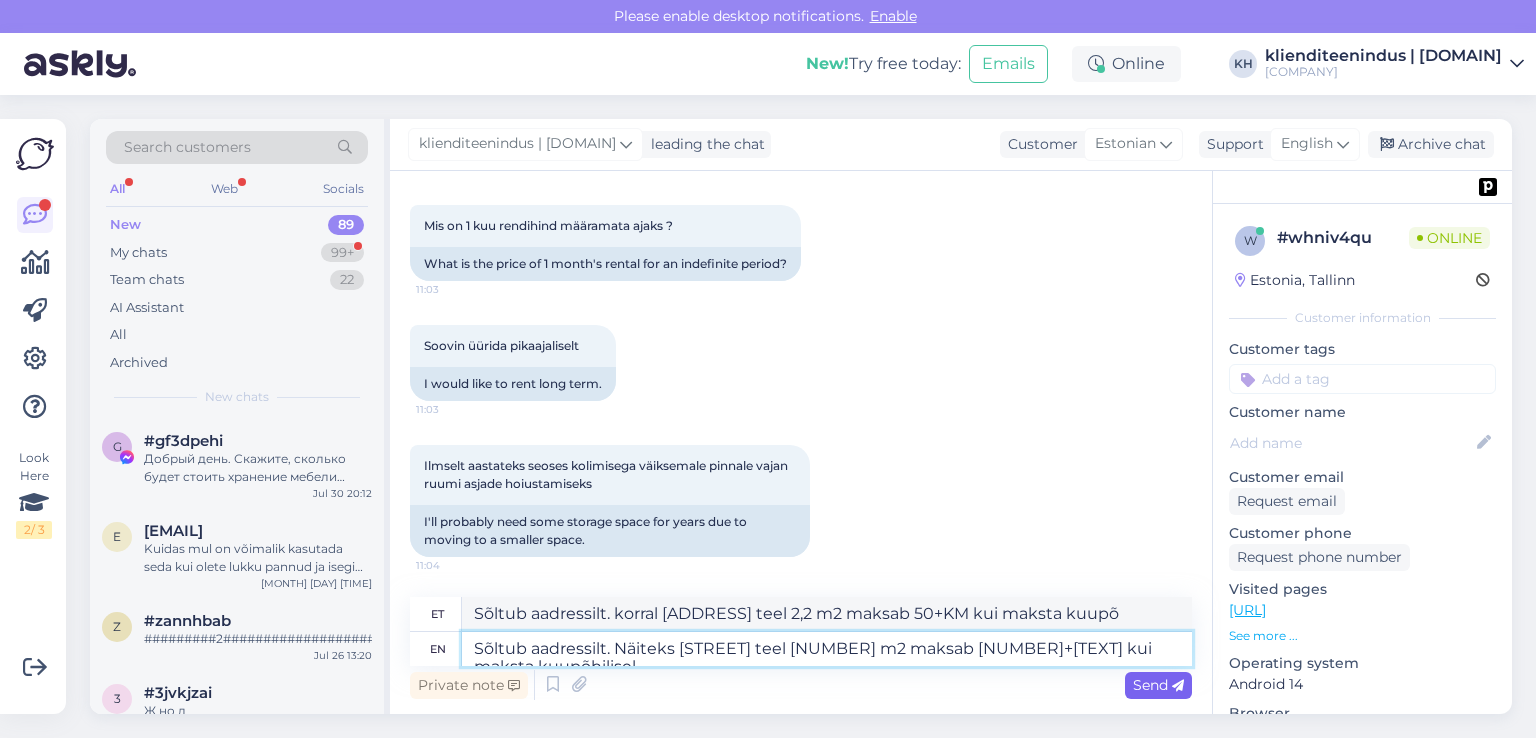 type on "Sõltub aadressilt. Näiteks [STREET] teel [NUMBER] m2 maksab [NUMBER]+[TEXT] kui maksta kuupõhiliselt" 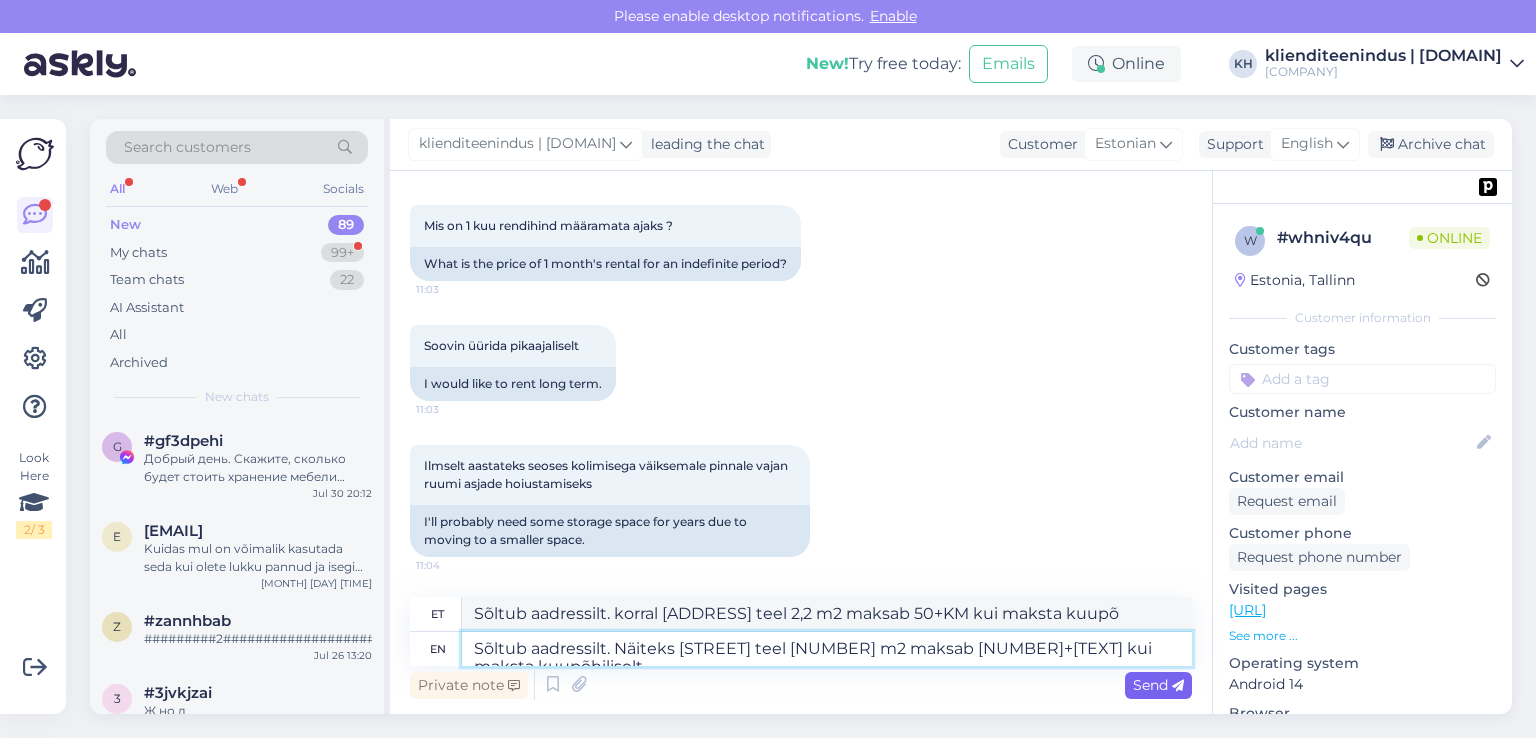 type on "Sõltub aadressilt. korral [STREET] teel [NUMBER] m2 maksab [NUMBER]+[TEXT] kui maksta kuupõhiliselt" 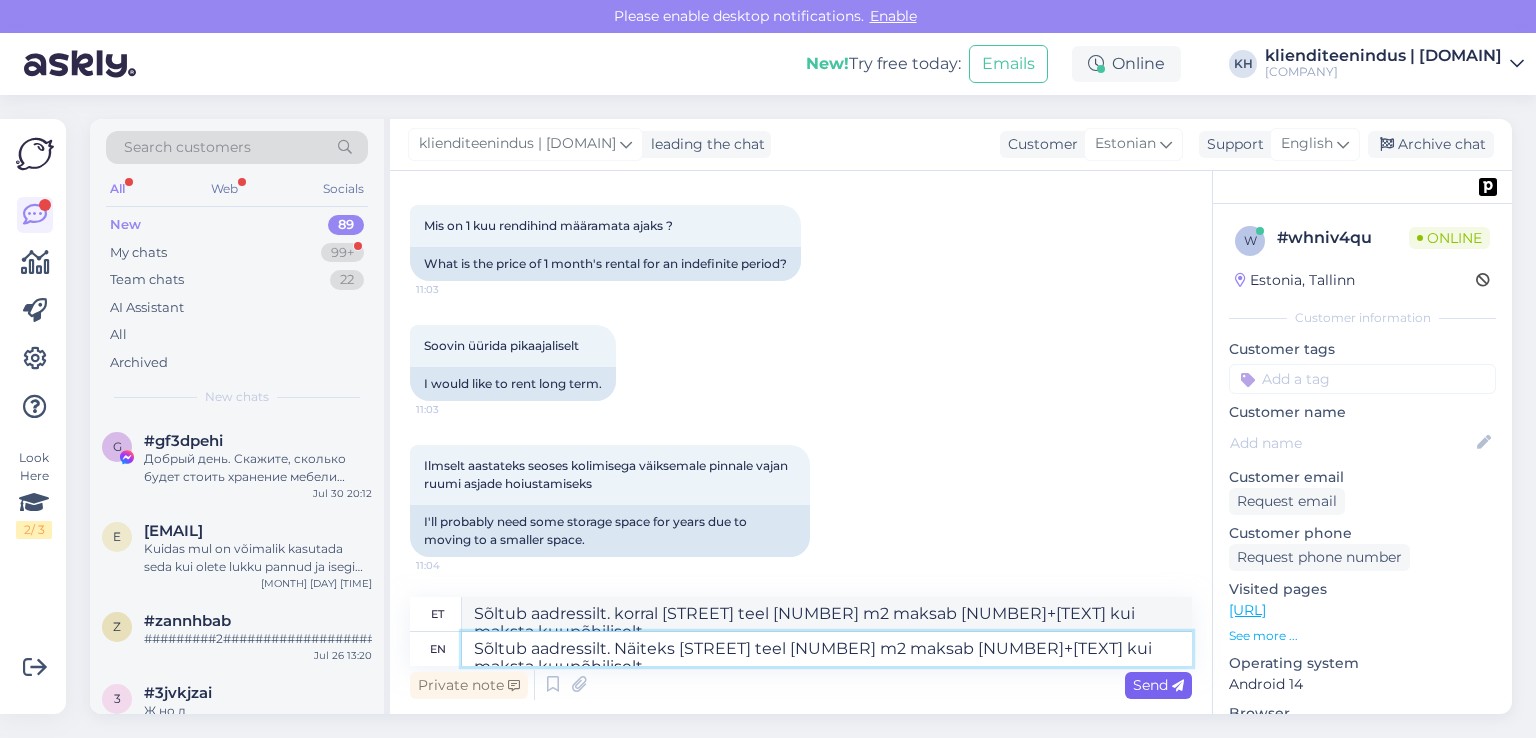type on "Sõltub aadressilt. Näiteks [STREET] teel [NUMBER] m2 maksab [NUMBER]+[TEXT] kui maksta kuupõhiliselt" 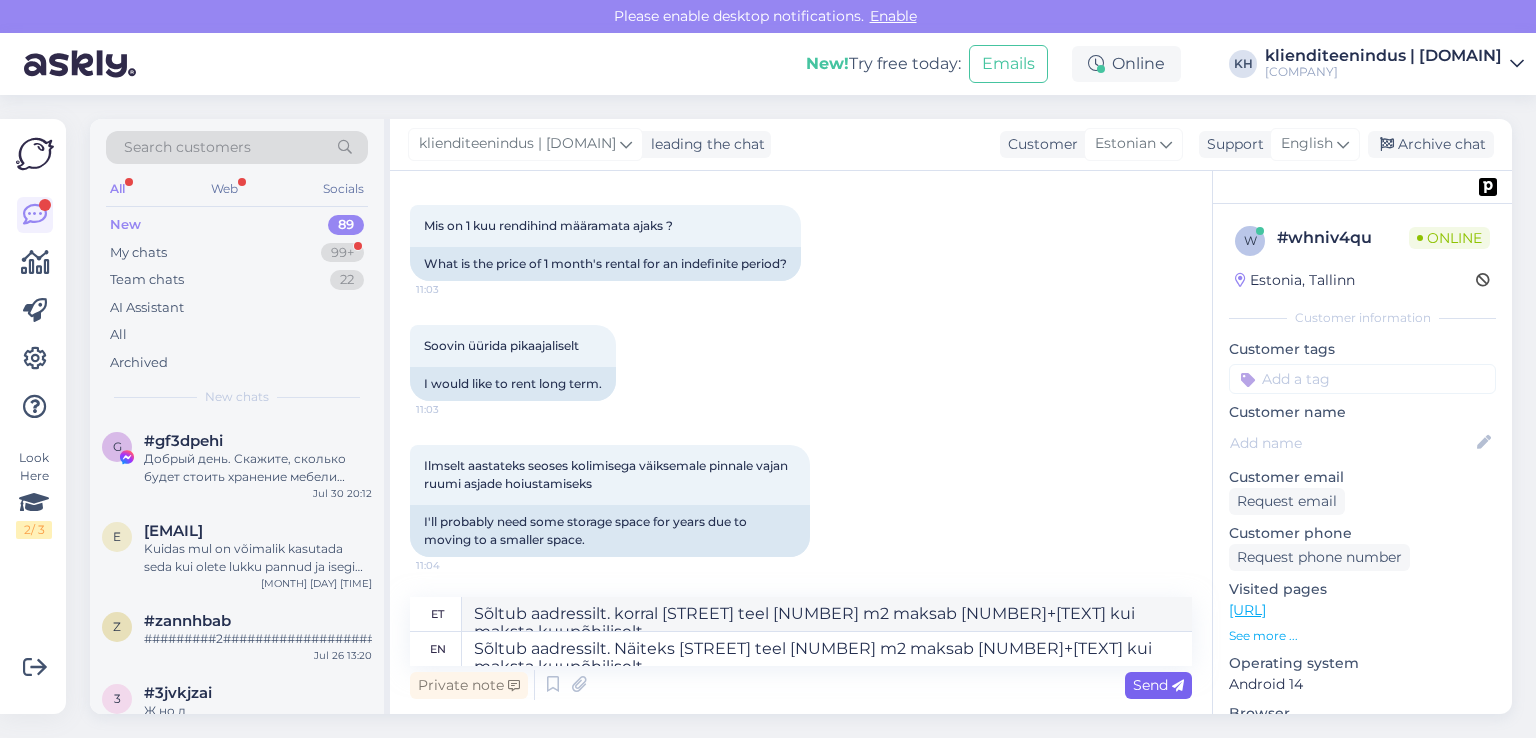 click on "Send" at bounding box center (1158, 685) 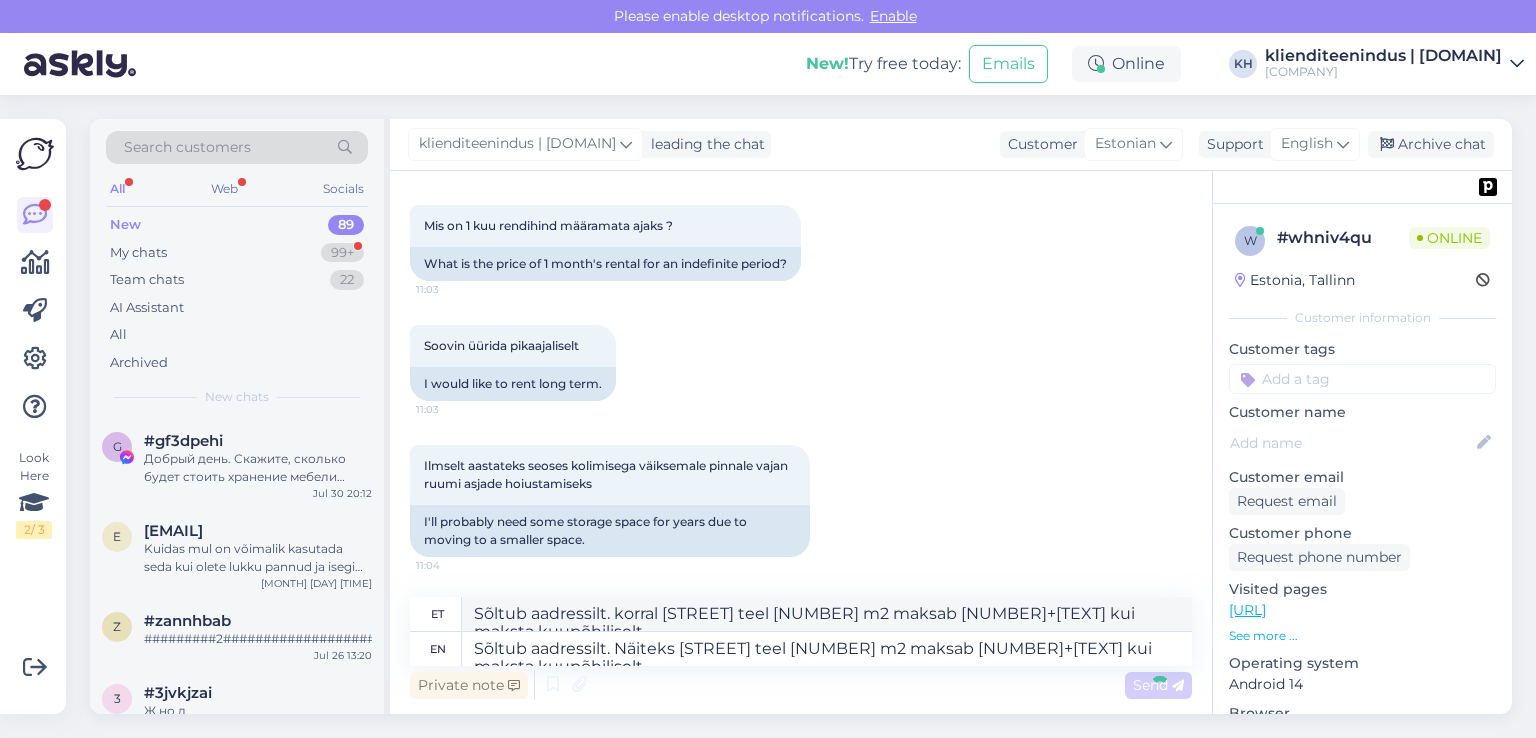type 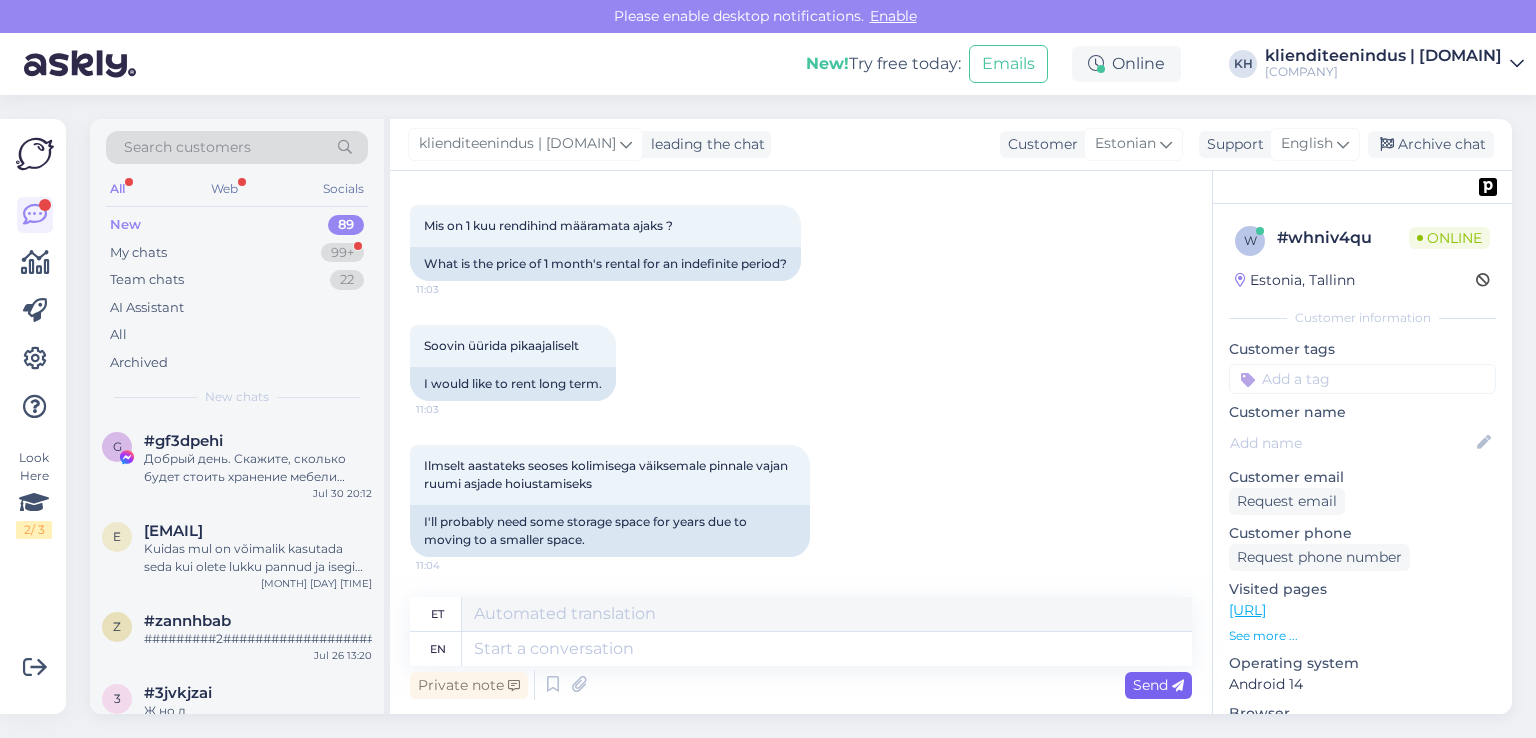 scroll, scrollTop: 680, scrollLeft: 0, axis: vertical 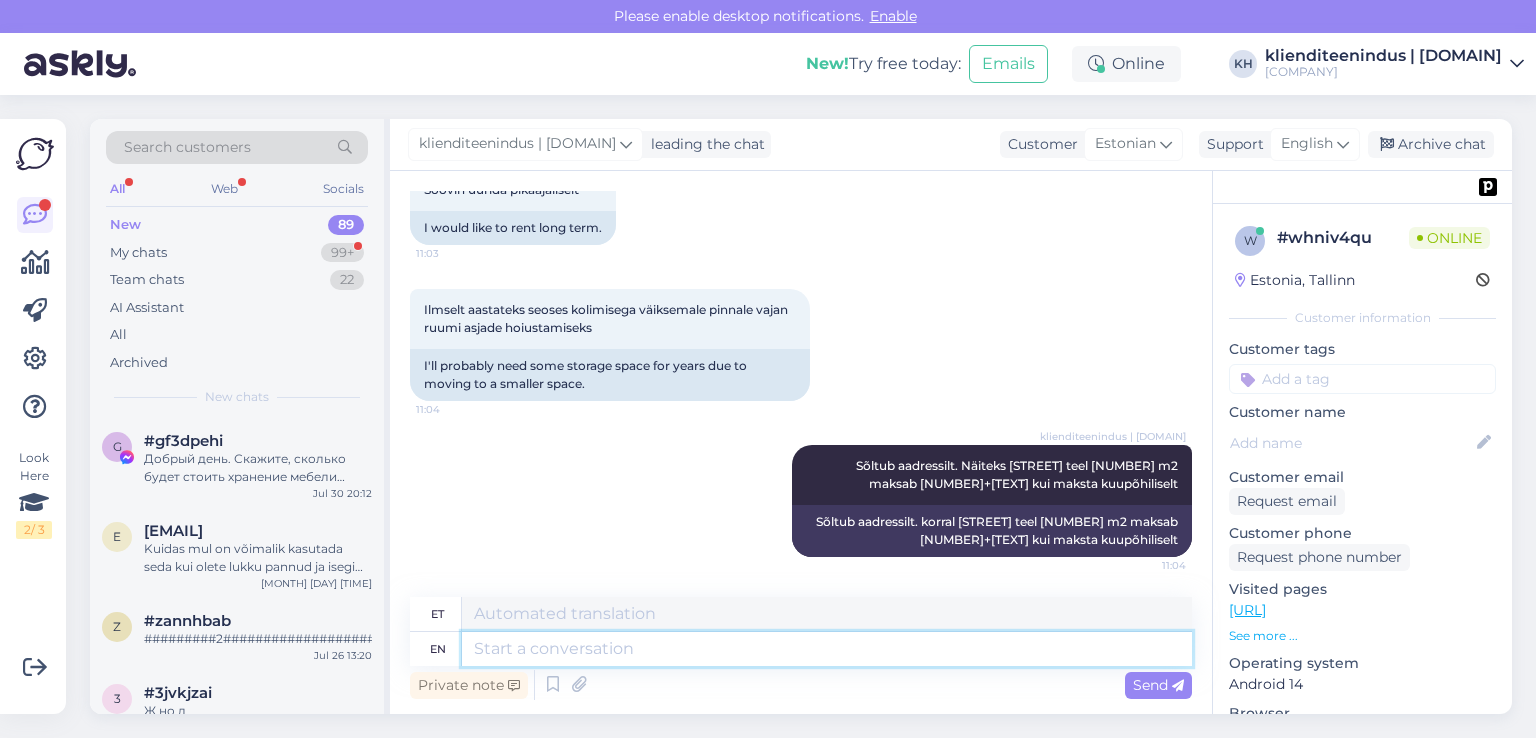 click at bounding box center [827, 649] 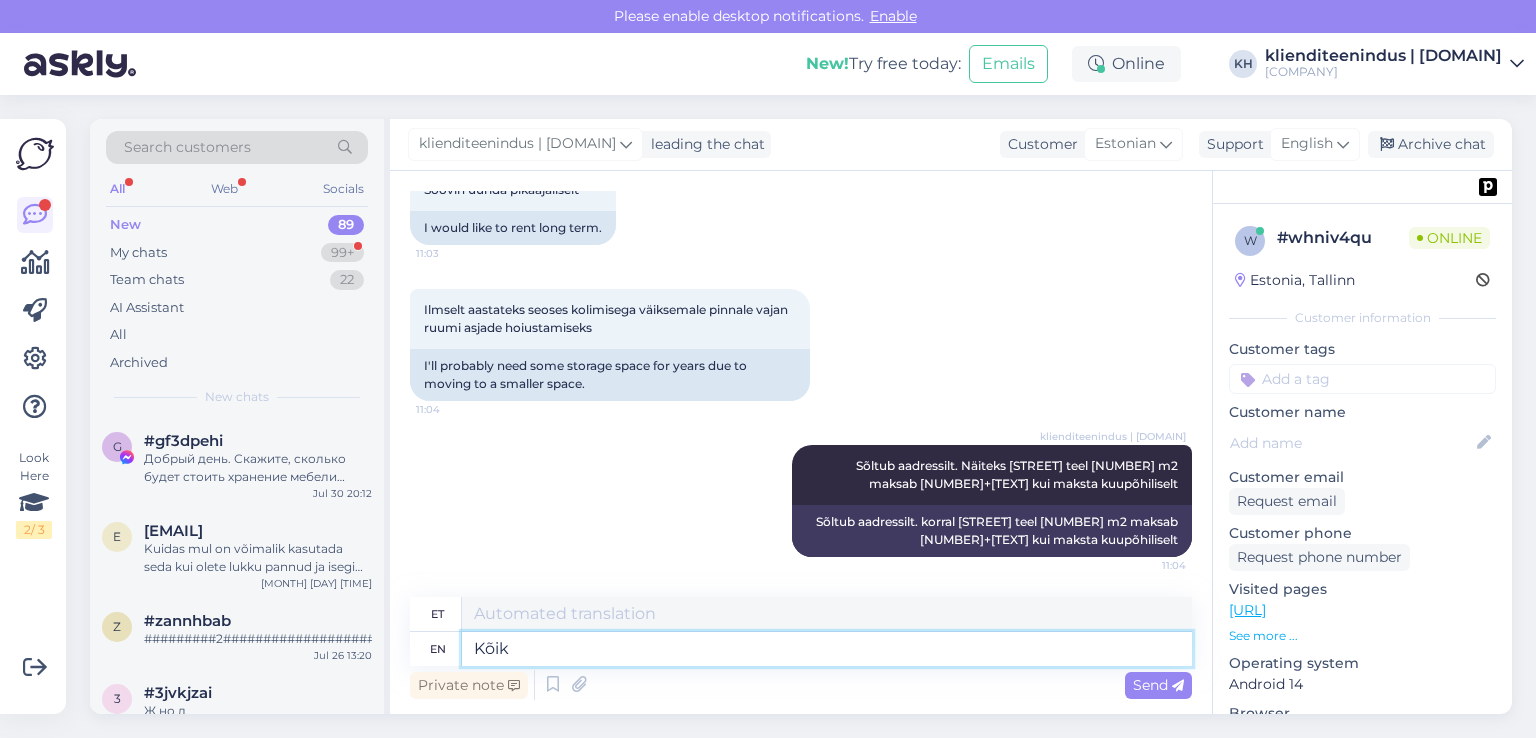 type on "Kõik" 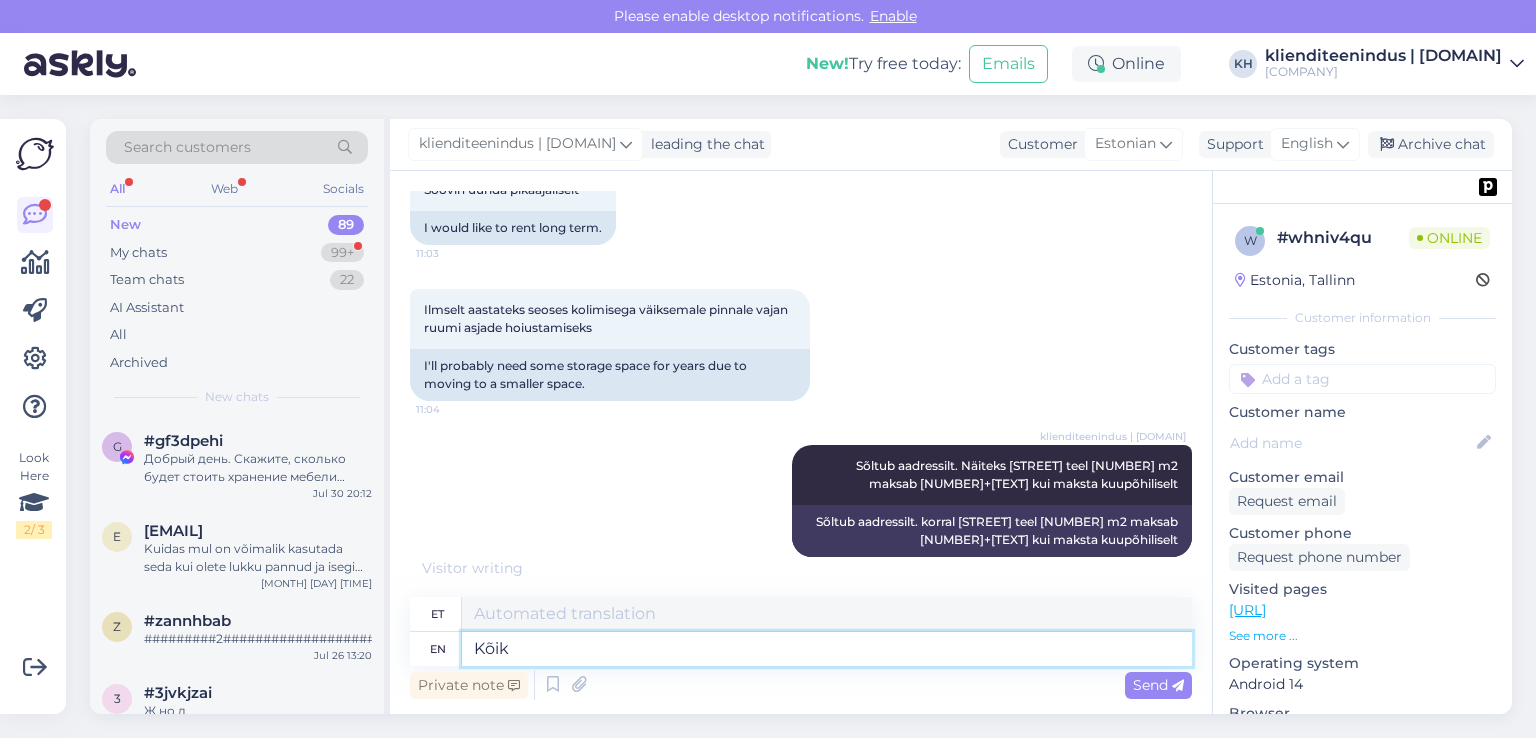 type on "Kõik" 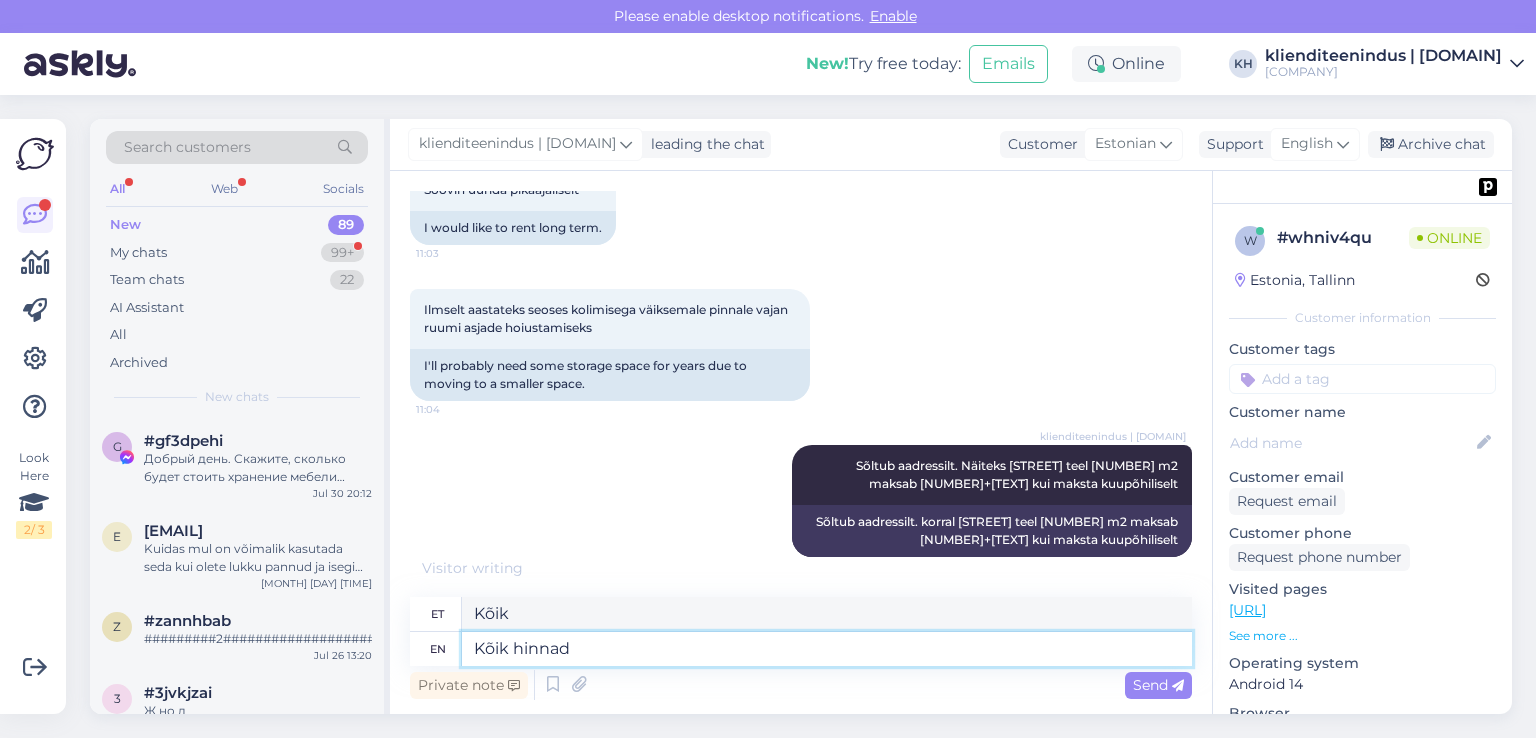 type on "Kõik hinnad" 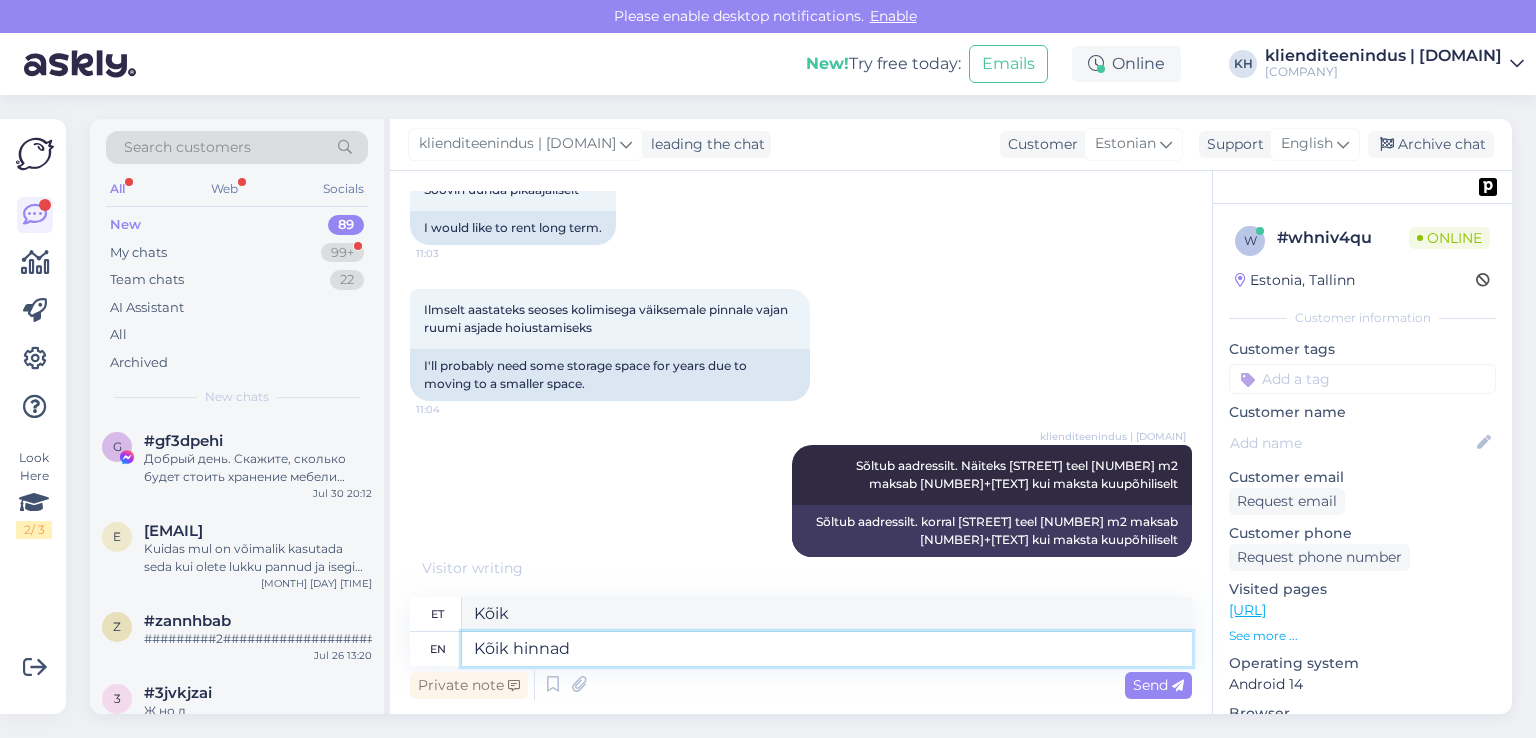 type on "Kõik hinnad" 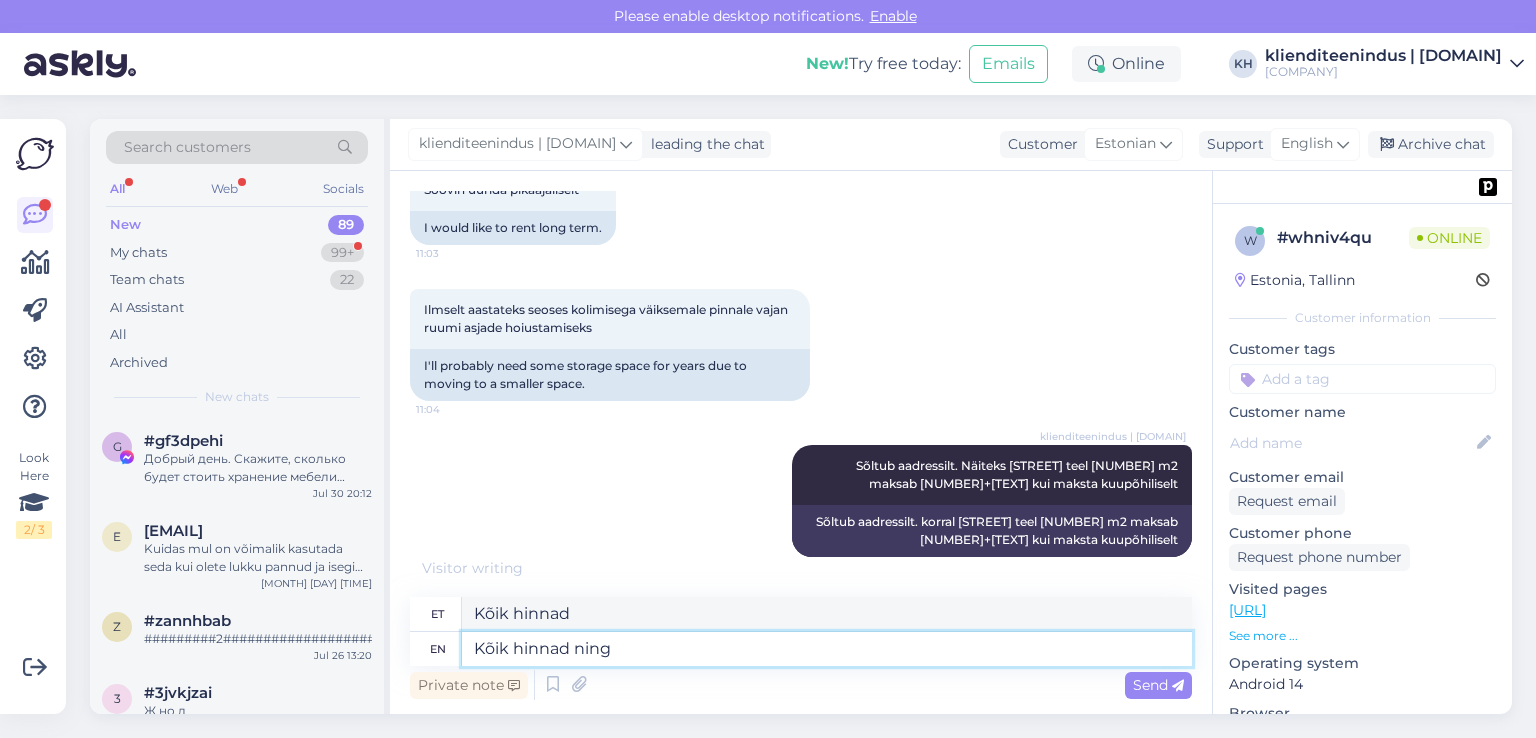 type on "Kõik hinnad ning" 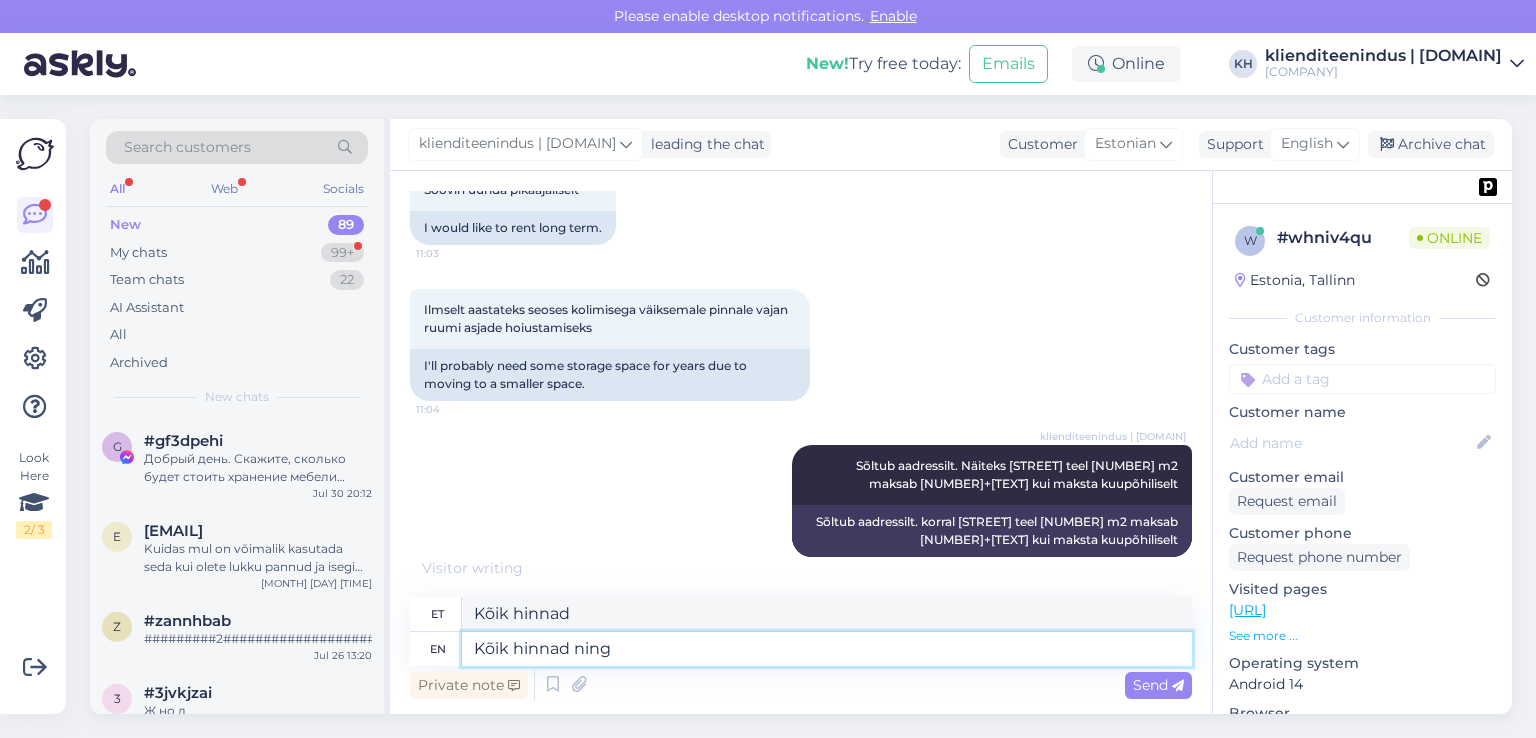 type on "Kõik hinnad ning" 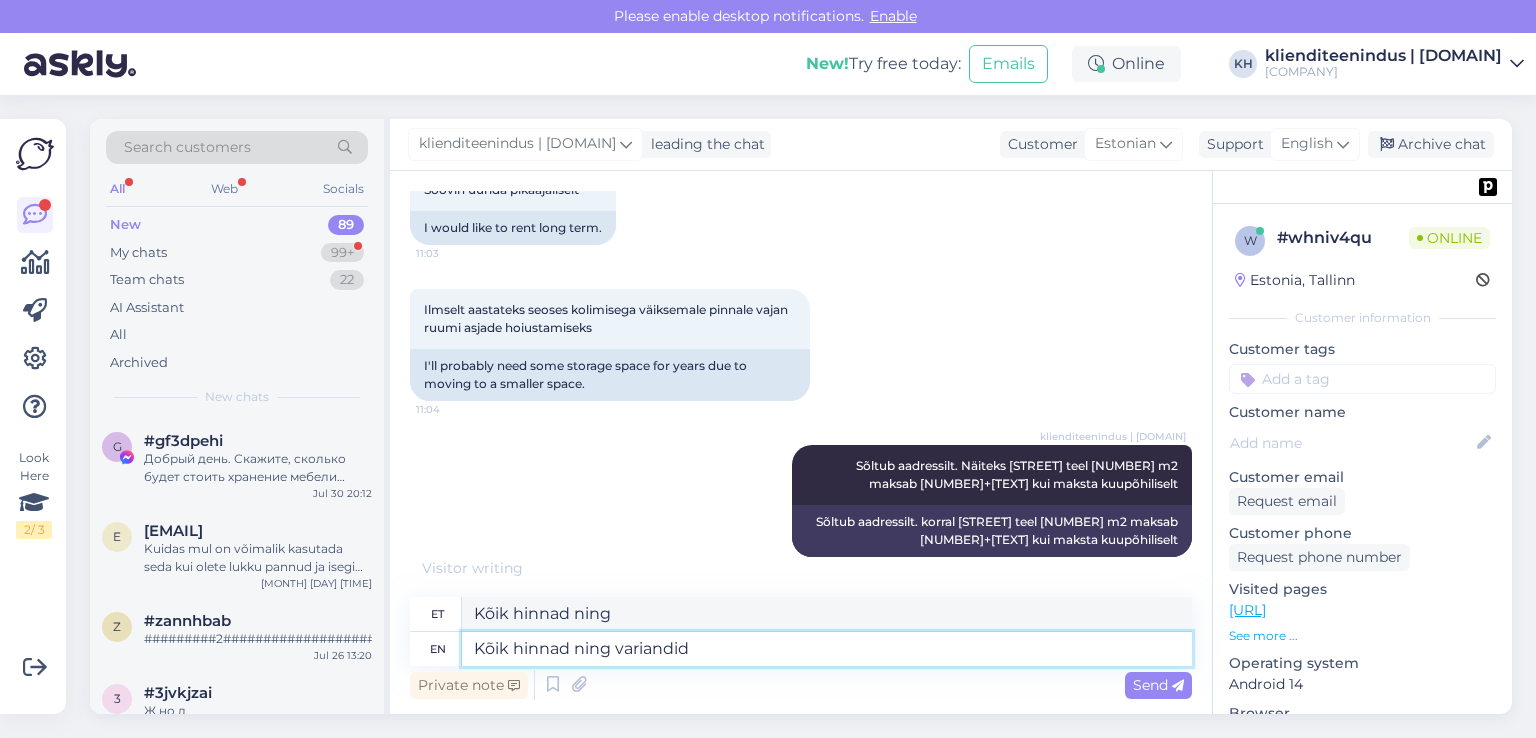 type on "Kõik hinnad ning variandid" 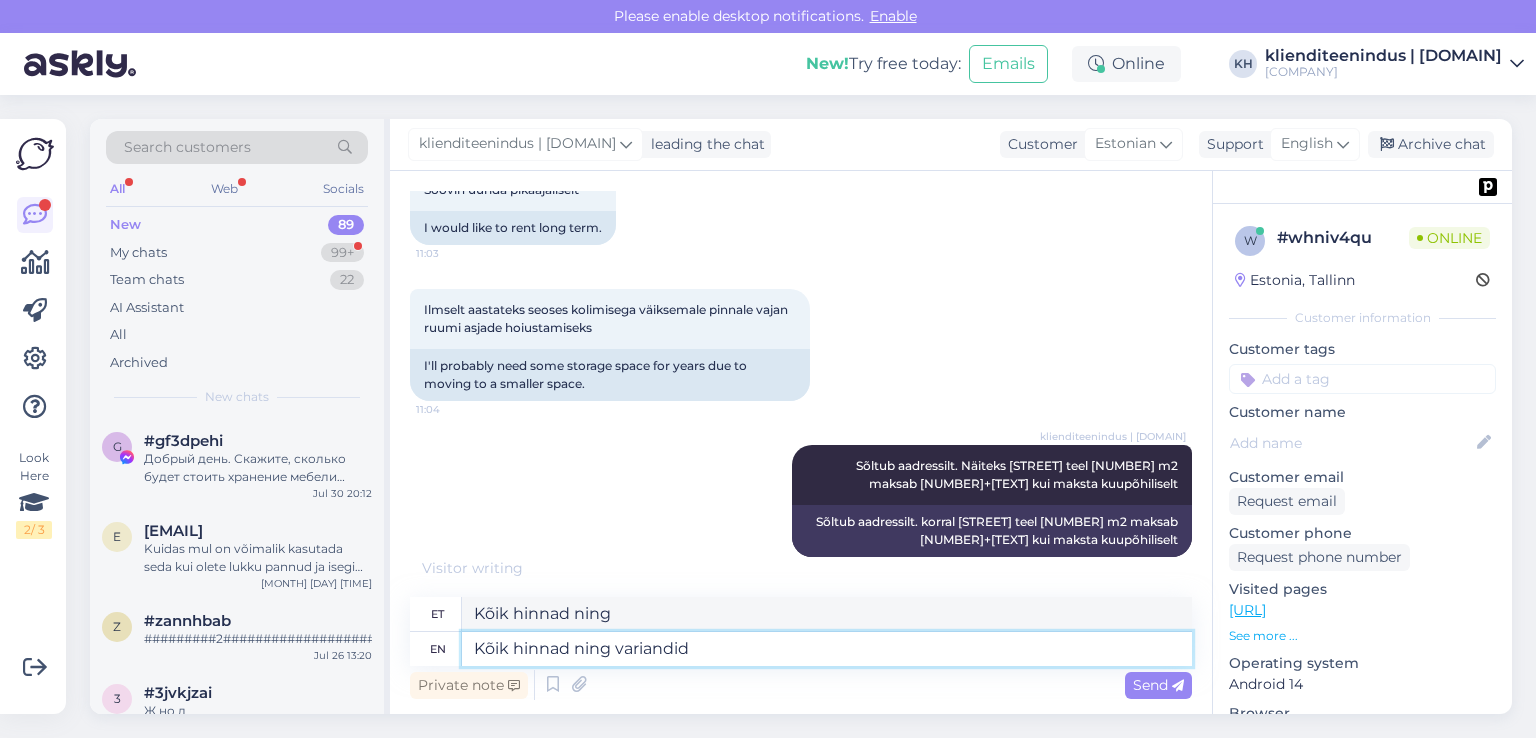 type on "Kõik hinnad ning variandid" 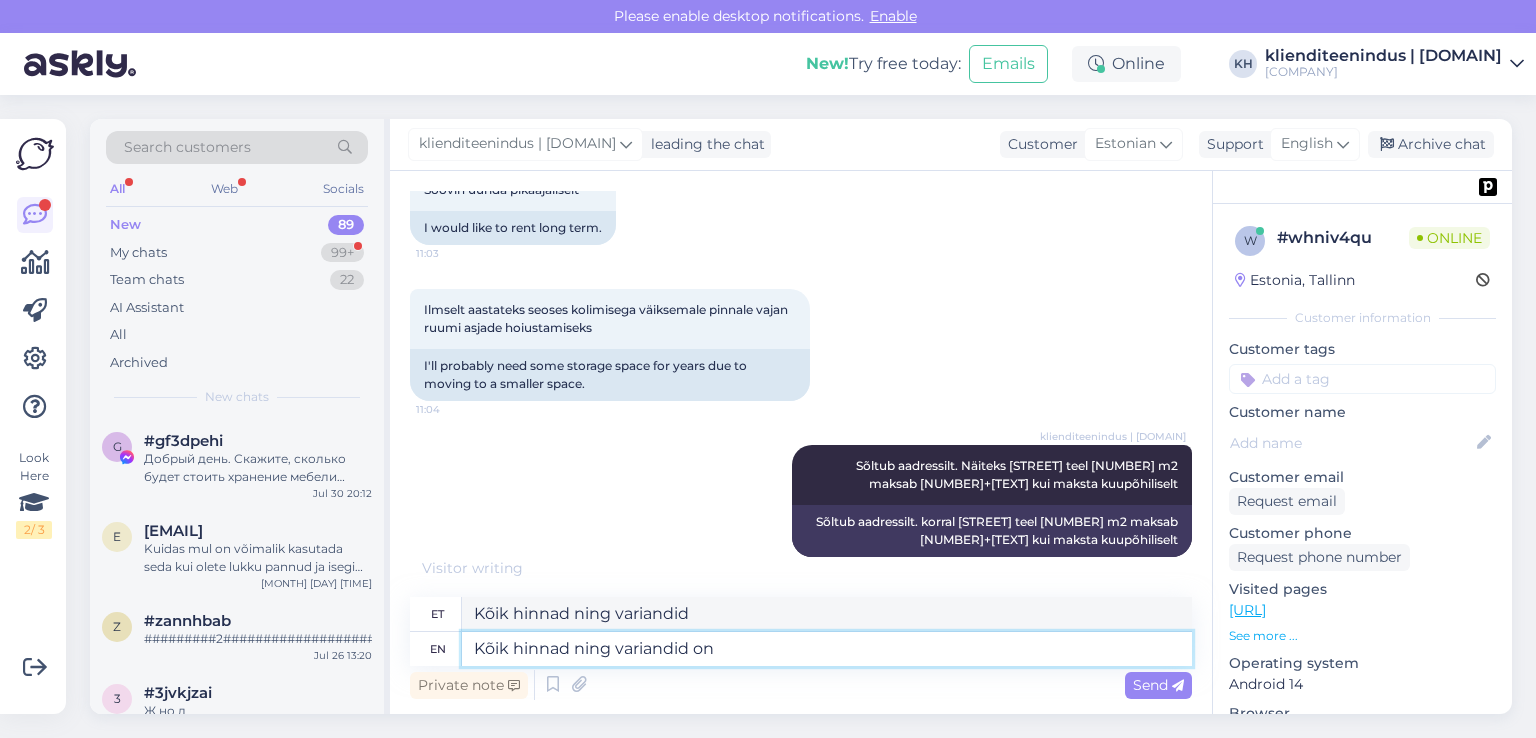 type on "Kõik hinnad ning variandid on s" 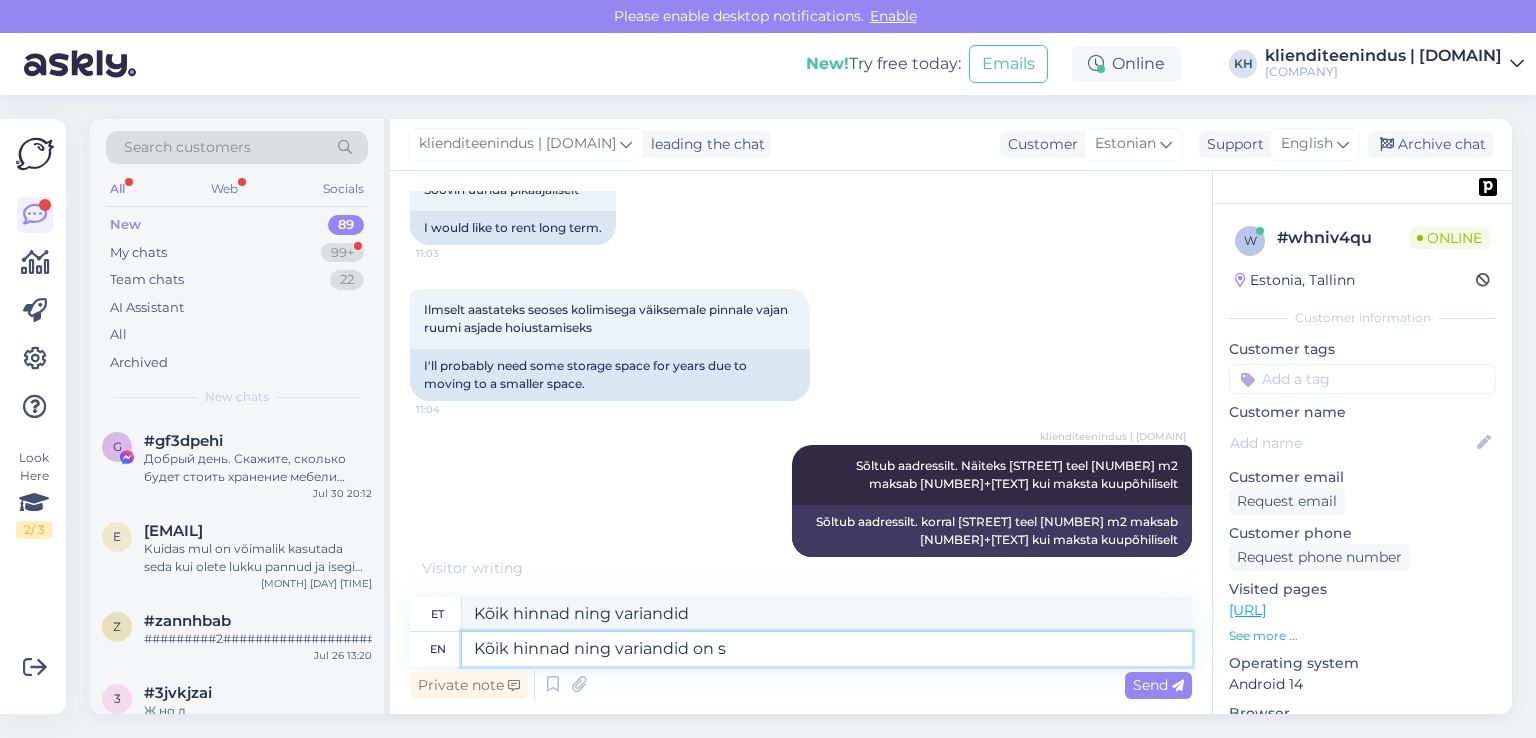 type on "Kõik hinnad ning variandid on" 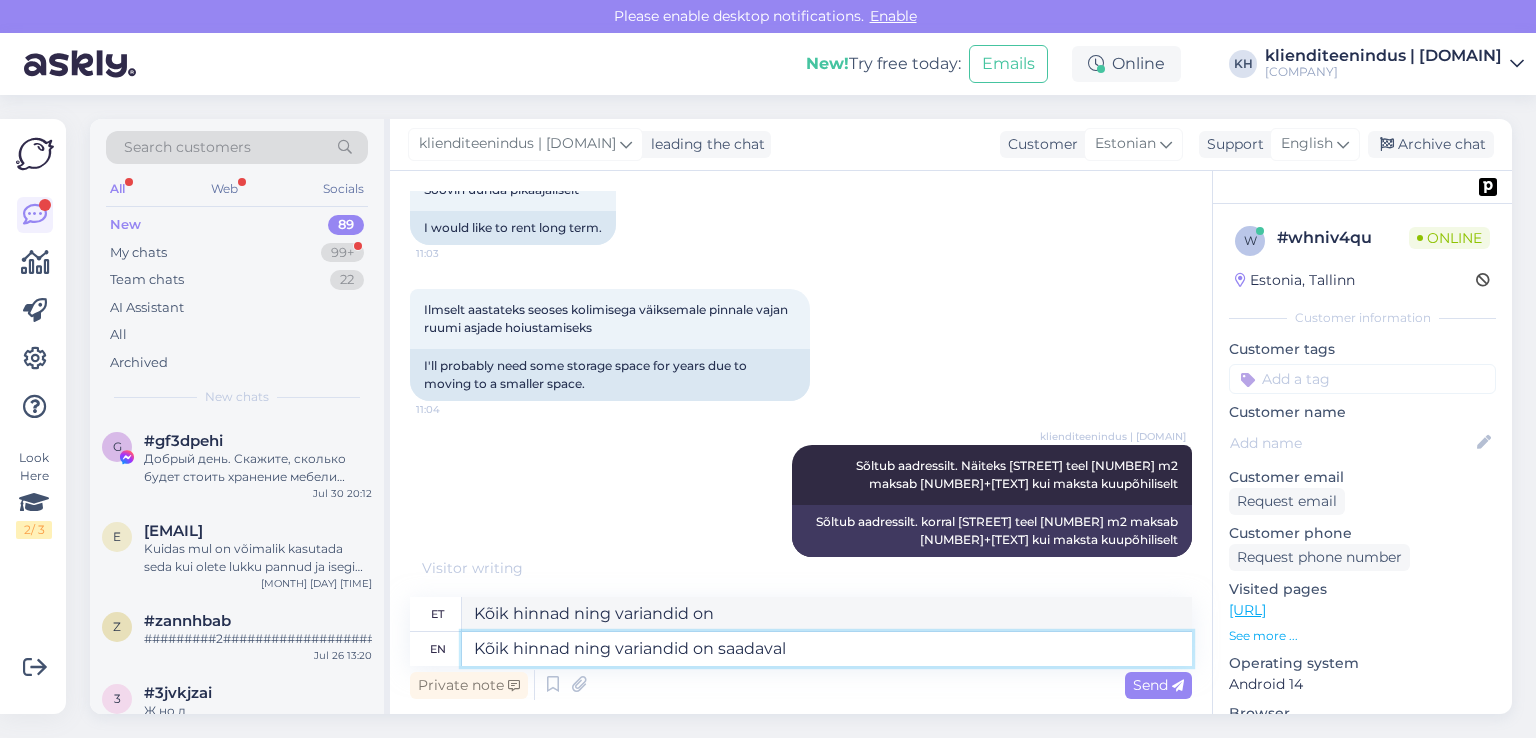 type on "Kõik hinnad ning variandid on saadaval k" 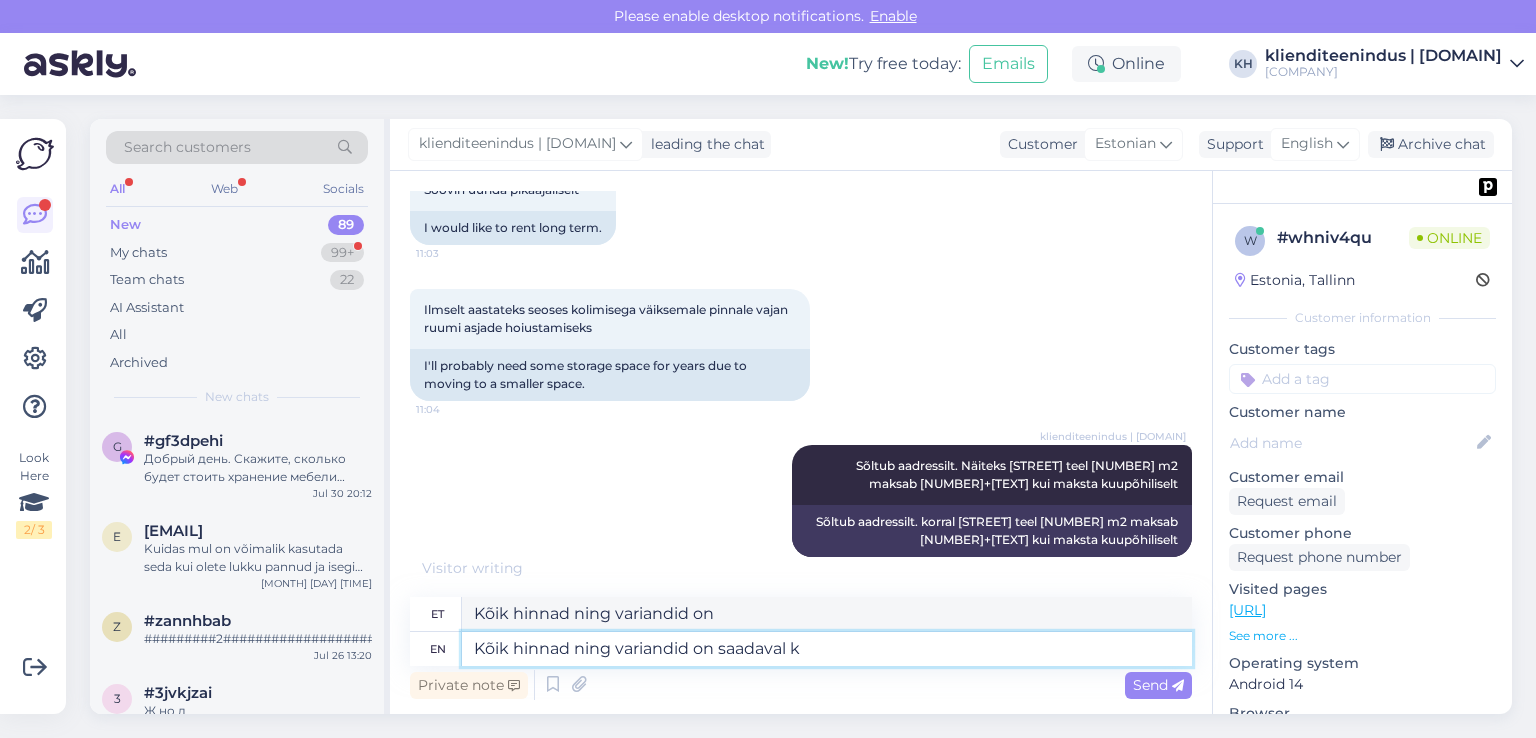 type on "Kõik hinnad ning variandid on saadaval" 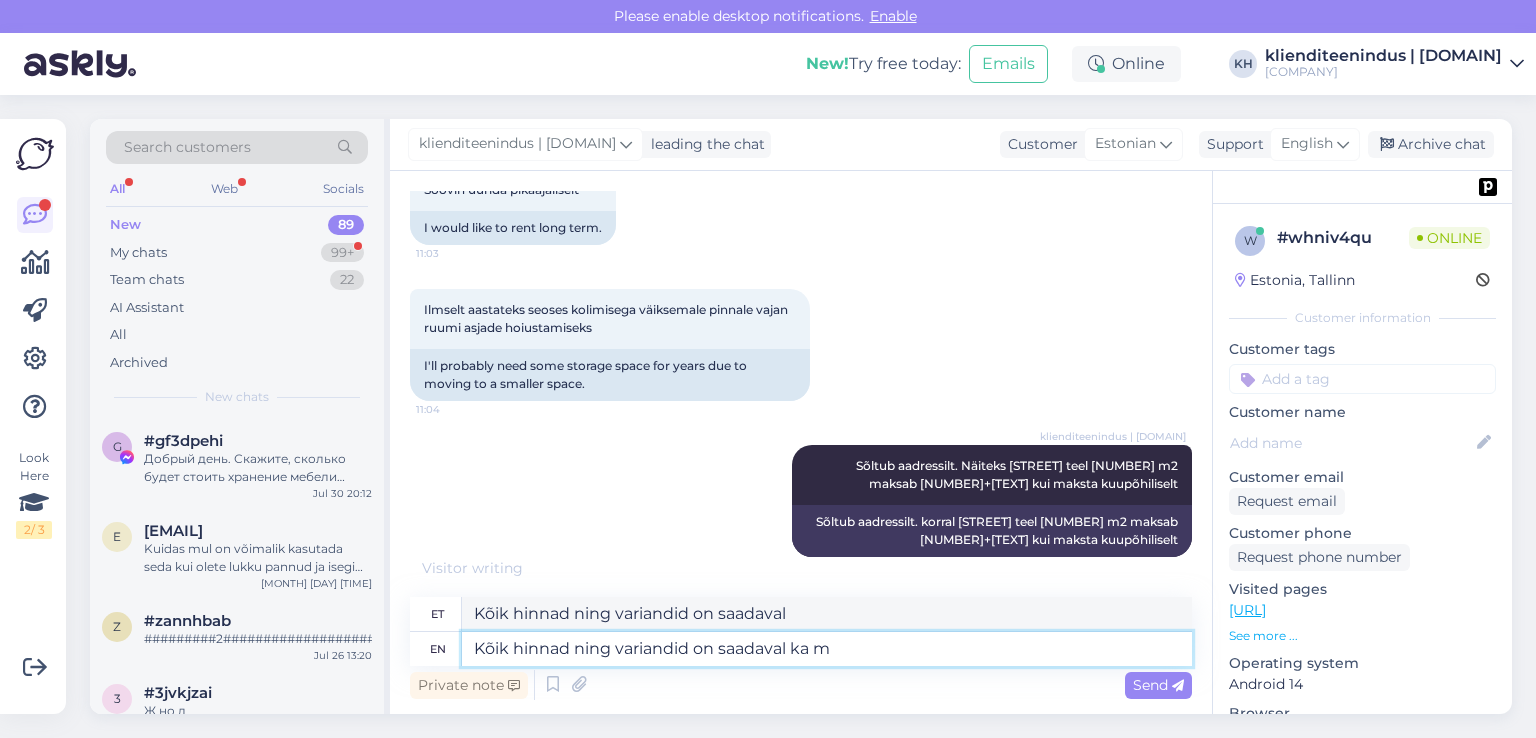type on "Kõik hinnad ning variandid on saadaval ka me" 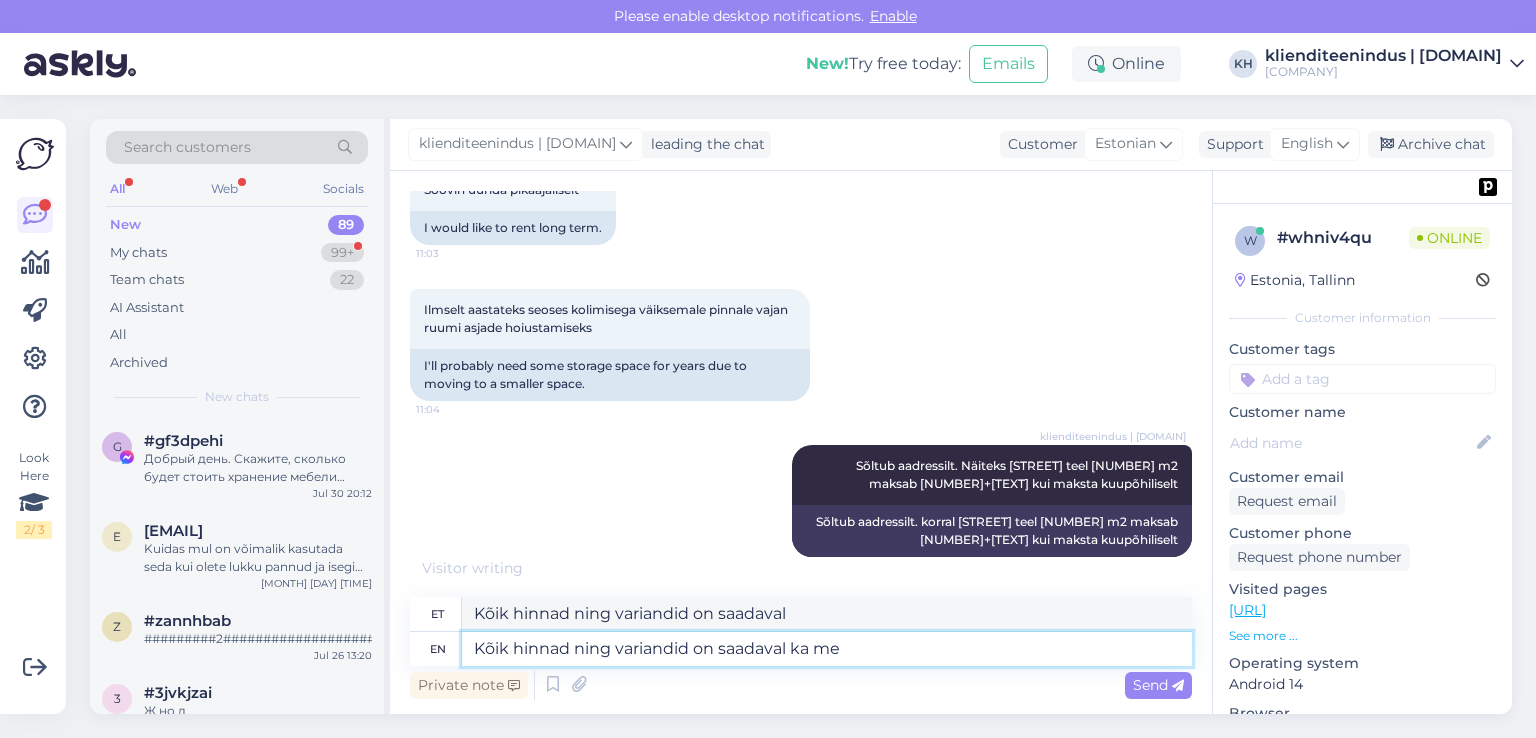 type on "Kõik hinnad ning variandid on saadaval ka" 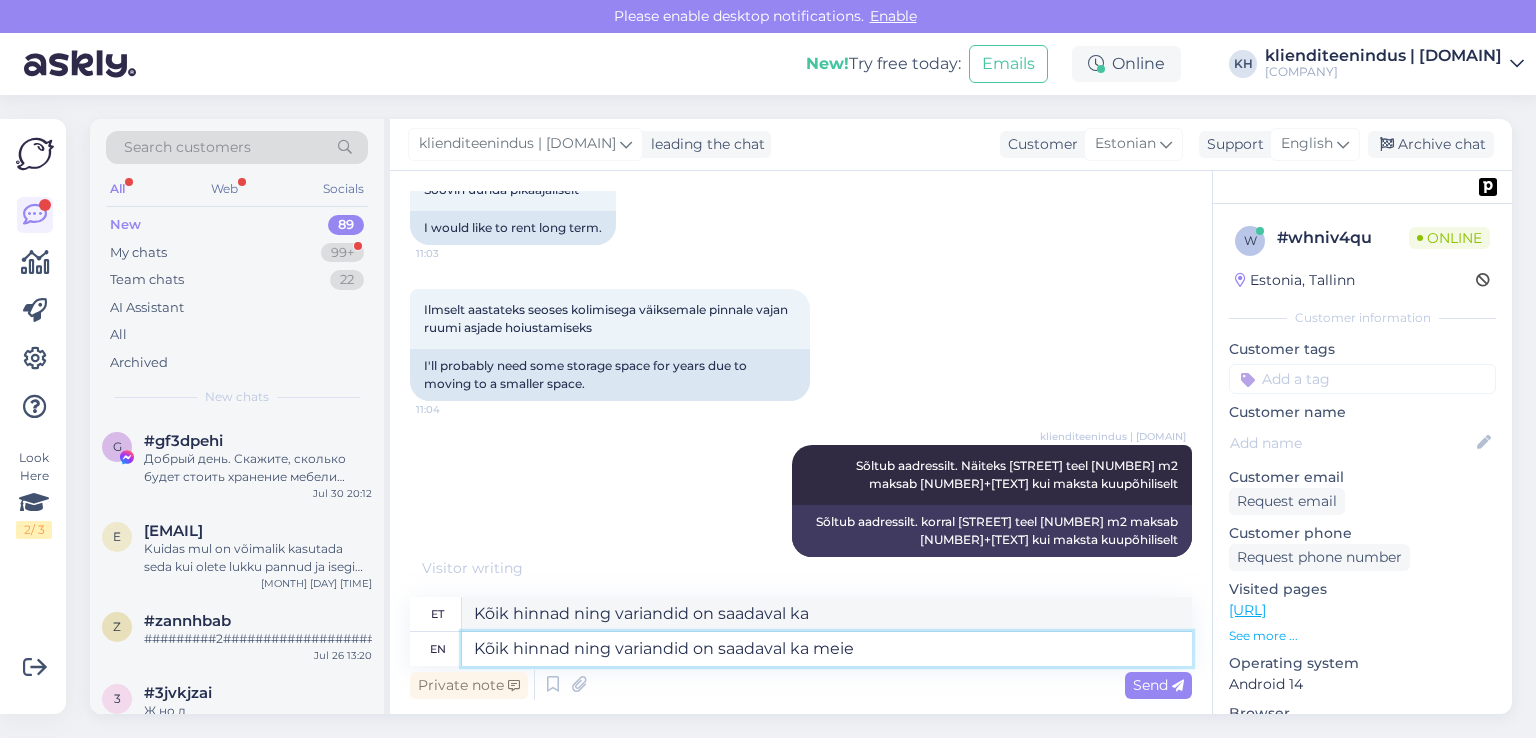 type on "Kõik hinnad ning variandid on saadaval ka meie" 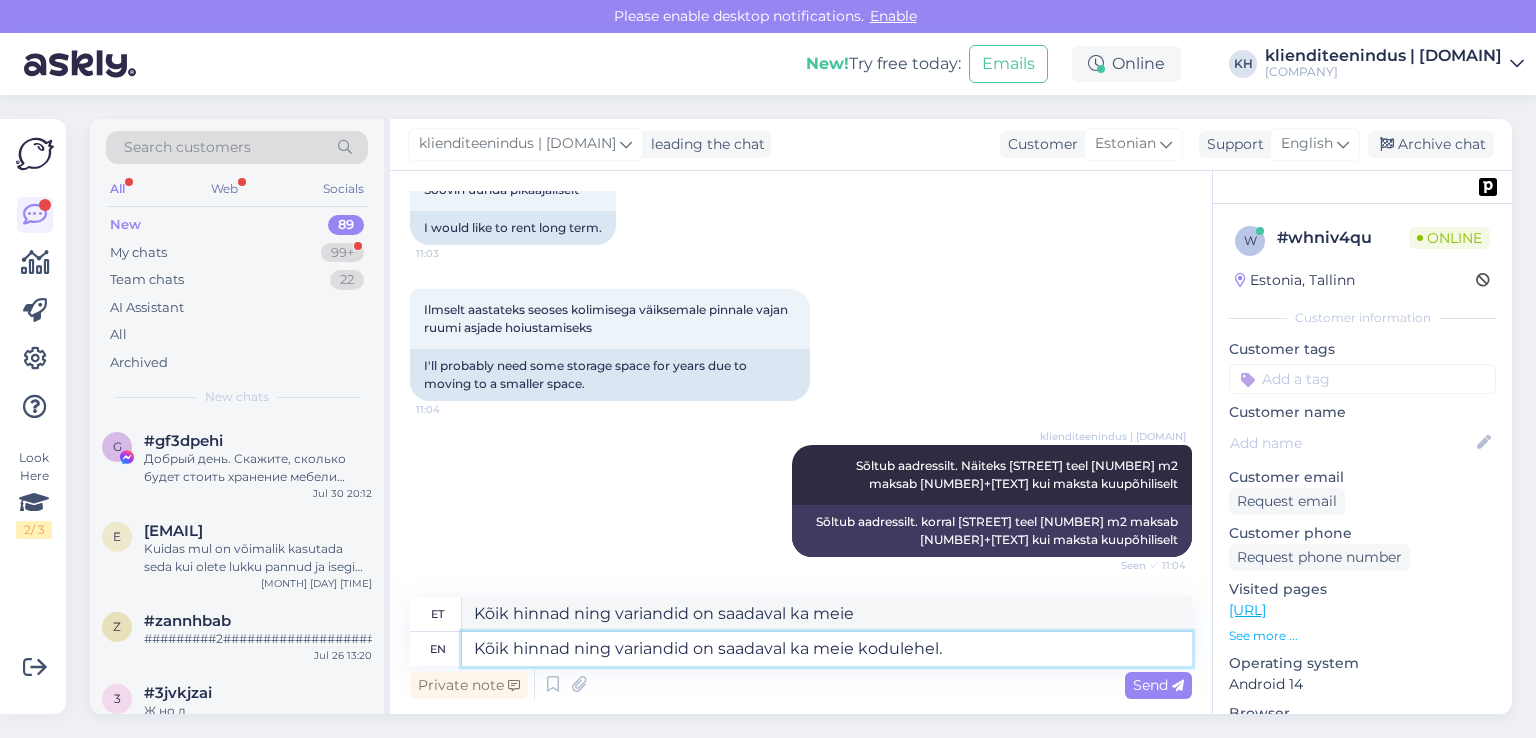 type on "Kõik hinnad ning variandid on saadaval ka meie kodulehel." 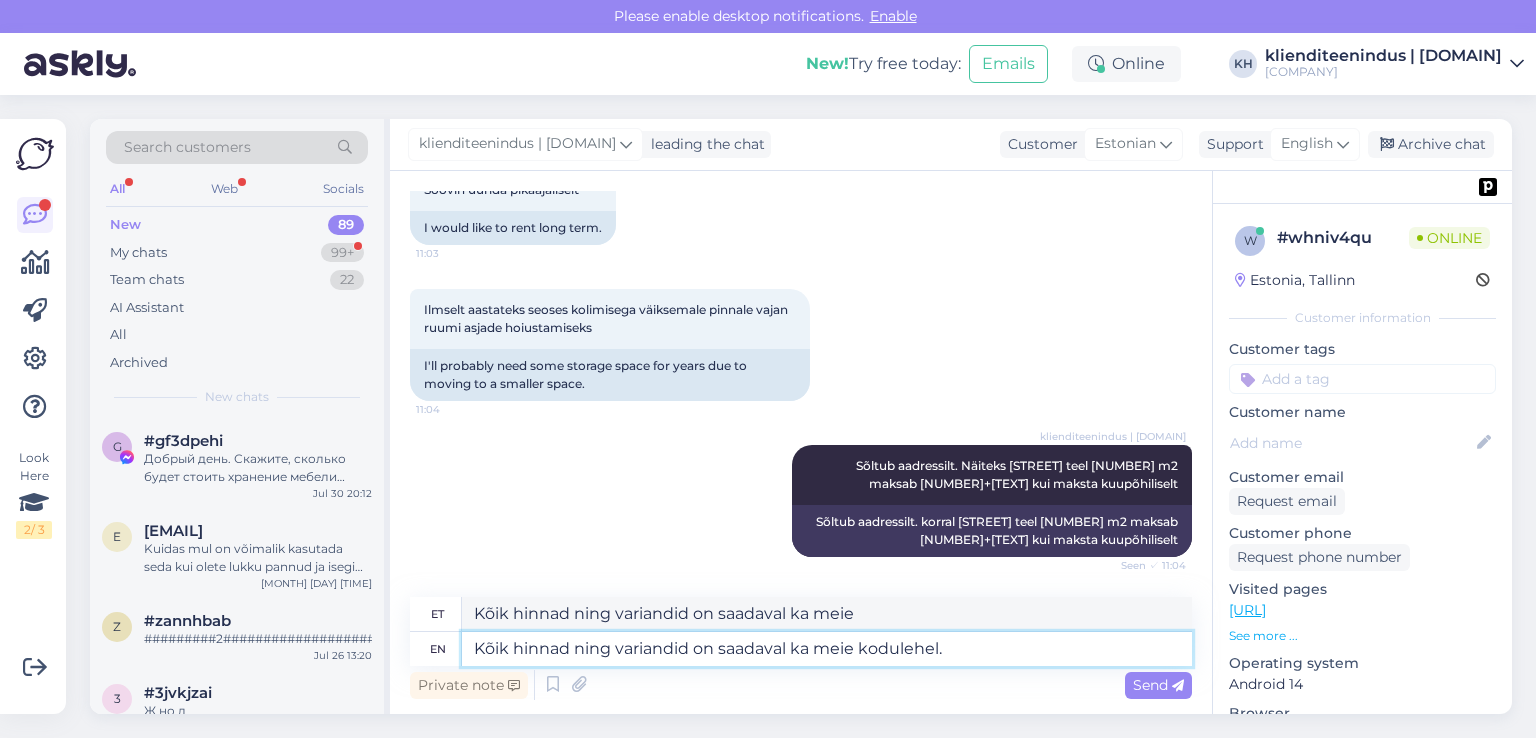 scroll, scrollTop: 800, scrollLeft: 0, axis: vertical 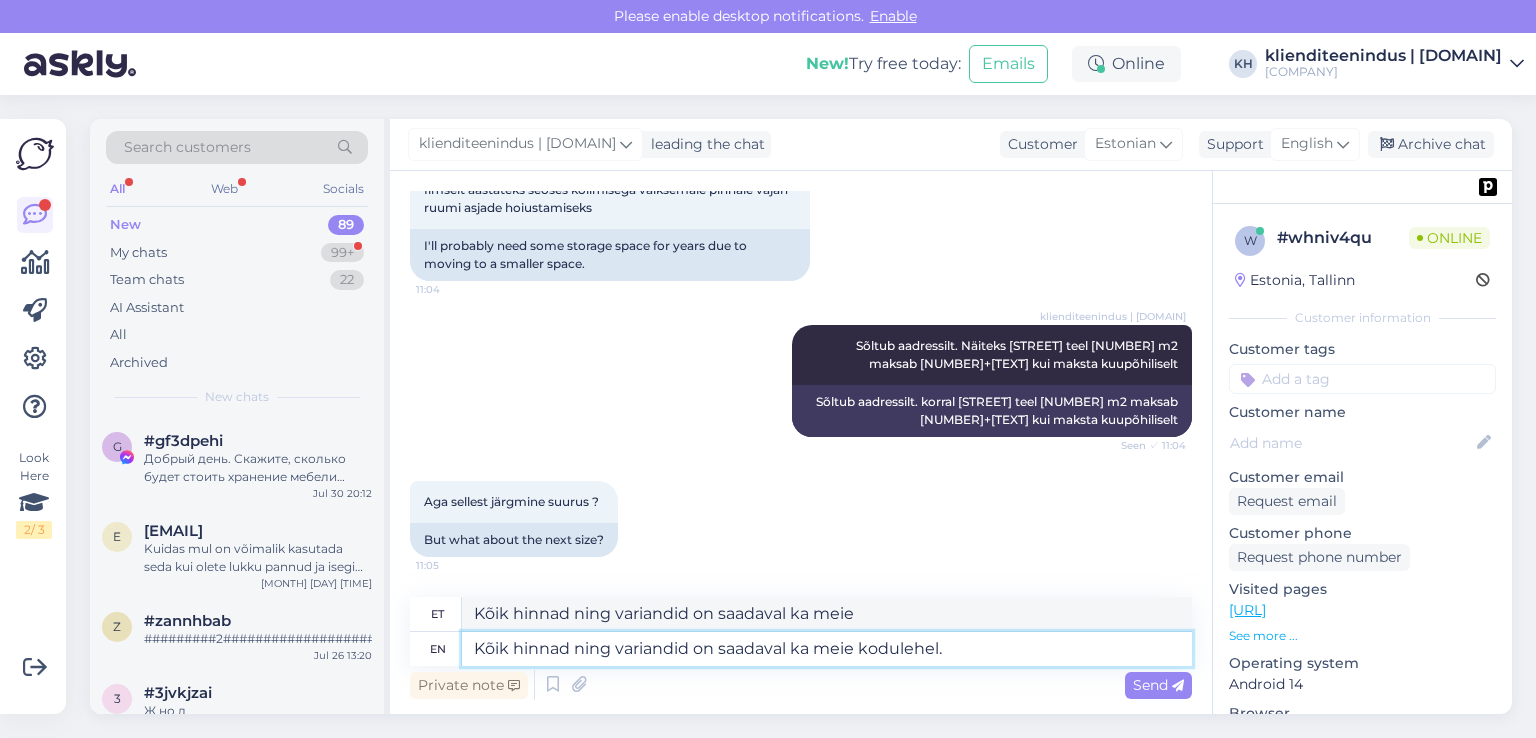 type on "Kõik hinnad ning variandid on saadaval ka meie kodulehel." 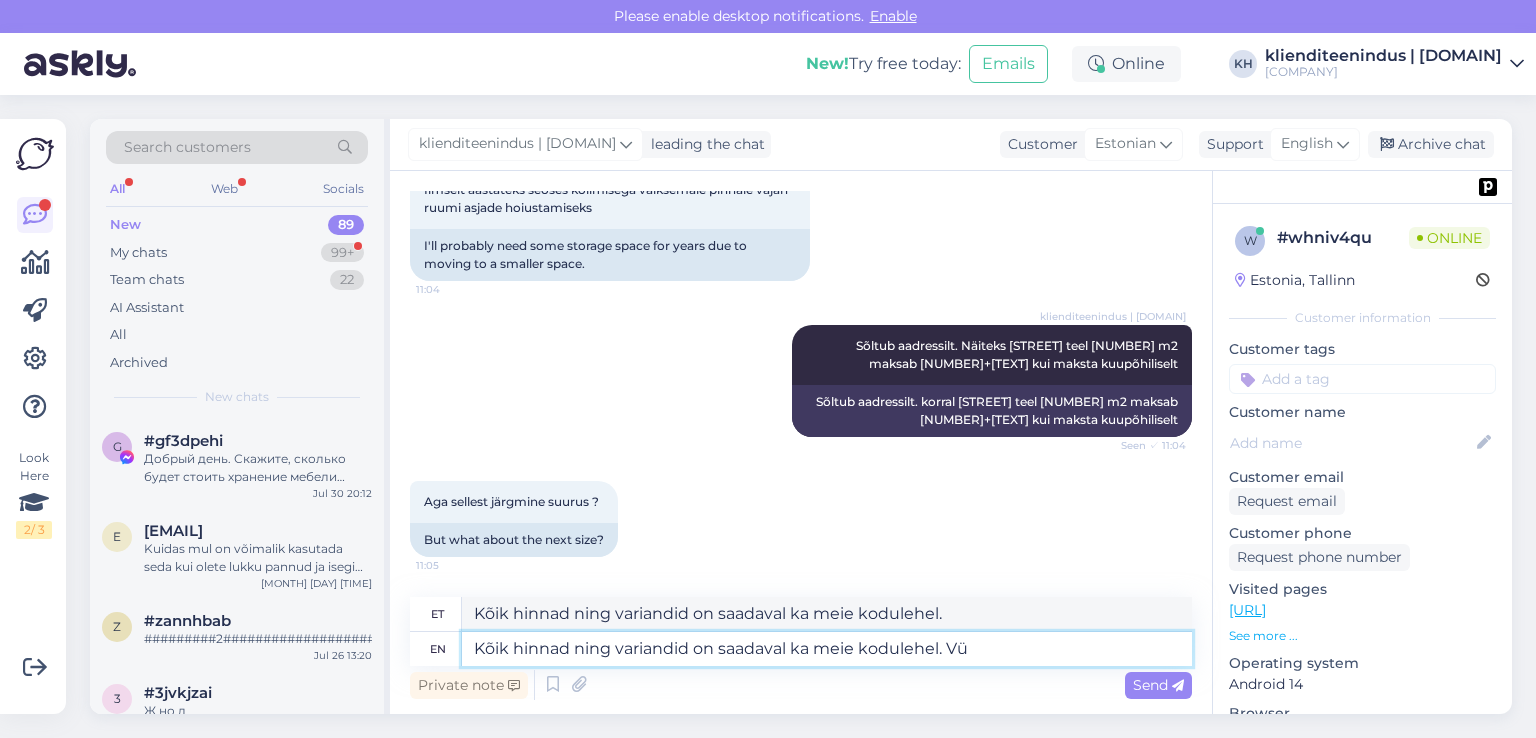 type on "Kõik hinnad ning variandid on saadaval ka meie kodulehel. V" 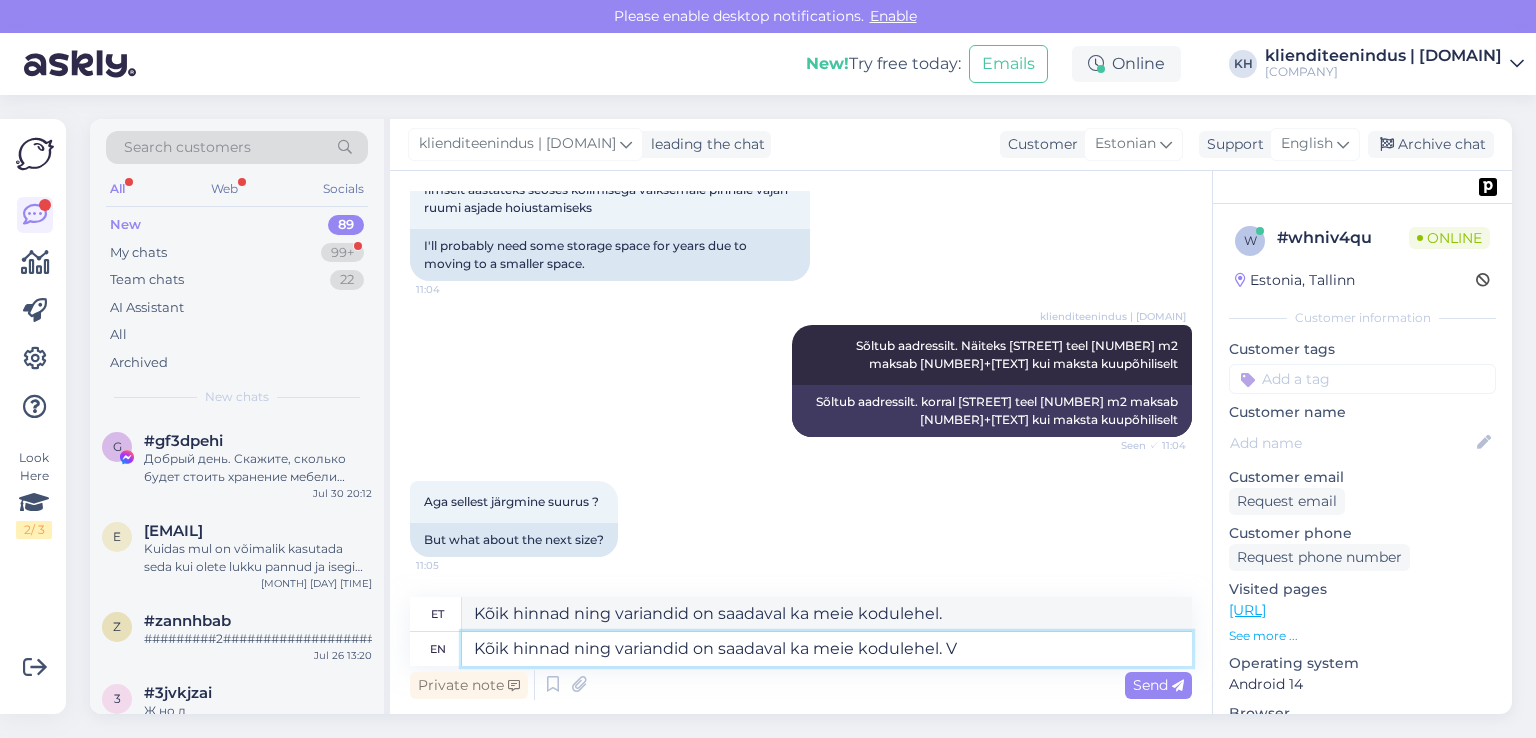 type on "Kõik hinnad ning variandid on saadaval ka meie kodulehel. V" 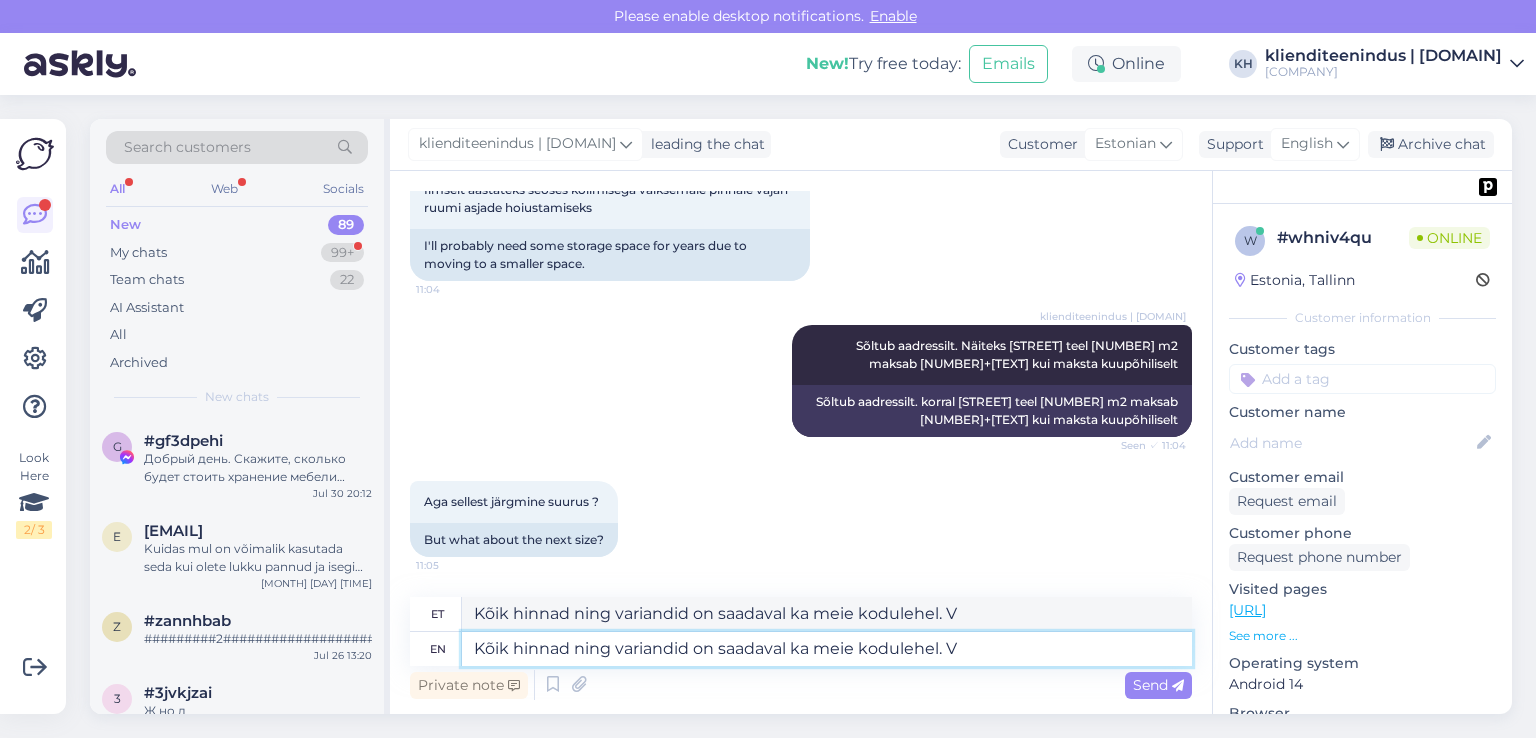 type on "Kõik hinnad ning variandid on saadaval ka meie kodulehel." 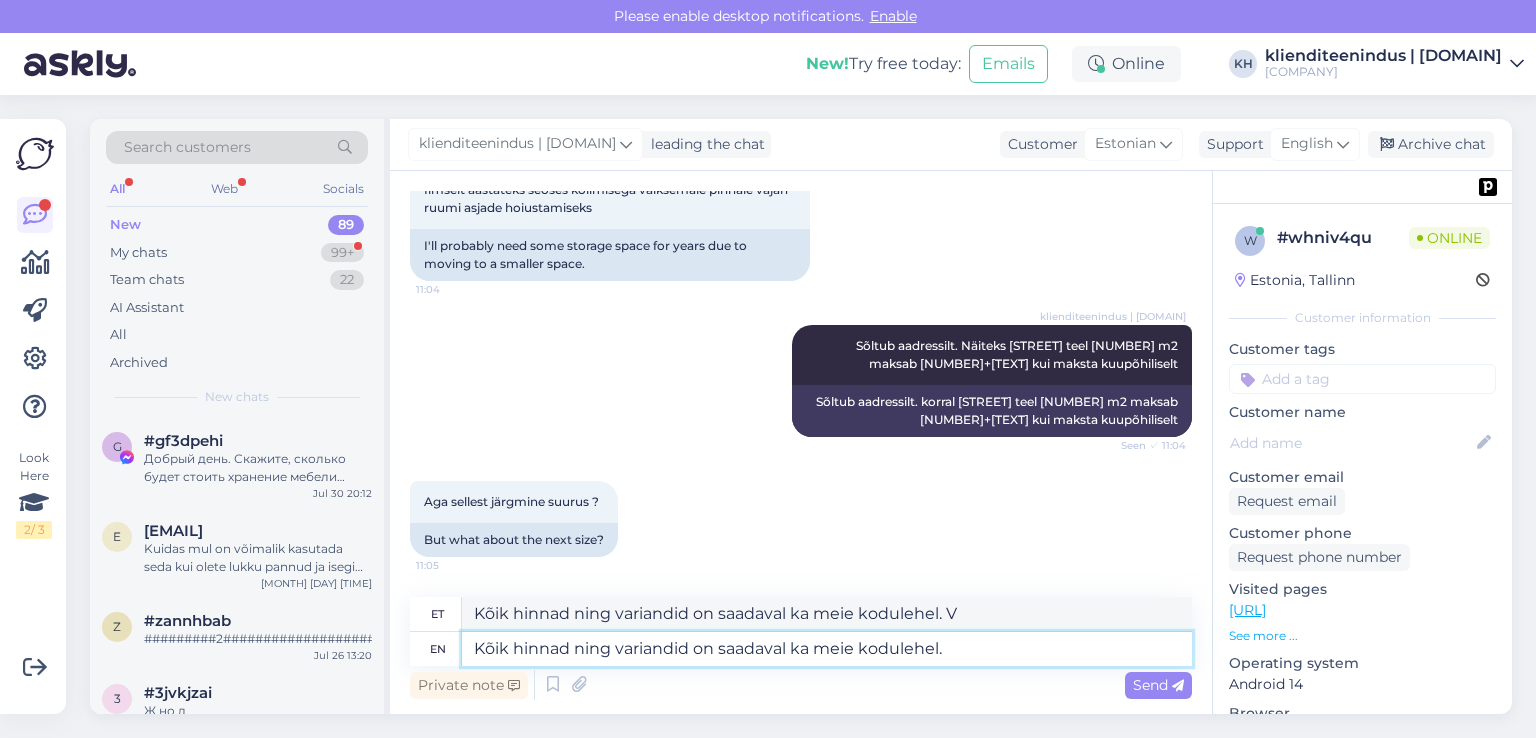 type on "Kõik hinnad ning variandid on saadaval ka meie kodulehel." 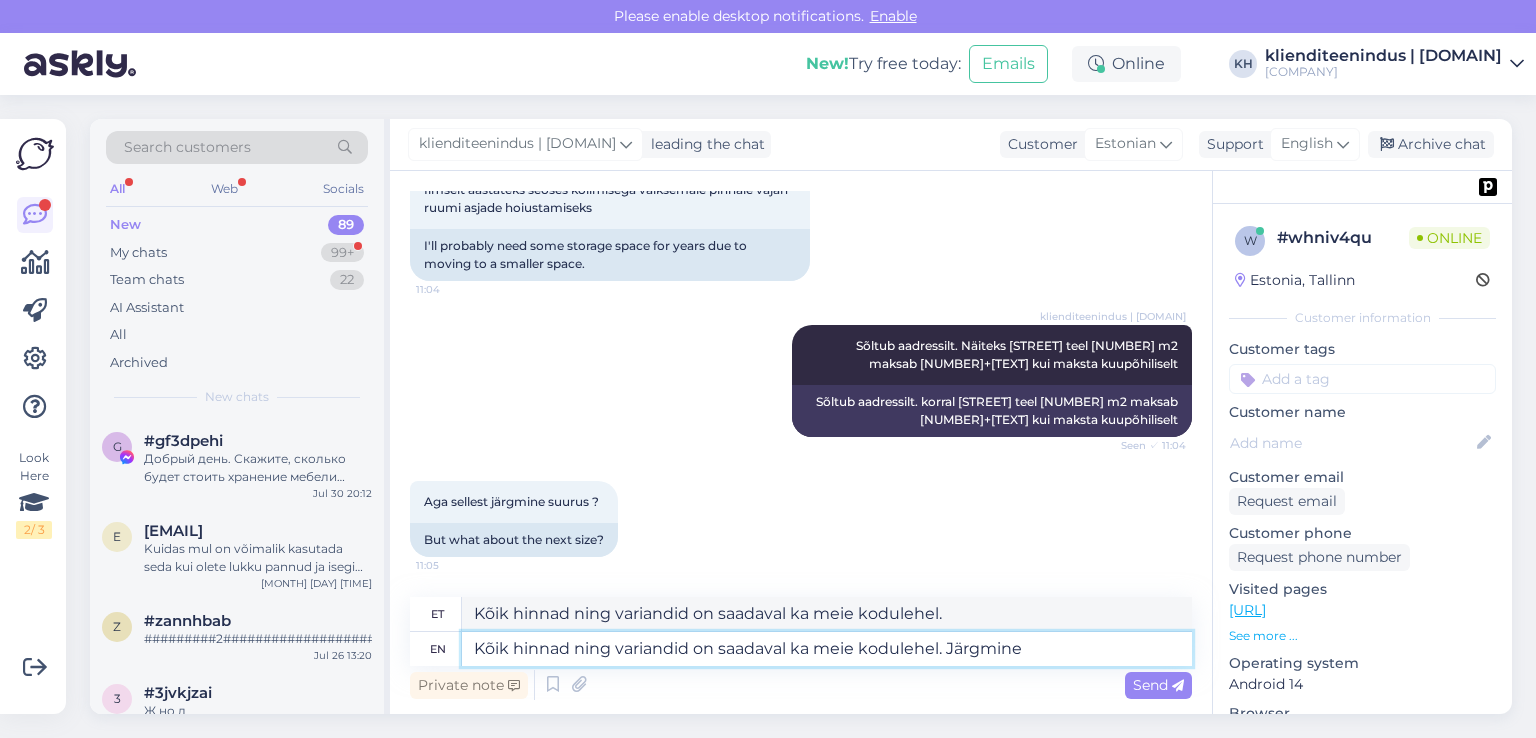 type on "Kõik hinnad ning variandid on saadaval ka meie kodulehel. Järgmine o" 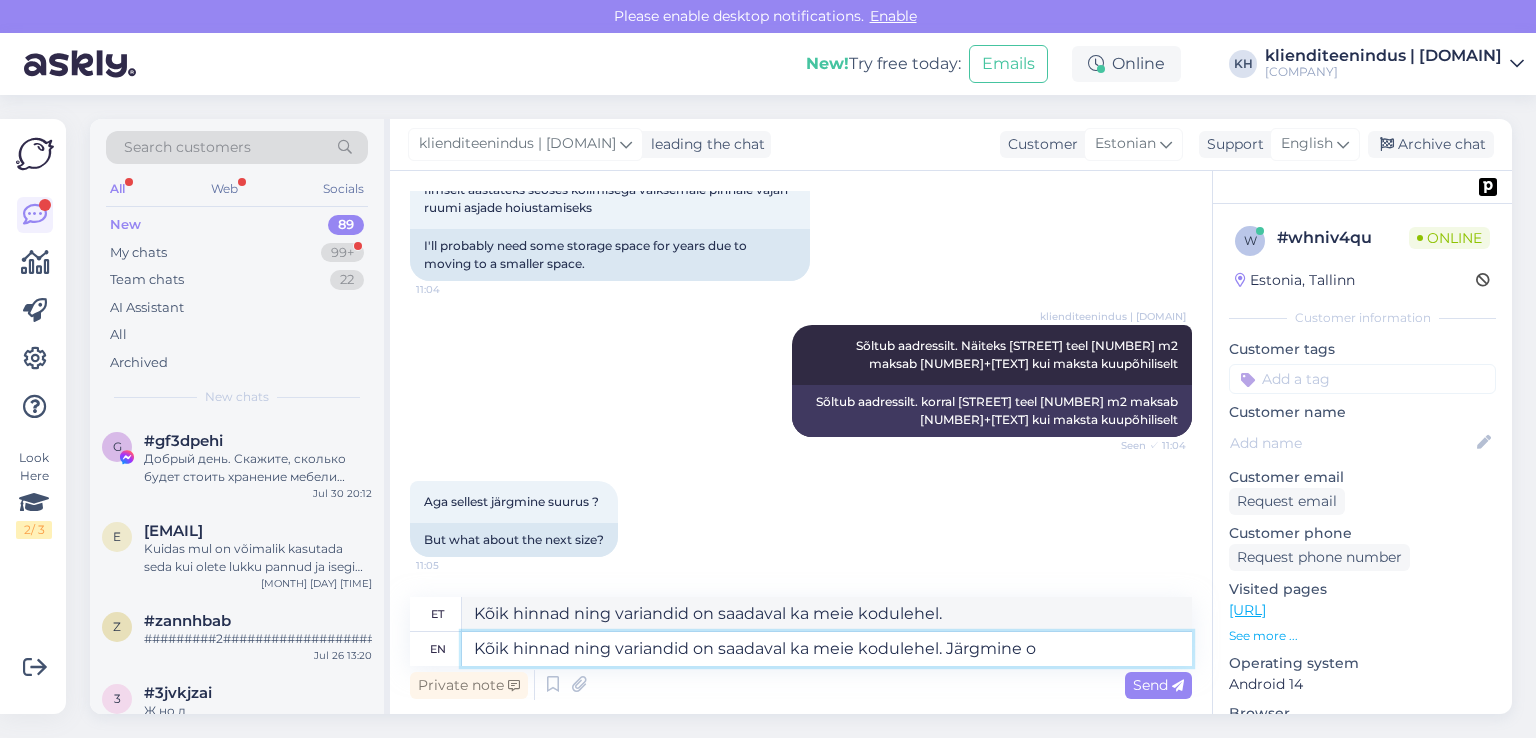 type on "Kõik hinnad ning variandid on saadaval ka meie kodulehel. järgmine" 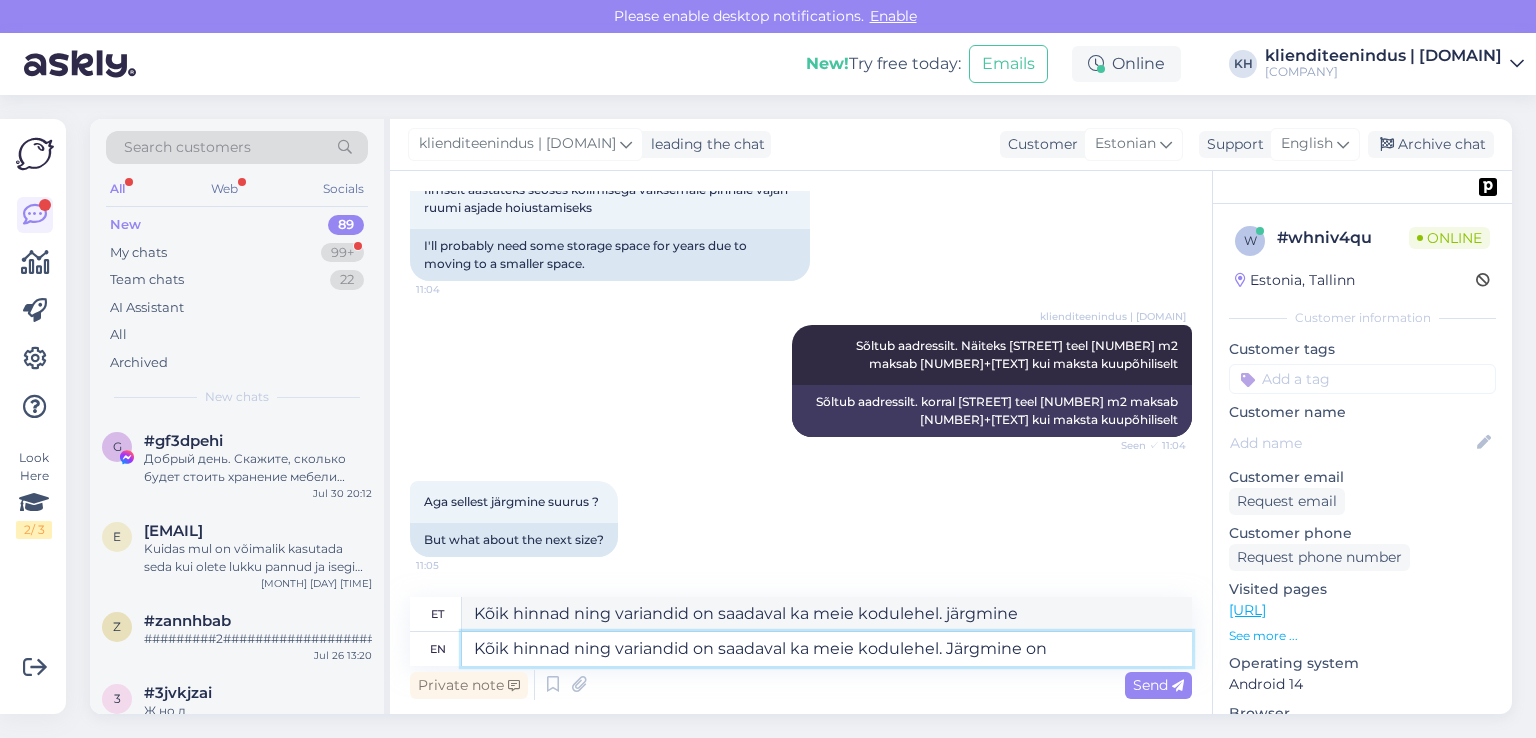 type on "Kõik hinnad ning variandid on saadaval ka meie kodulehel. Järgmine on" 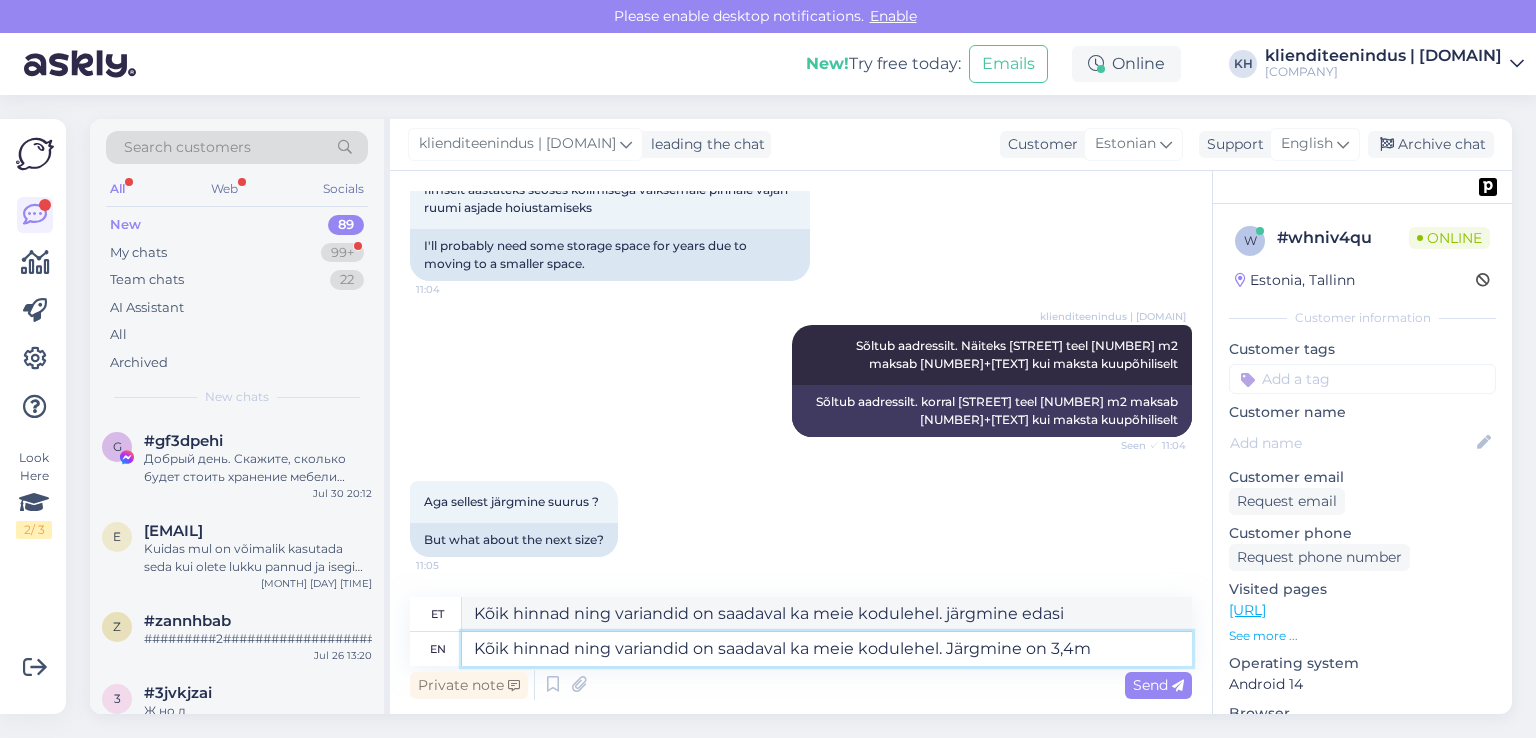 type on "Kõik hinnad ning variandid on saadaval ka meie kodulehel. Järgmine on [NUMBER]m2 siis [NUMBER]m2" 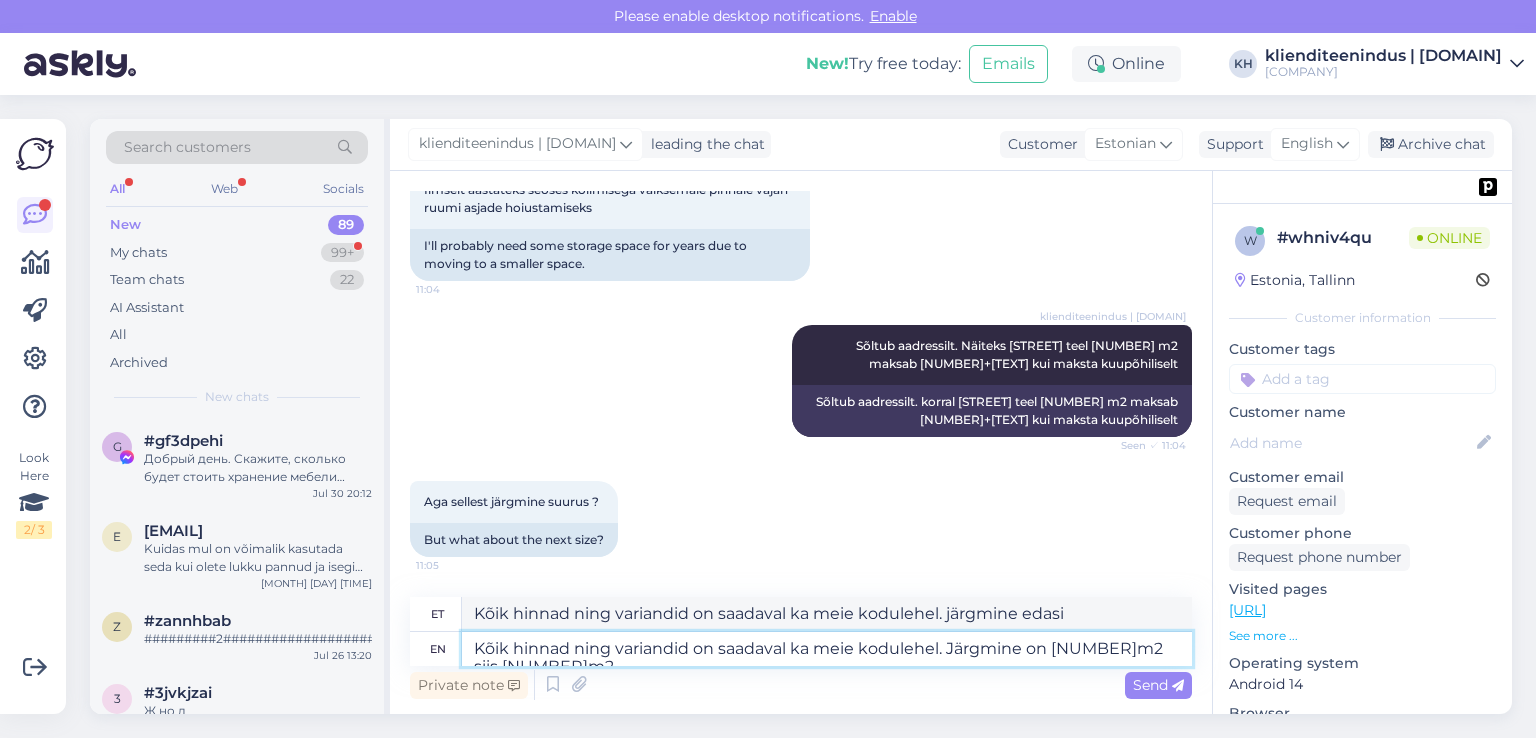 type on "Kõik hinnad ning variandid on saadaval ka meie kodulehel. Järgmine [NUMBER]m2" 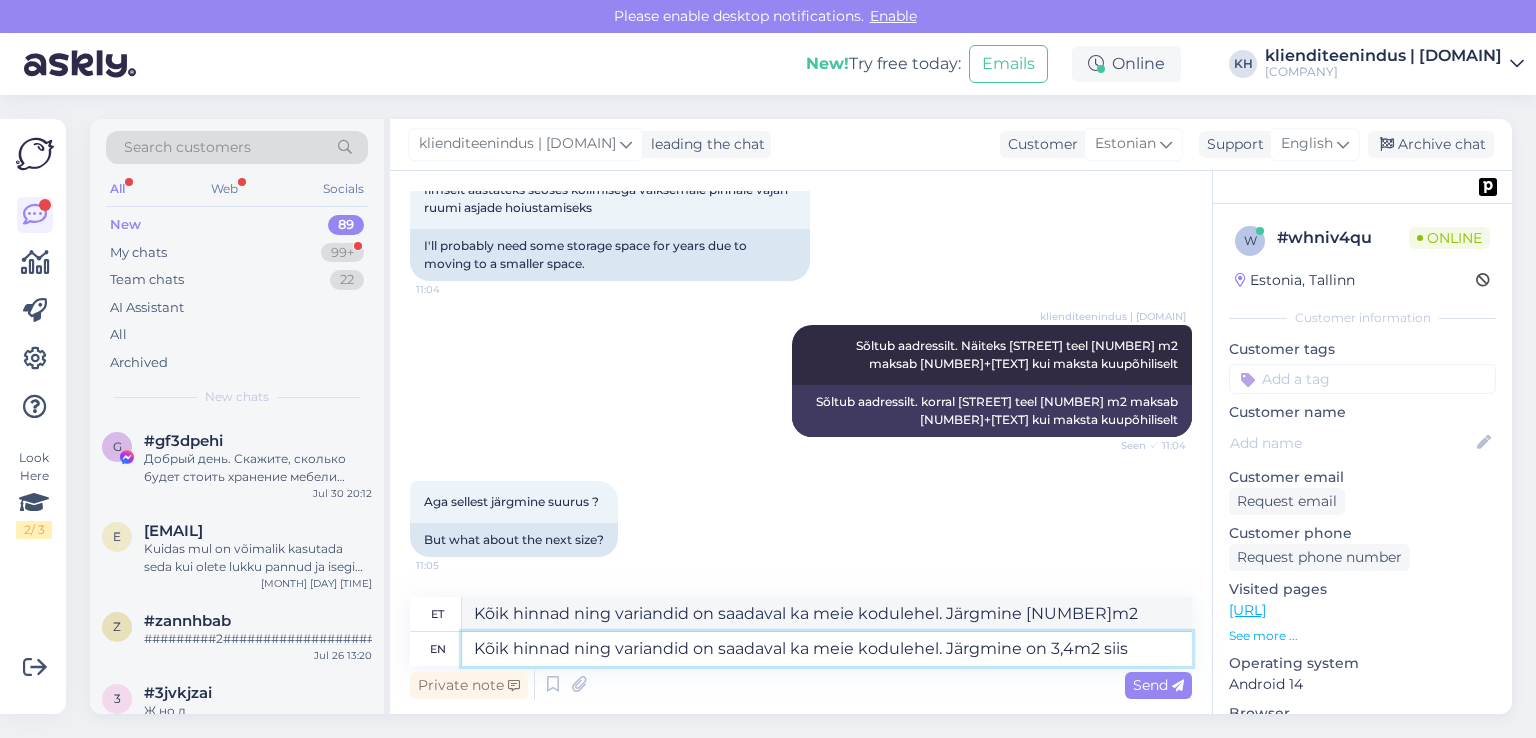 type on "Kõik hinnad ning variandid on saadaval ka meie kodulehel. Järgmine on 3,4m2 siis" 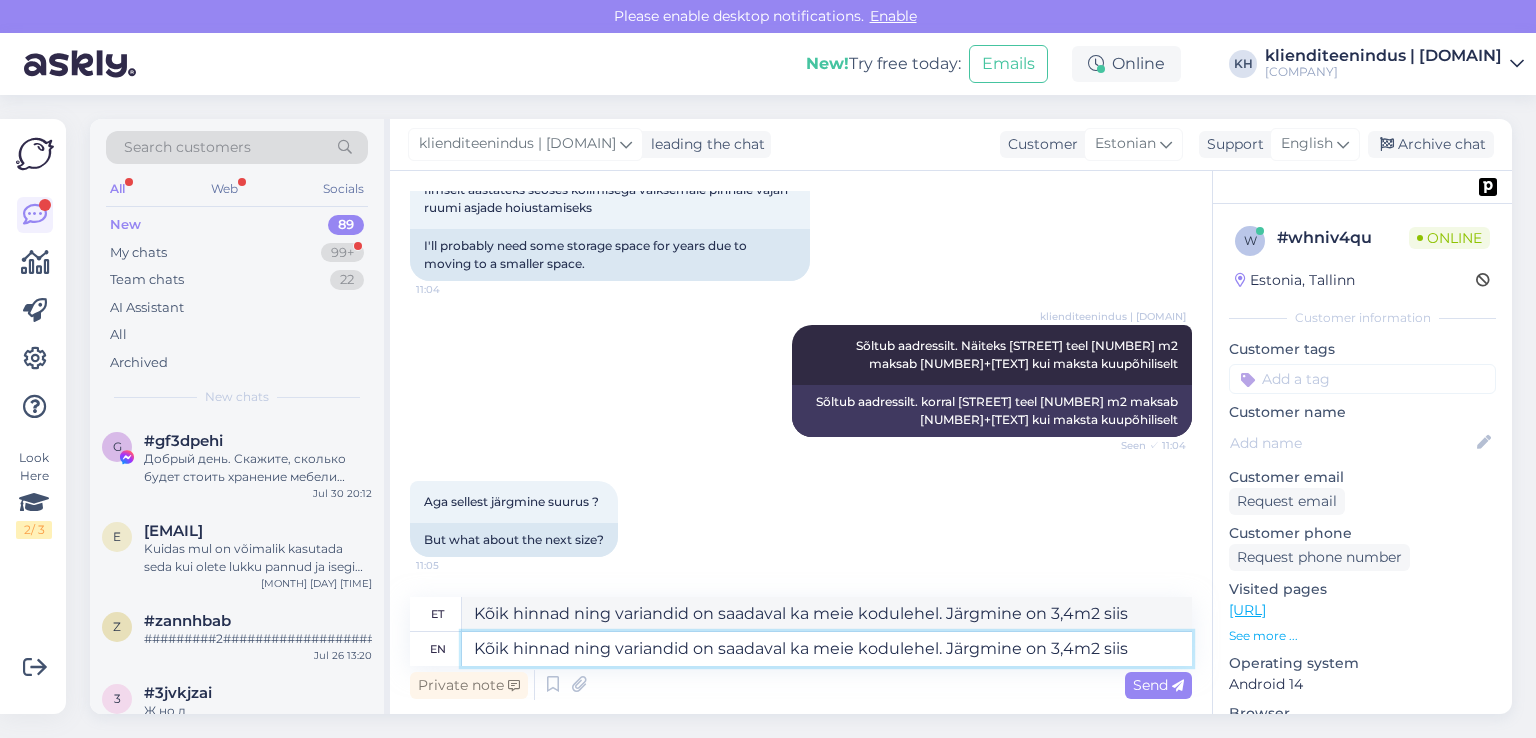 type on "Kõik hinnad ning variandid on saadaval ka meie kodulehel. järgmine on 3,4m2 siis" 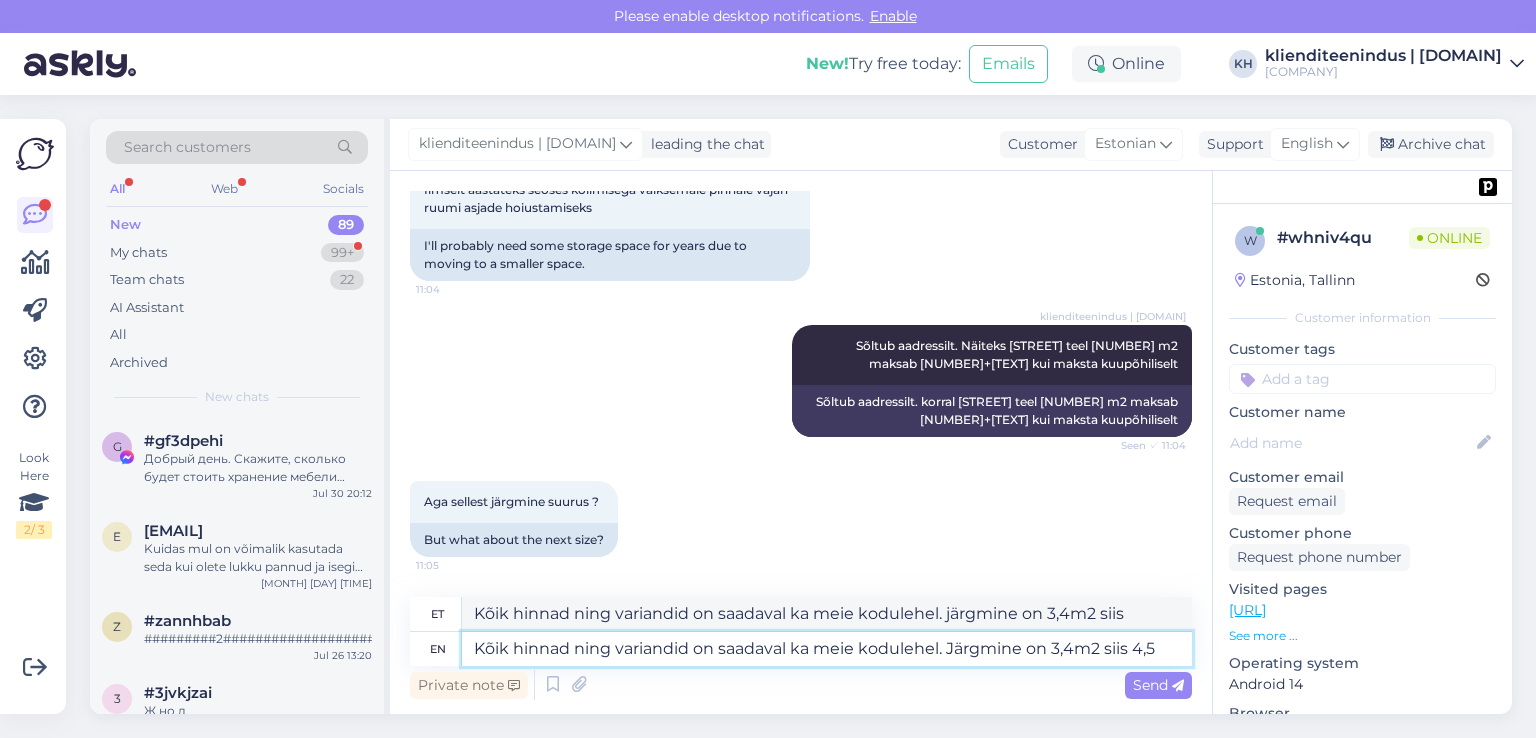 type on "Kõik hinnad ning variandid on saadaval ka meie kodulehel. Järgmine on 3,4m2 siis 4,5" 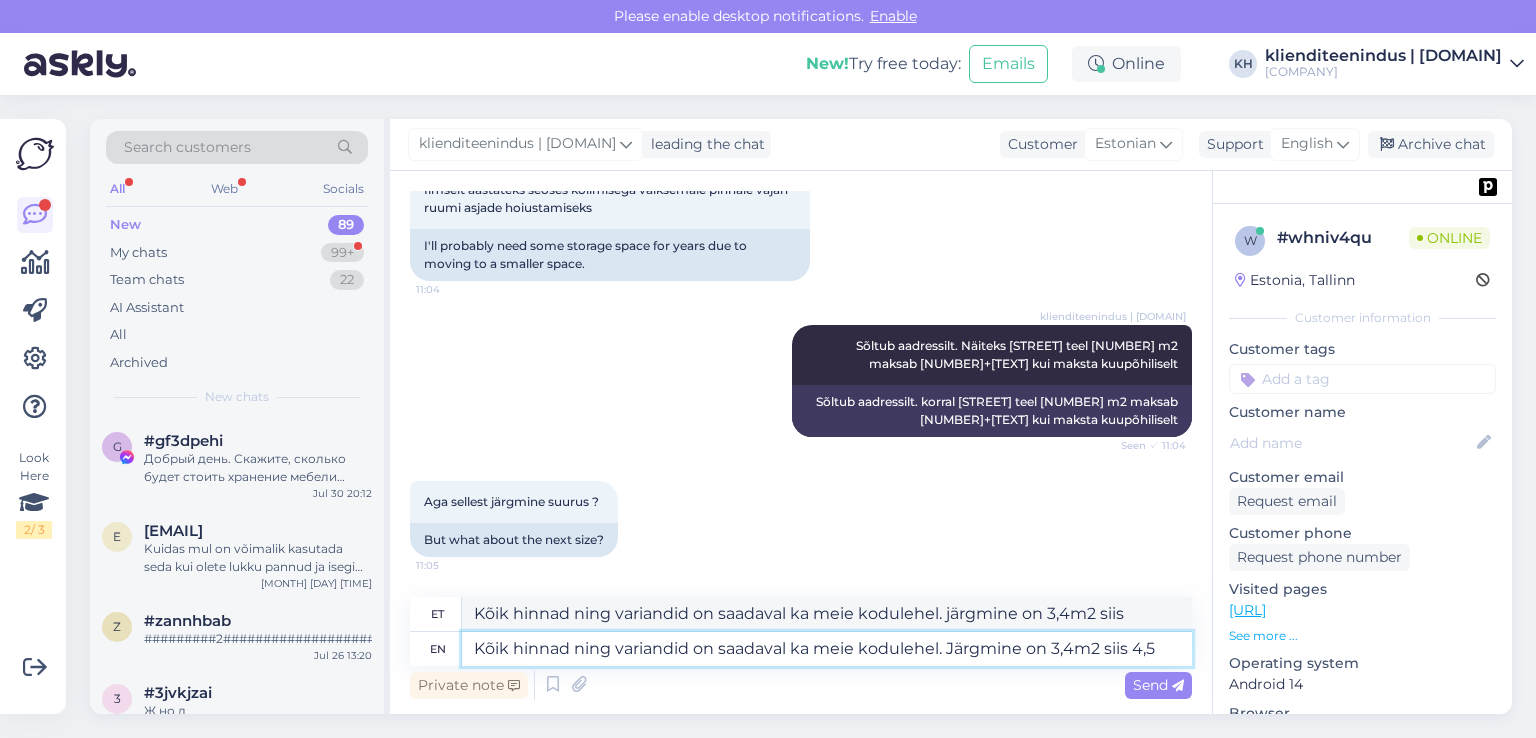 type on "Kõik hinnad ning variandid on saadaval ka meie kodulehel. Järgmine on 3,4m2 siis 4,5" 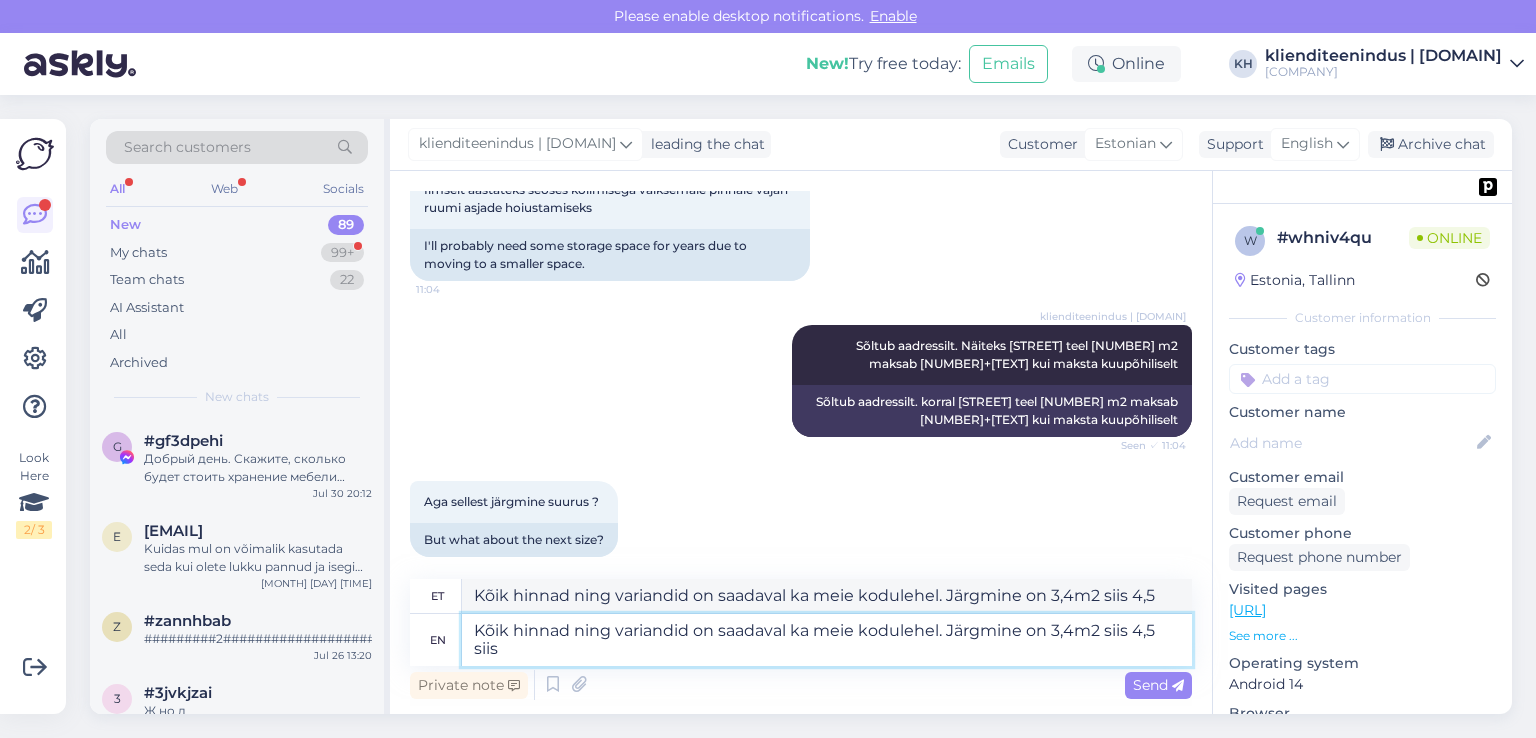 type on "Kõik hinnad ning variandid on saadaval ka meie kodulehel. Järgmine on 3,4m2 siis 4,5 siis" 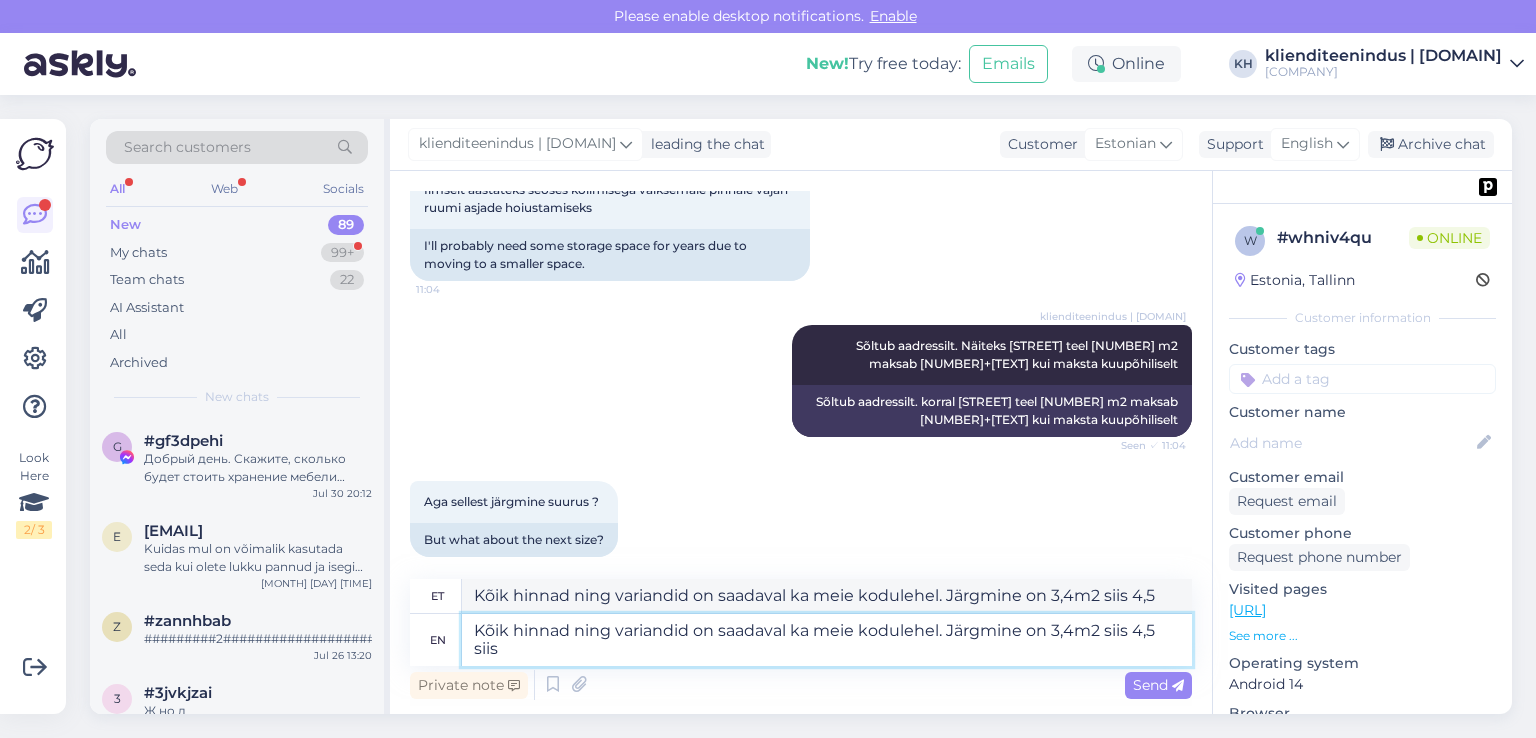 type on "Kõik hinnad ning variandid on saadaval ka meie kodulehel. Järgmine on 3,4m2 siis 4,5 siis" 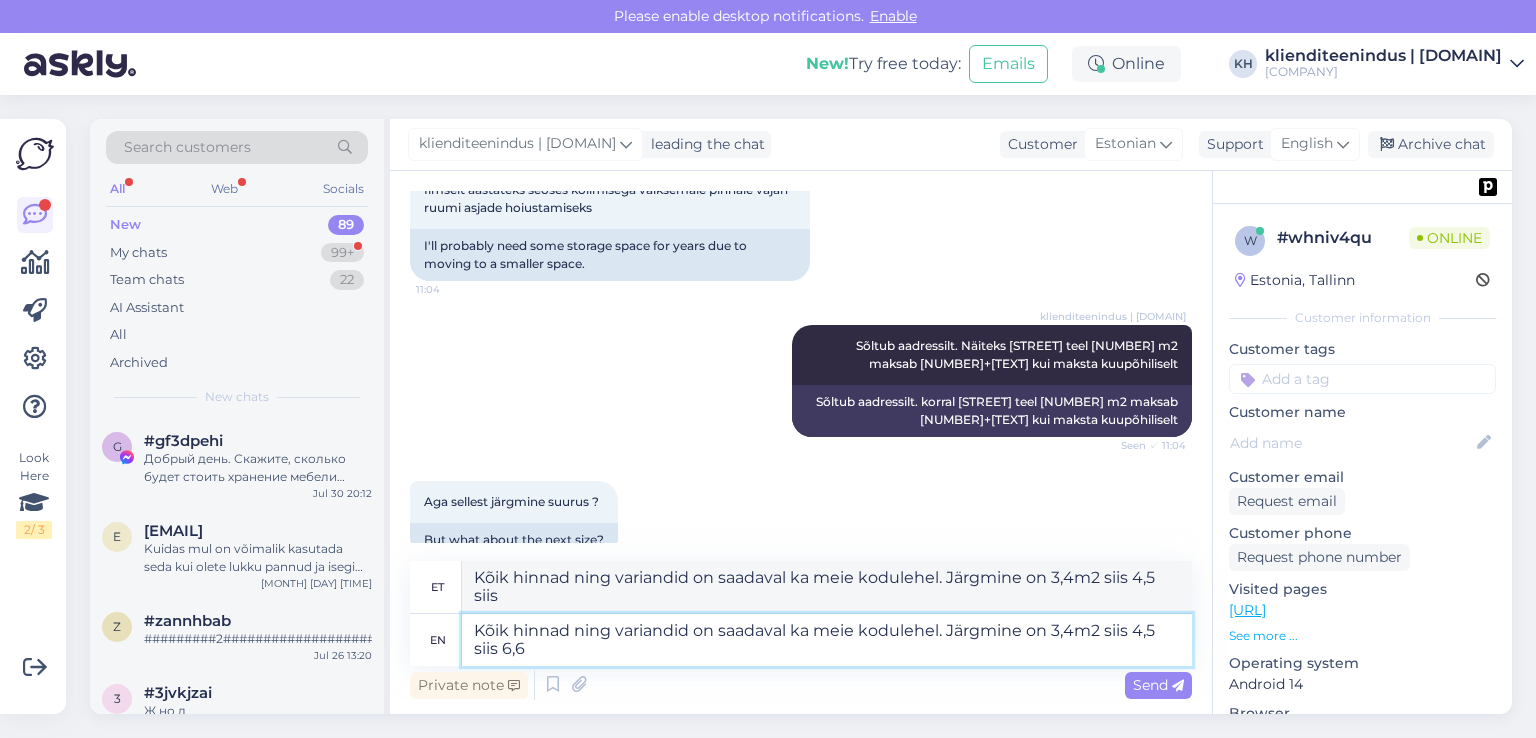 type on "Kõik hinnad ning variandid on saadaval ka meie kodulehel. Järgmine on 3,4m2 siis 4,5 siis 6,6 s" 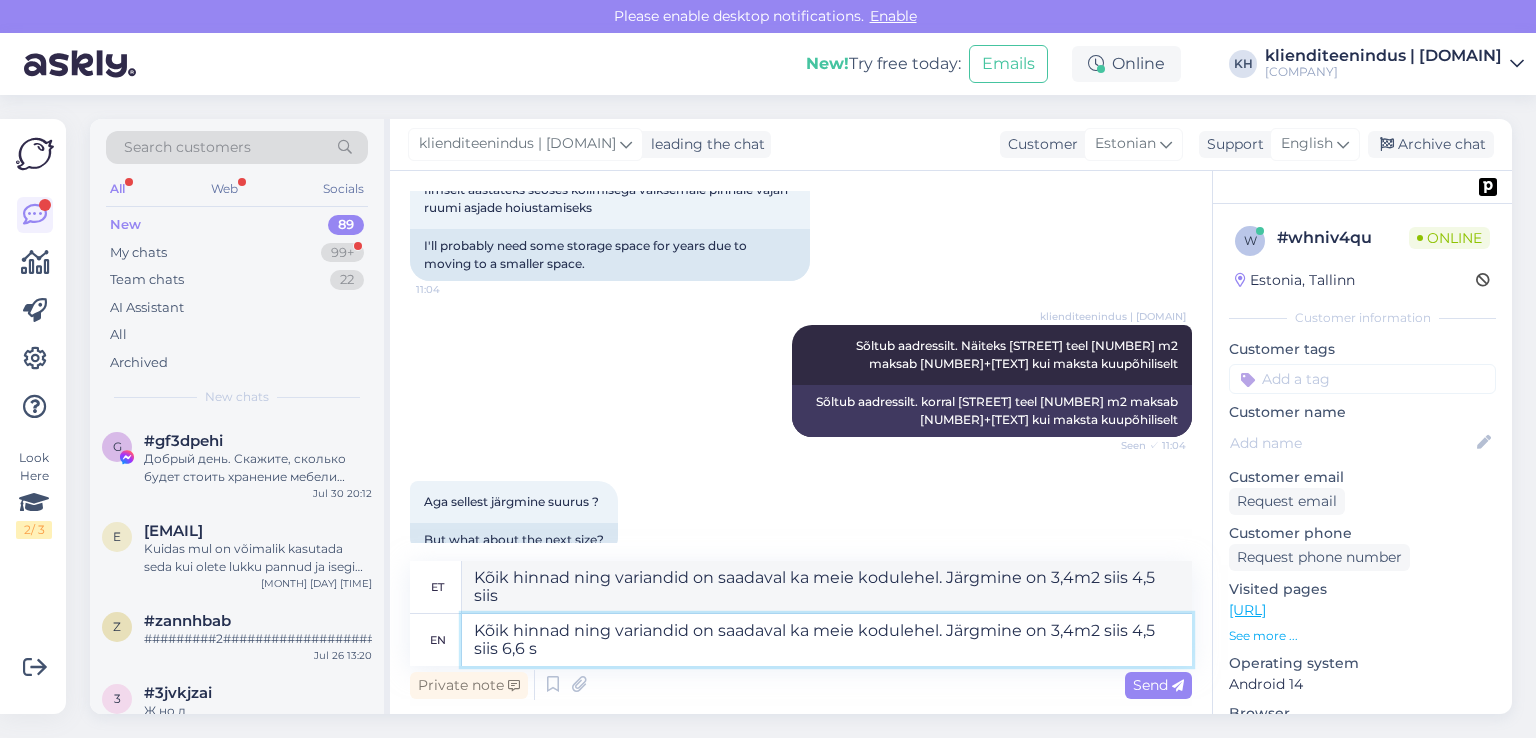 type on "Kõik hinnad ning variandid on saadaval ka meie kodulehel. Järgmine on 3,4m2 siis 4,5 siis 6,6" 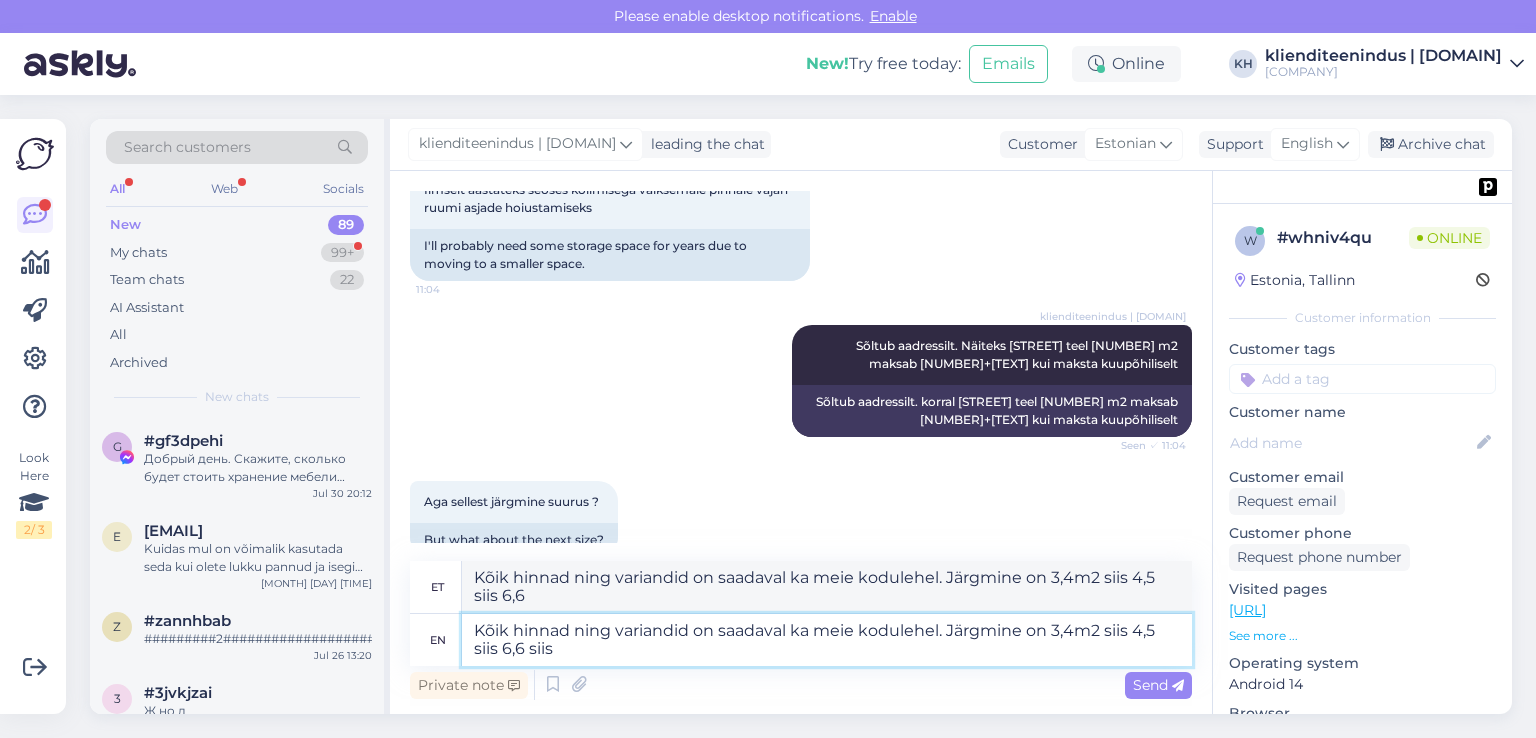 type on "Kõik hinnad ning variandid on saadaval ka meie kodulehel. Järgmine on 3,4m2 siis 4,5 siis 6,6 siis" 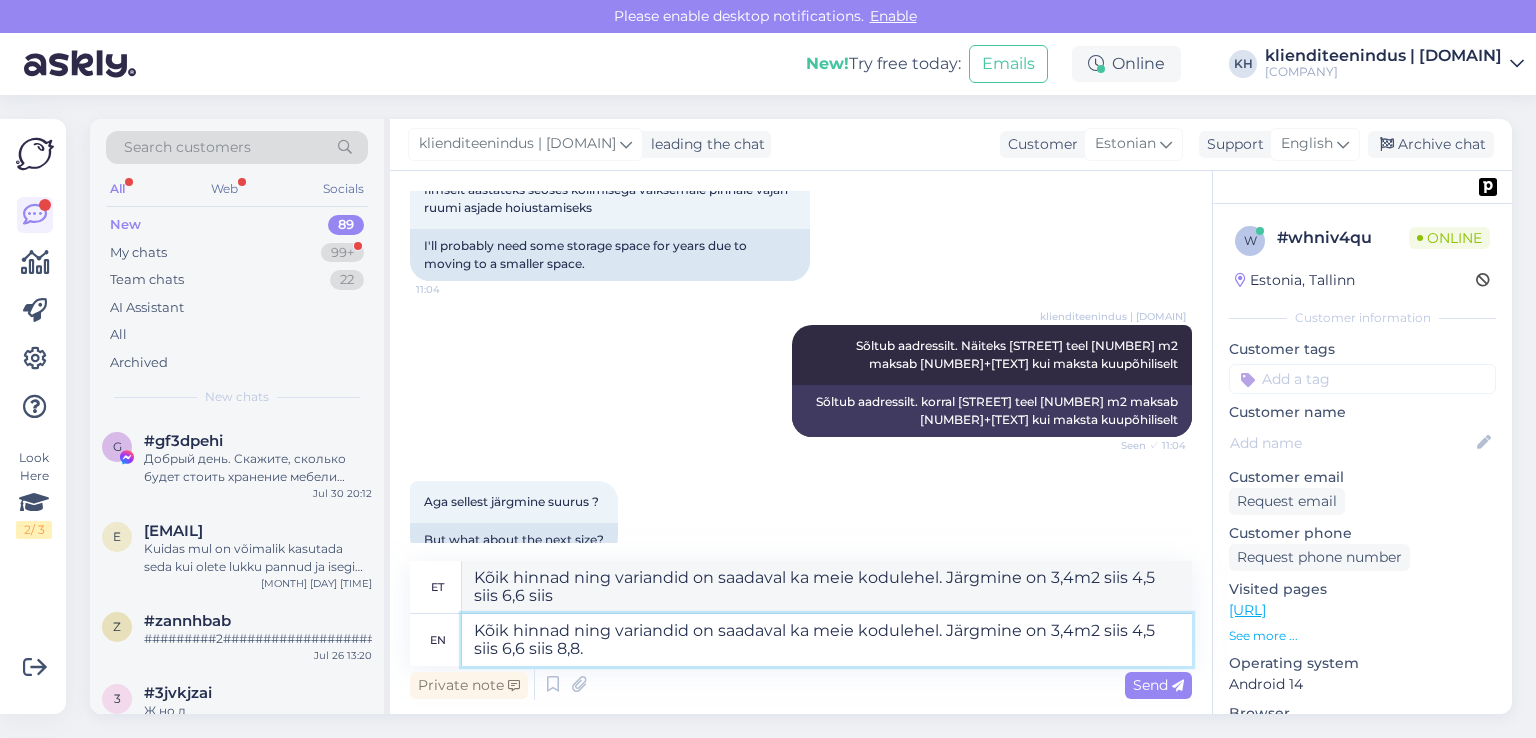 type on "Kõik hinnad ning variandid on saadaval ka meie kodulehel. Järgmine on 3,4m2 siis 4,5 siis 6,6 siis 8,8." 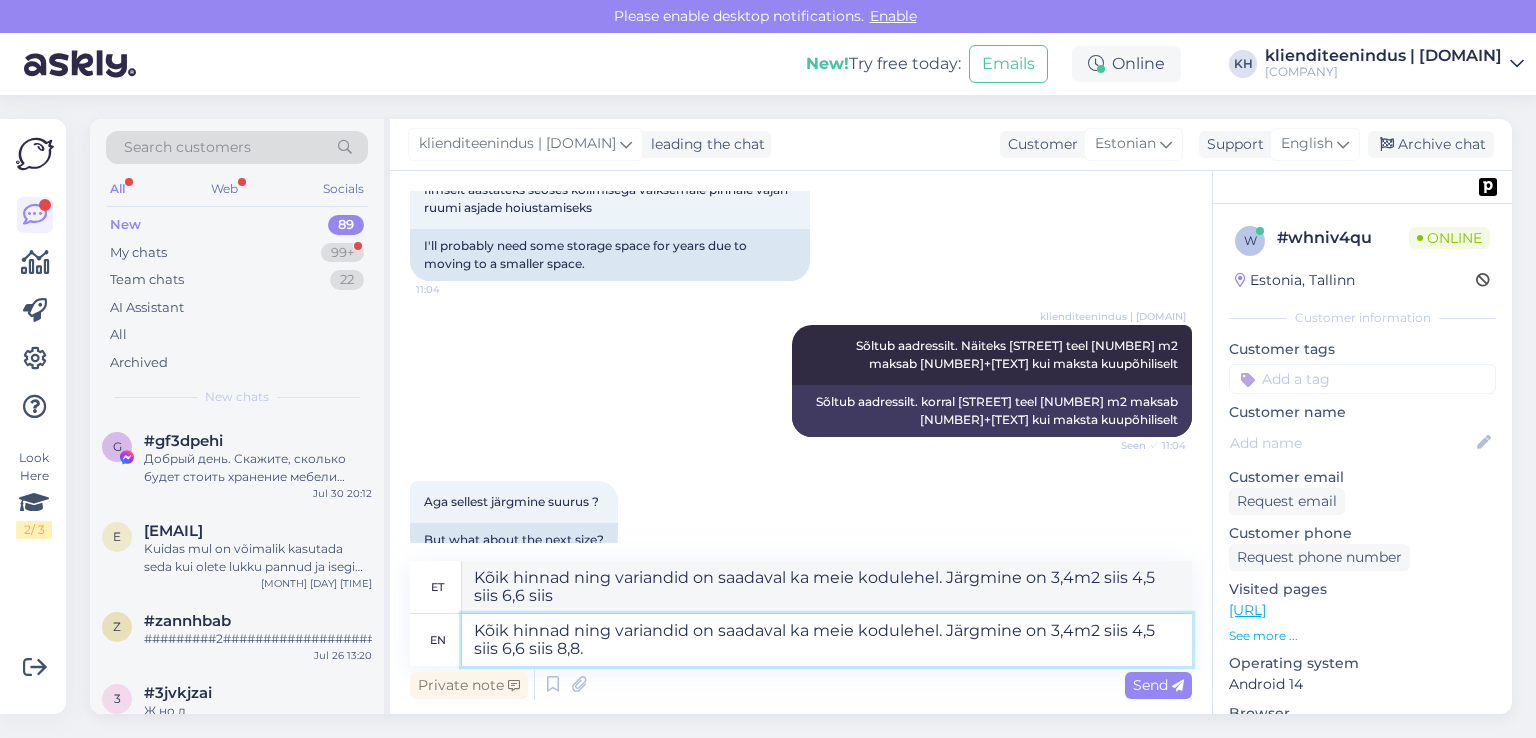 type on "Kõik hinnad ning variandid on saadaval ka meie kodulehel. Järgmine on 3,4m2 siis 4,5 siis 6,6 siis 8,8." 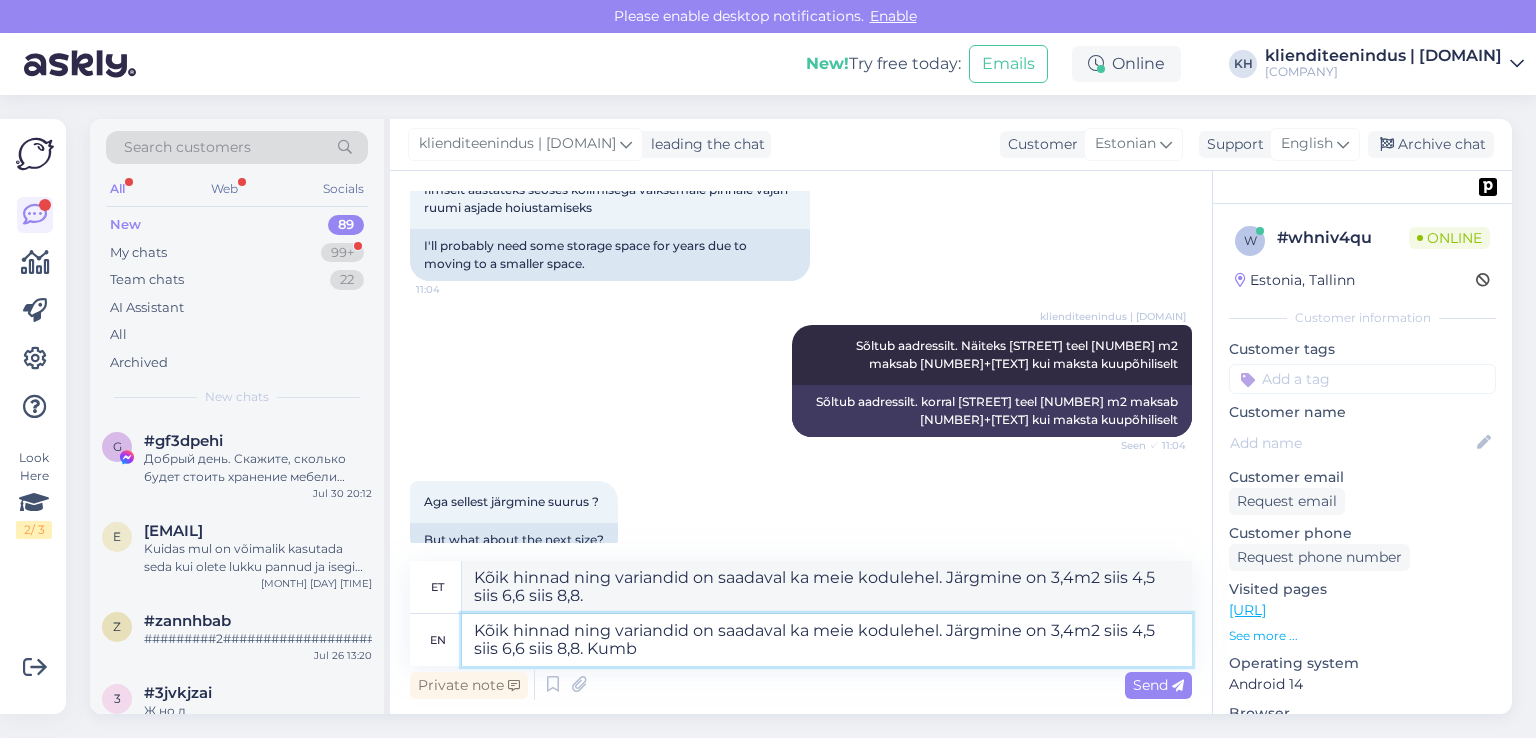type on "Kõik hinnad ning variandid on saadaval ka meie kodulehel. Järgmine on 3,4m2 siis 4,5 siis 6,6 siis 8,8. Kumb s" 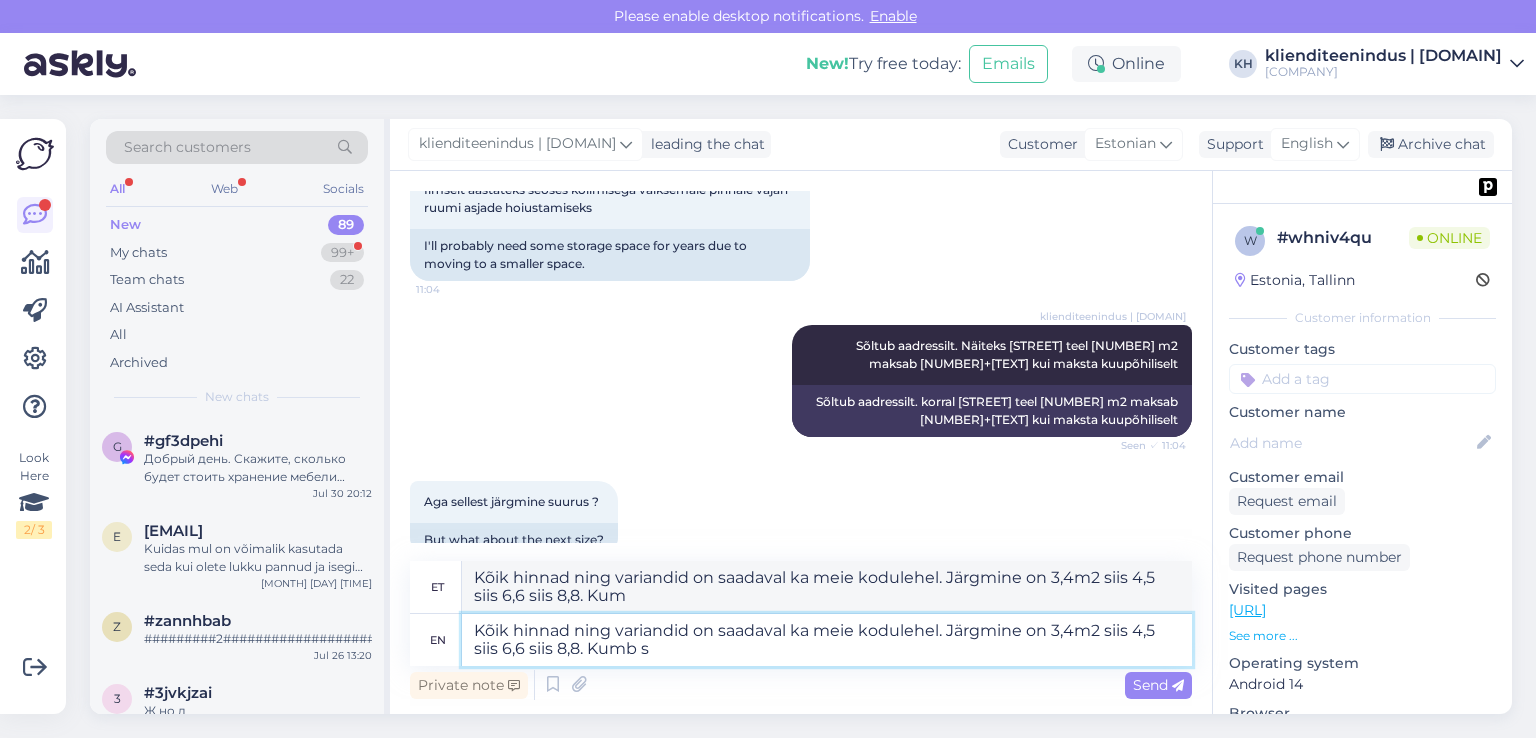 type on "Kõik hinnad ning variandid on saadaval ka meie kodulehel. Järgmine on 3,4m2 siis 4,5 siis 6,6 siis 8,8. Kumb" 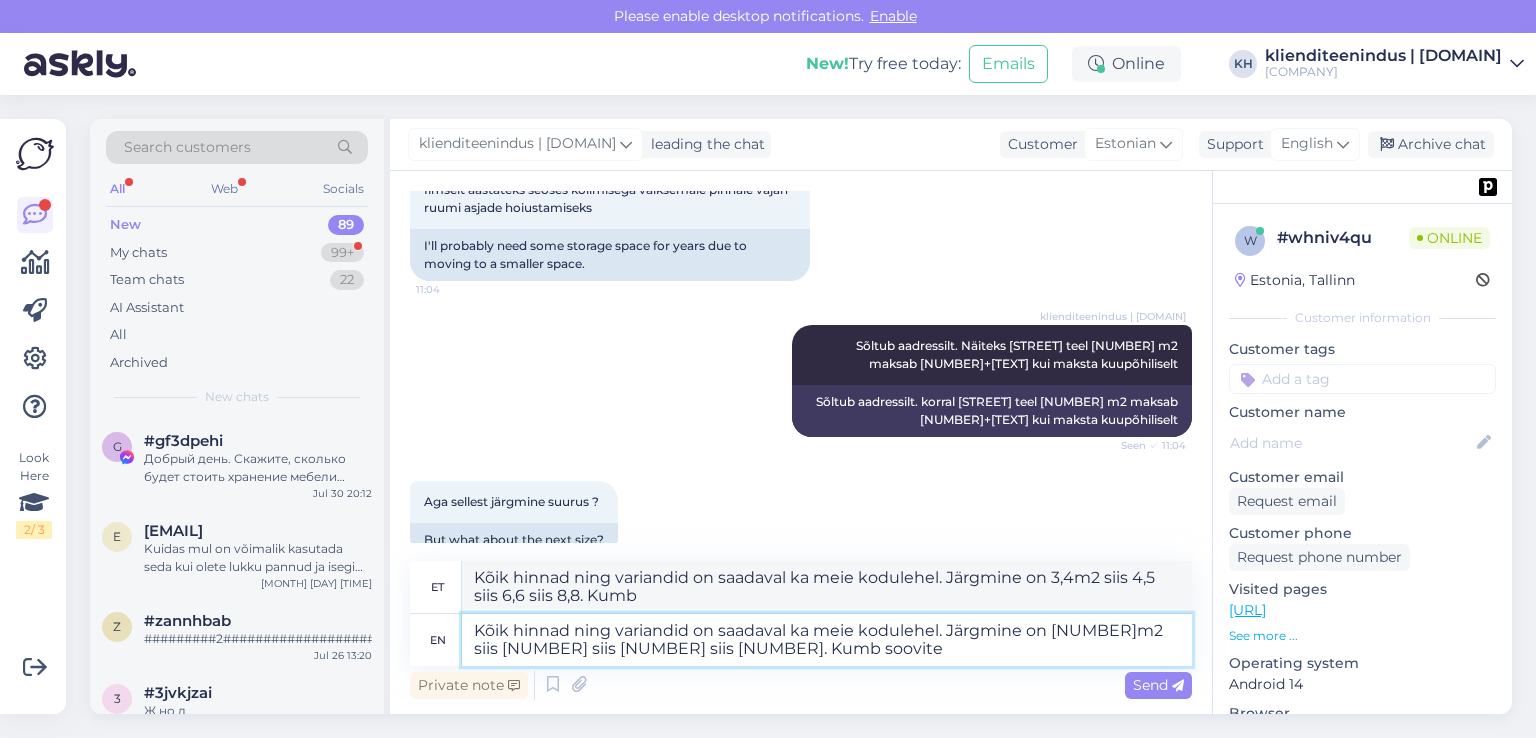 type on "Kõik hinnad ning variandid on saadaval ka meie kodulehel. Järgmine on [NUMBER]m2 siis [NUMBER] siis [NUMBER] siis [NUMBER]. Kumb soovite/" 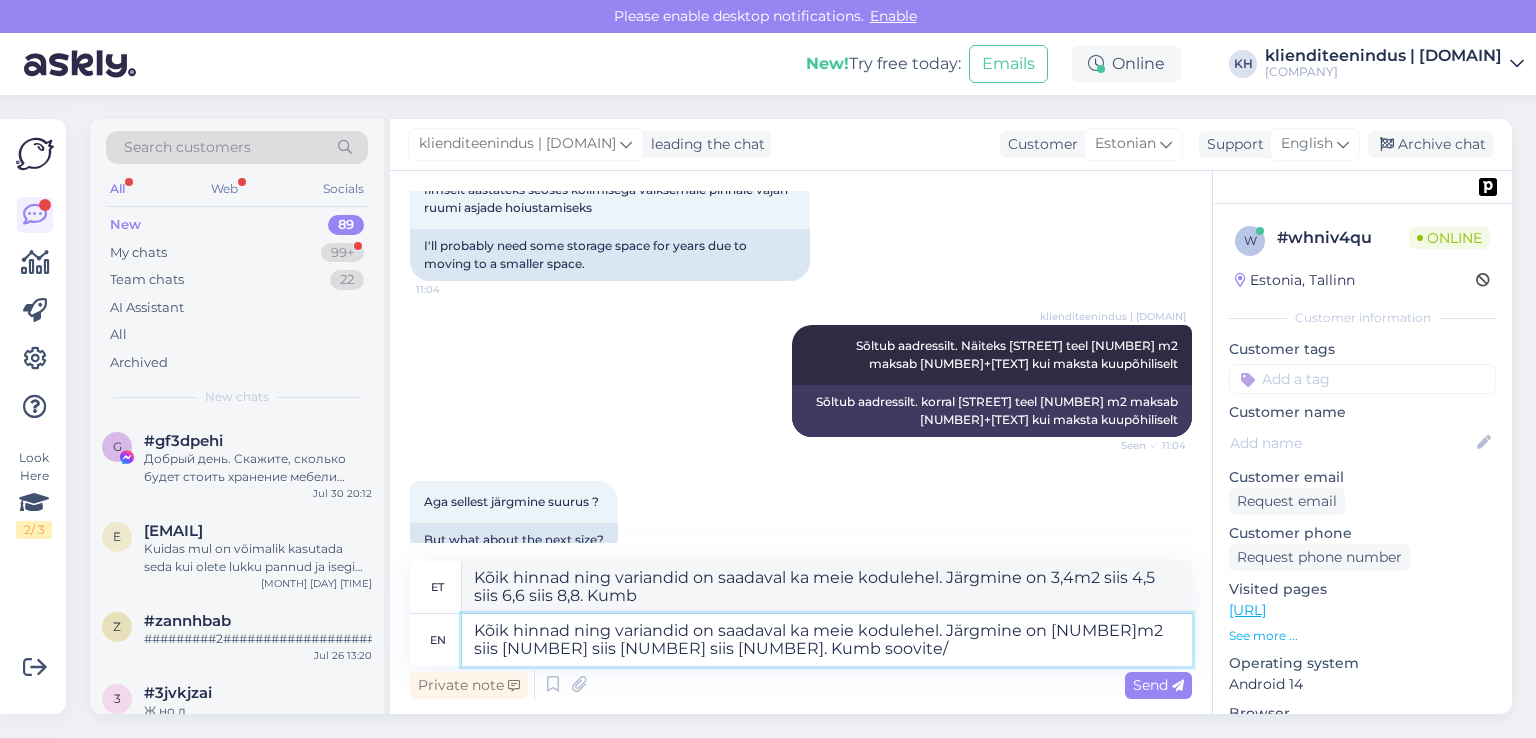 type on "Kõik hinnad ning variandid on saadaval ka meie kodulehel. Järgmine on 3,4m2 siis 4,5 siis 6,6 siis 8,8. Kumb soovid" 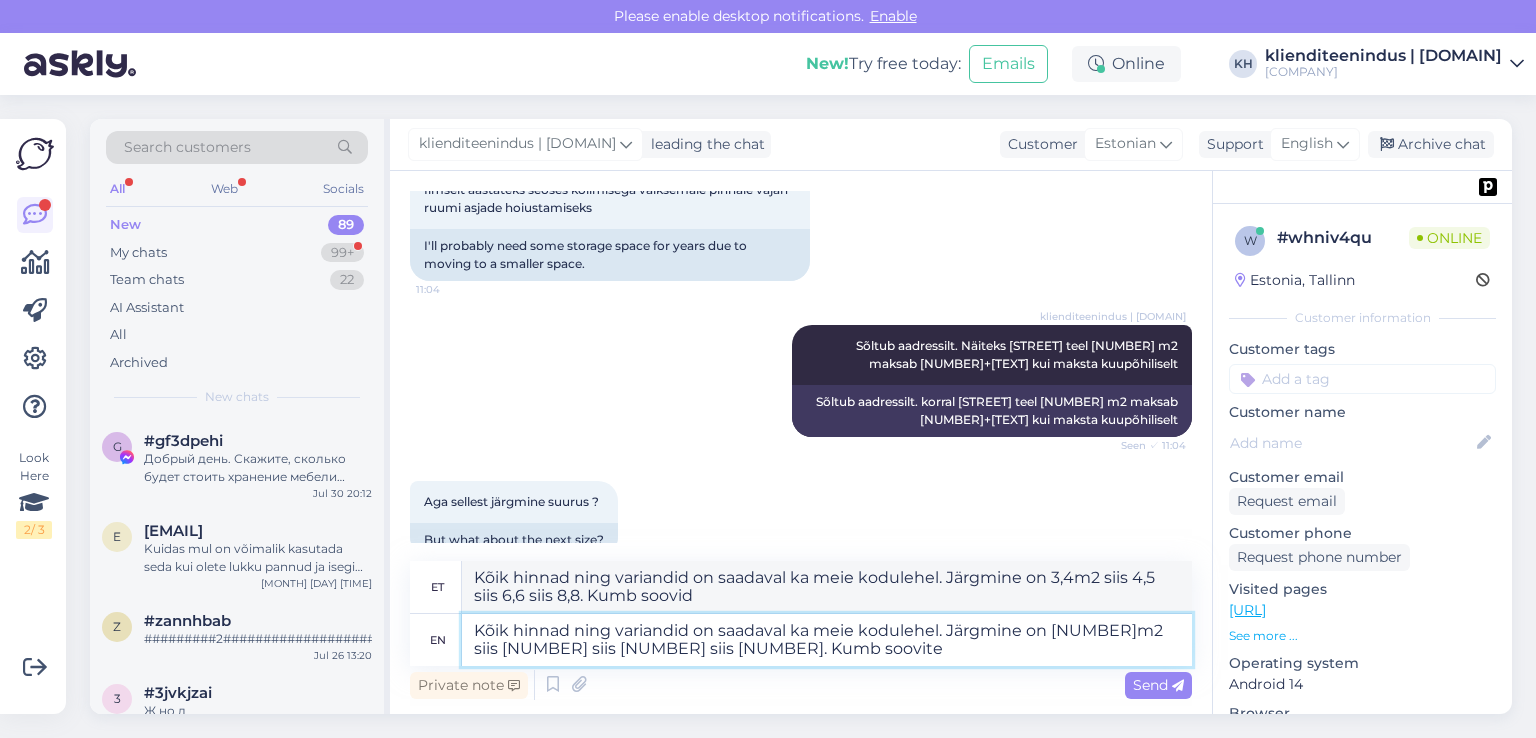 type on "Kõik hinnad ning variandid on saadaval ka meie kodulehel. Järgmine on 3,4m2 siis 4,5 siis 6,6 siis 8,8. Kumb soovite?" 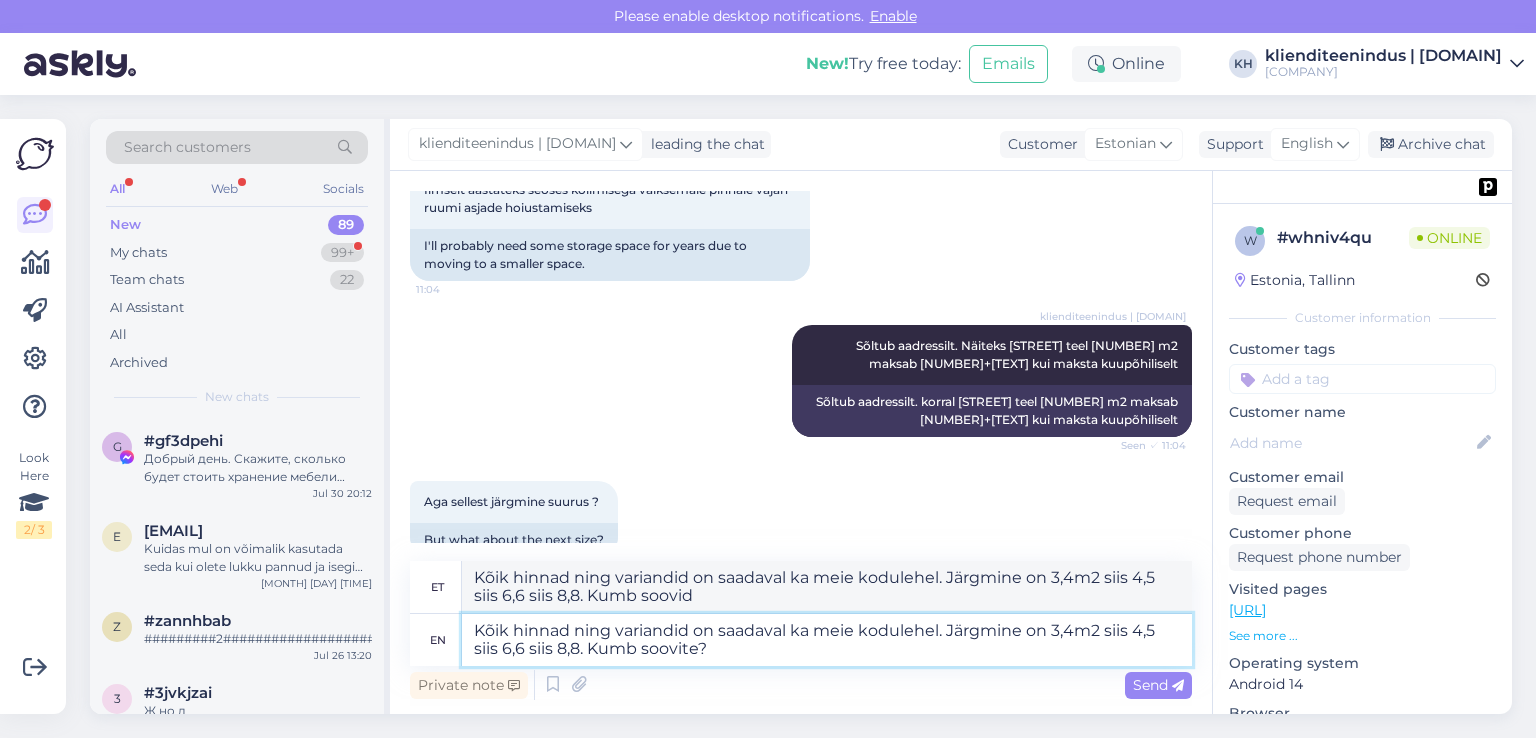 type on "Kõik hinnad ning variandid on saadaval ka meie kodulehel. Järgmine on 3,4m2 siis 4,5 siis 6,6 siis 8,8. Kumb soovid?" 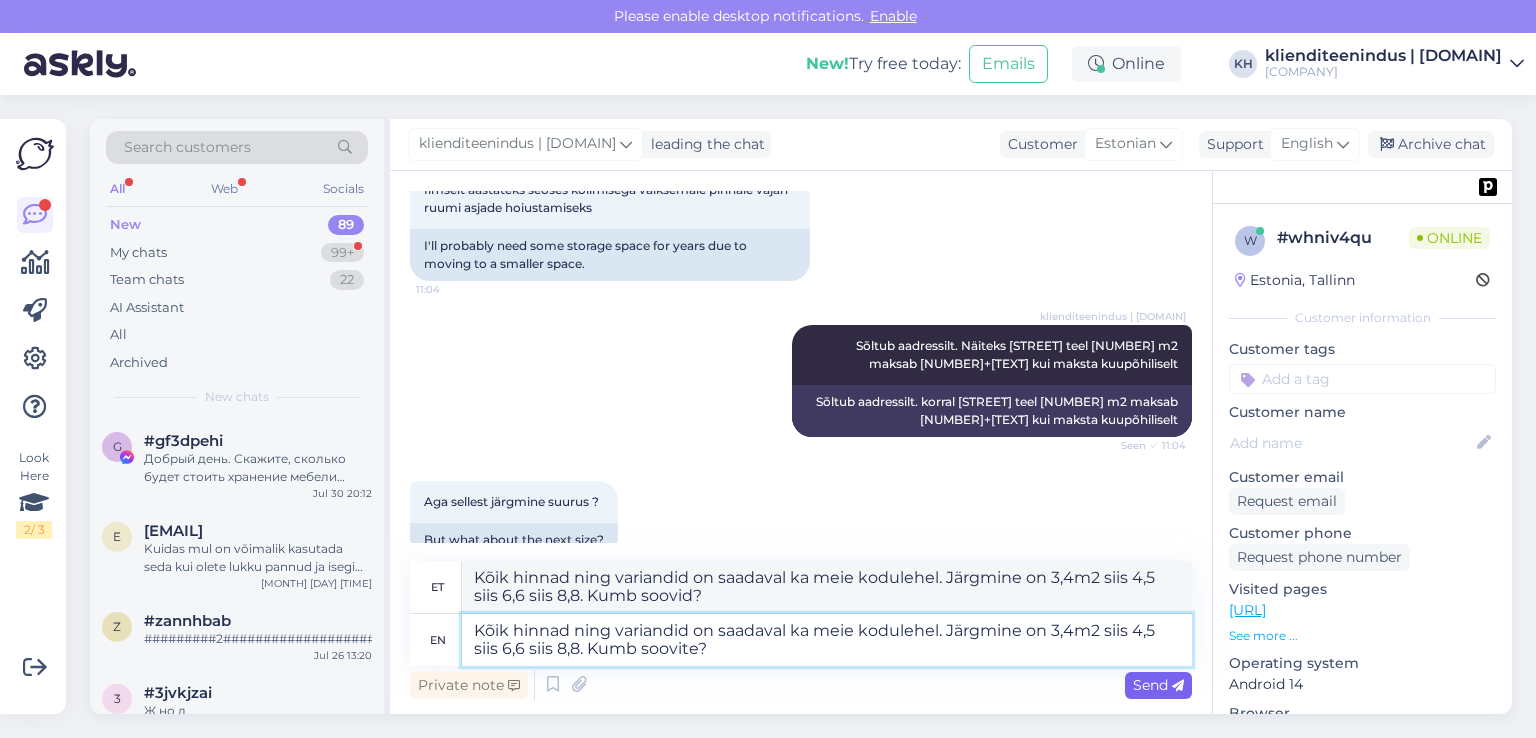 type on "Kõik hinnad ning variandid on saadaval ka meie kodulehel. Järgmine on 3,4m2 siis 4,5 siis 6,6 siis 8,8. Kumb soovite?" 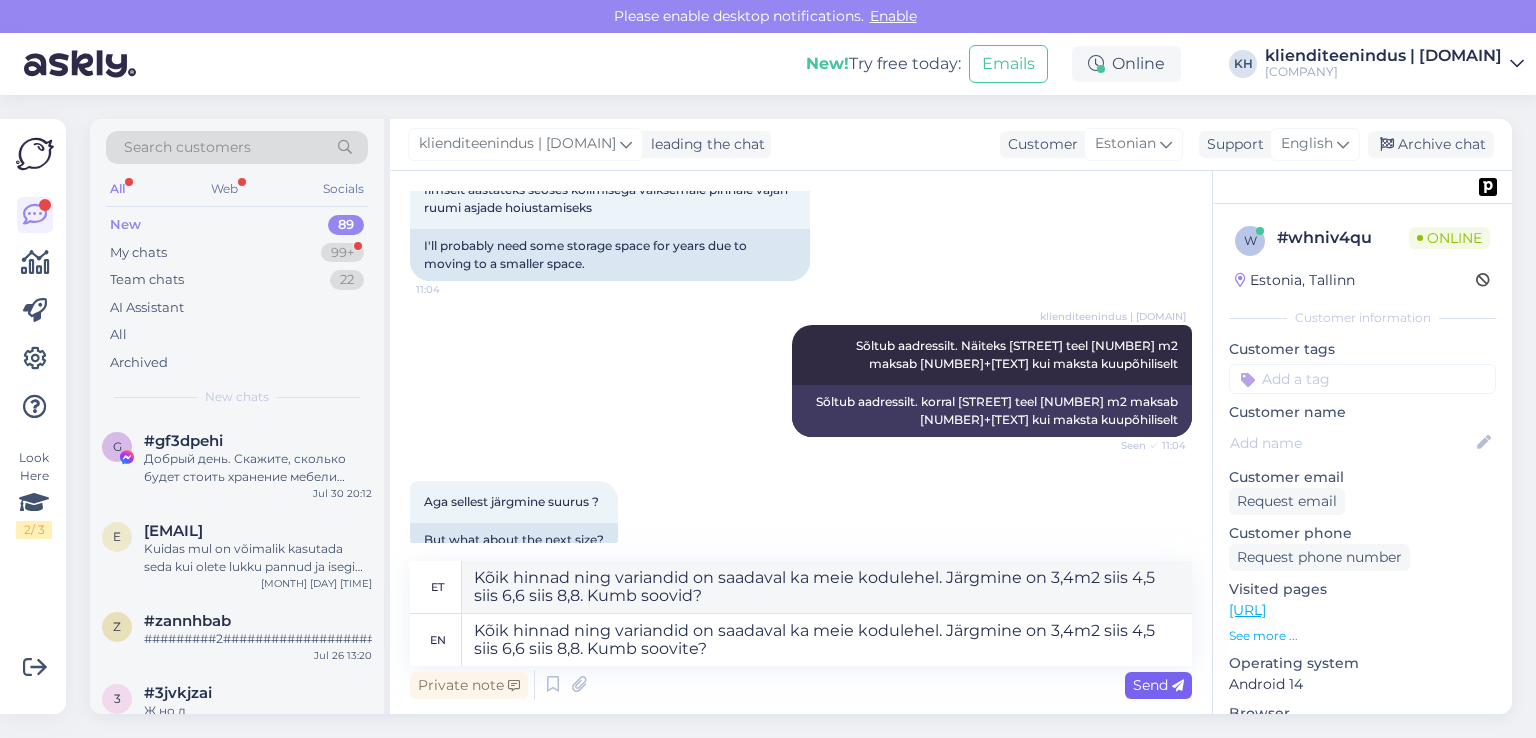 click on "Send" at bounding box center (1158, 685) 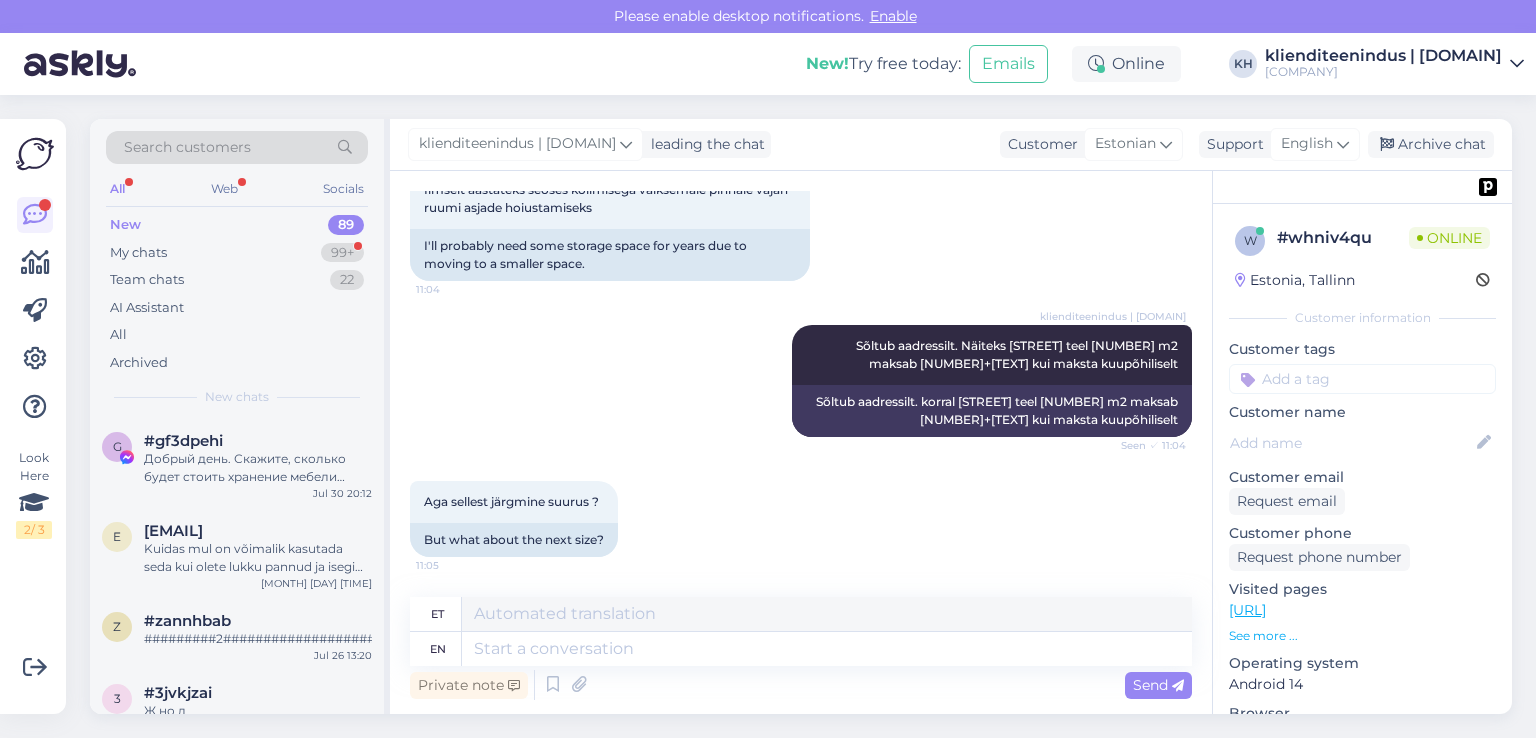 scroll, scrollTop: 956, scrollLeft: 0, axis: vertical 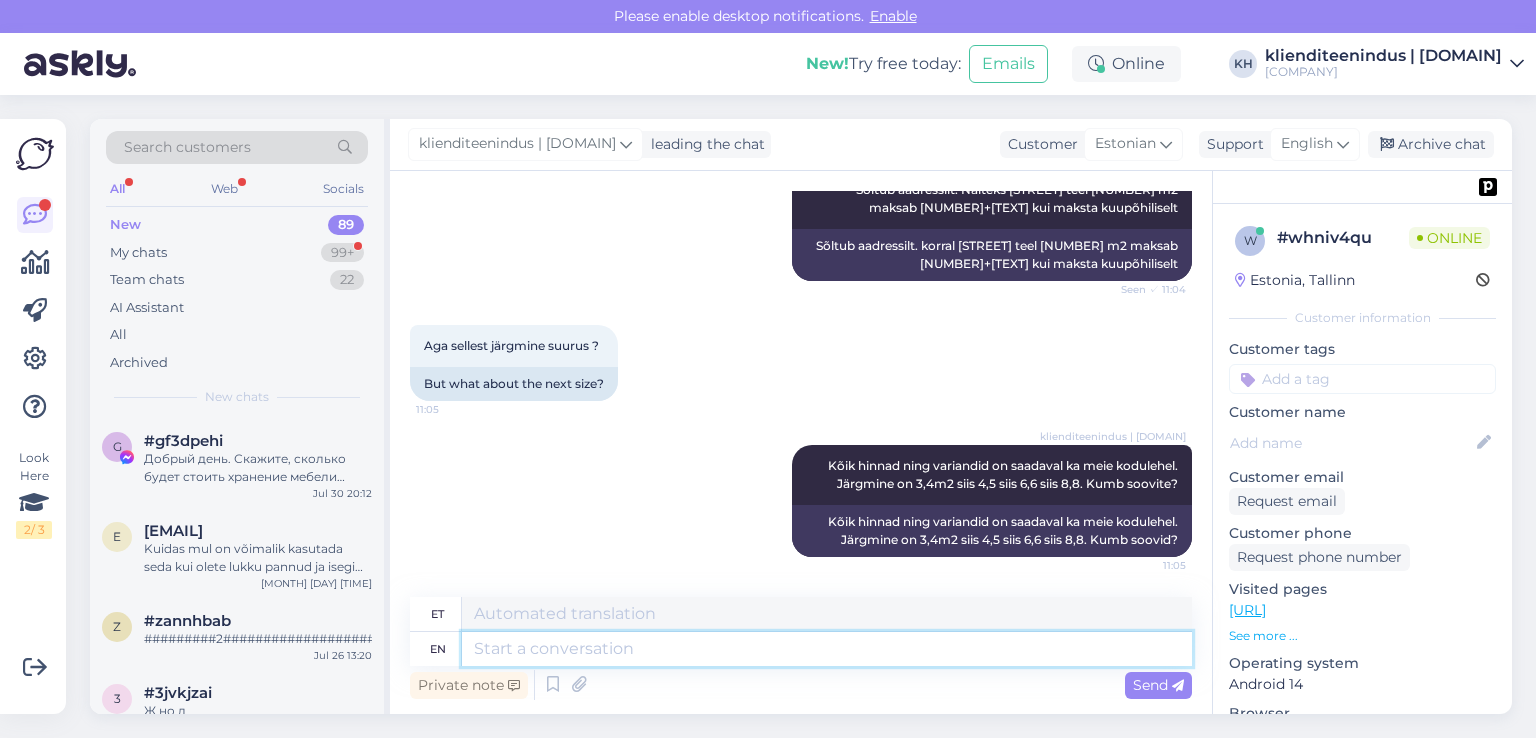 click at bounding box center (827, 649) 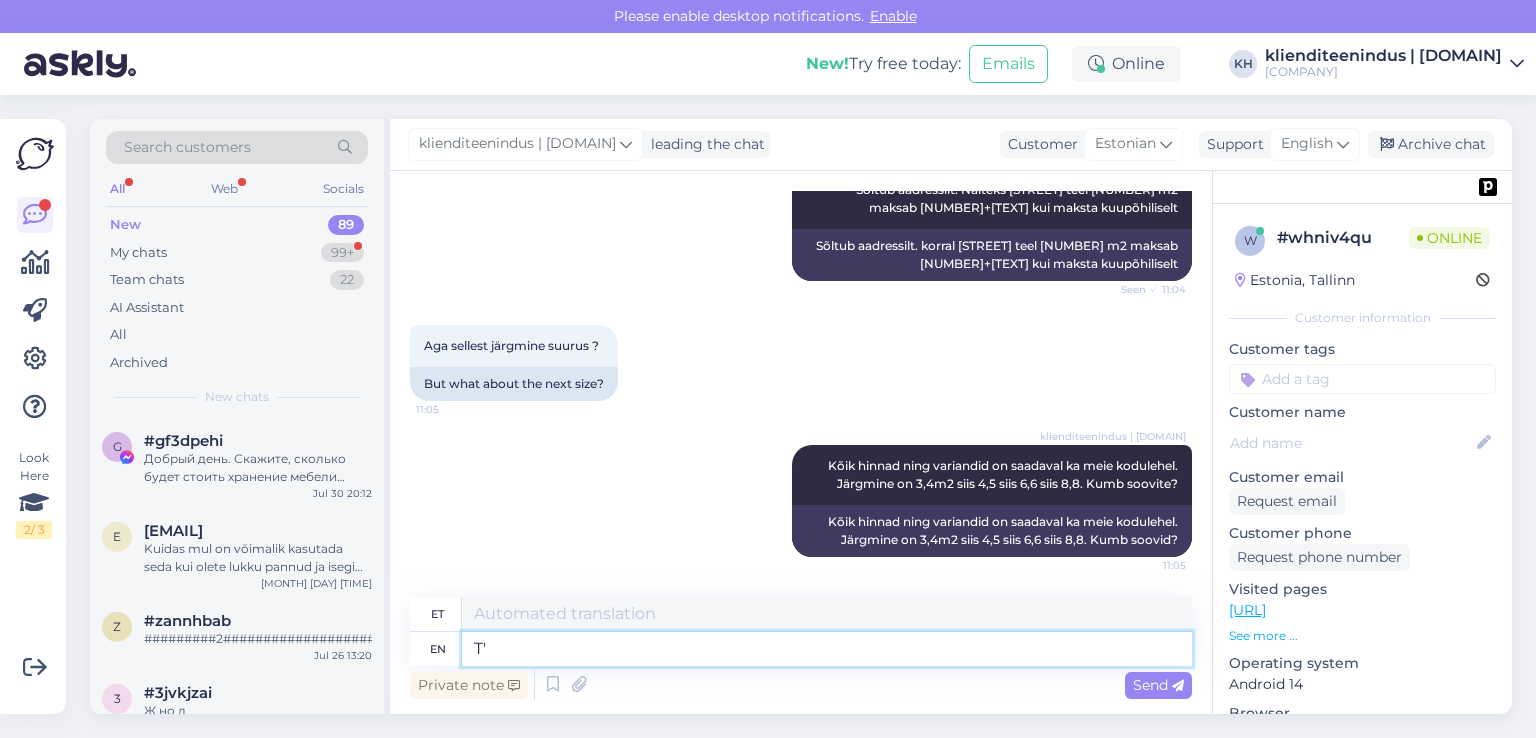type on "T" 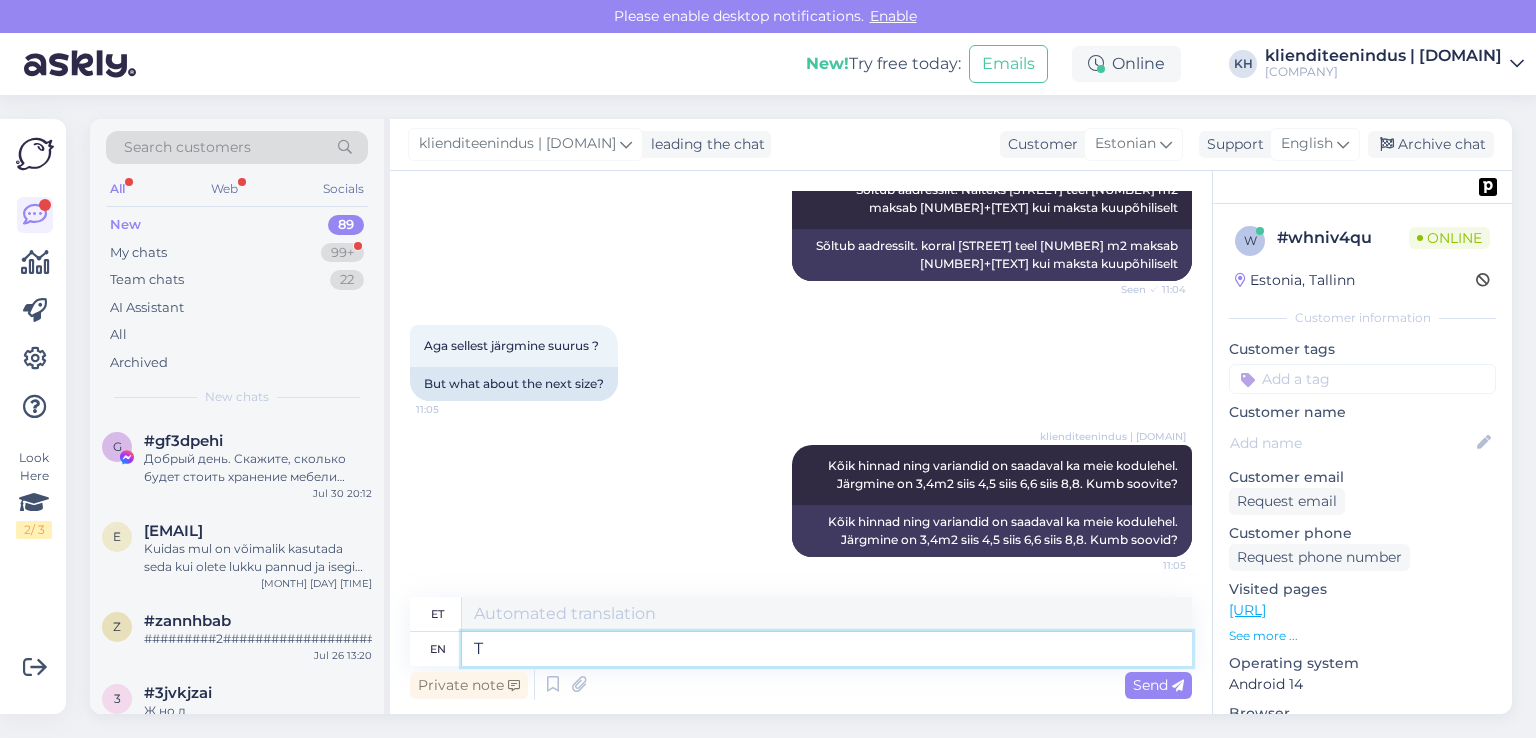 type on "T'" 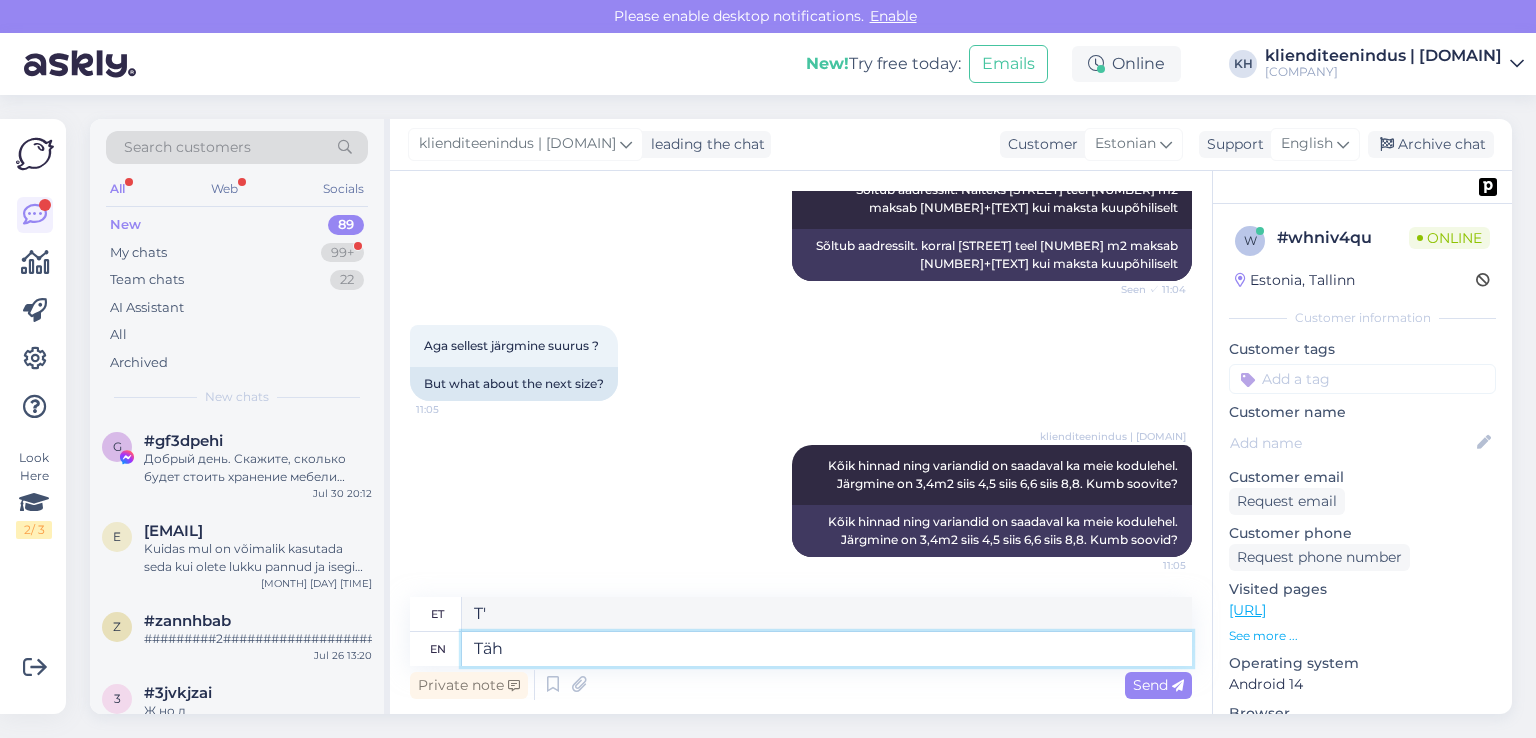 type on "Tähe" 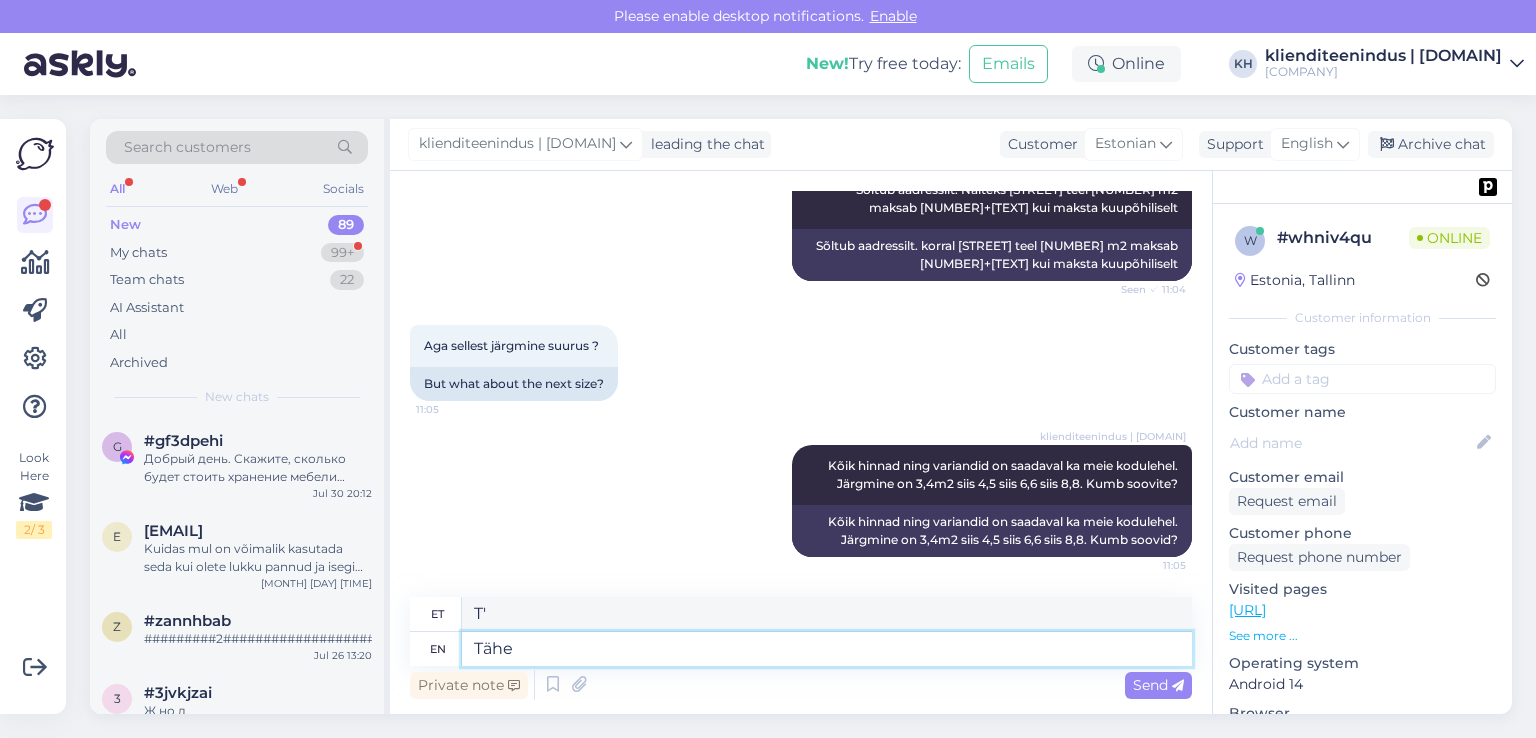 type on "Tä" 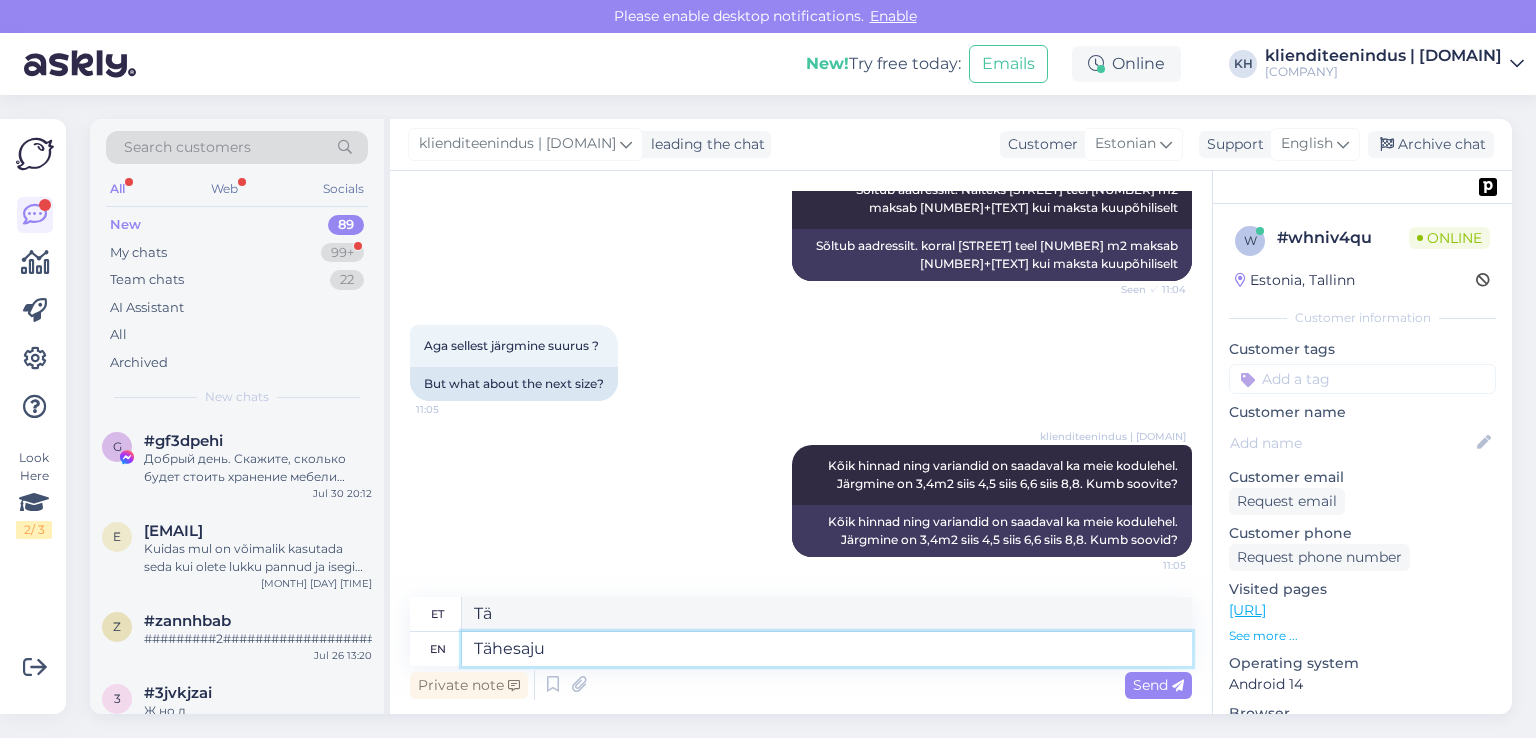 type on "Tähesaju" 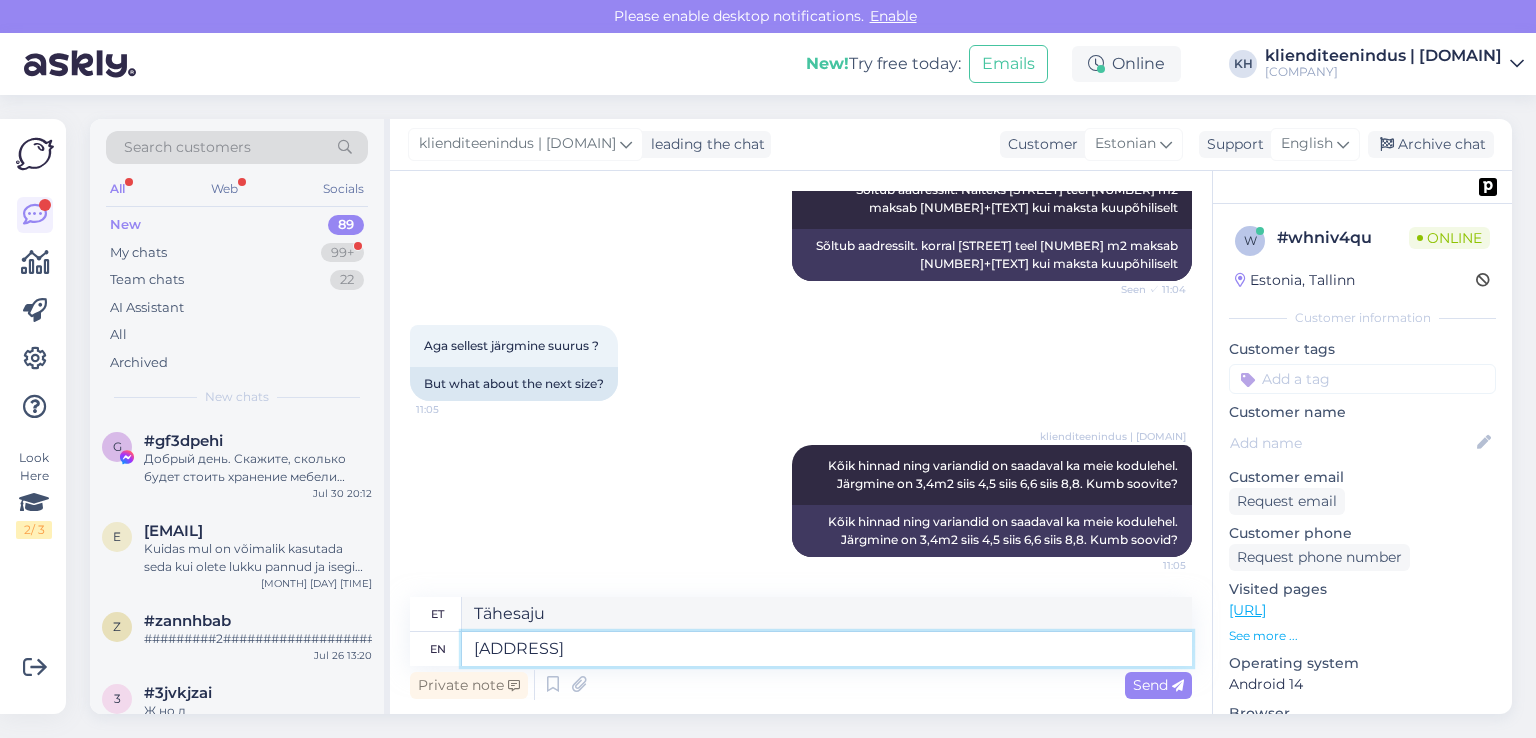 type on "[ADDRESS]" 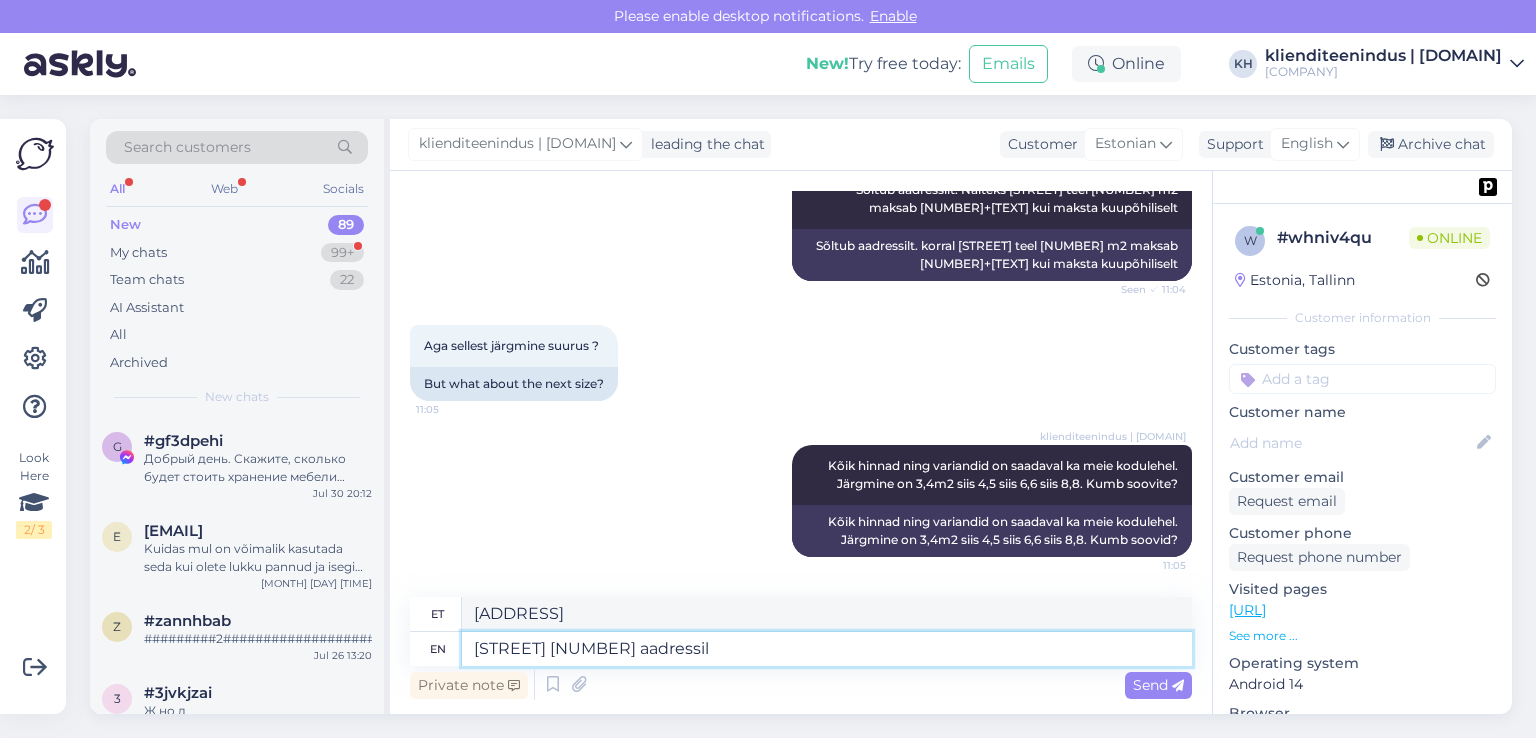 type on "[STREET] [NUMBER] aadressil" 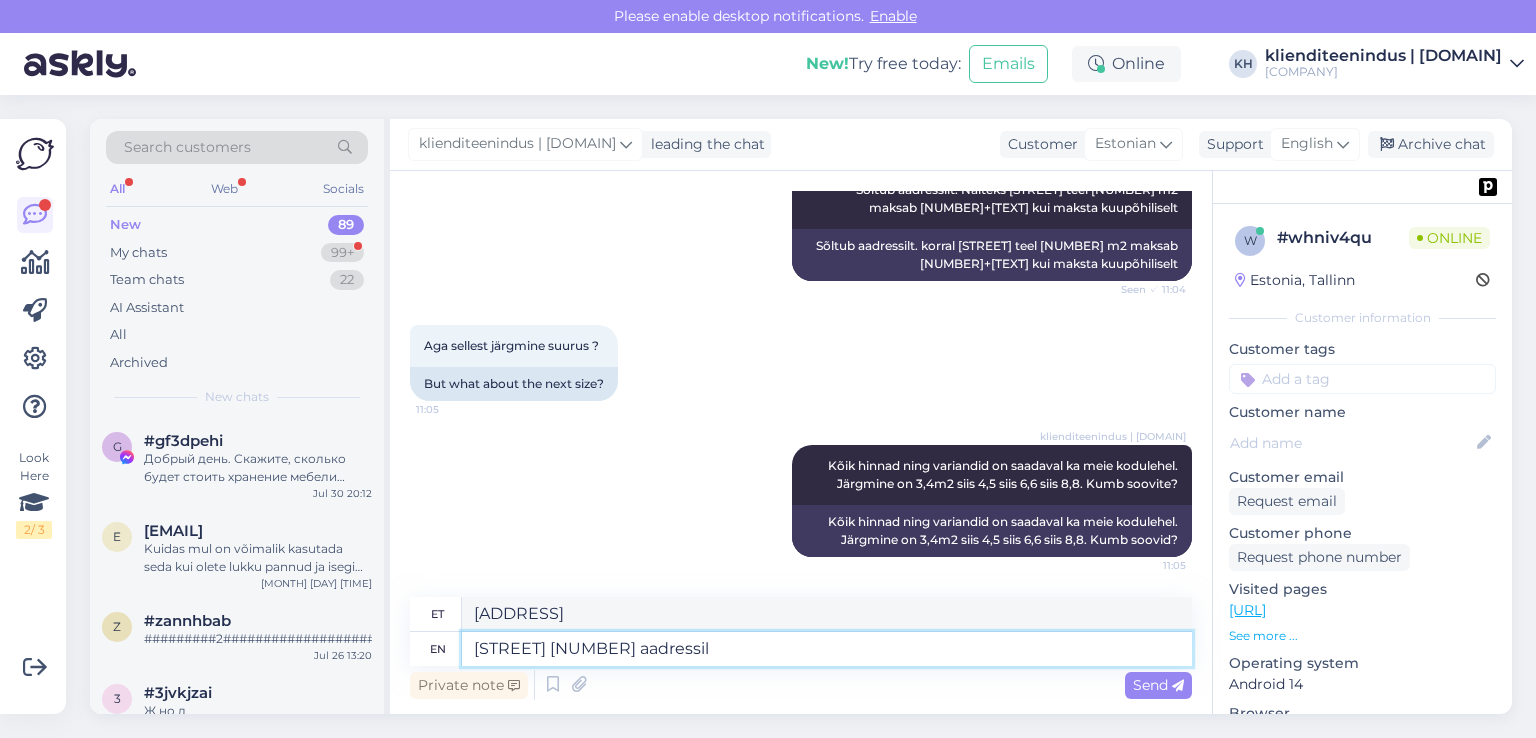 type on "[STREET] [NUMBER] aadressil" 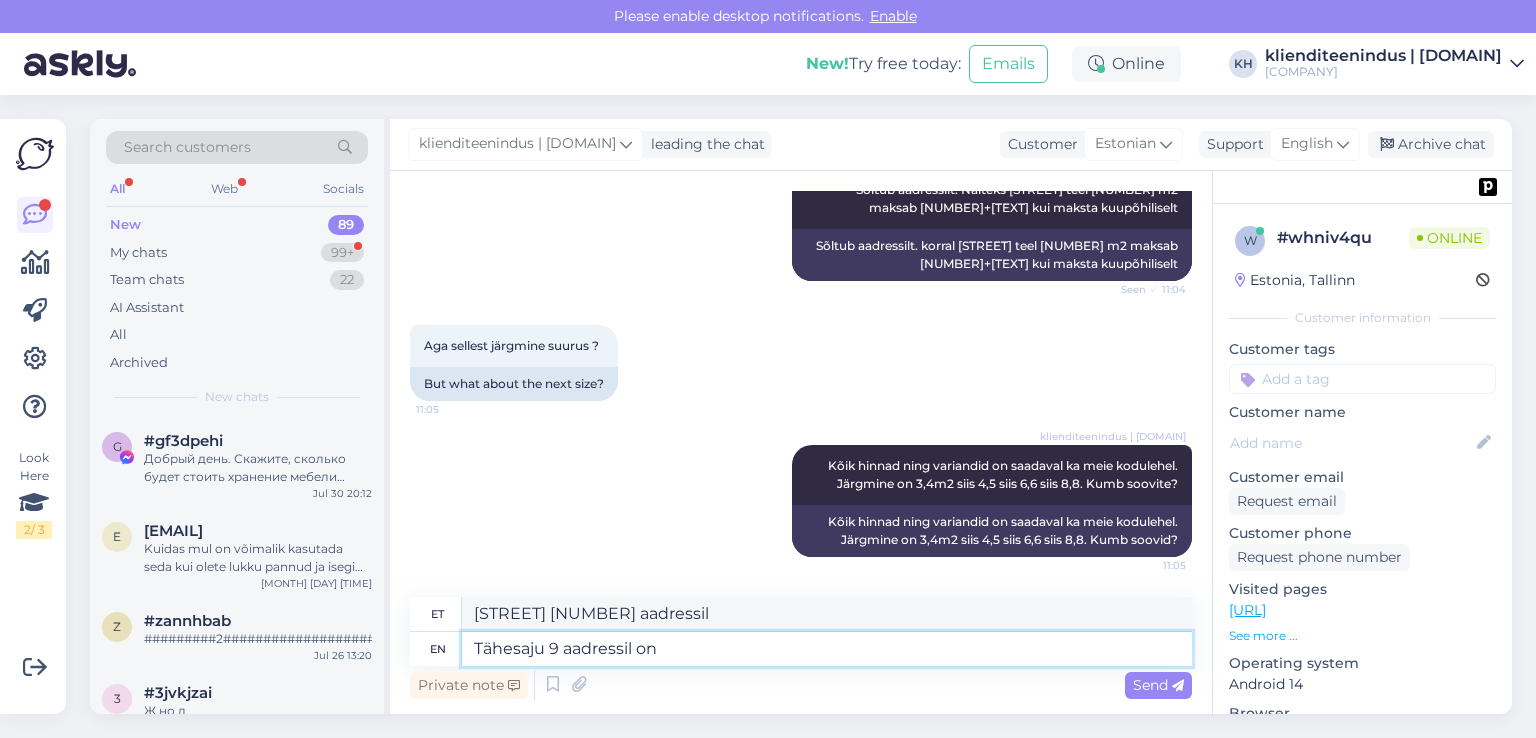 type on "Tähesaju 9 aadressil on" 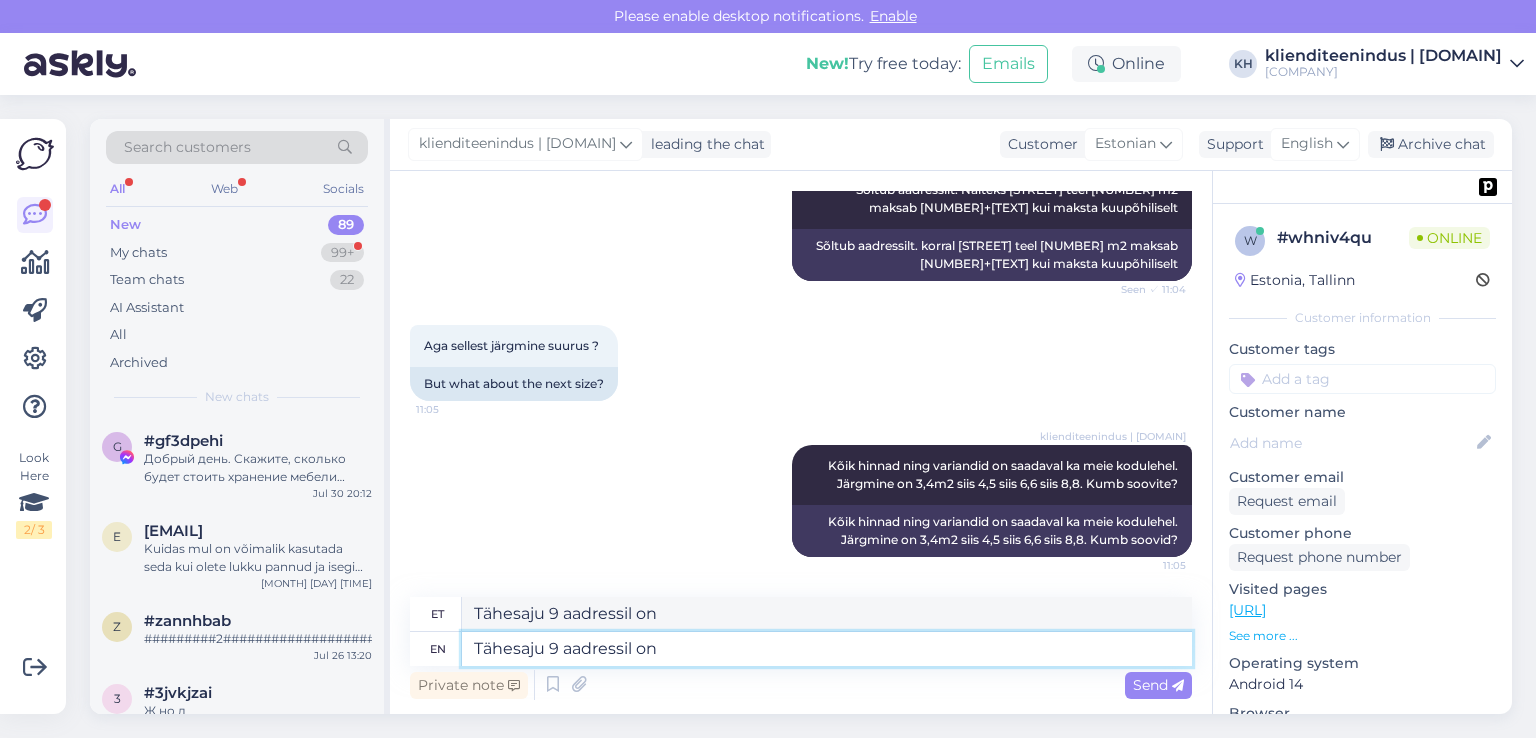 scroll, scrollTop: 976, scrollLeft: 0, axis: vertical 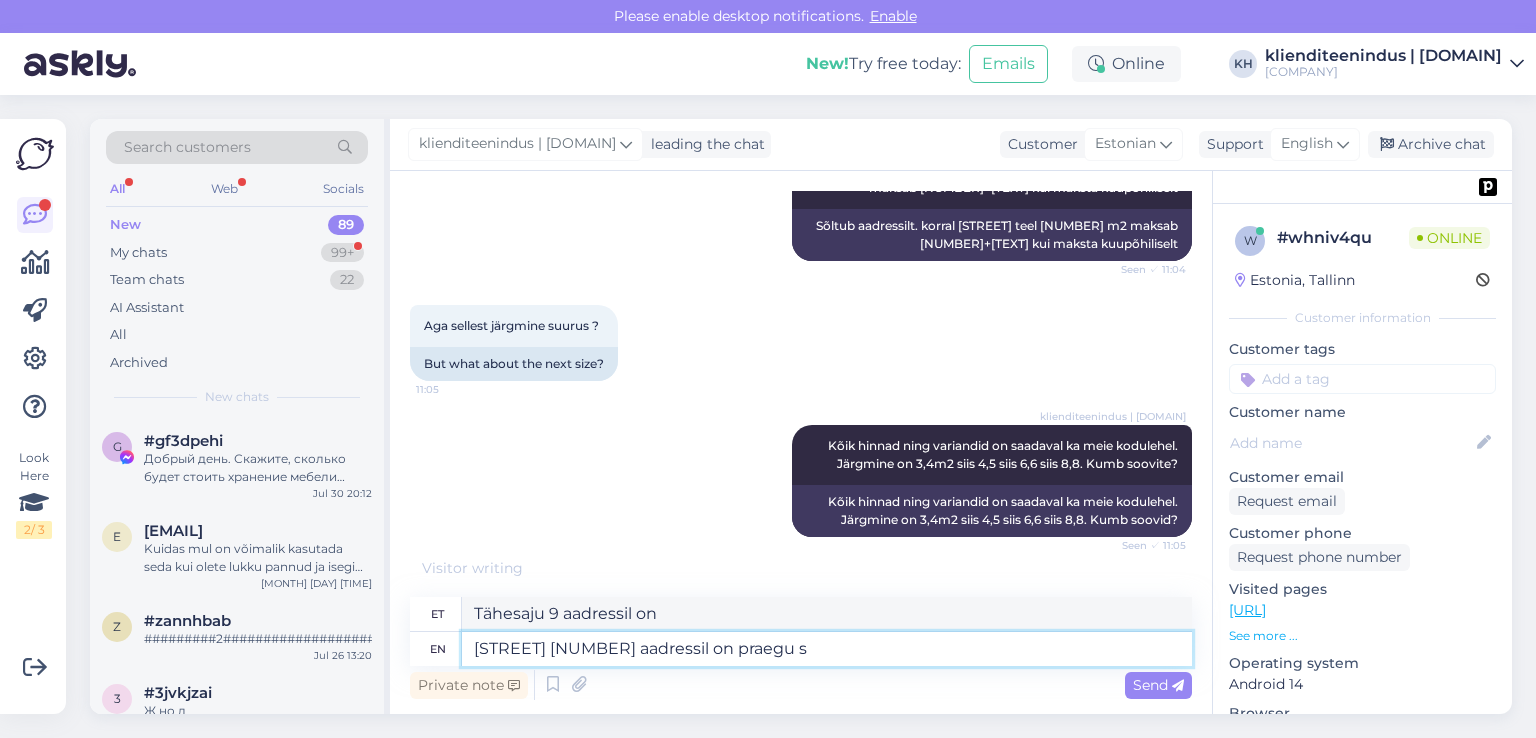 type on "[ADDRESS] aadressil on praegu sa" 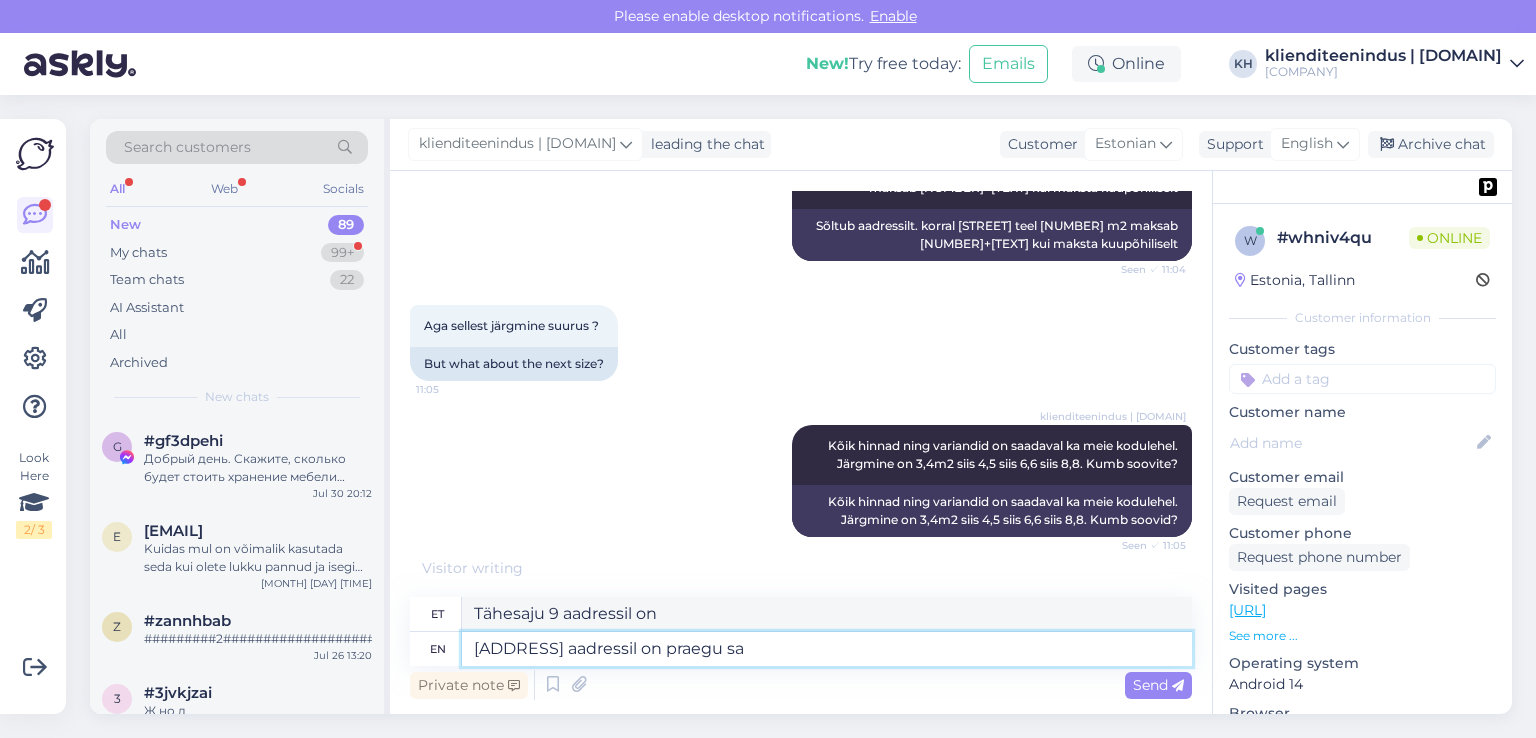 type on "[STREET] [NUMBER] aadressil on praegu" 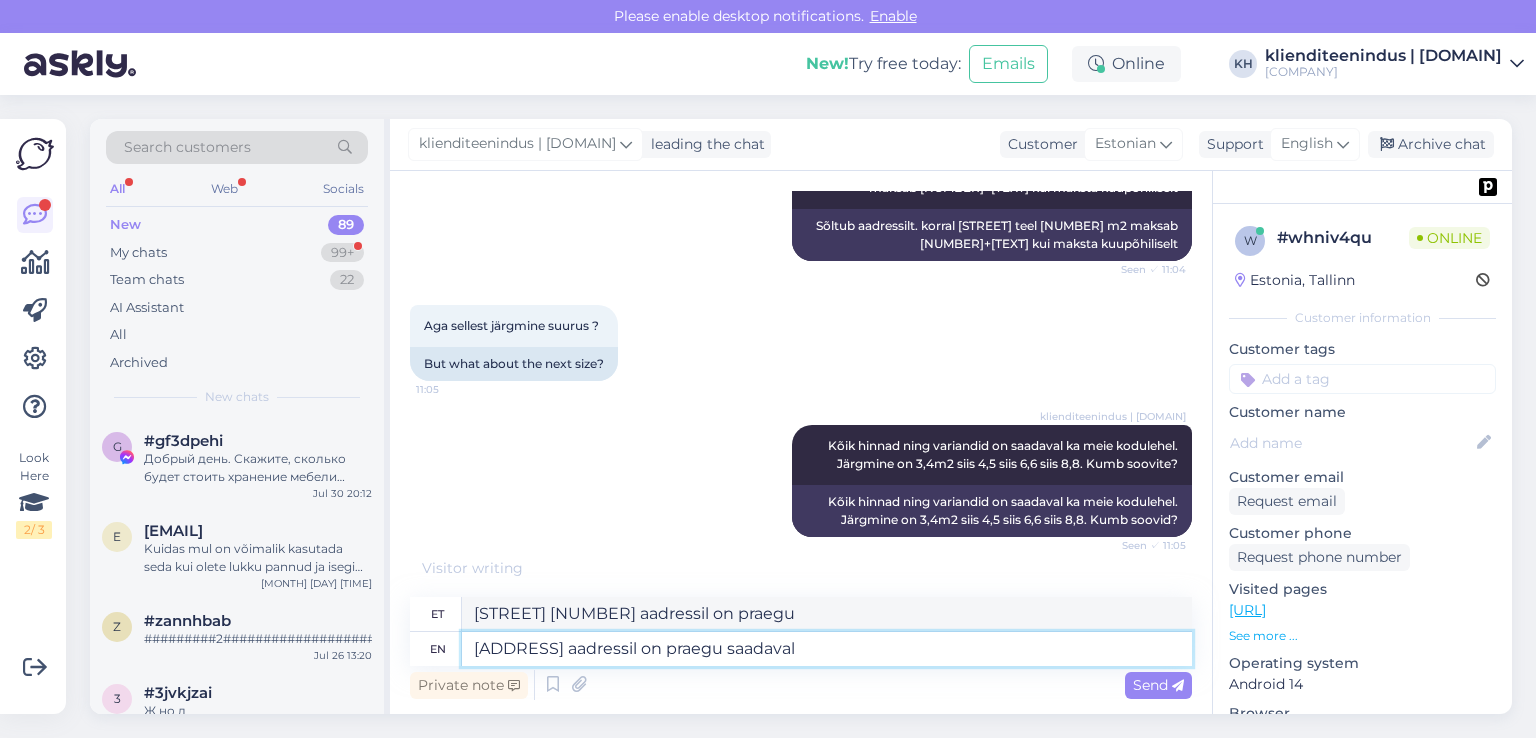 type on "[ADDRESS] aadressil on praegu saadaval" 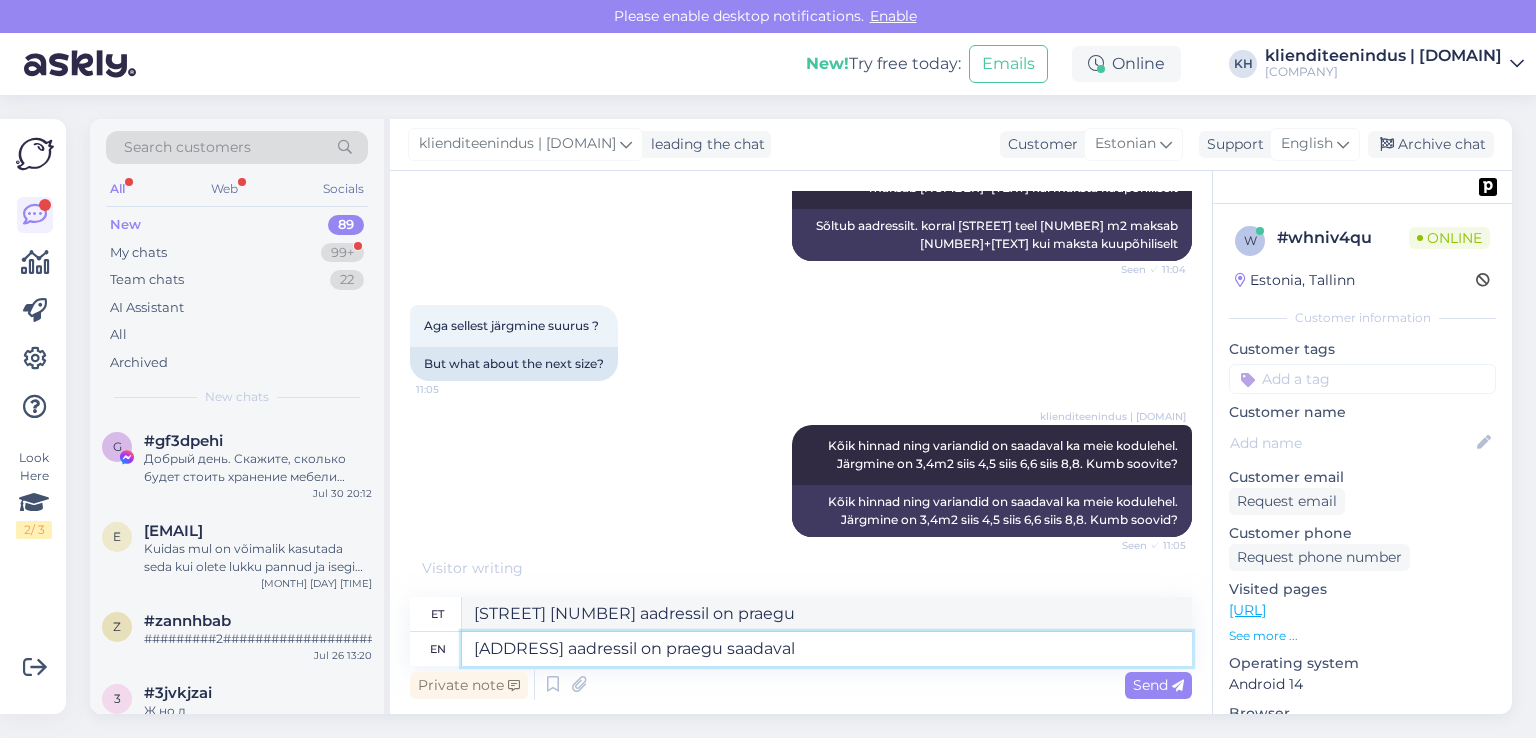 type on "[ADDRESS] aadressil on praegu saadaval" 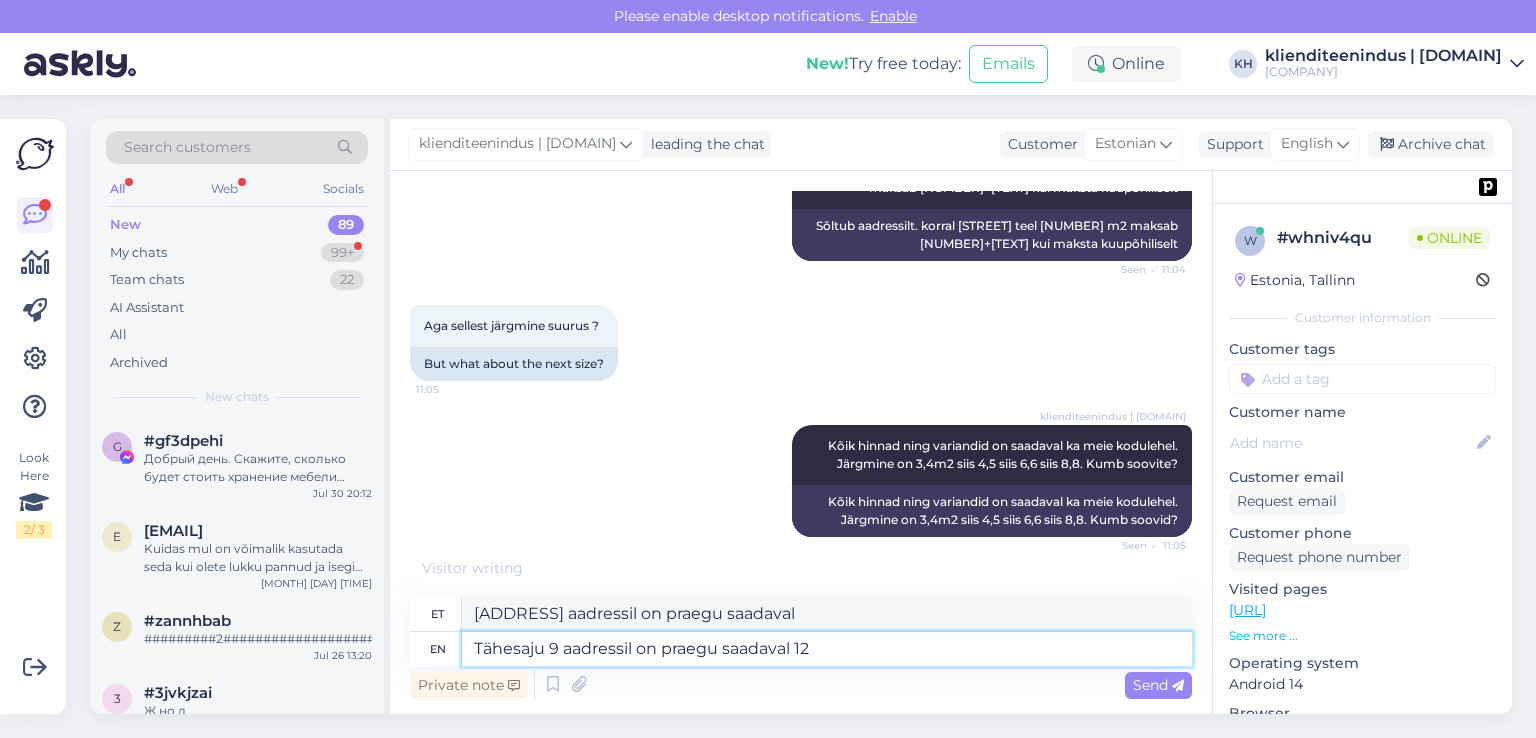 type on "Tähesaju 9 aadressil on praegu saadaval 12," 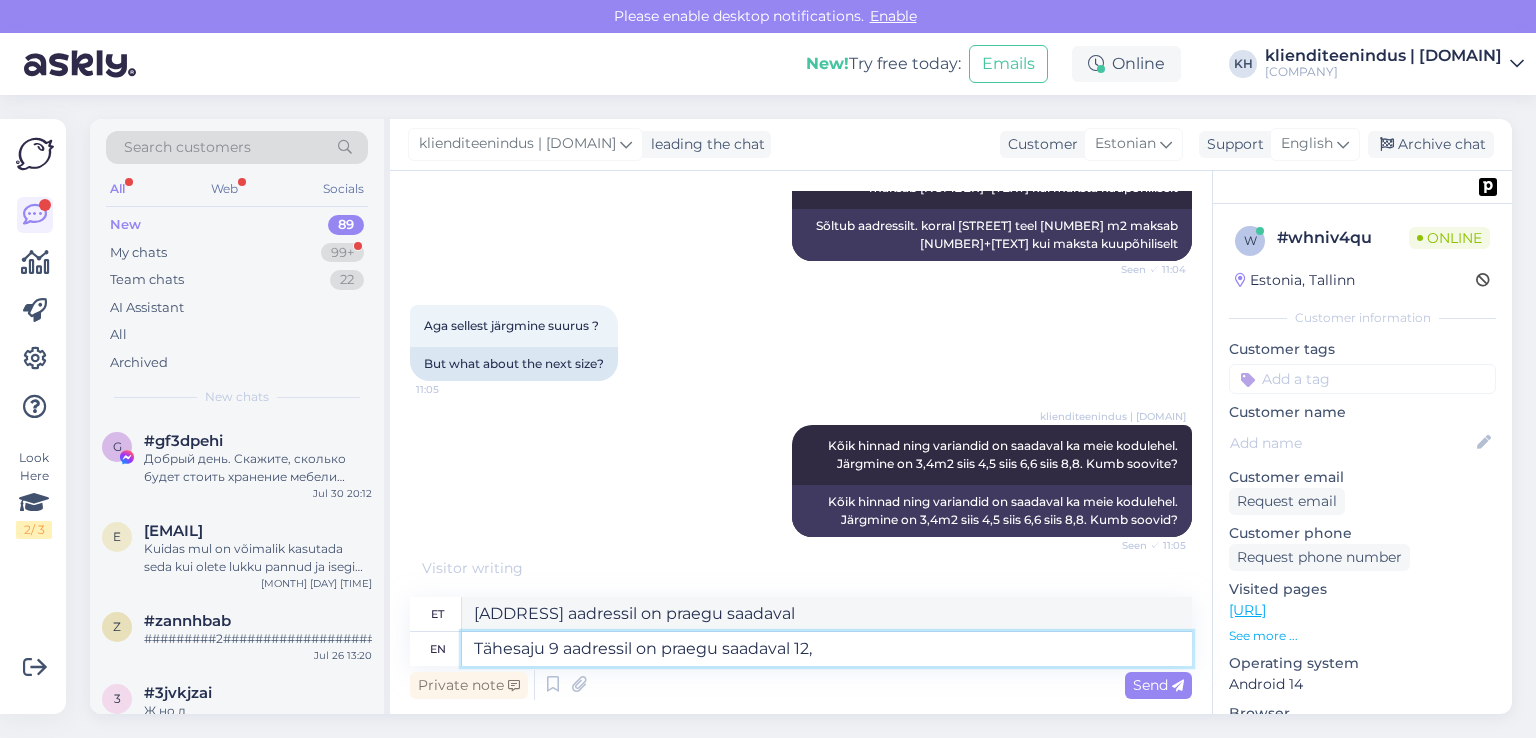 type on "Tähesaju 9 aadressil on praegu saadaval 12," 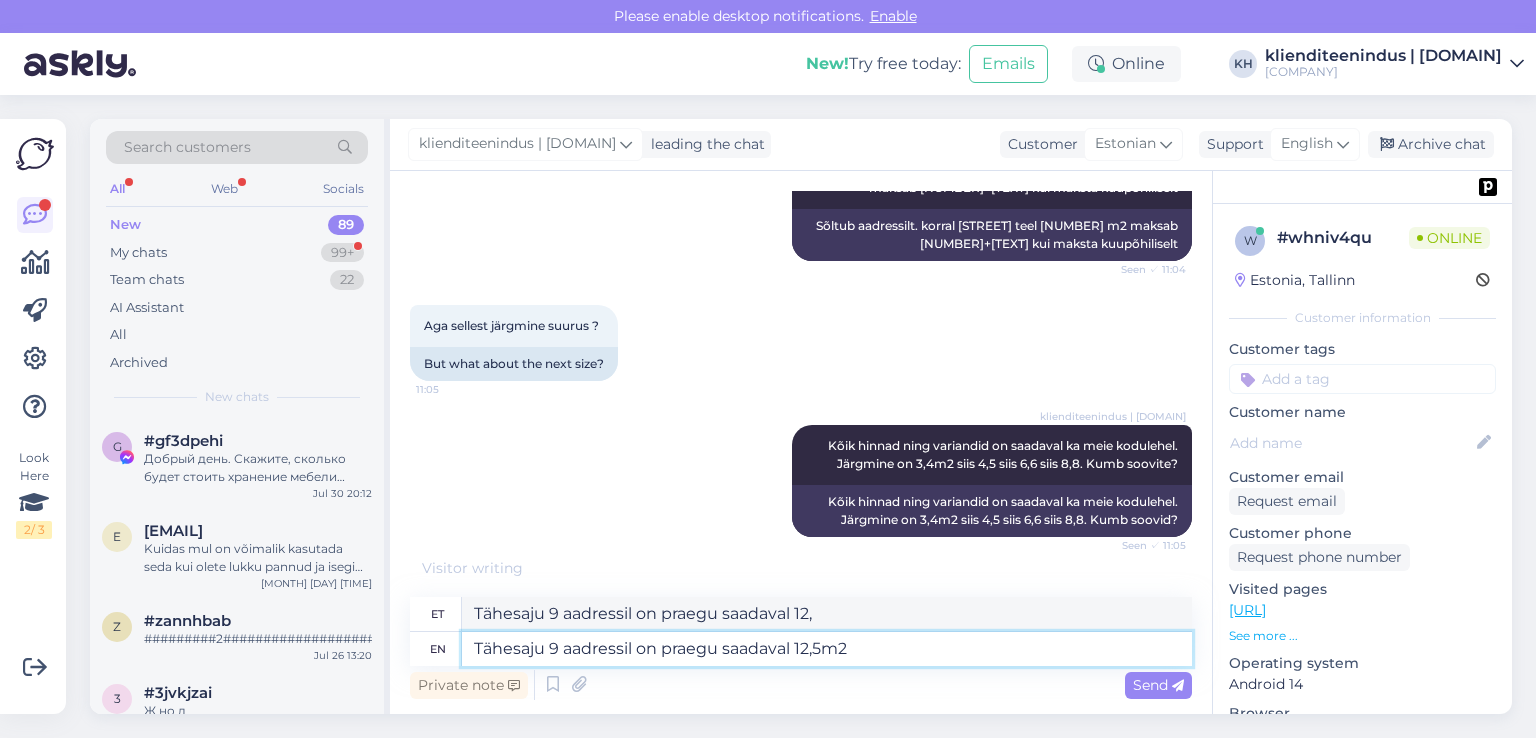 type on "Tähesaju 9 aadressil on praegu saadaval 12,5m2" 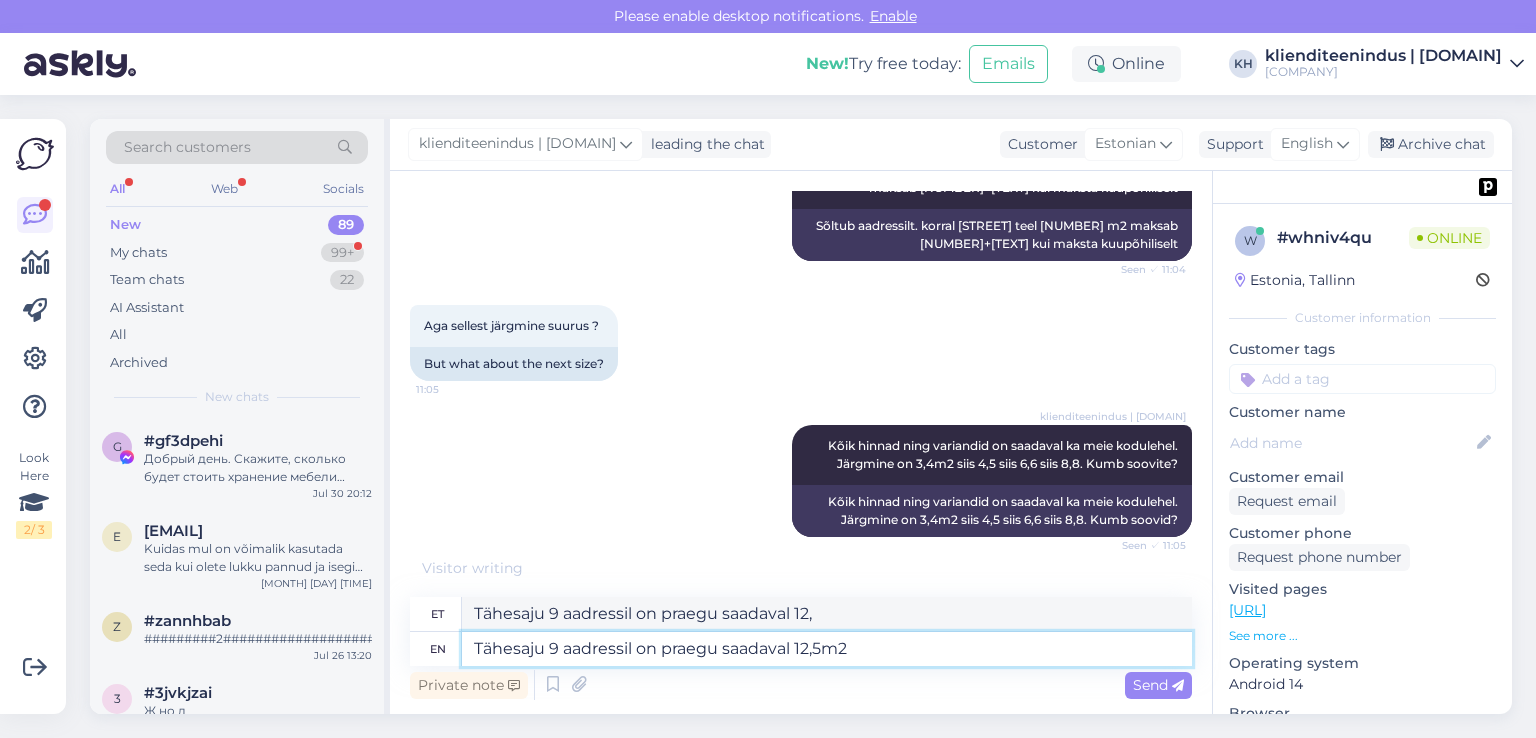 type on "Tähesaju 9 aadressil on praegu saadaval 12,5m2" 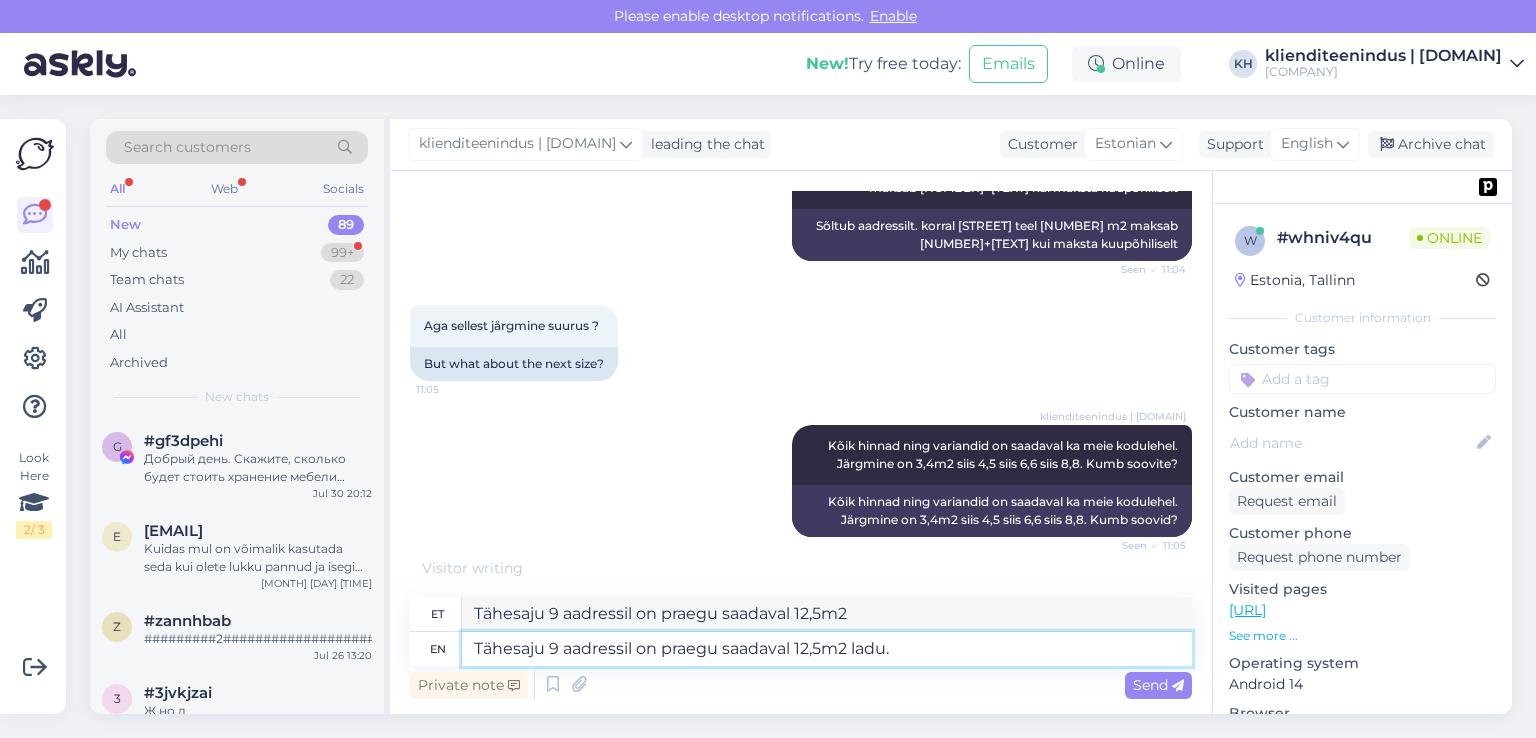 type on "Tähesaju 9 aadressil on praegu saadaval 12,5m2 ladu." 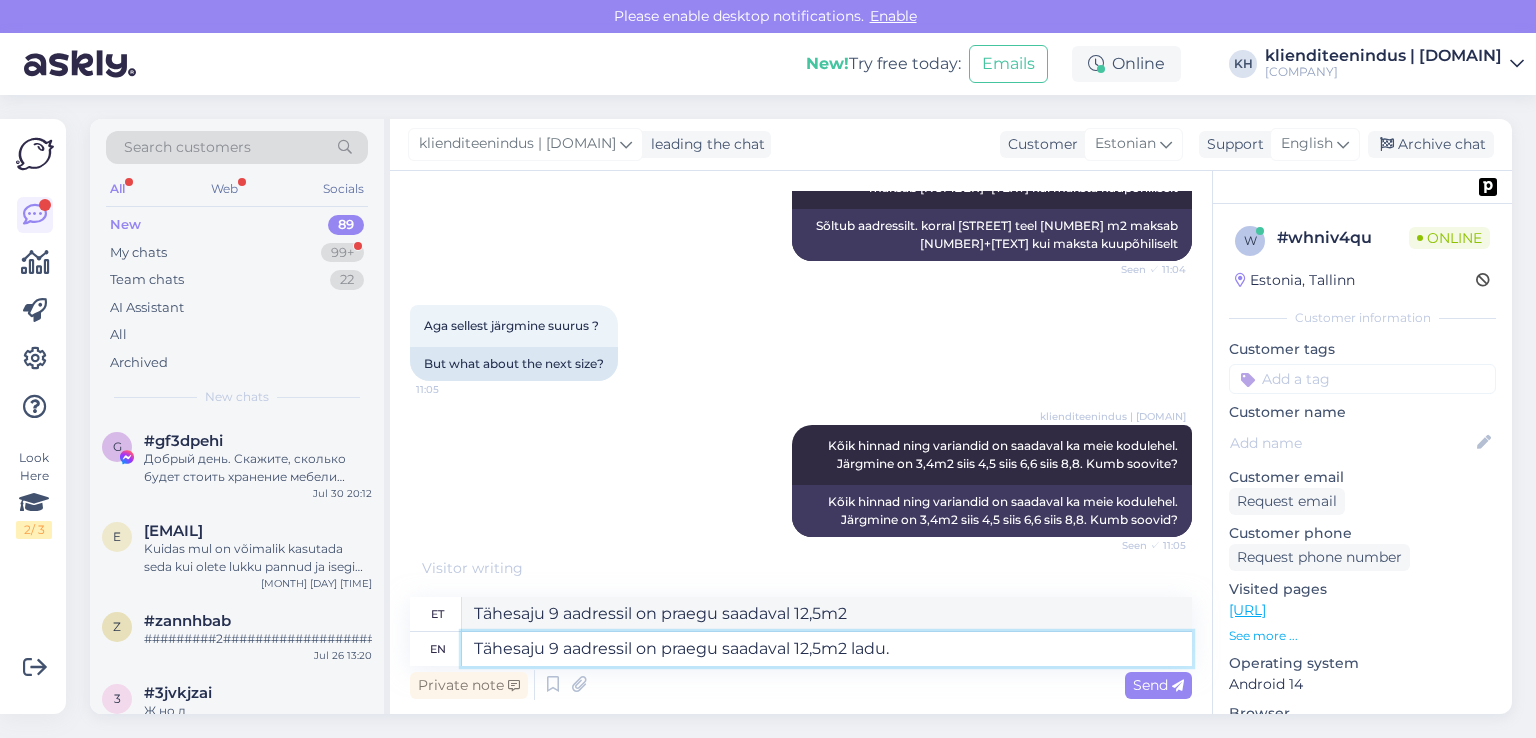 type on "Tähesaju 9 aadressil on praegu saadaval 12,5m2 ladu." 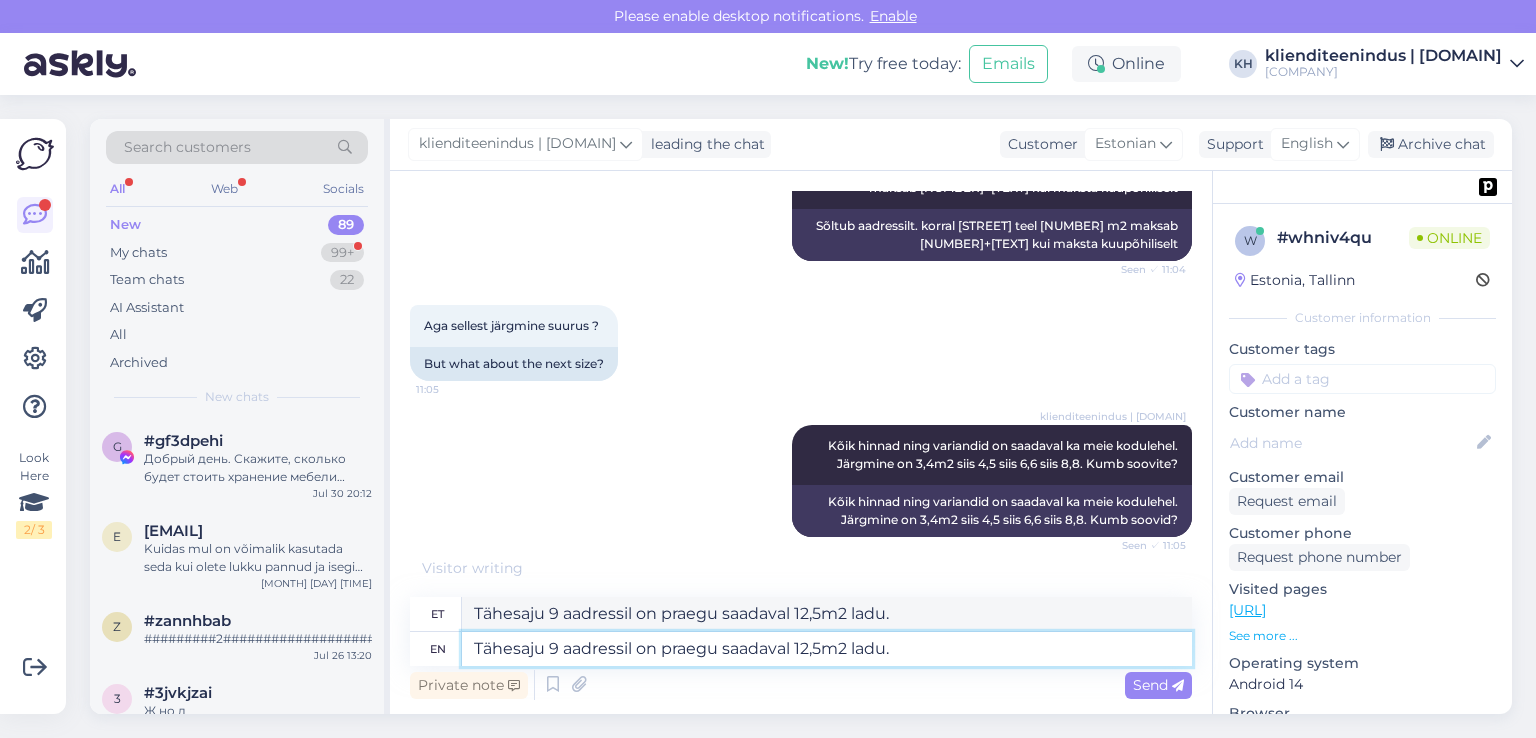 scroll, scrollTop: 956, scrollLeft: 0, axis: vertical 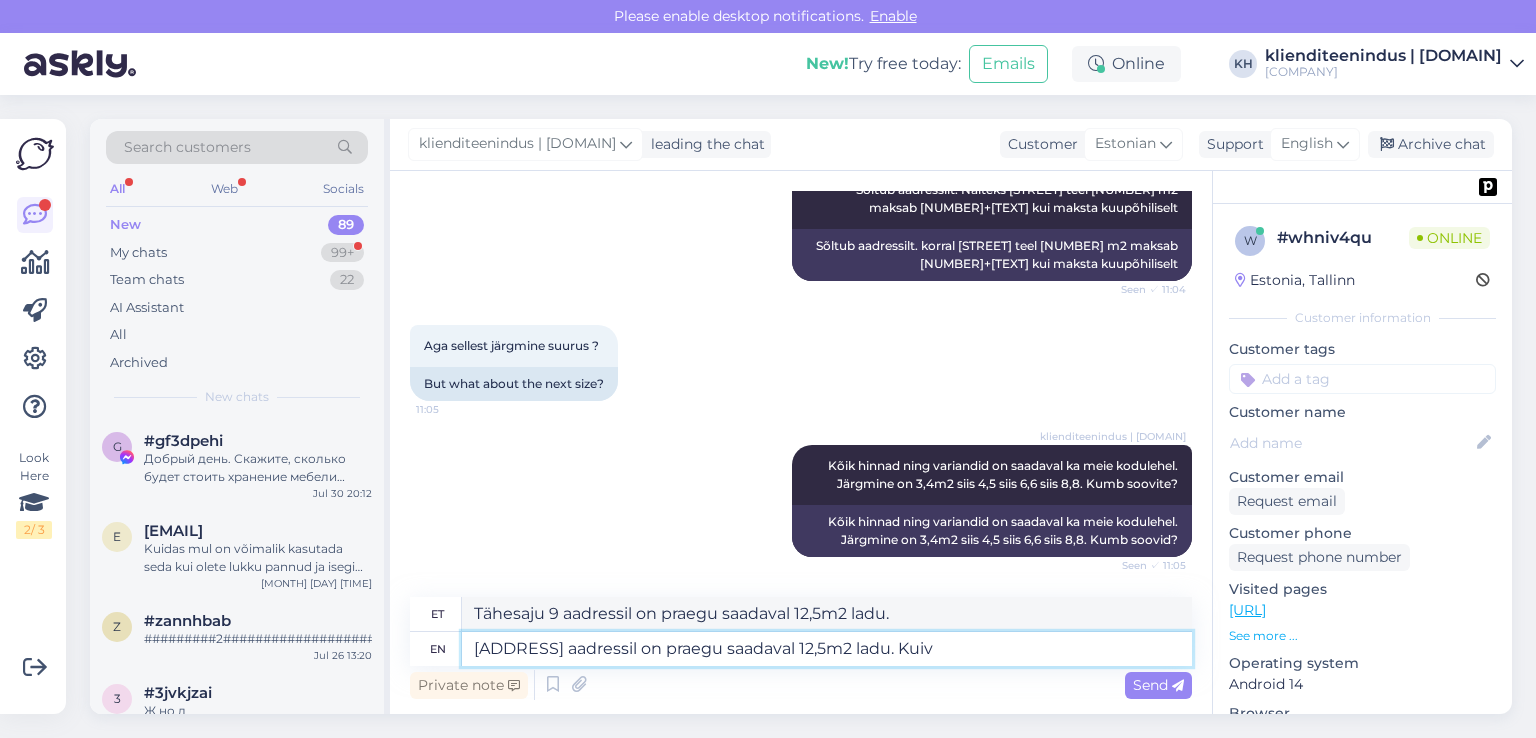 type on "[ADDRESS] aadressil on praegu saadaval 12,5m2 ladu. Kuiv" 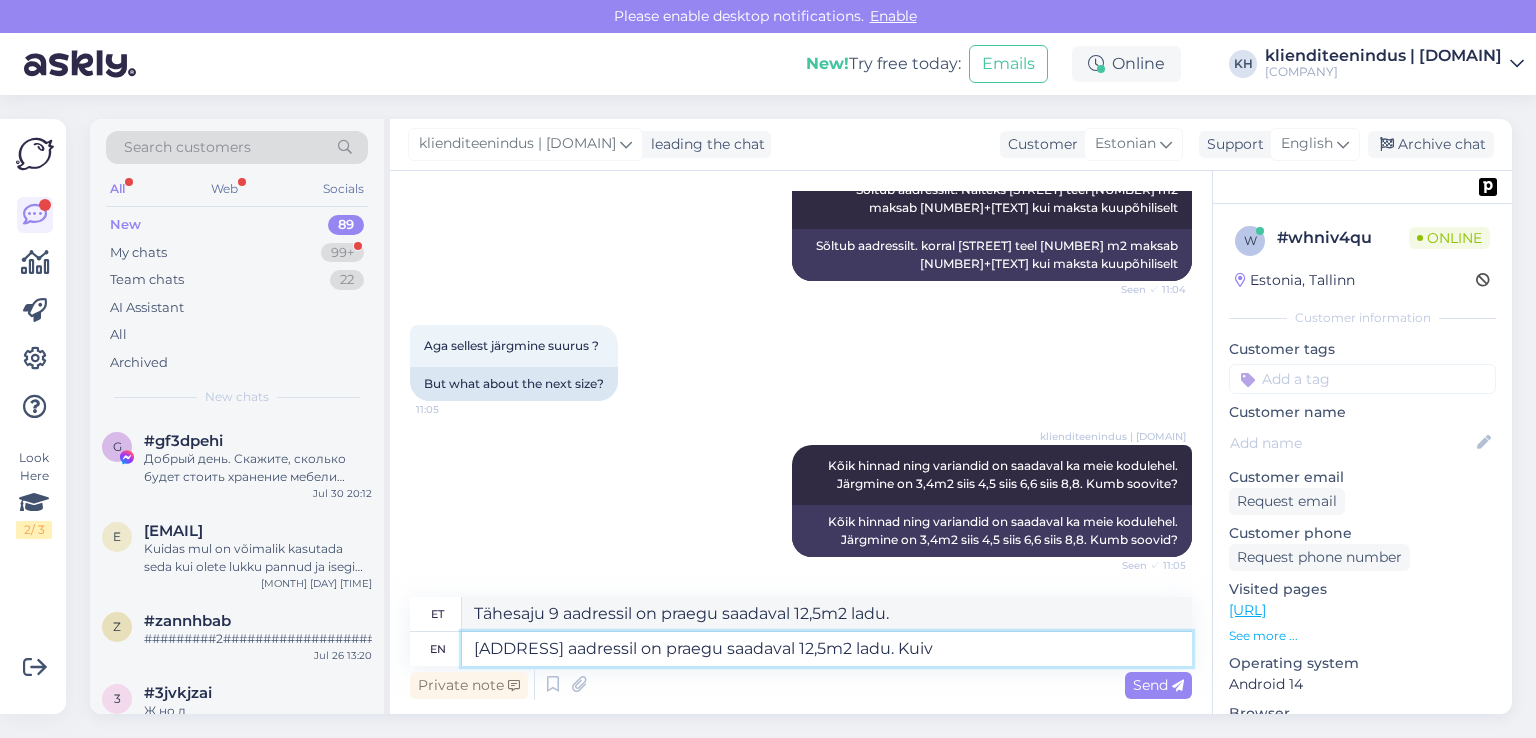 type on "[ADDRESS] aadressil on praegu saadaval 12,5m2 ladu. Kuiv" 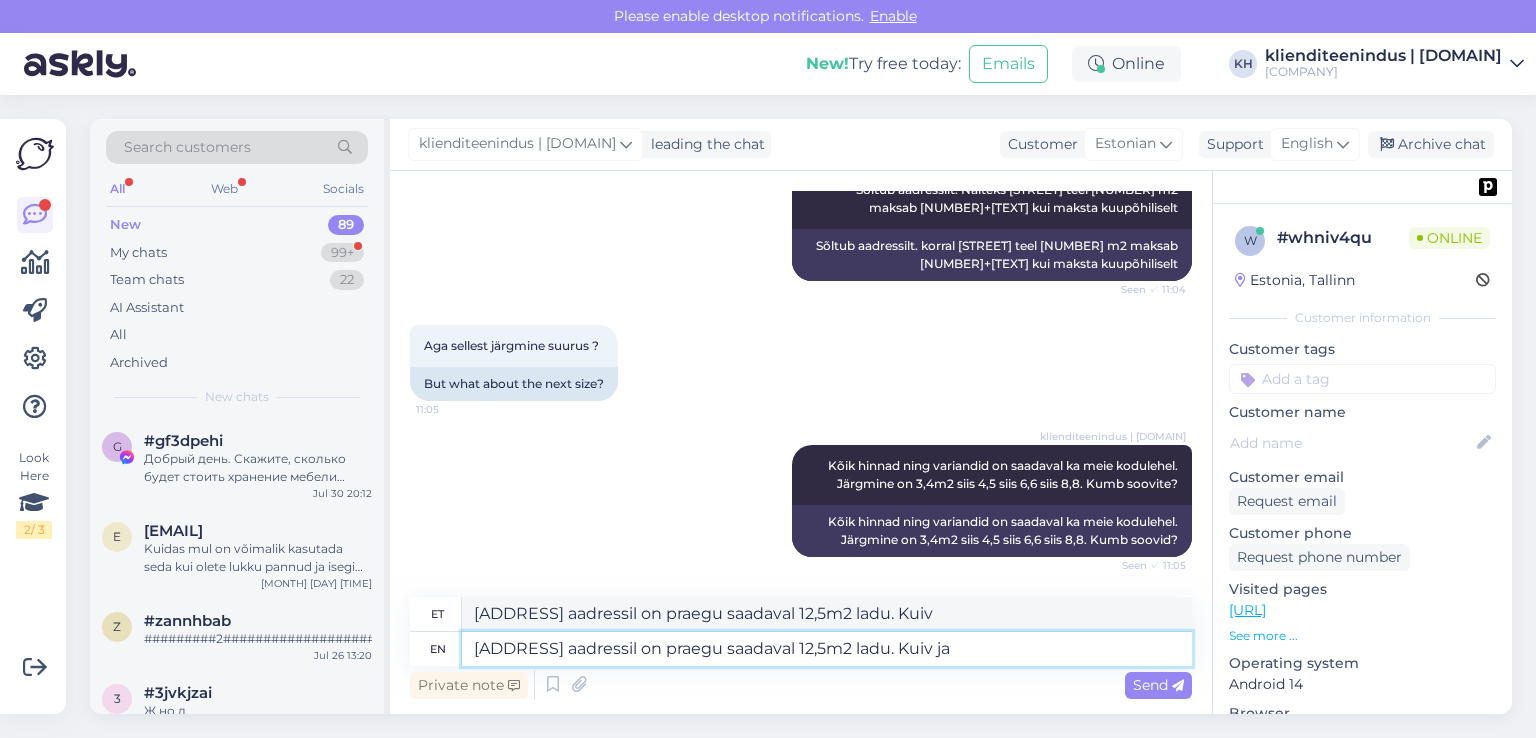 type on "[ADDRESS] aadressil on praegu saadaval 12,5m2 ladu. Kuiv ja" 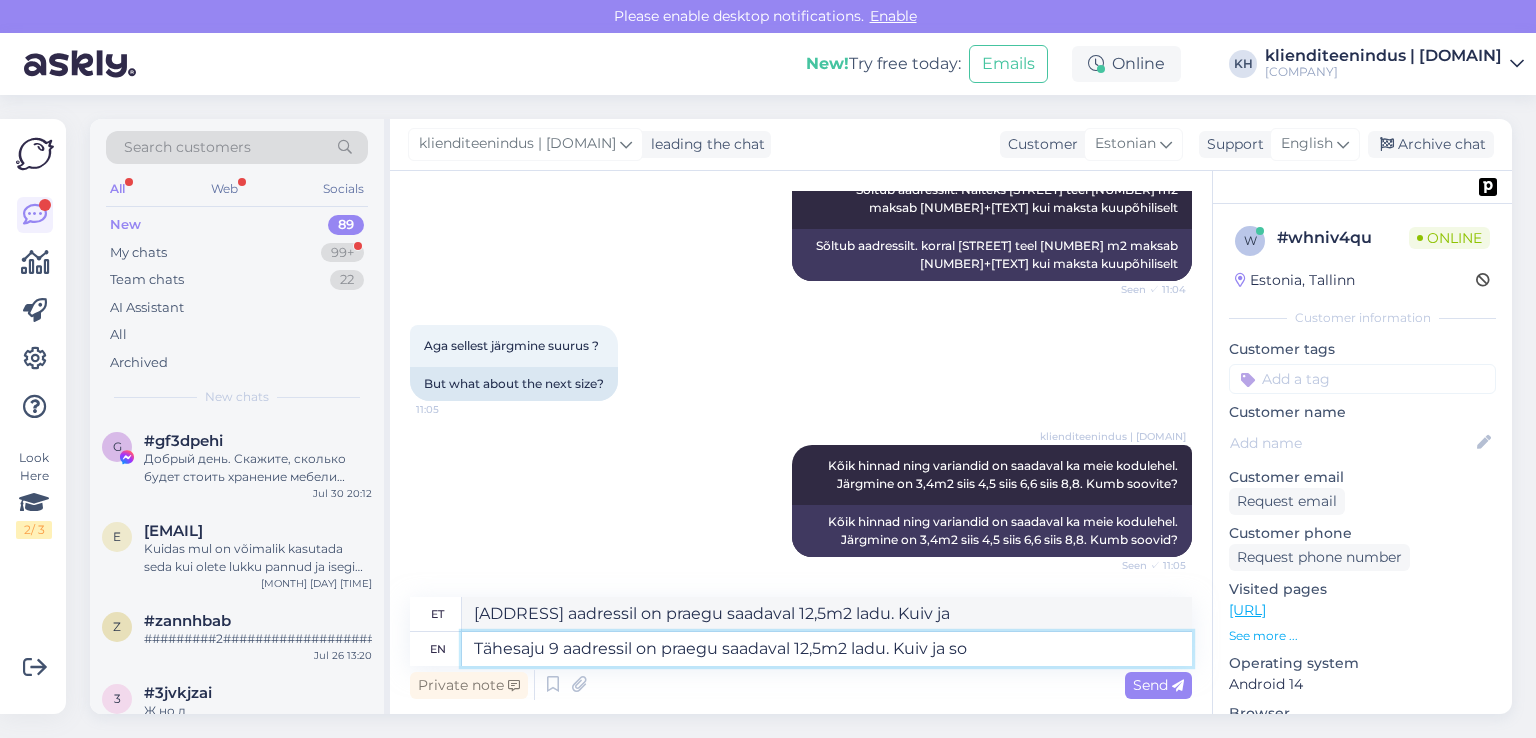 type on "Tähesaju 9 aadressil on praegu saadaval 12,5m2 ladu. Kuiv ja soe" 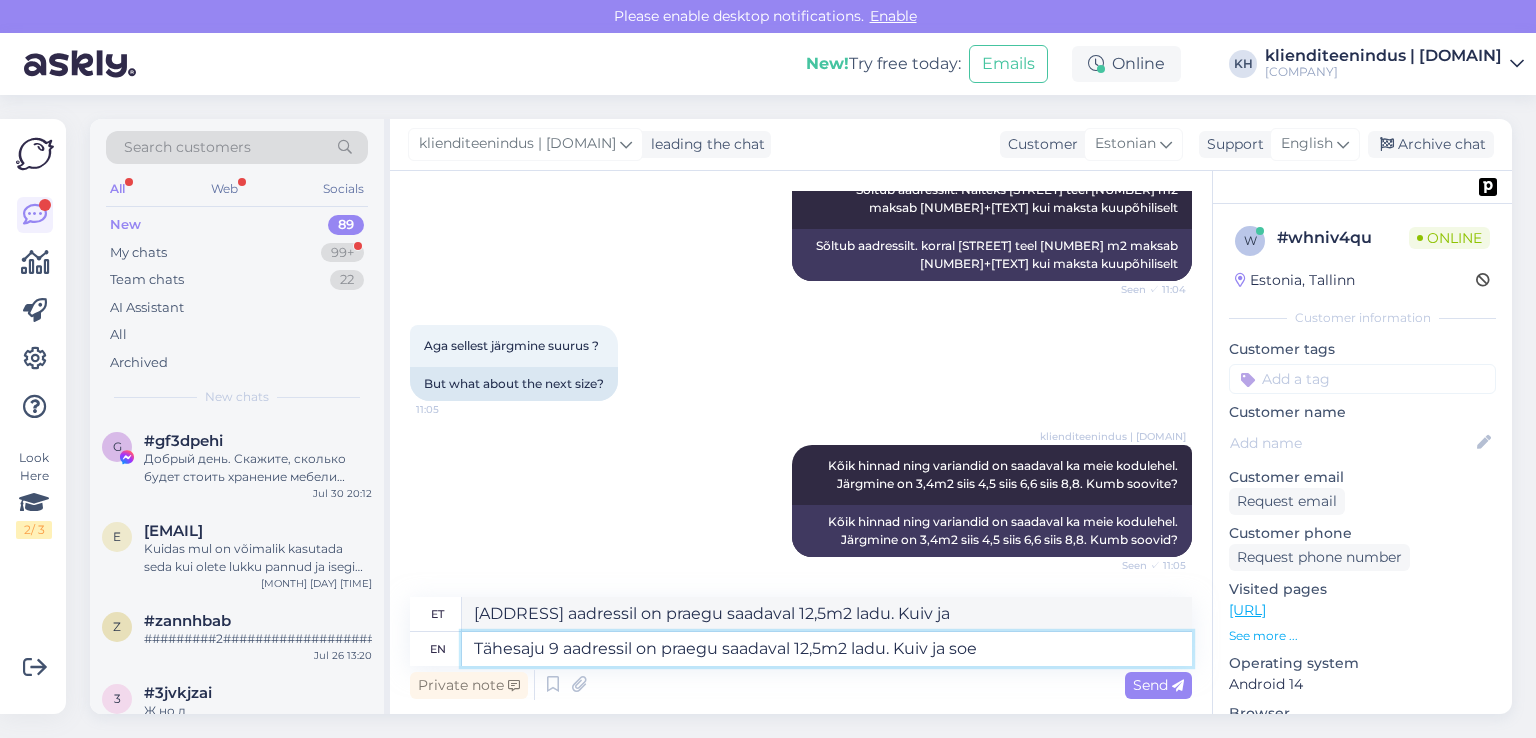 type on "Tähesaju 9 aadressil on praegu saadaval 12,5m2 ladu. Kuiv ja soe" 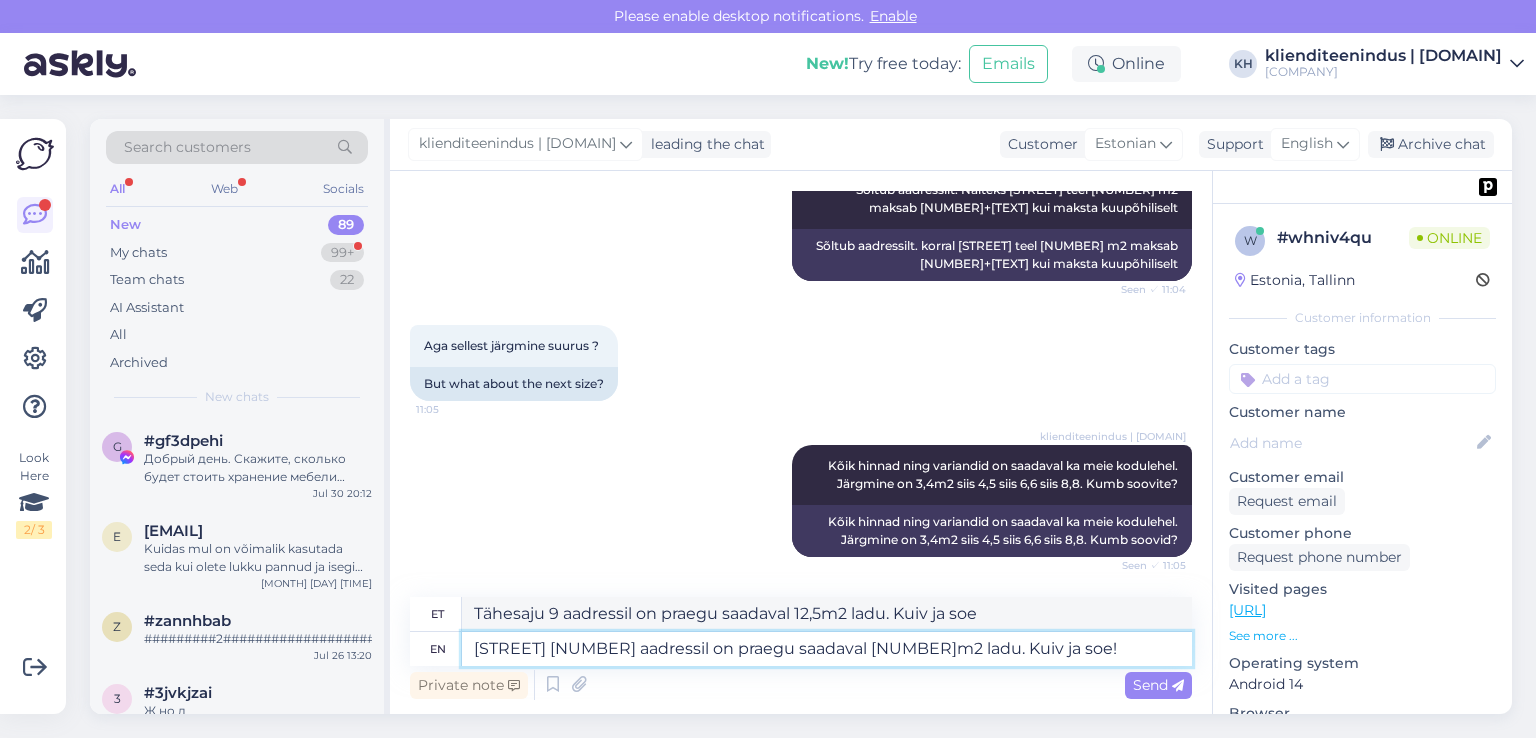 type on "[STREET] [NUMBER] aadressil on praegu saadaval [NUMBER]m2 ladu. Kuiv ja soe!" 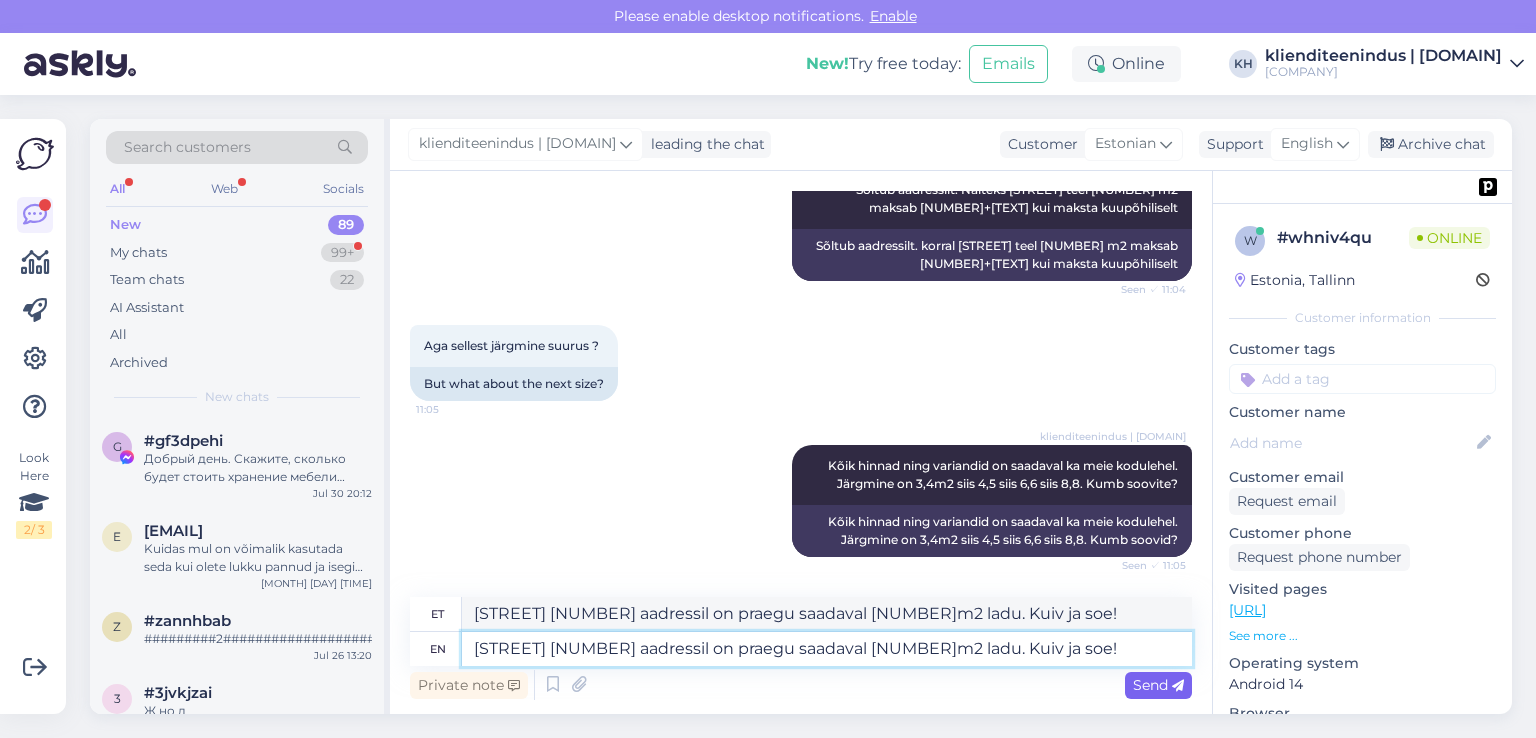 type on "[STREET] [NUMBER] aadressil on praegu saadaval [NUMBER]m2 ladu. Kuiv ja soe!" 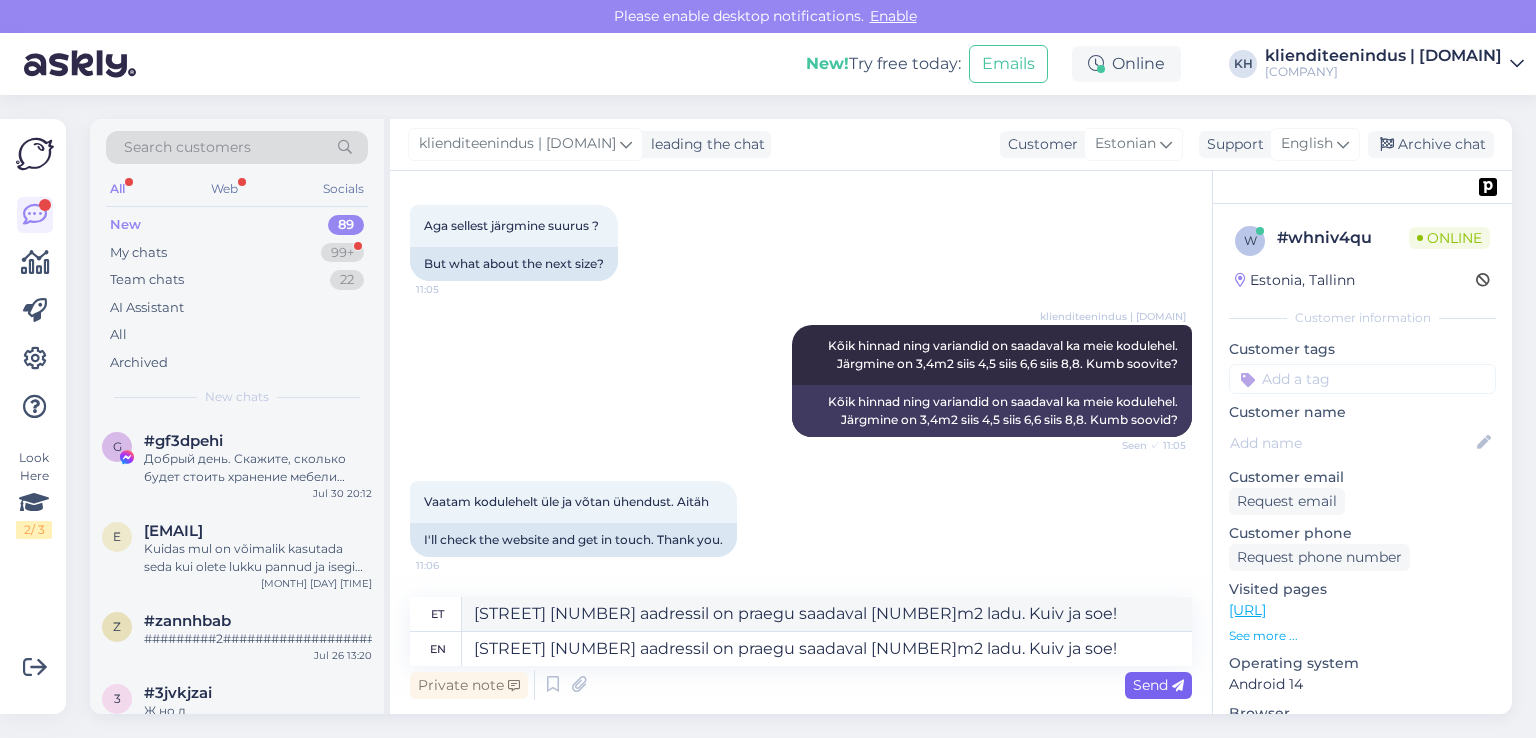 click on "Send" at bounding box center (1158, 685) 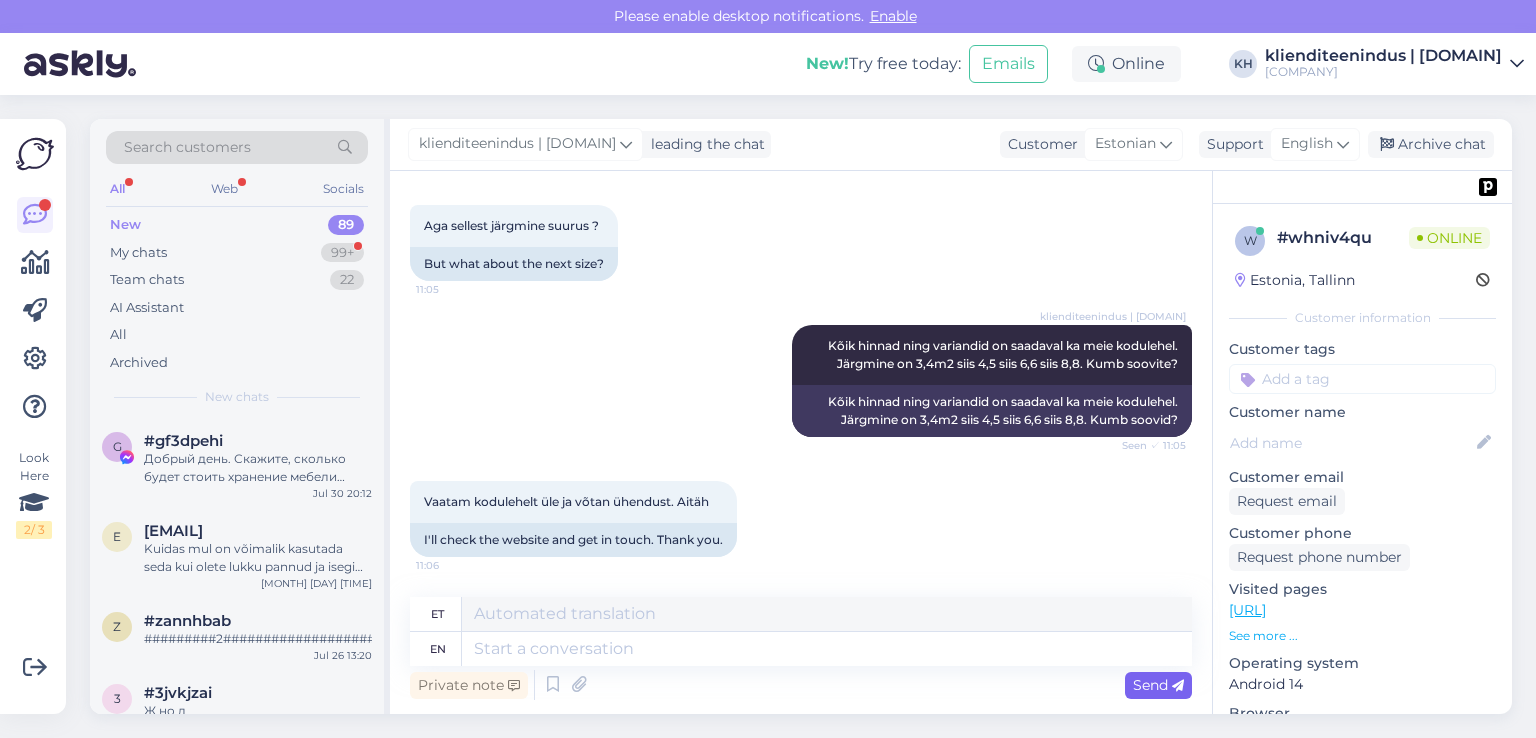 scroll, scrollTop: 1232, scrollLeft: 0, axis: vertical 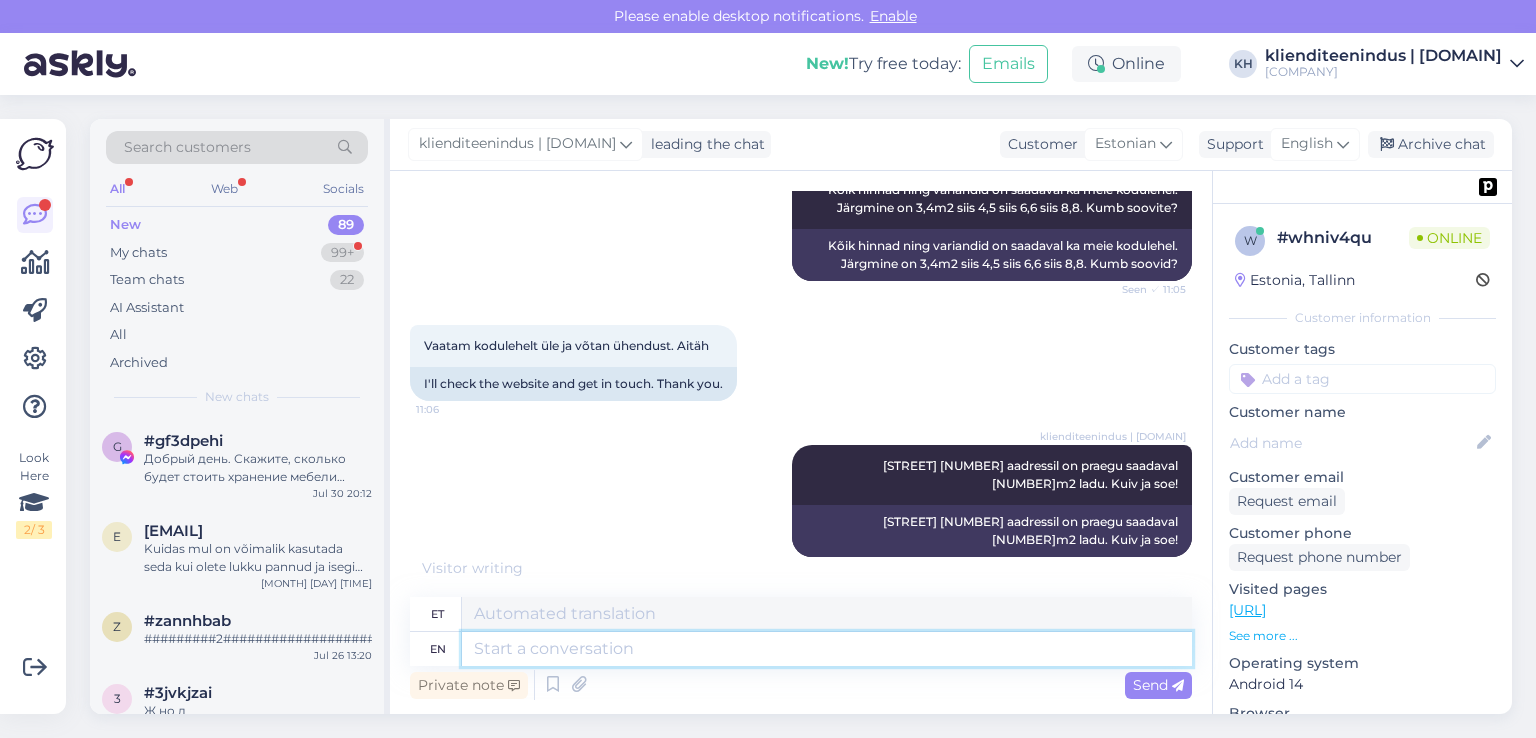 click at bounding box center [827, 649] 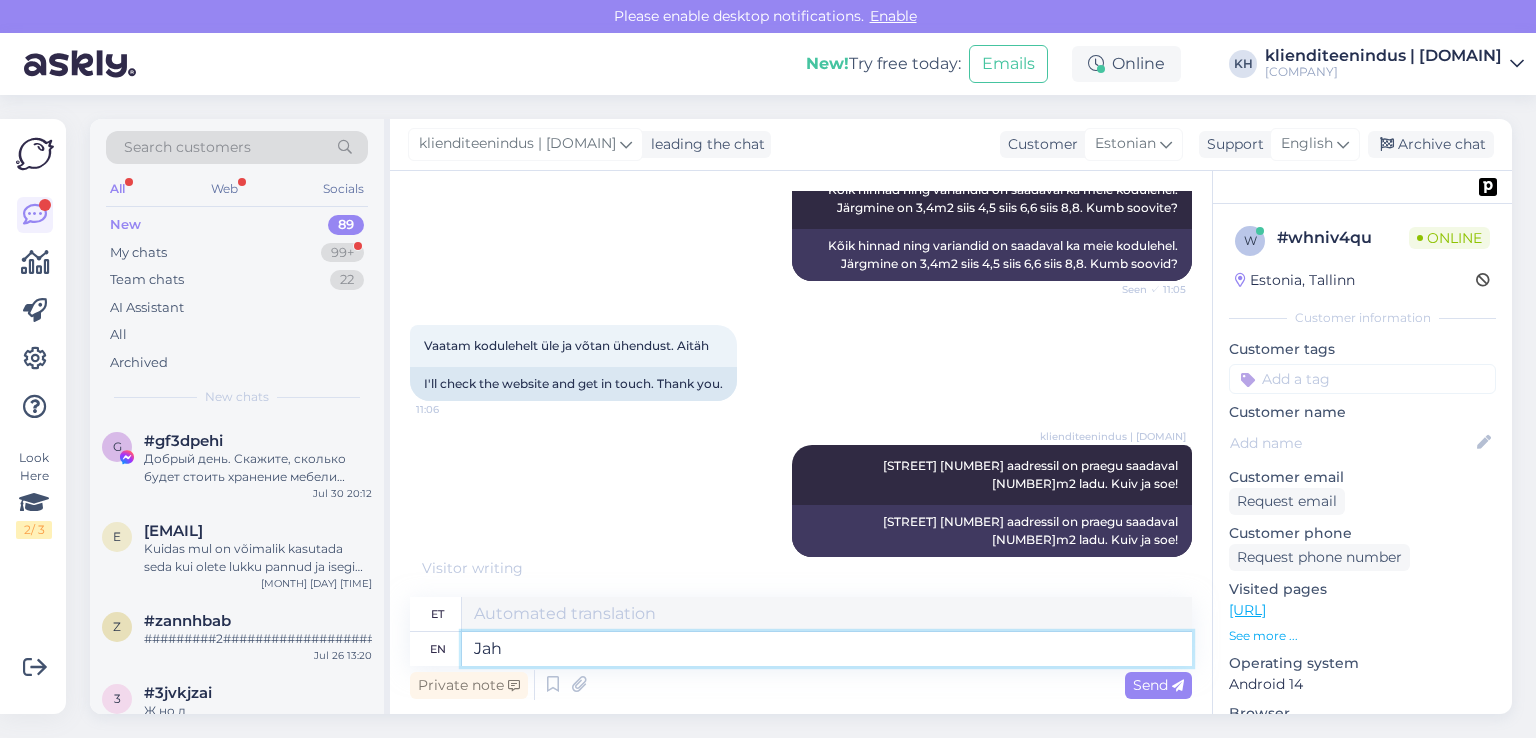type on "Jah," 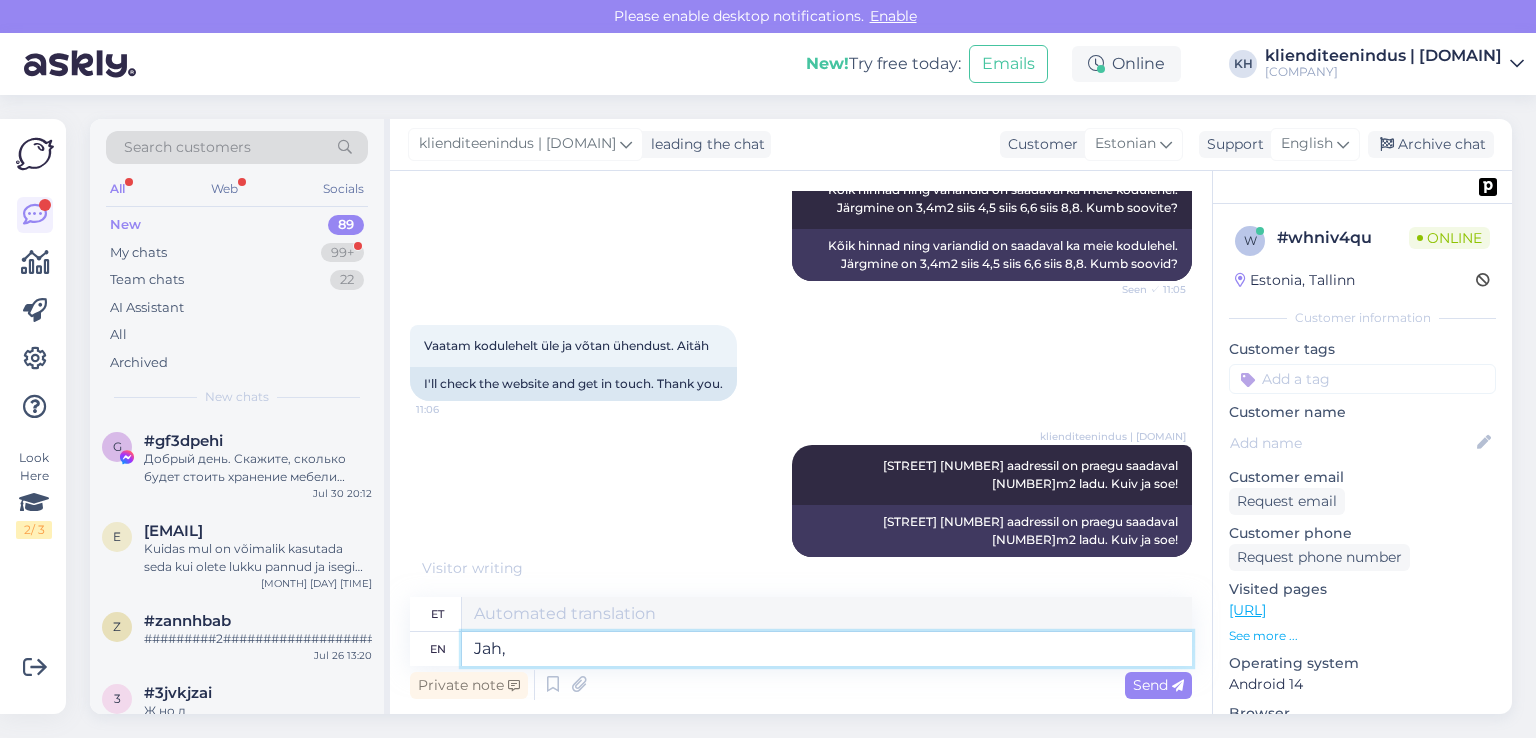 type on "Jah" 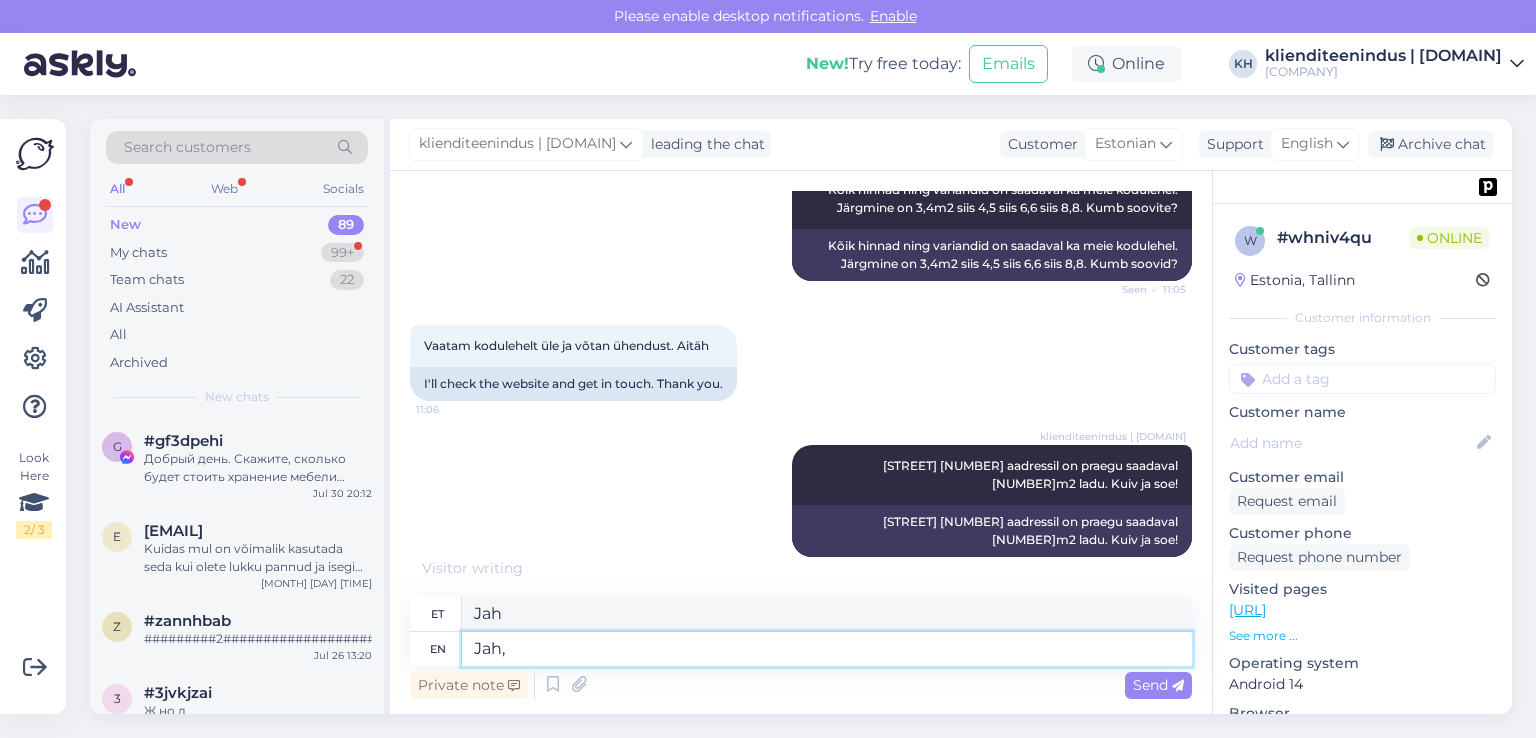 type on "Jah," 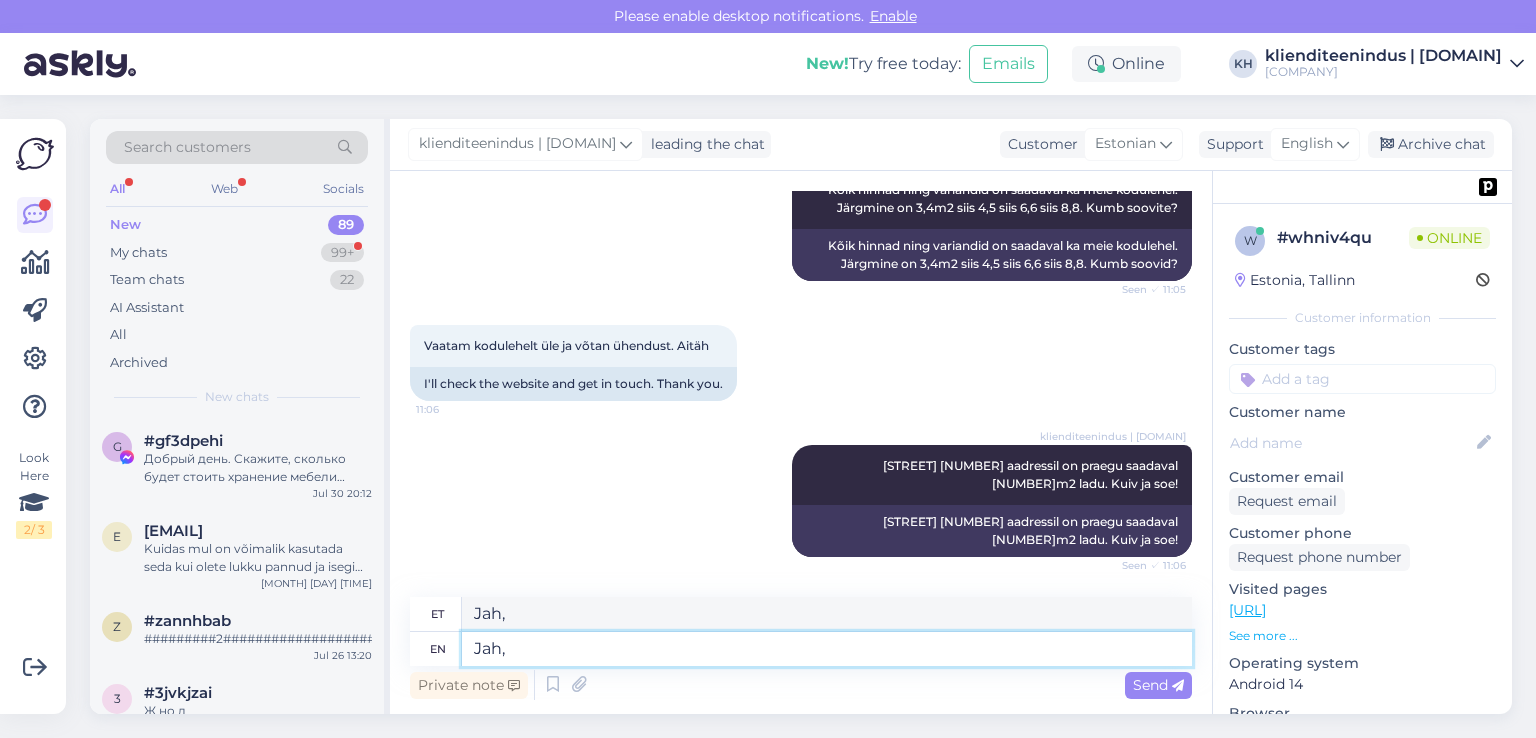 scroll, scrollTop: 1352, scrollLeft: 0, axis: vertical 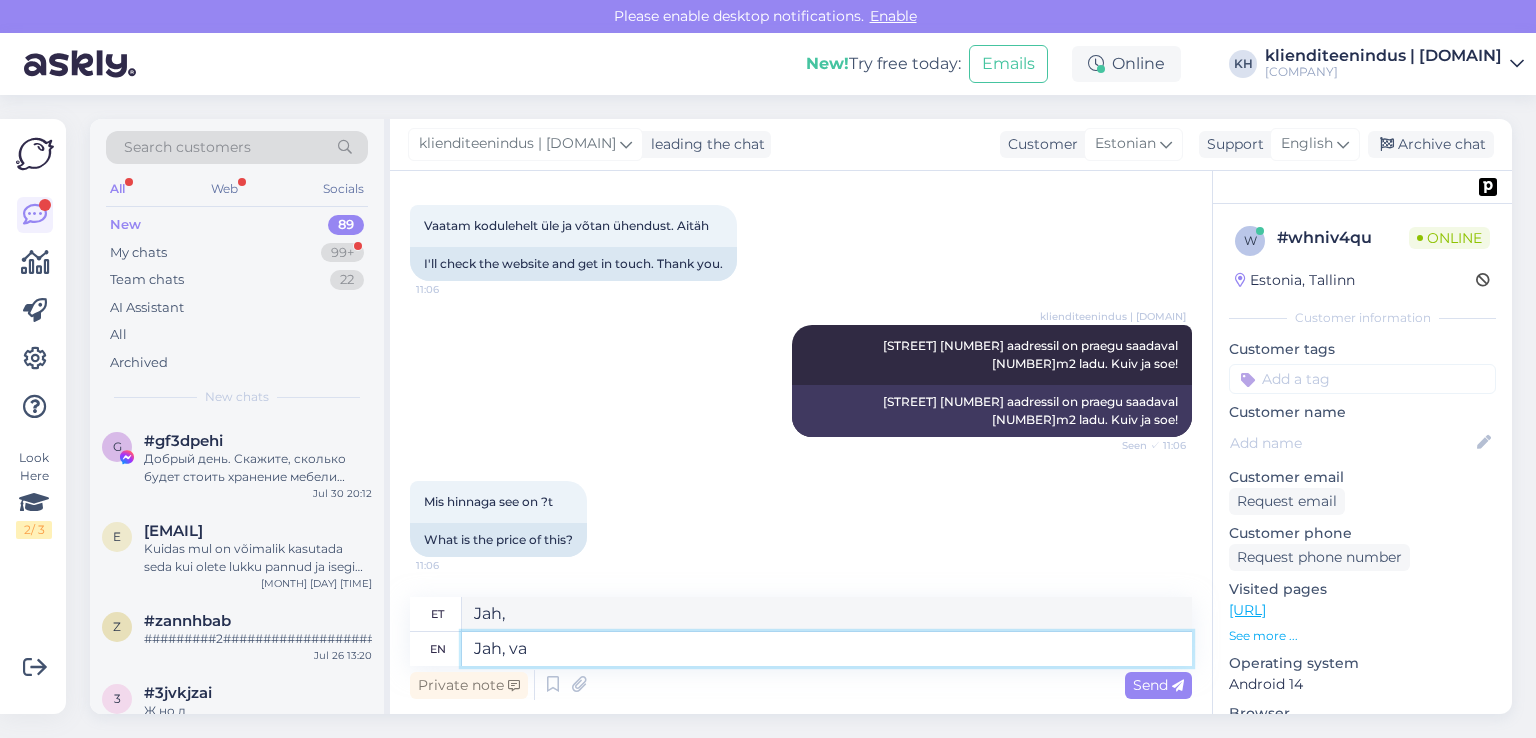 type on "Jah, val" 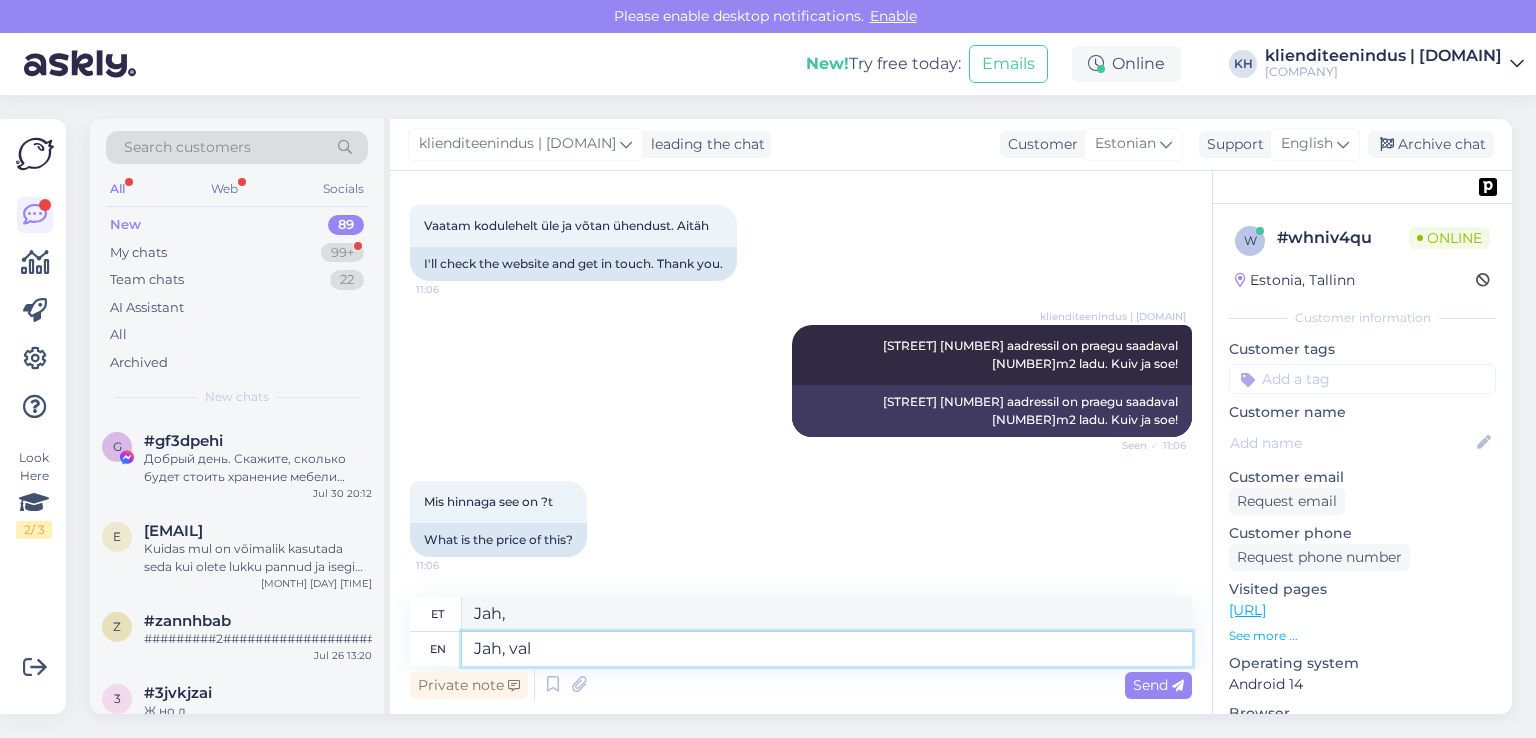 type on "Jah, val" 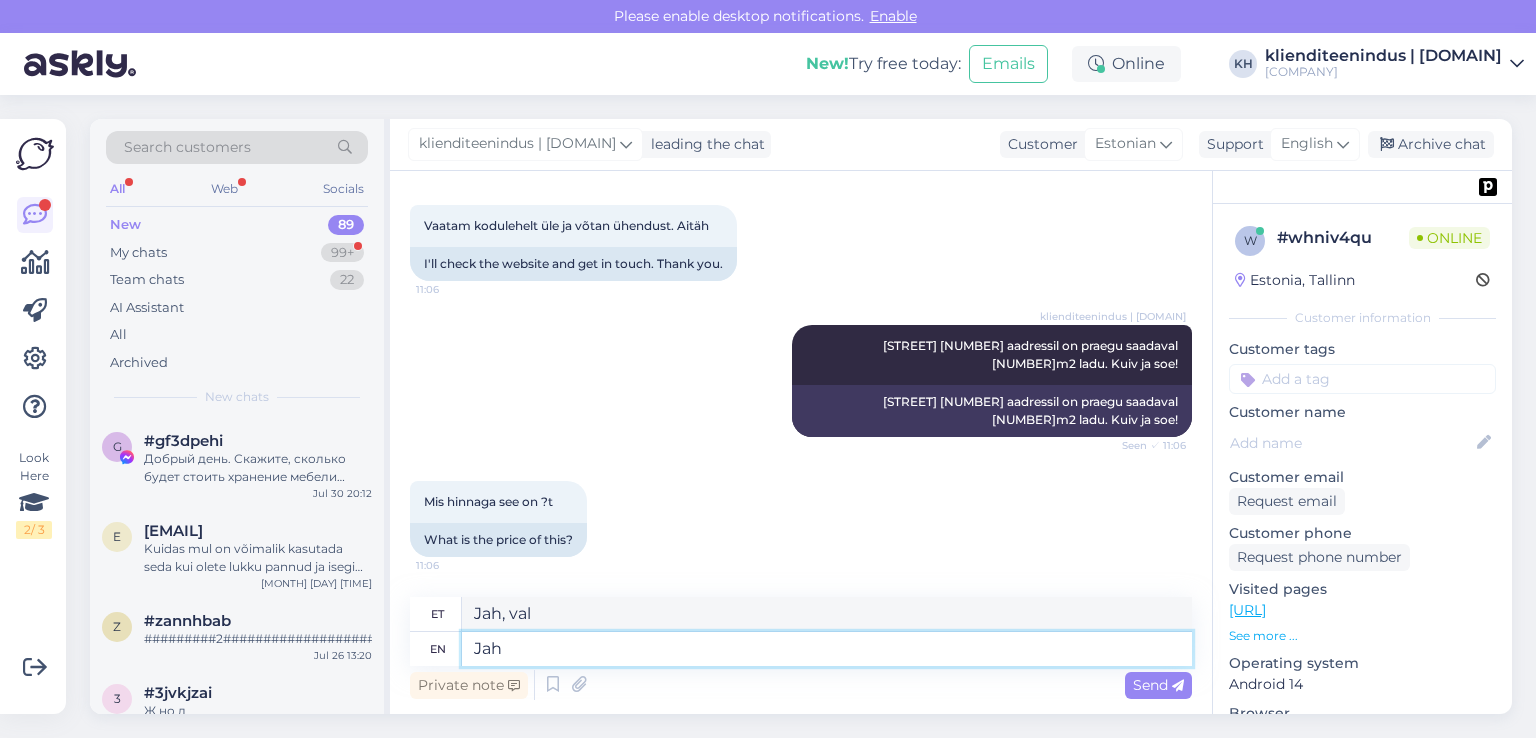 type on "Ja" 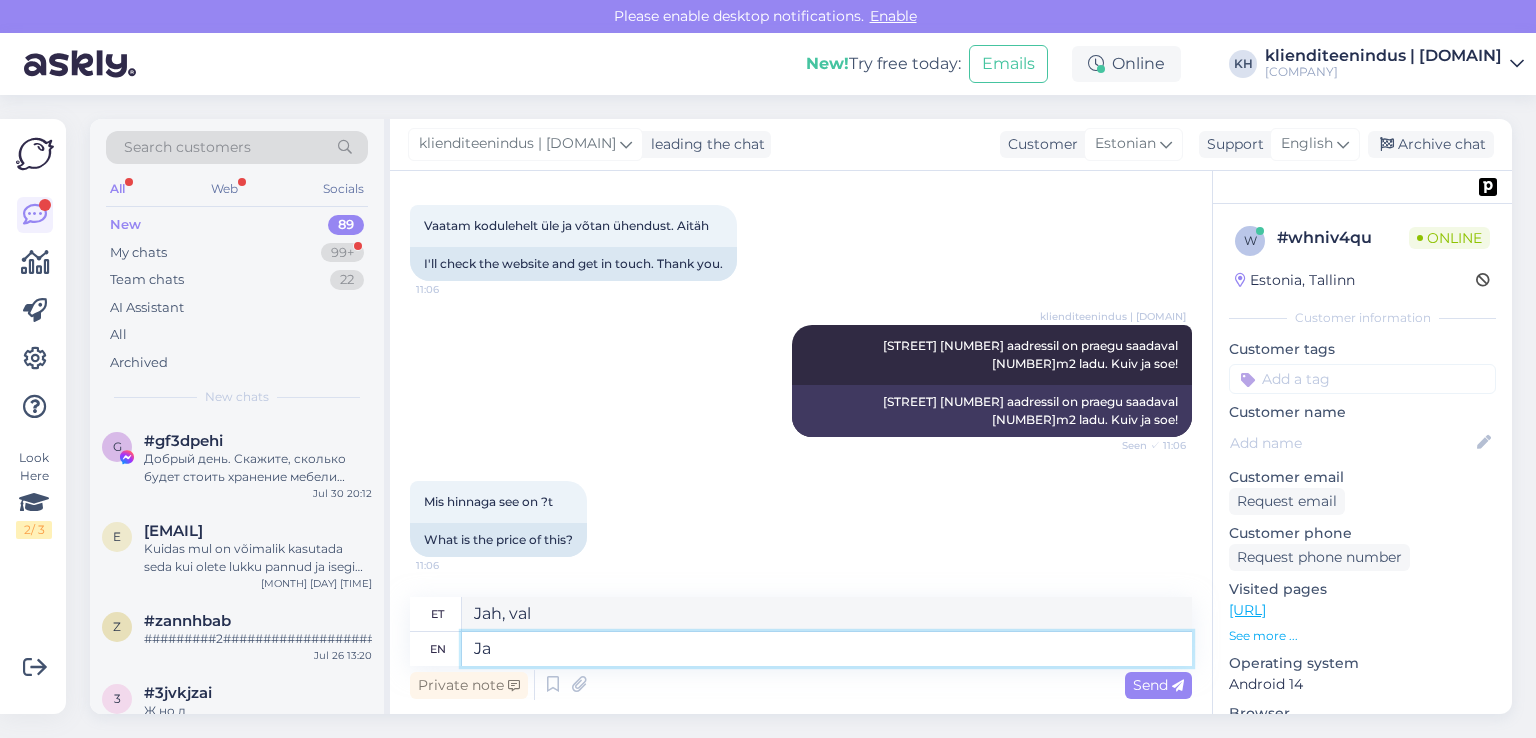 type on "Jah," 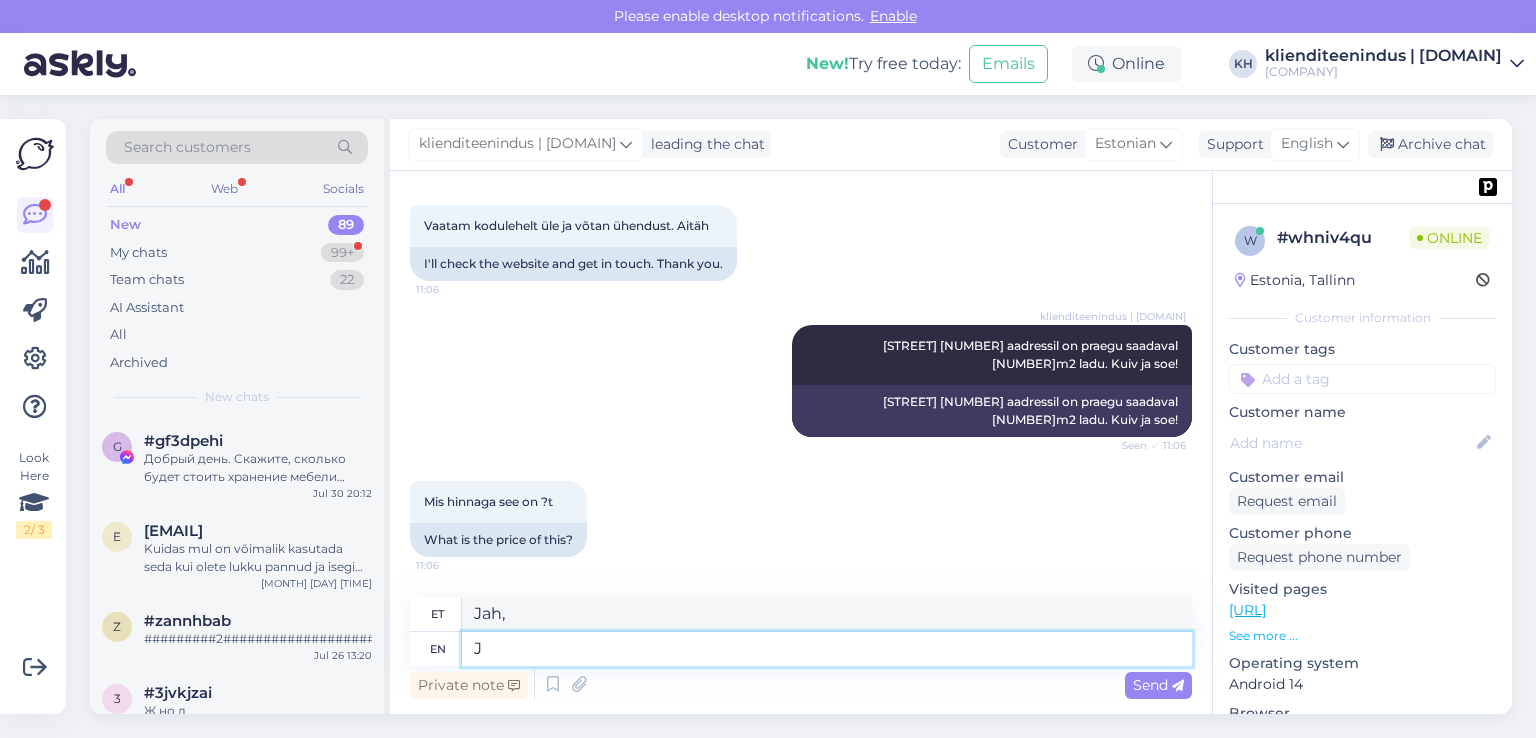 type 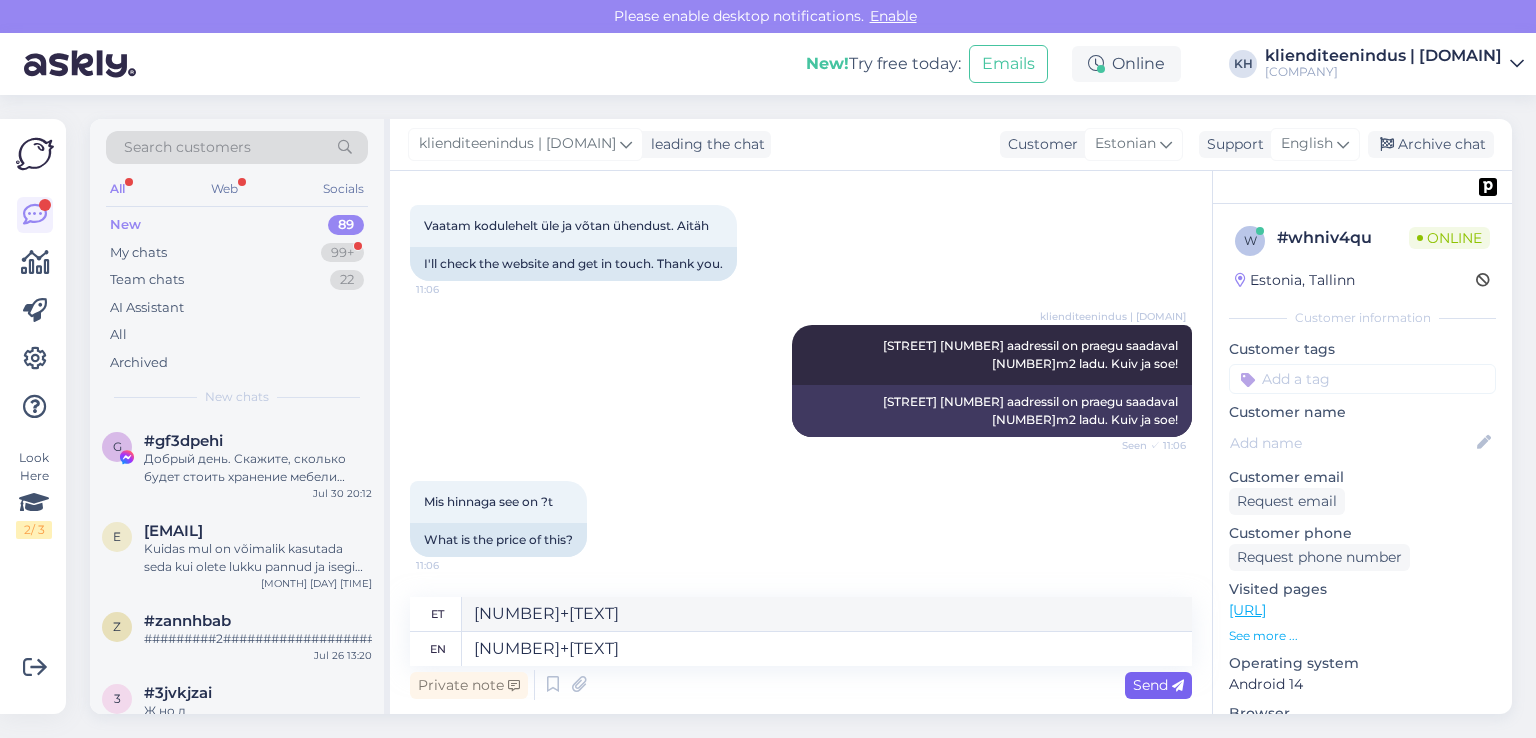 click on "Send" at bounding box center [1158, 685] 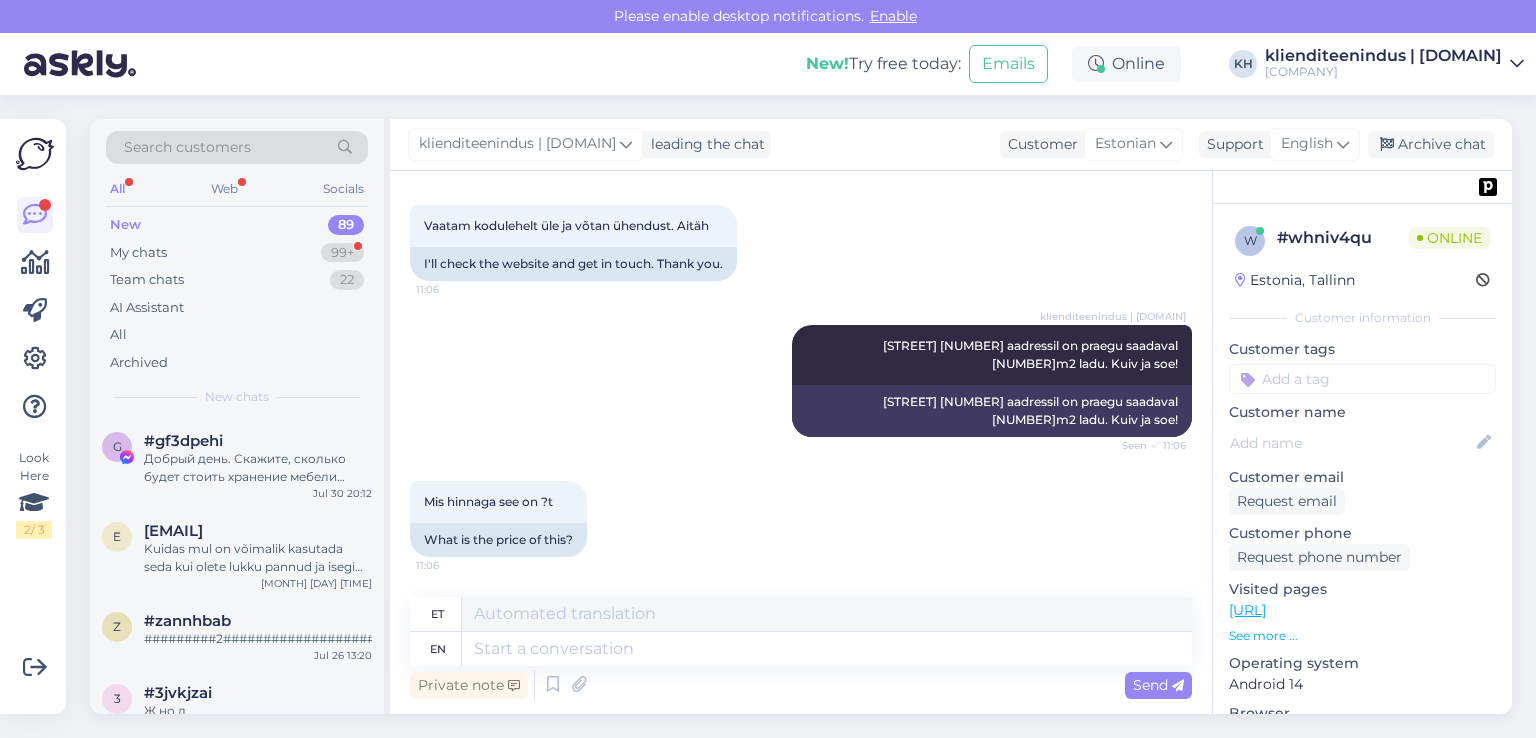 scroll, scrollTop: 1472, scrollLeft: 0, axis: vertical 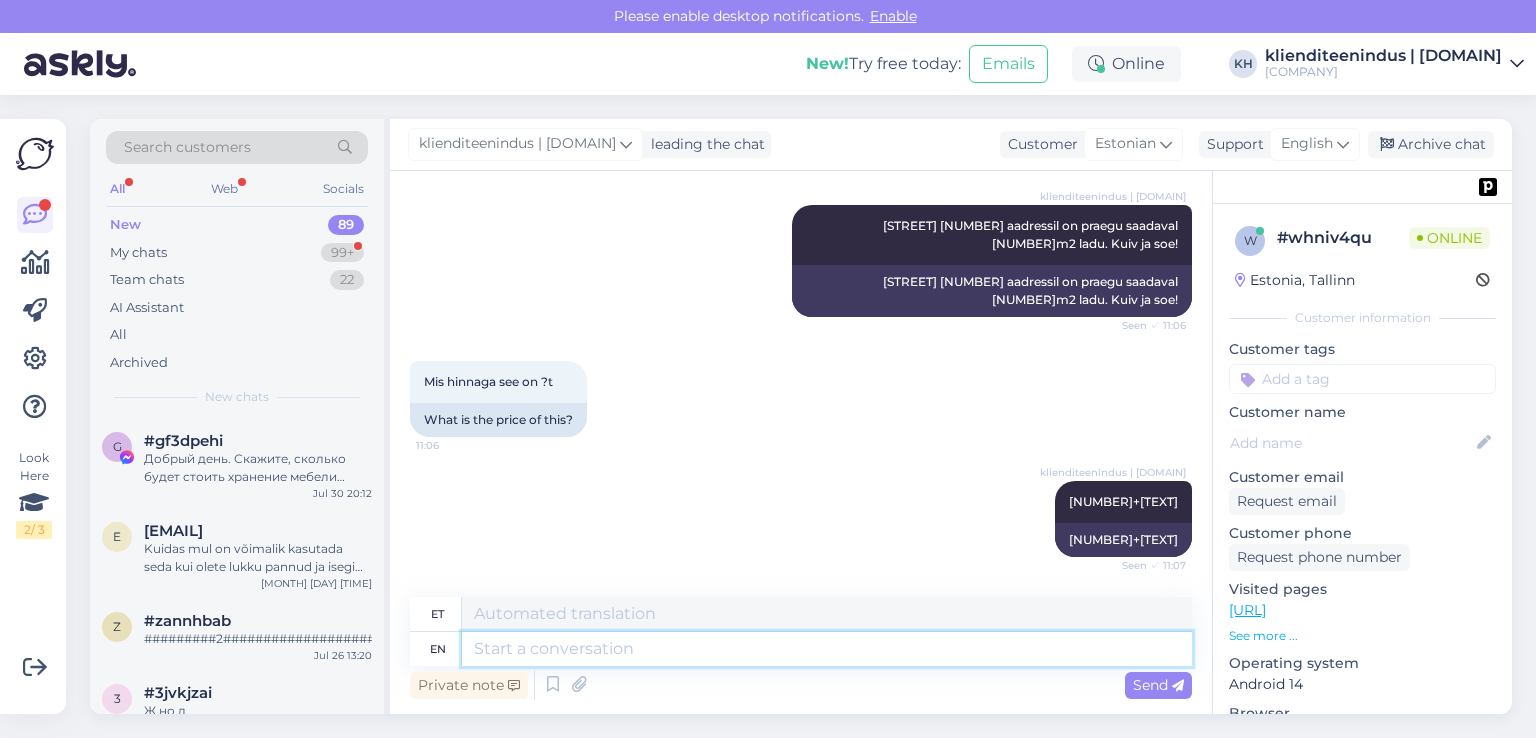 click at bounding box center (827, 649) 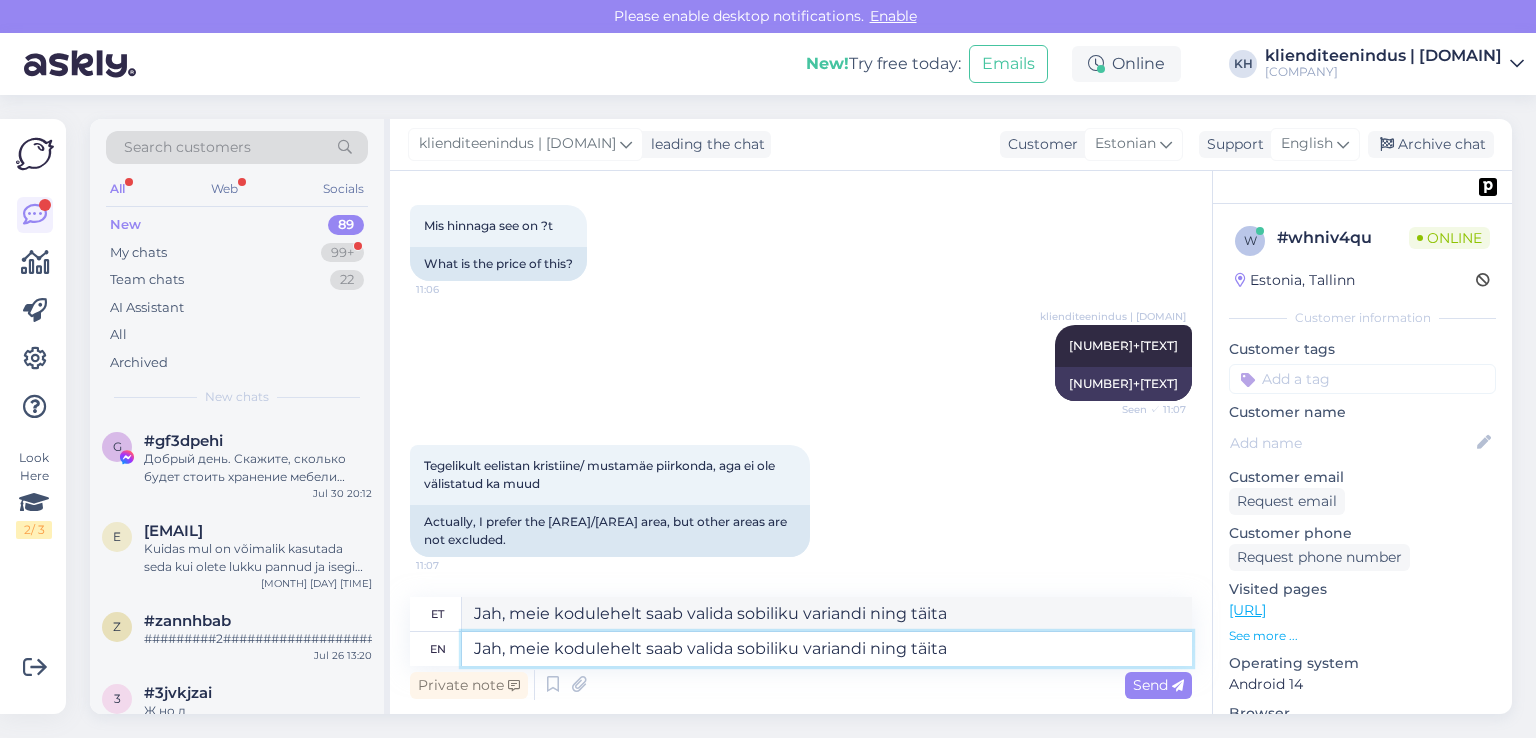 scroll, scrollTop: 1748, scrollLeft: 0, axis: vertical 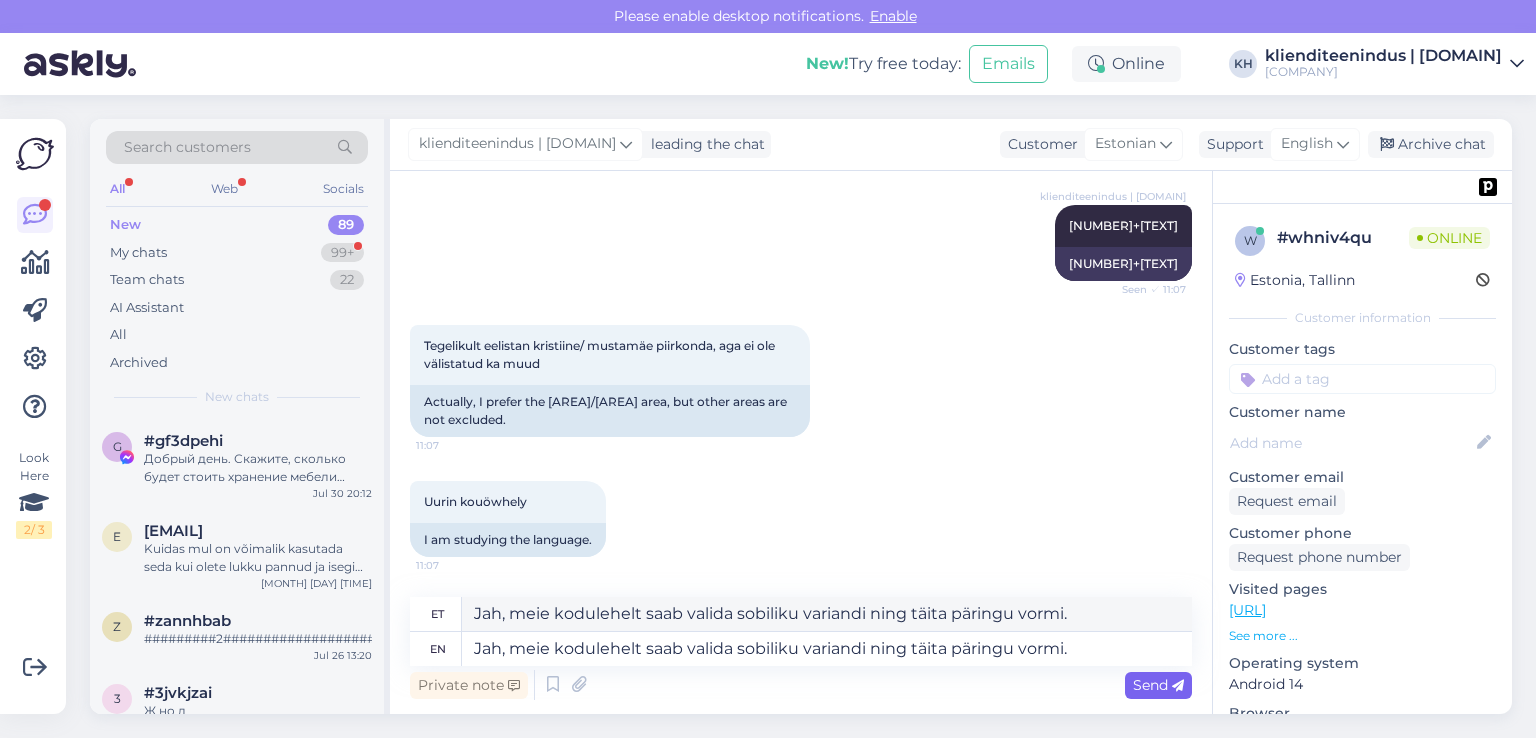 click on "Send" at bounding box center (1158, 685) 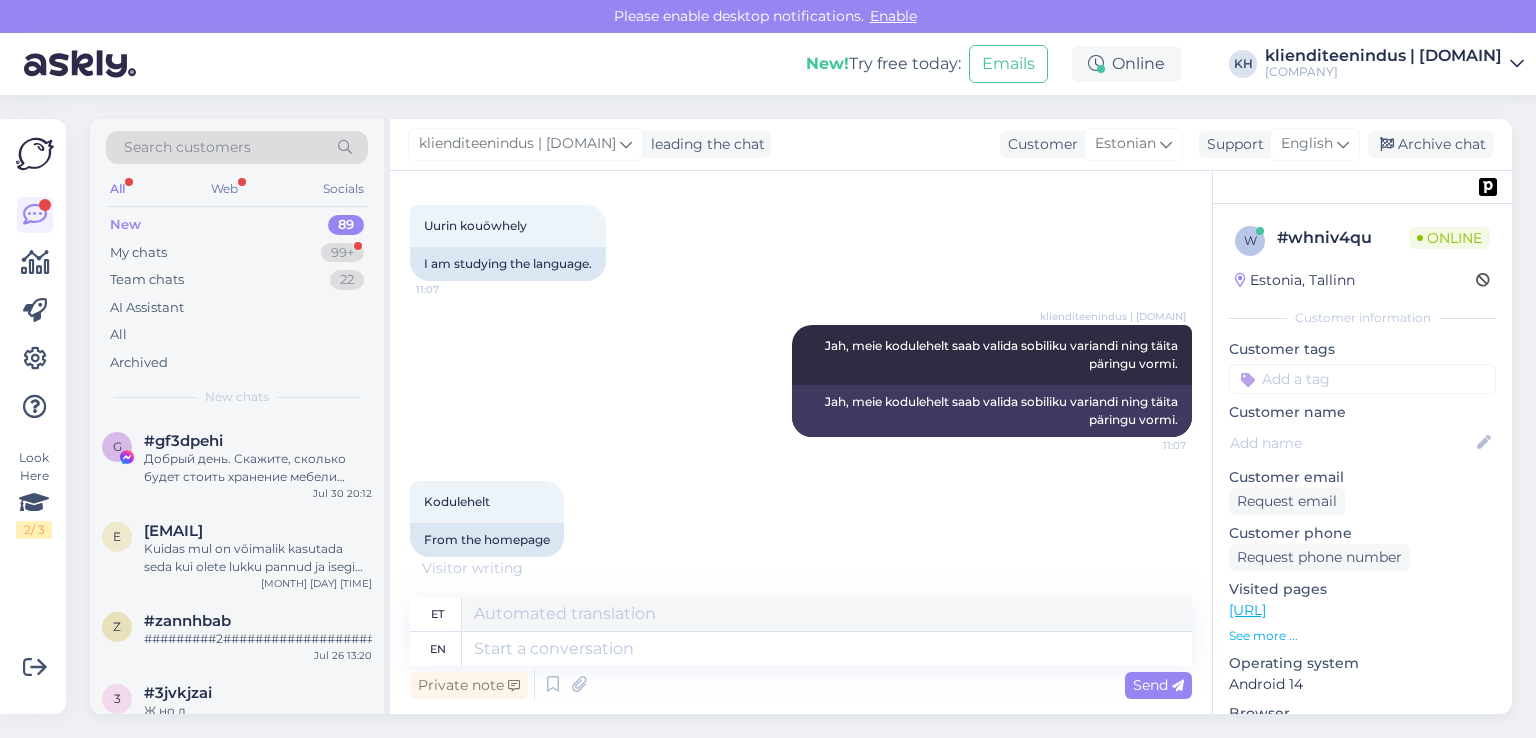 scroll, scrollTop: 2144, scrollLeft: 0, axis: vertical 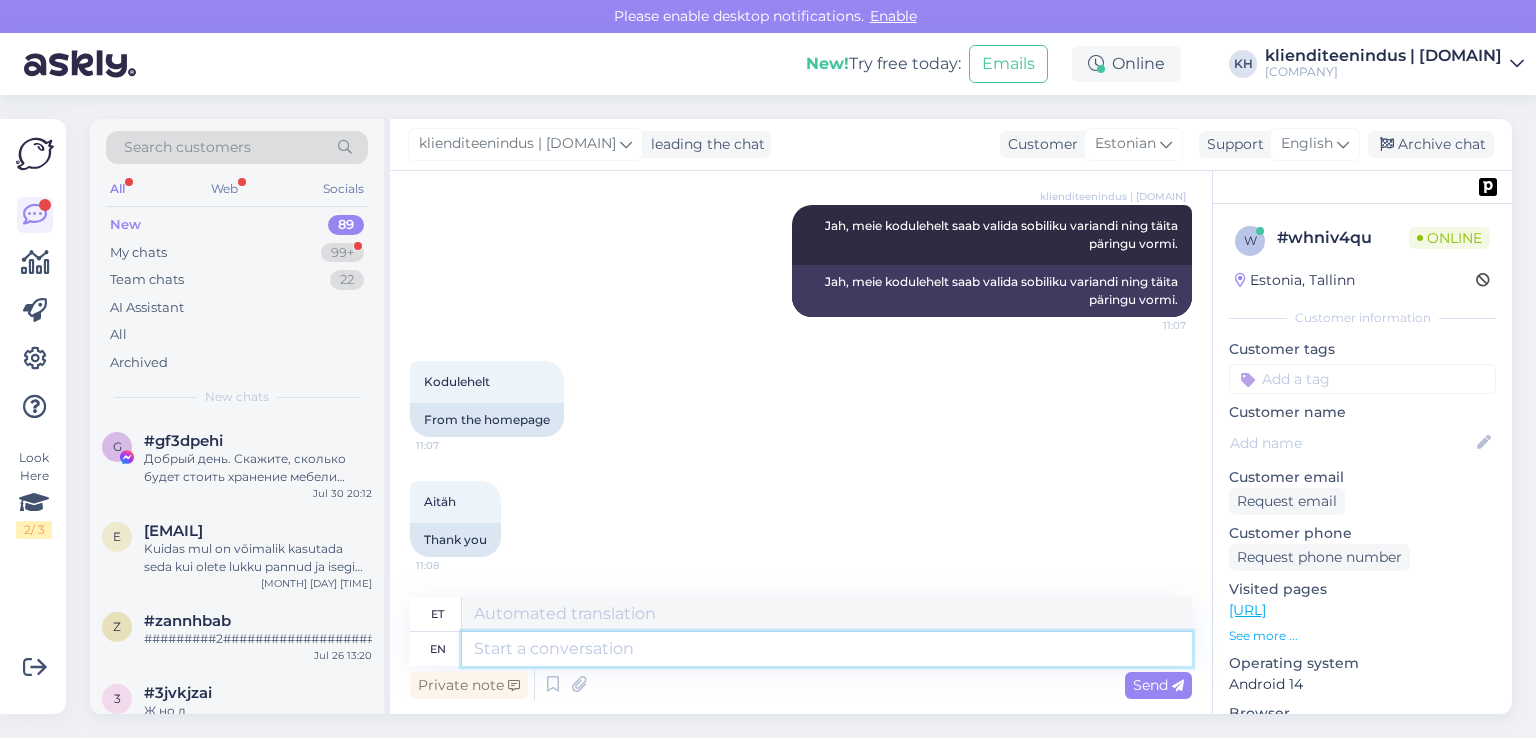 click at bounding box center (827, 649) 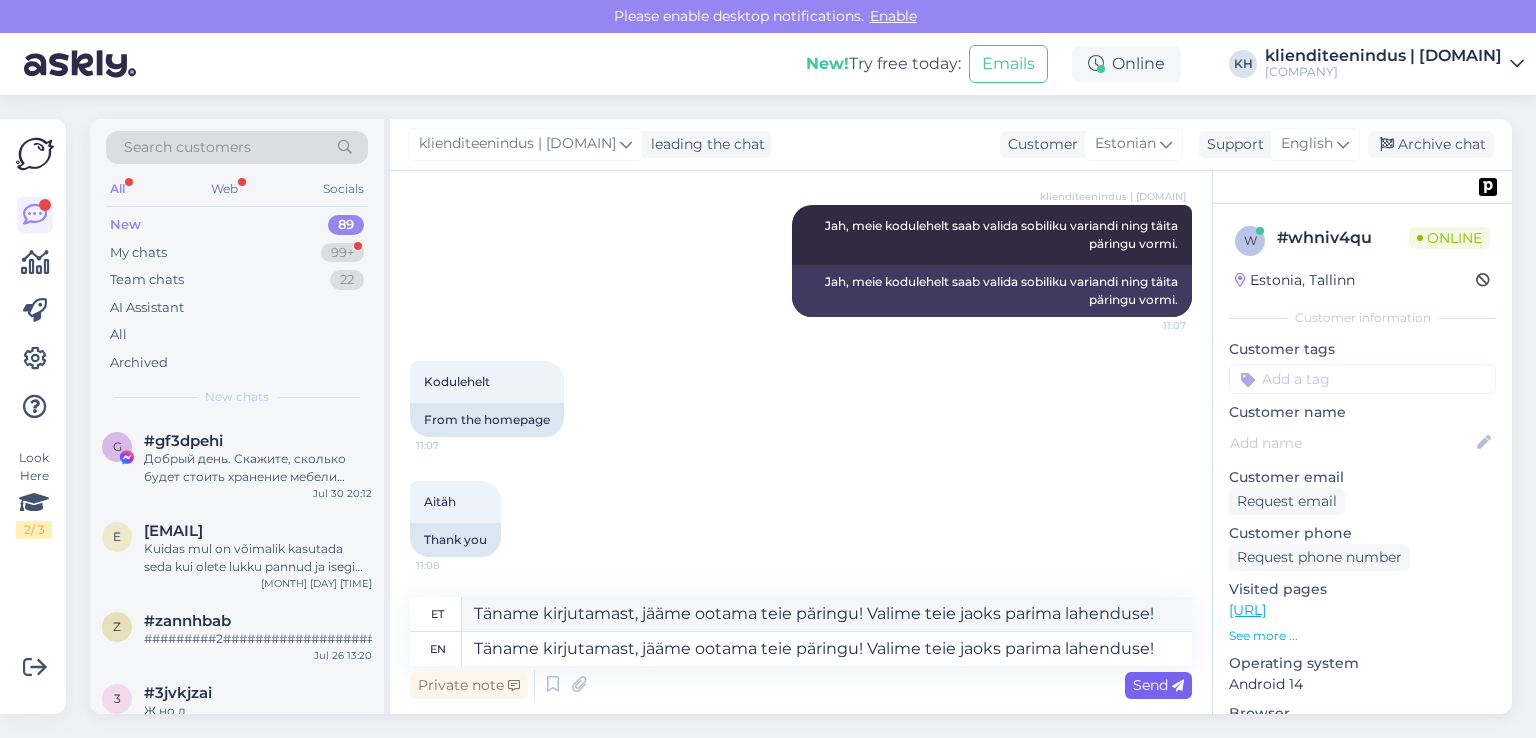 click on "Send" at bounding box center [1158, 685] 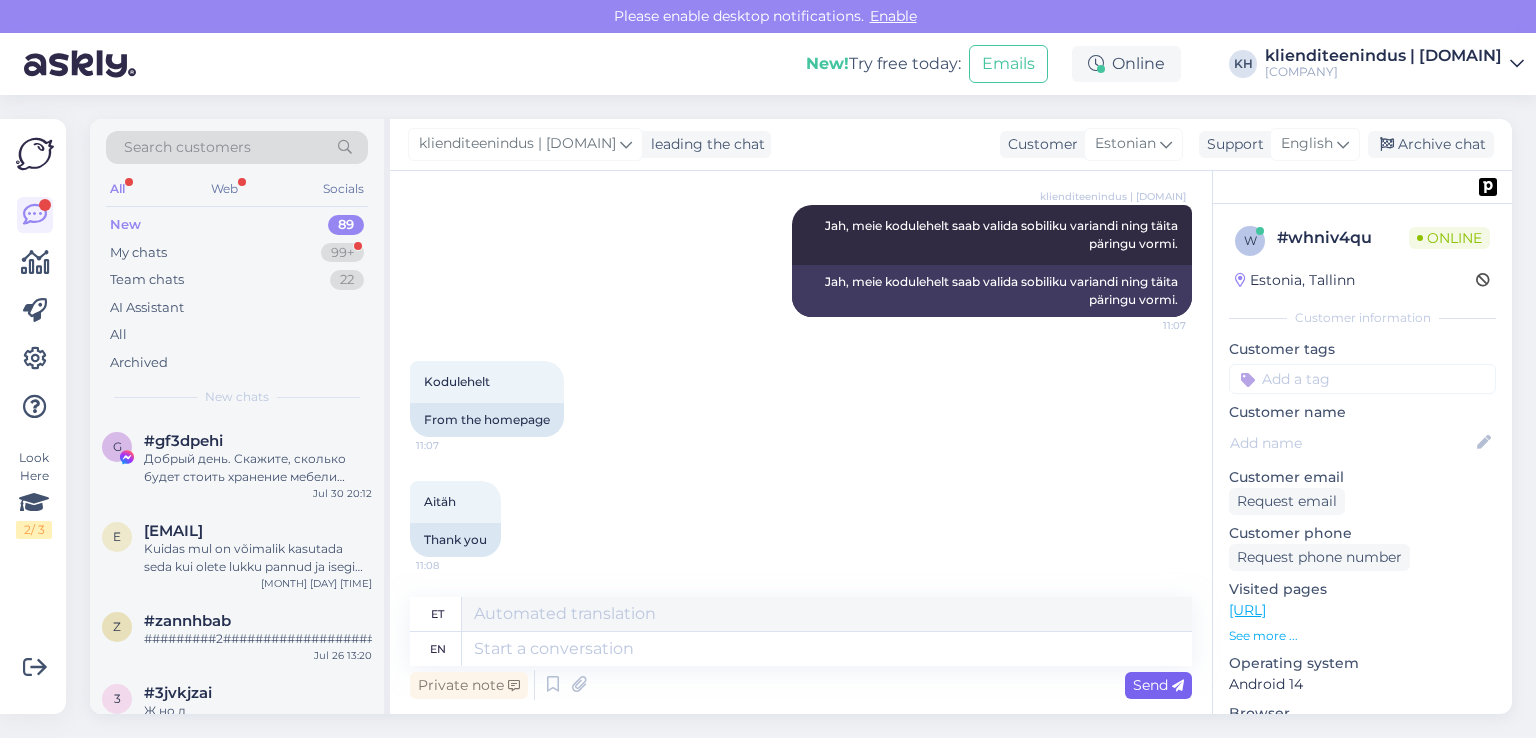 scroll, scrollTop: 2300, scrollLeft: 0, axis: vertical 